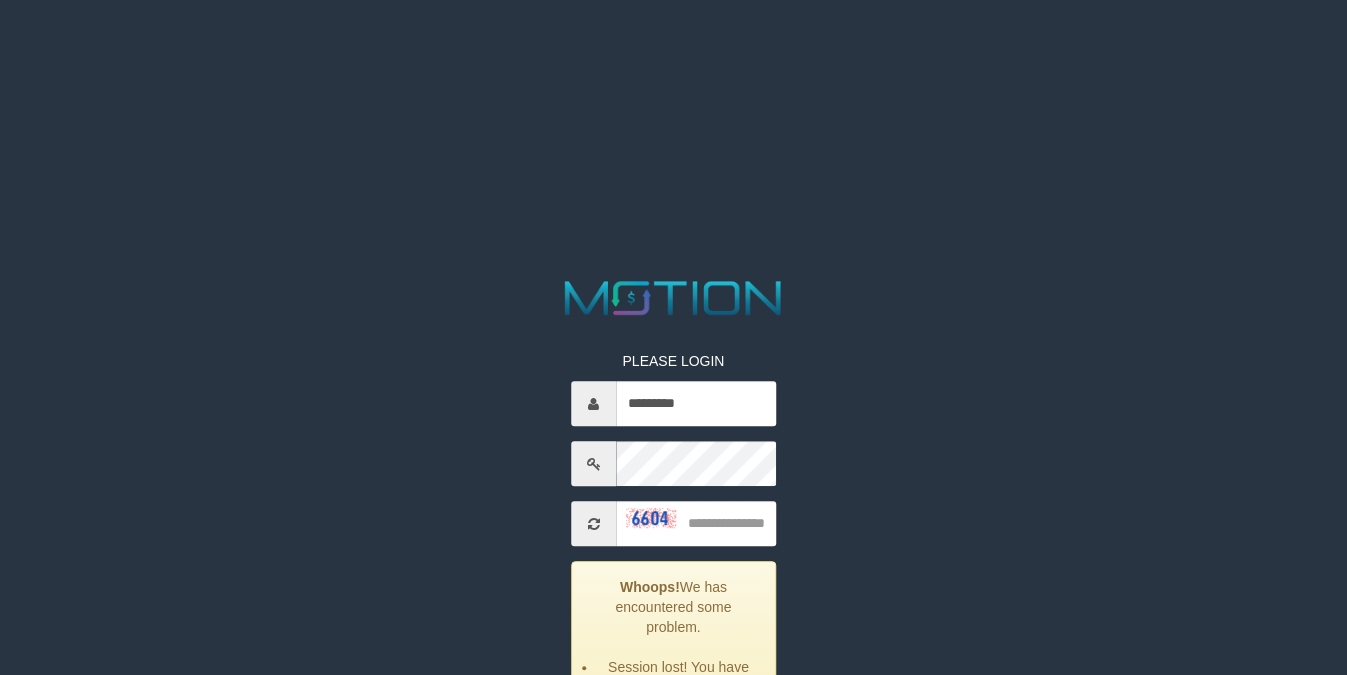 scroll, scrollTop: 0, scrollLeft: 0, axis: both 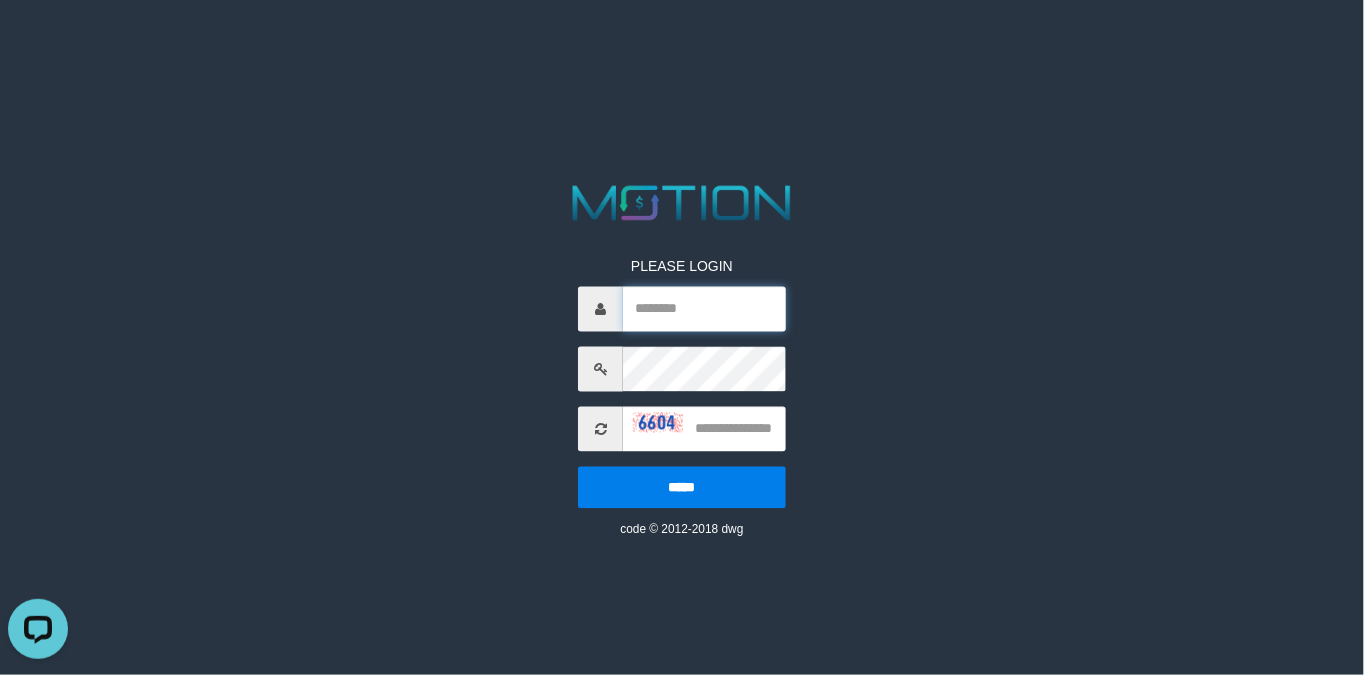 type on "*********" 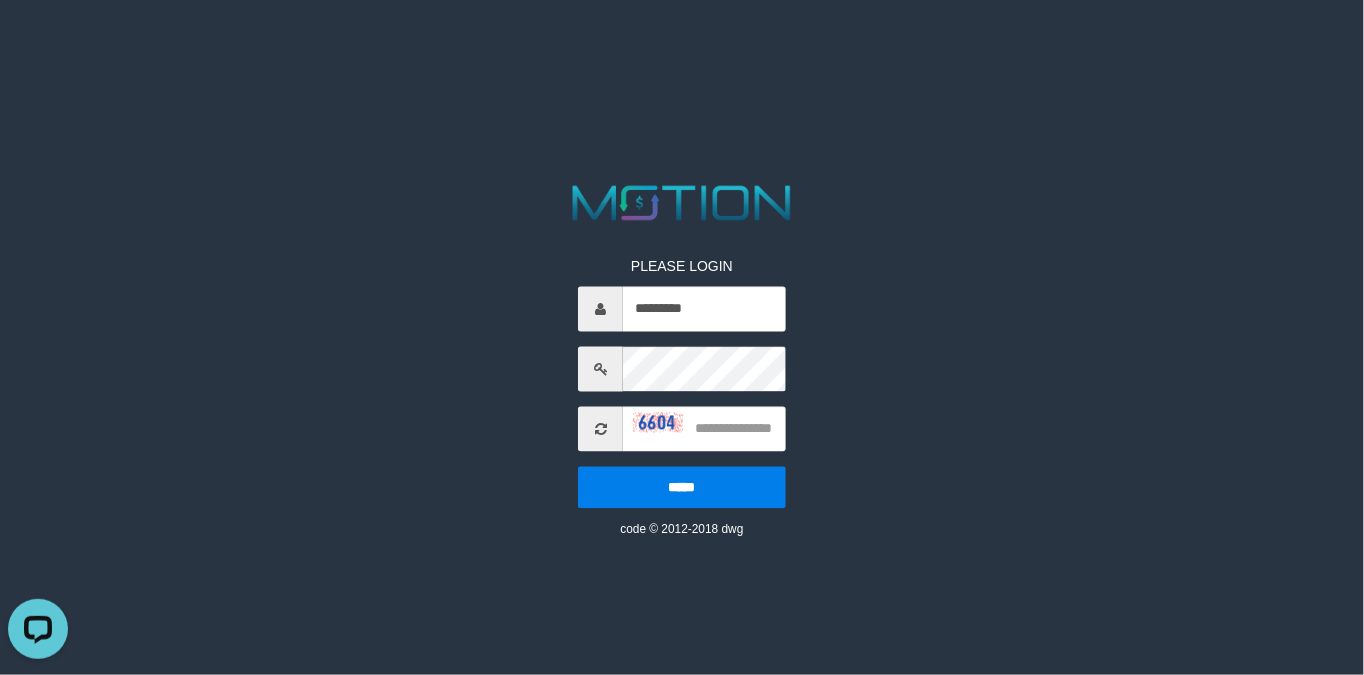 drag, startPoint x: 931, startPoint y: 43, endPoint x: 961, endPoint y: 56, distance: 32.695564 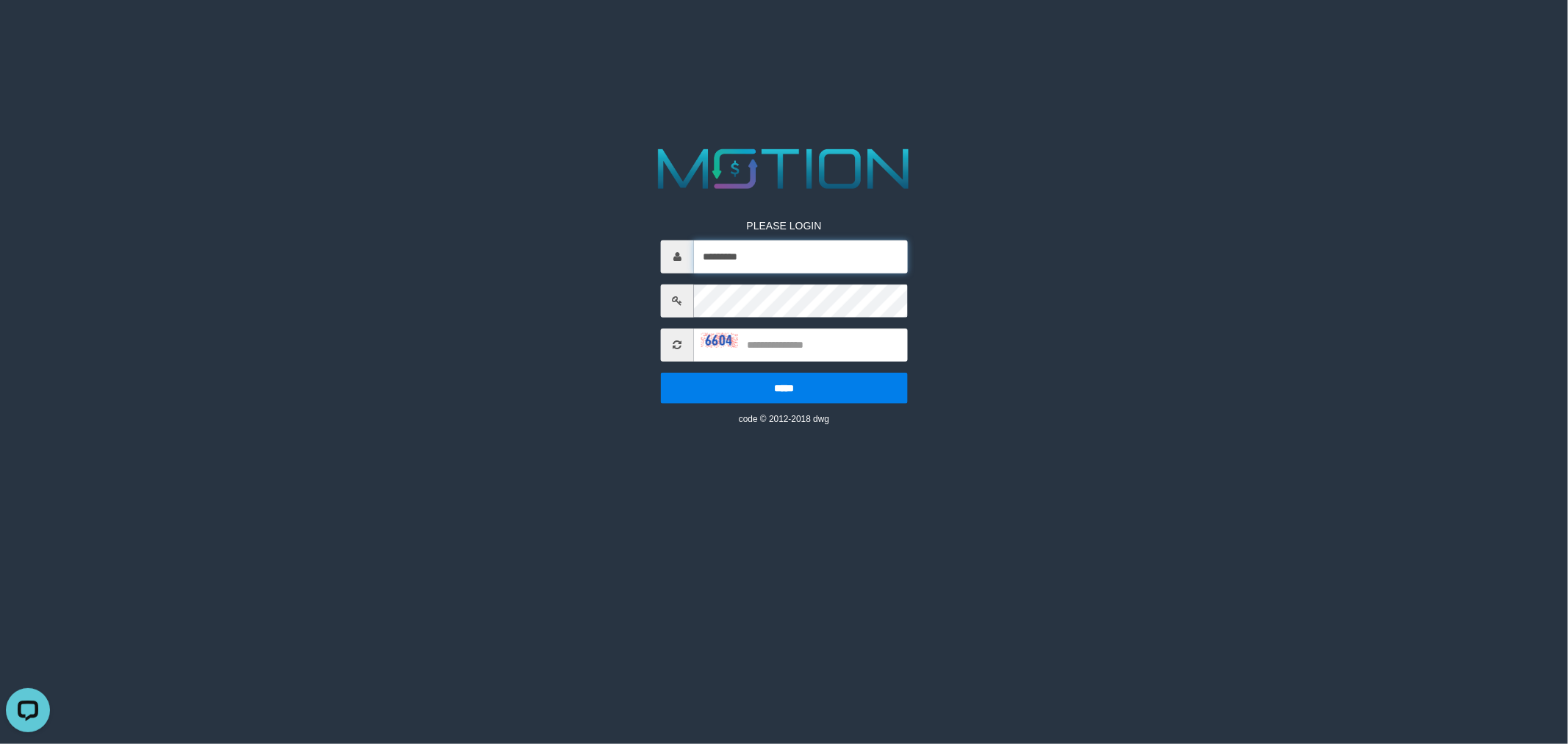 click on "*********" at bounding box center (801, 256) 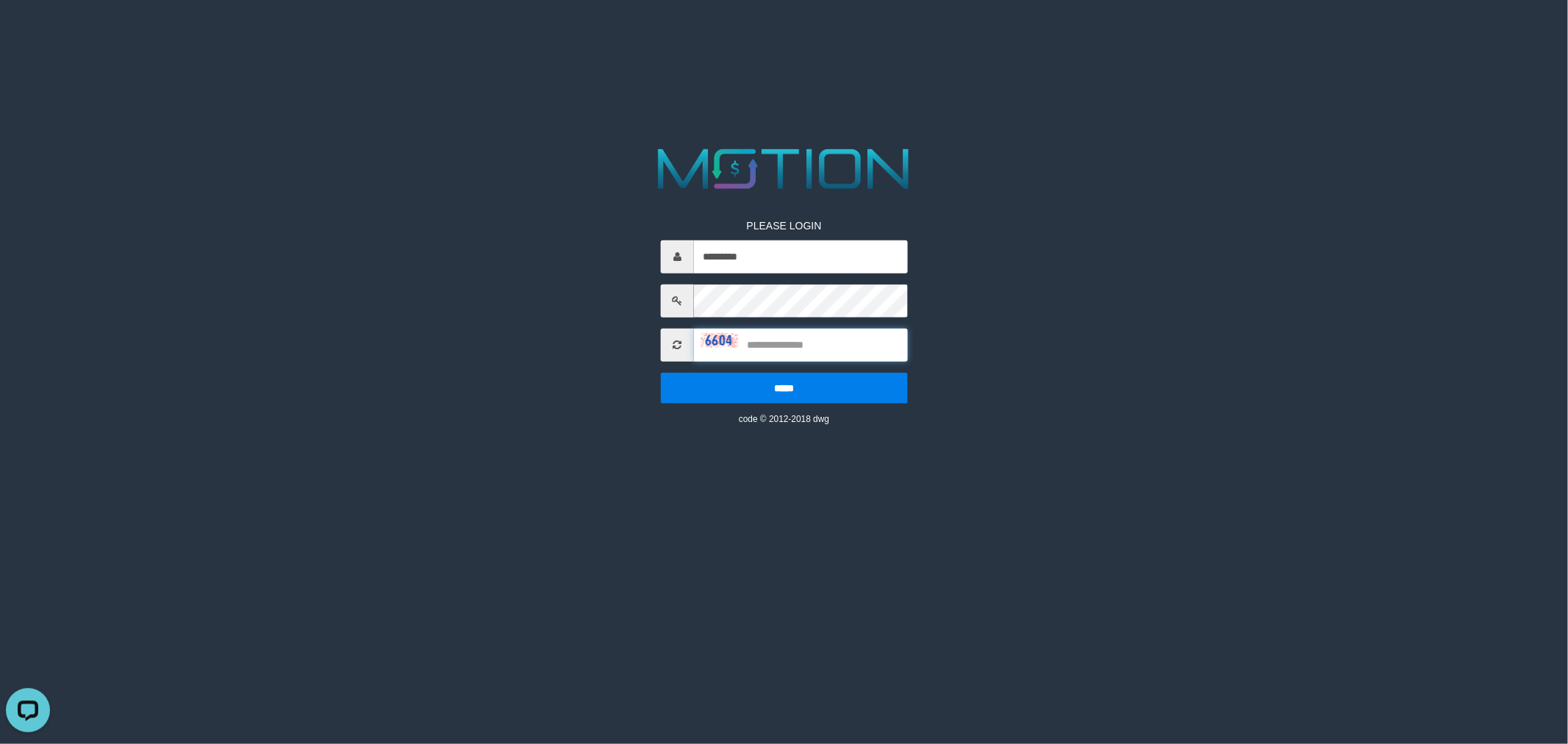 click at bounding box center [801, 344] 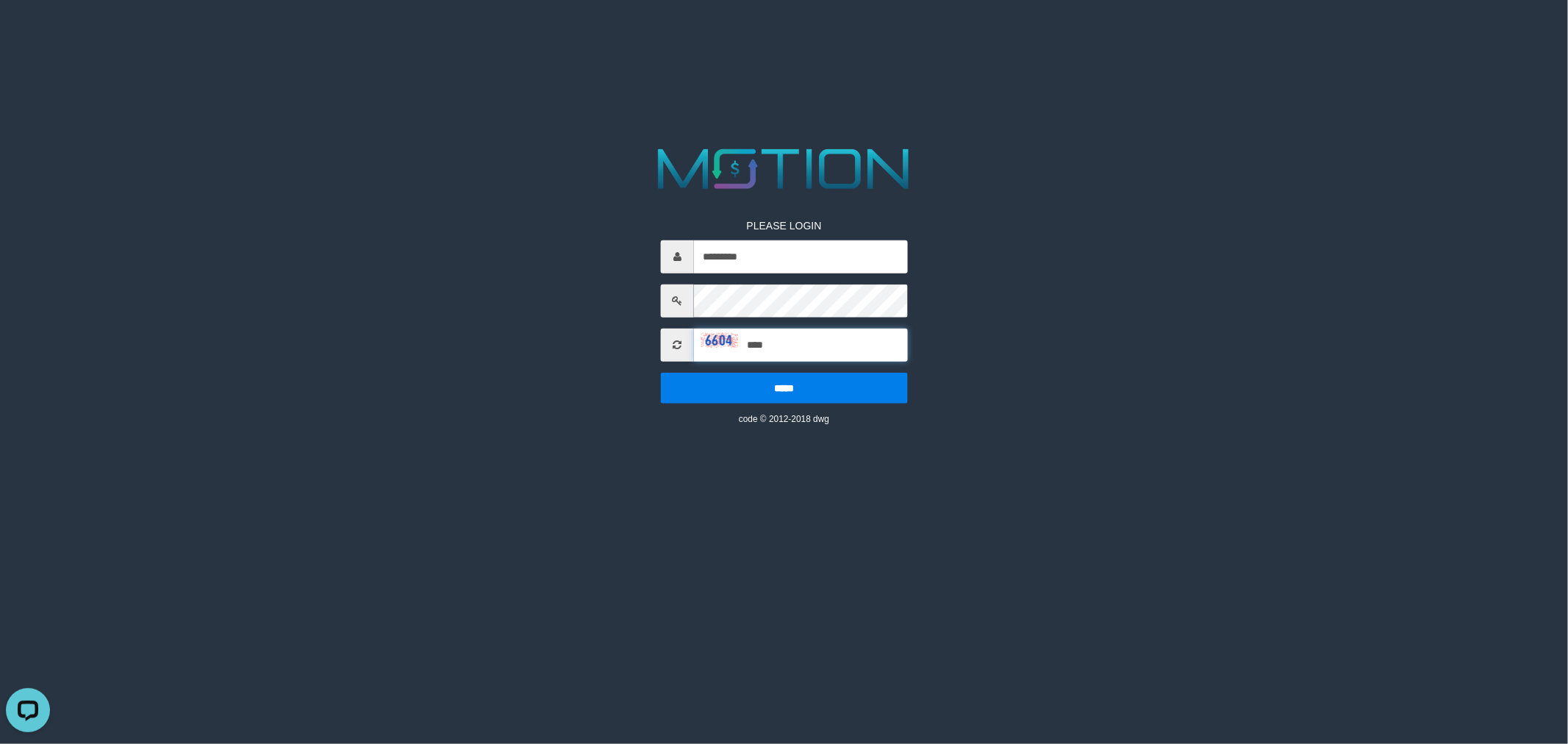 type on "****" 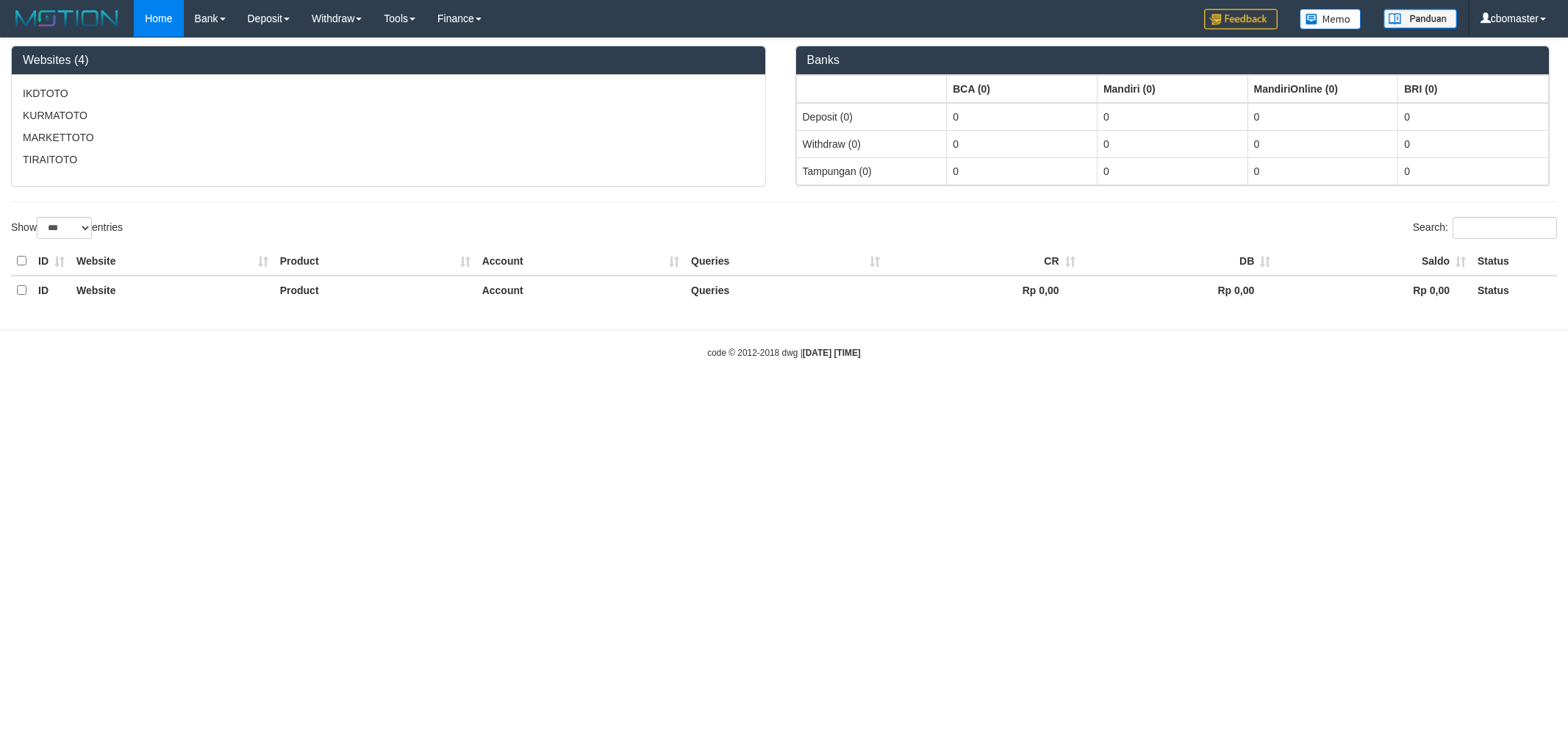select on "***" 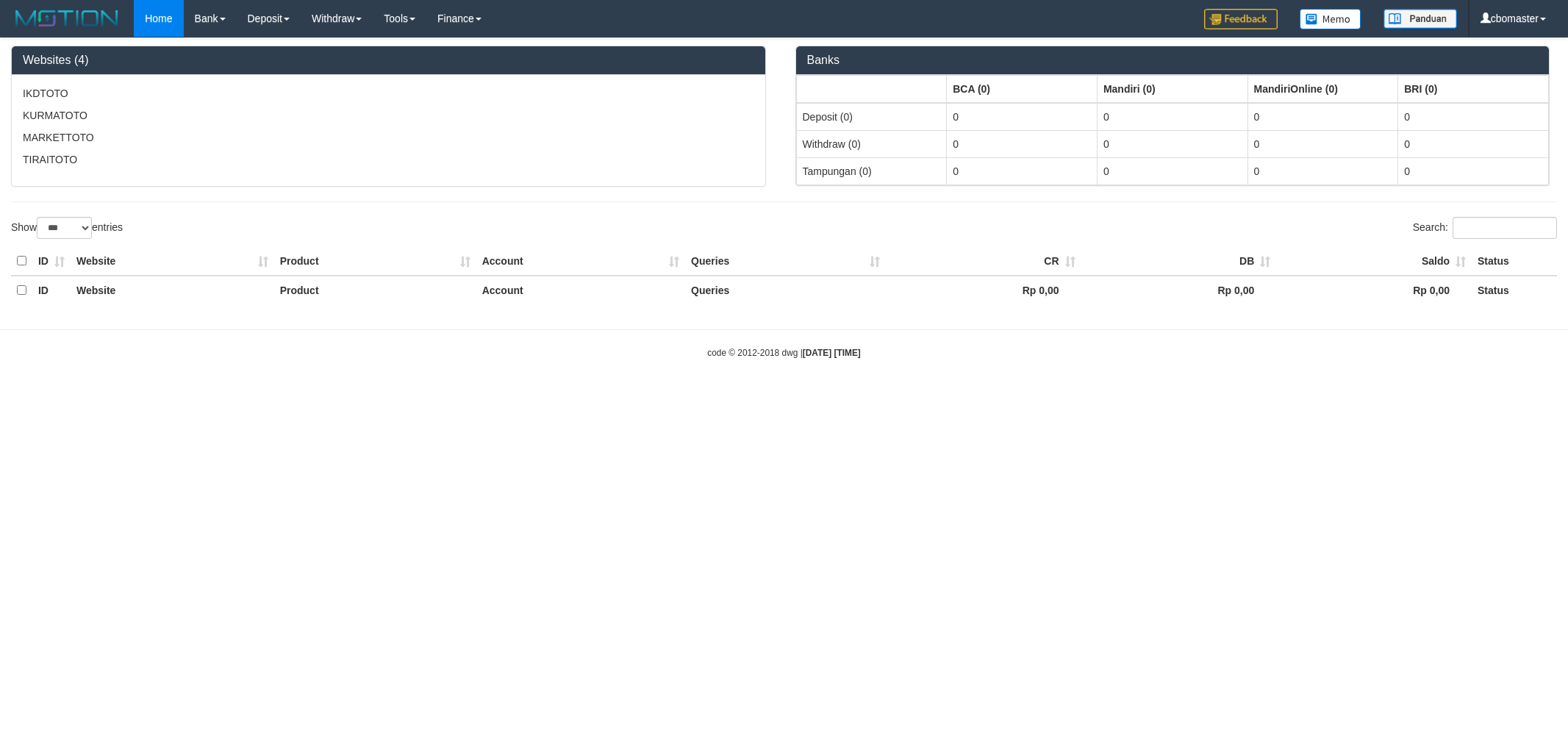 scroll, scrollTop: 0, scrollLeft: 0, axis: both 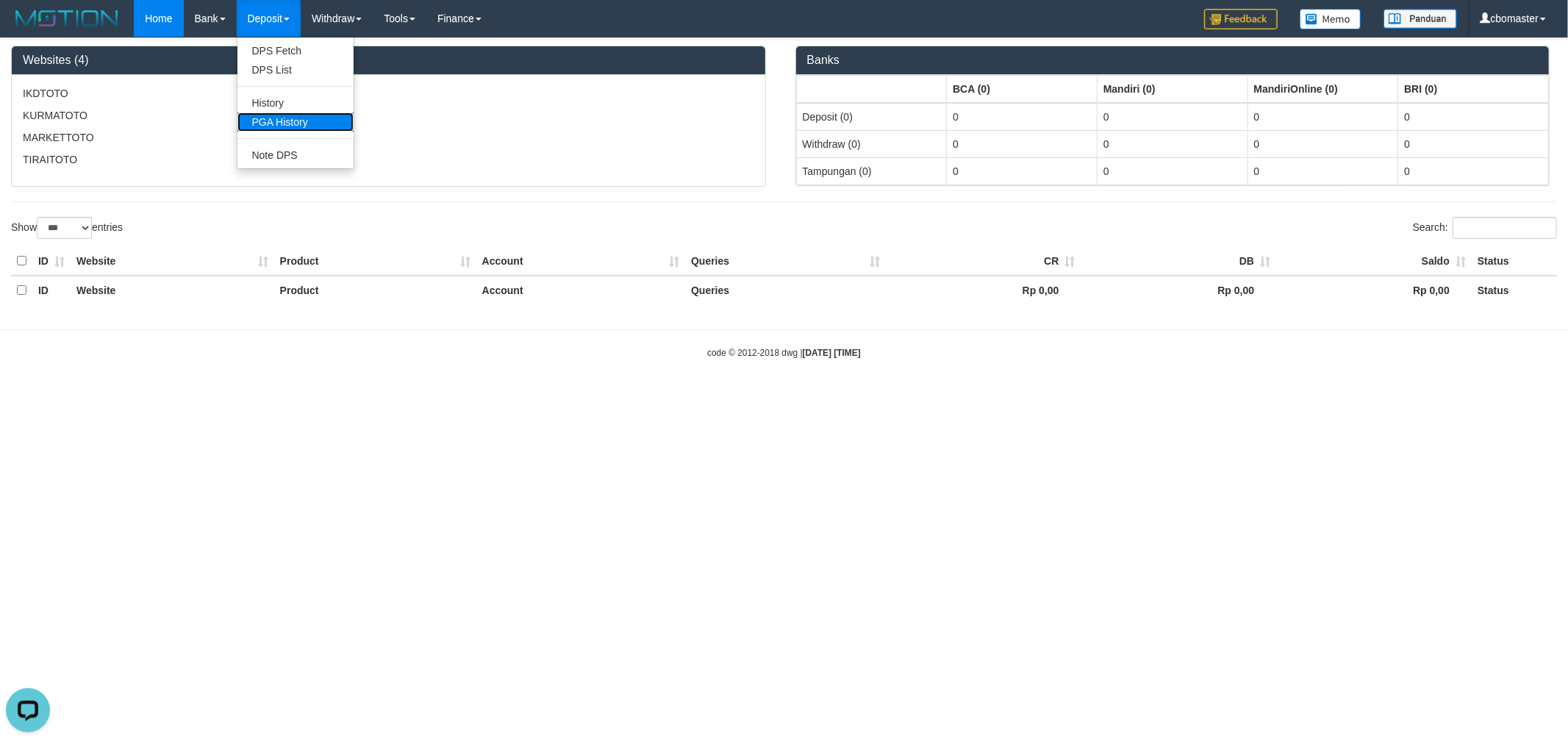 click on "PGA History" at bounding box center (296, 122) 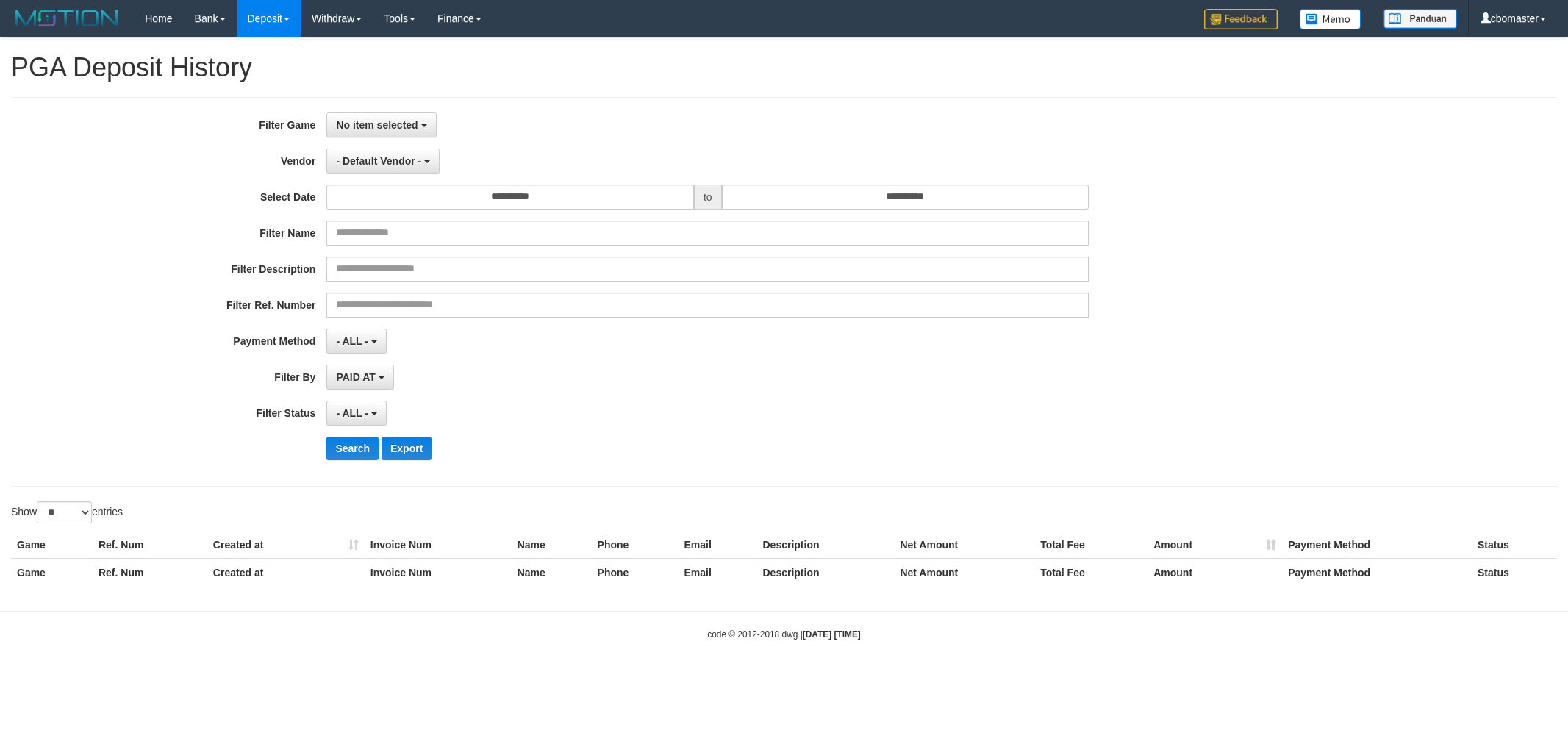 select 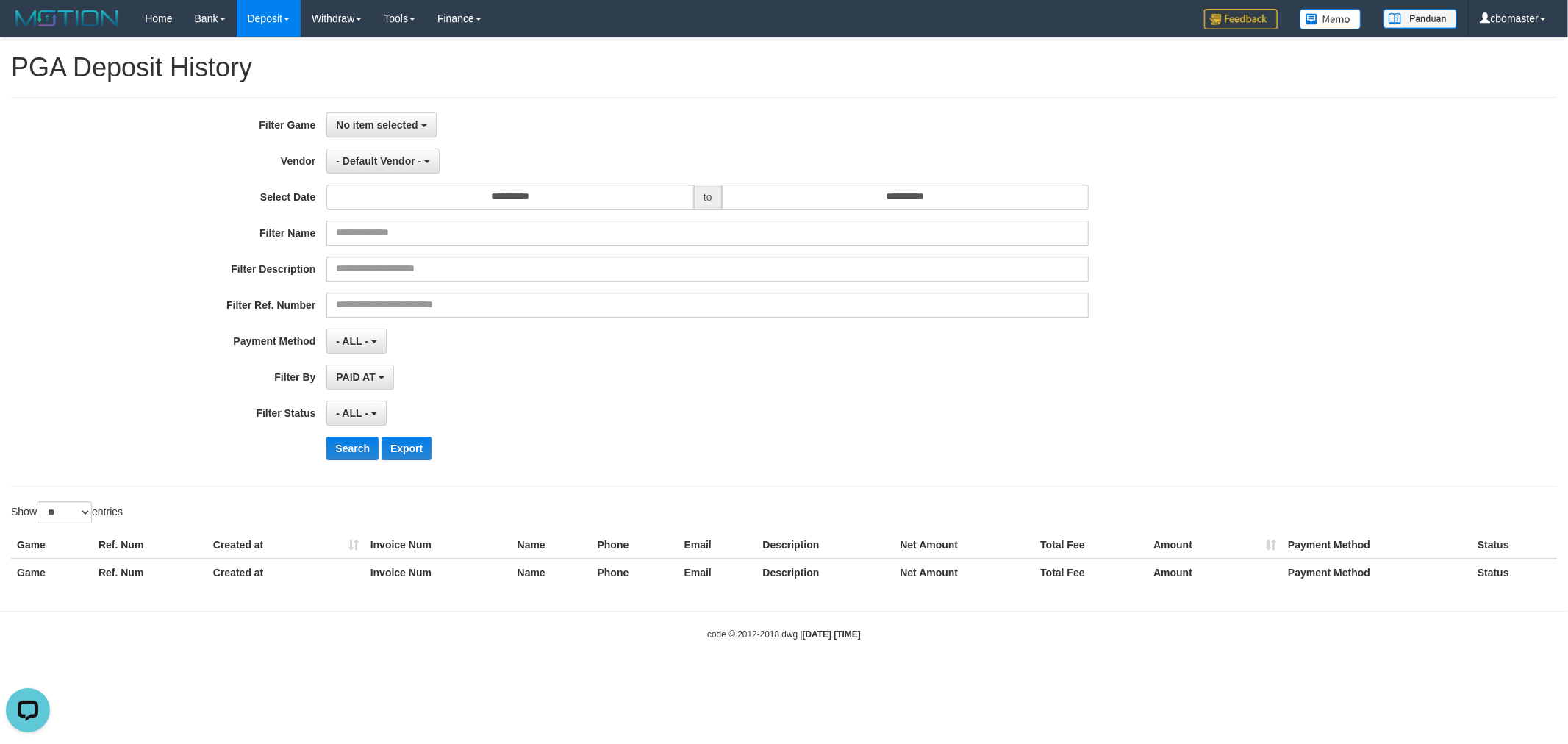 scroll, scrollTop: 0, scrollLeft: 0, axis: both 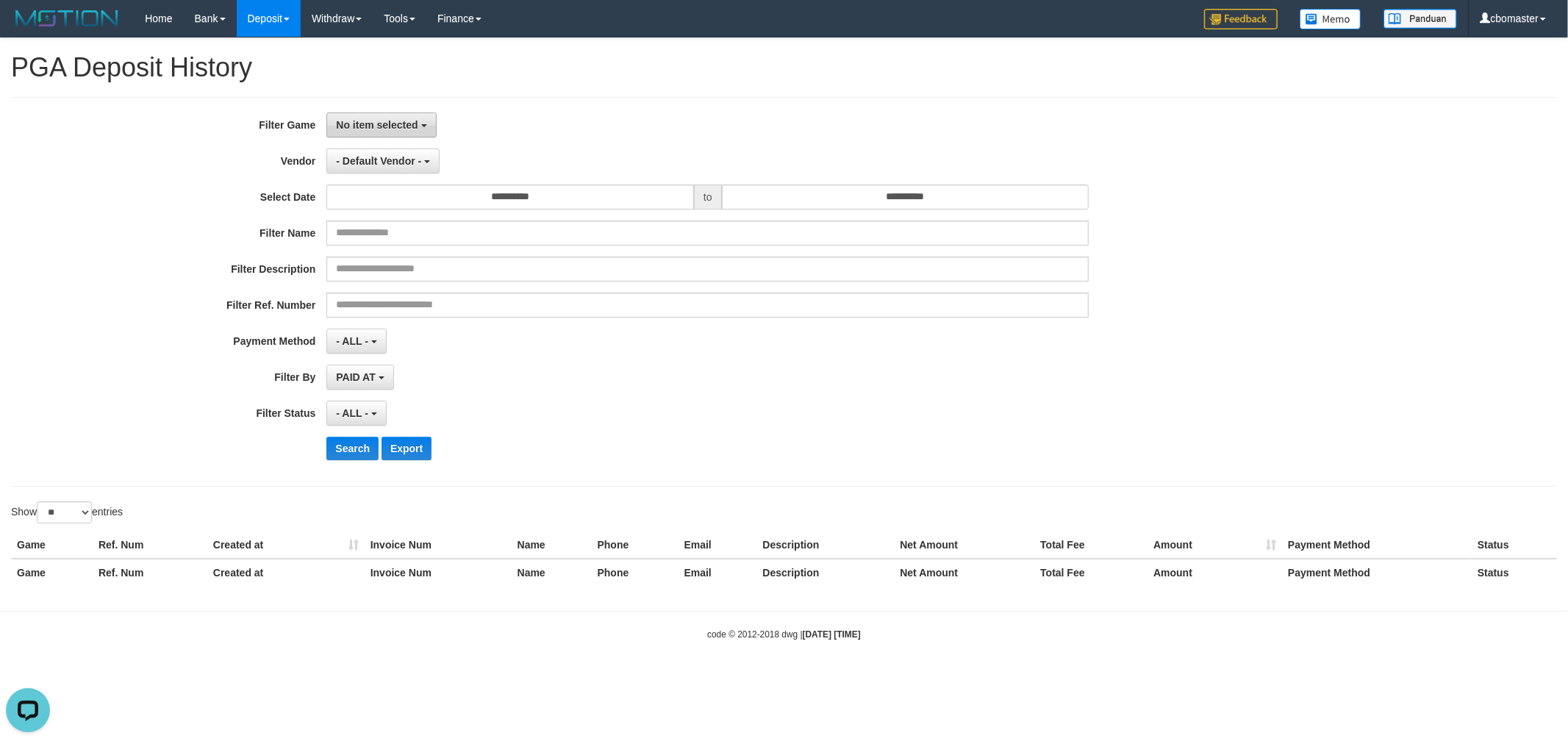 click on "No item selected" at bounding box center [376, 125] 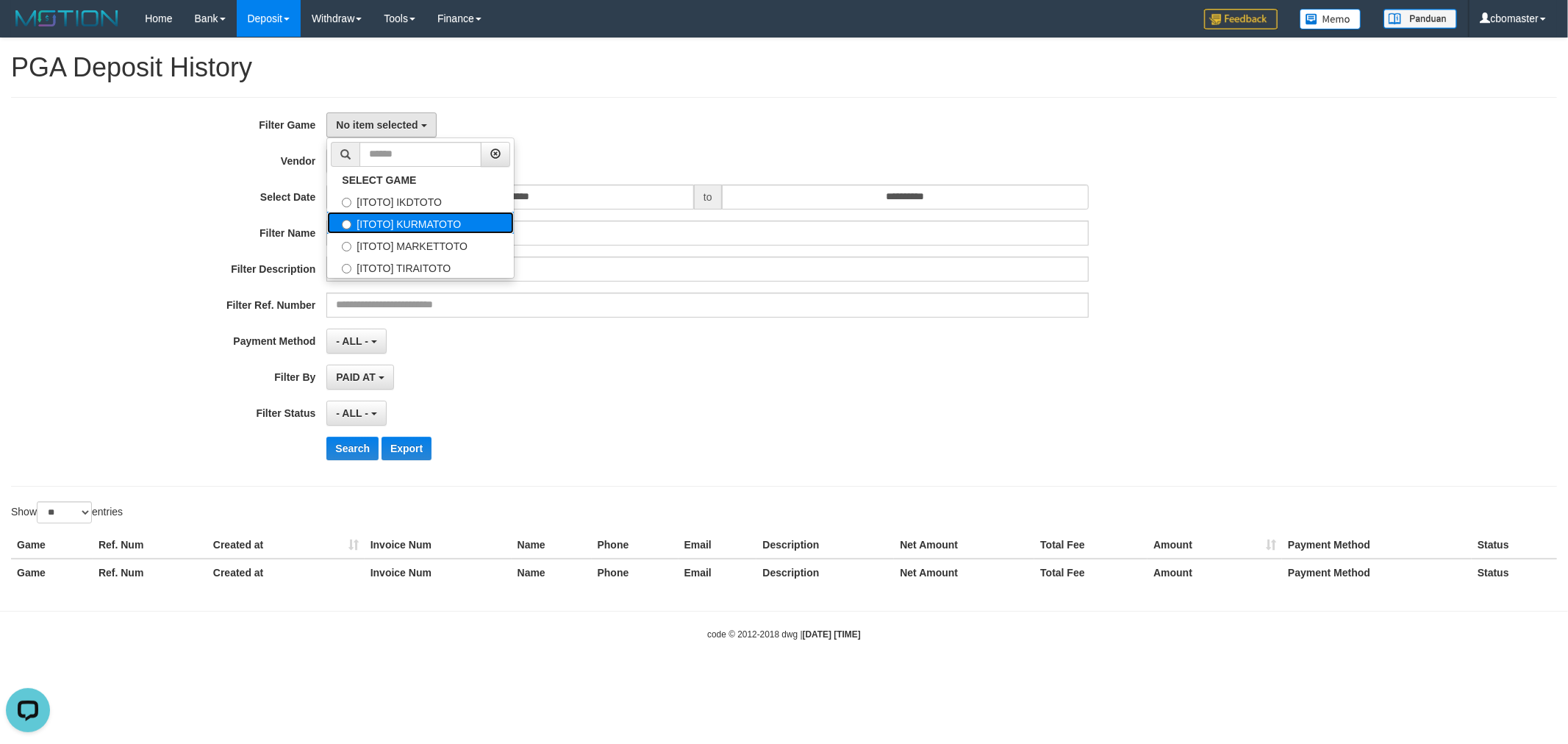 click on "[ITOTO] KURMATOTO" at bounding box center [420, 223] 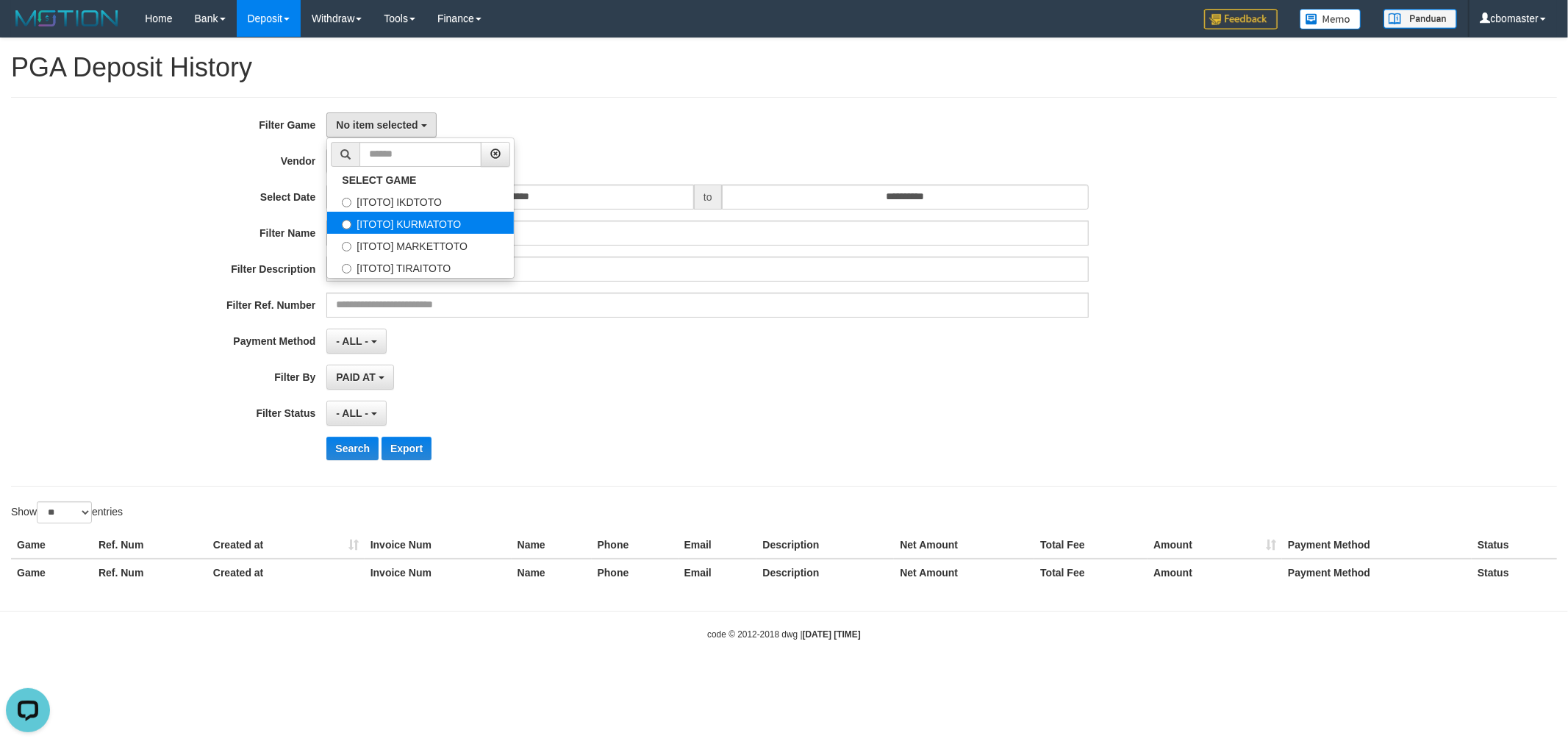 select on "****" 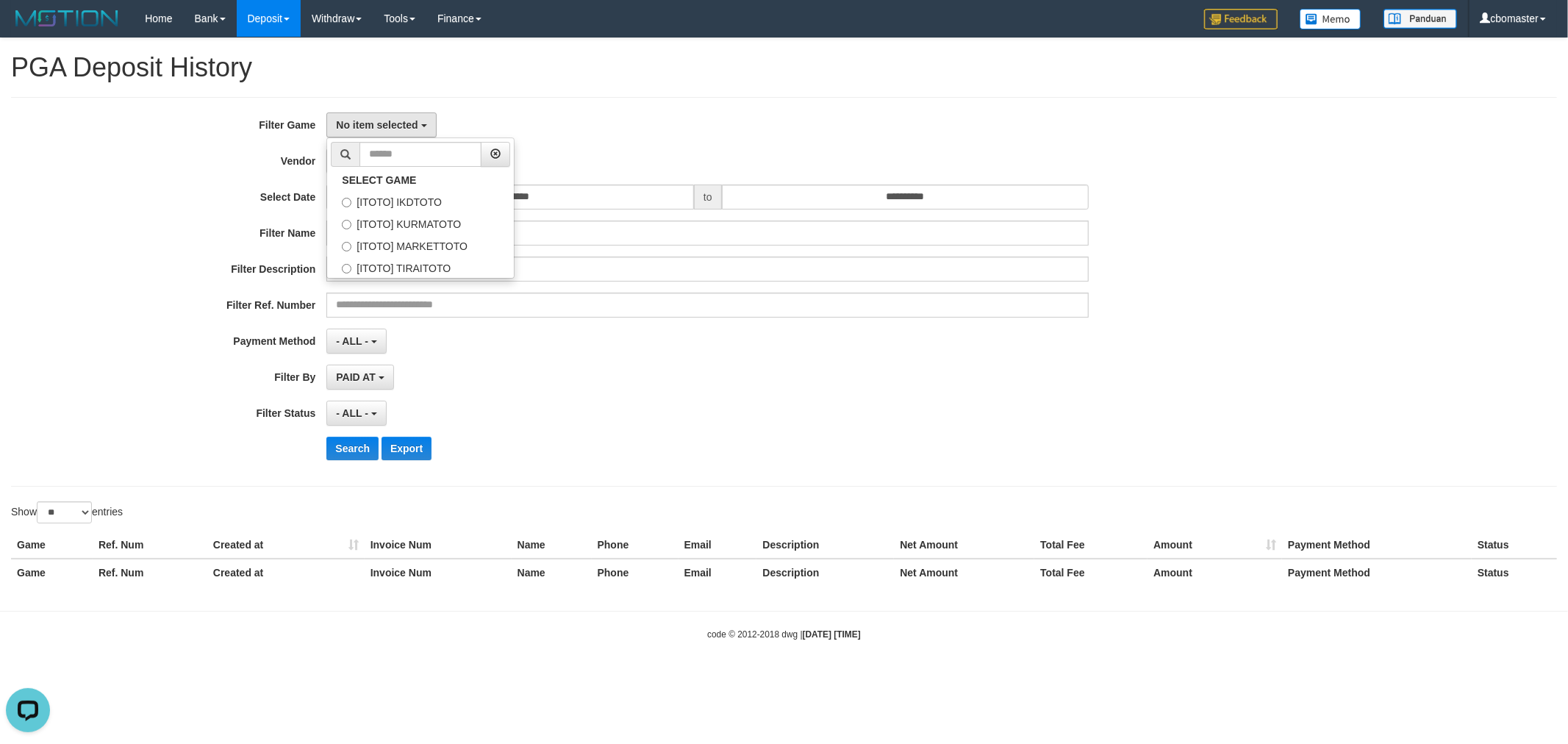 scroll, scrollTop: 25, scrollLeft: 0, axis: vertical 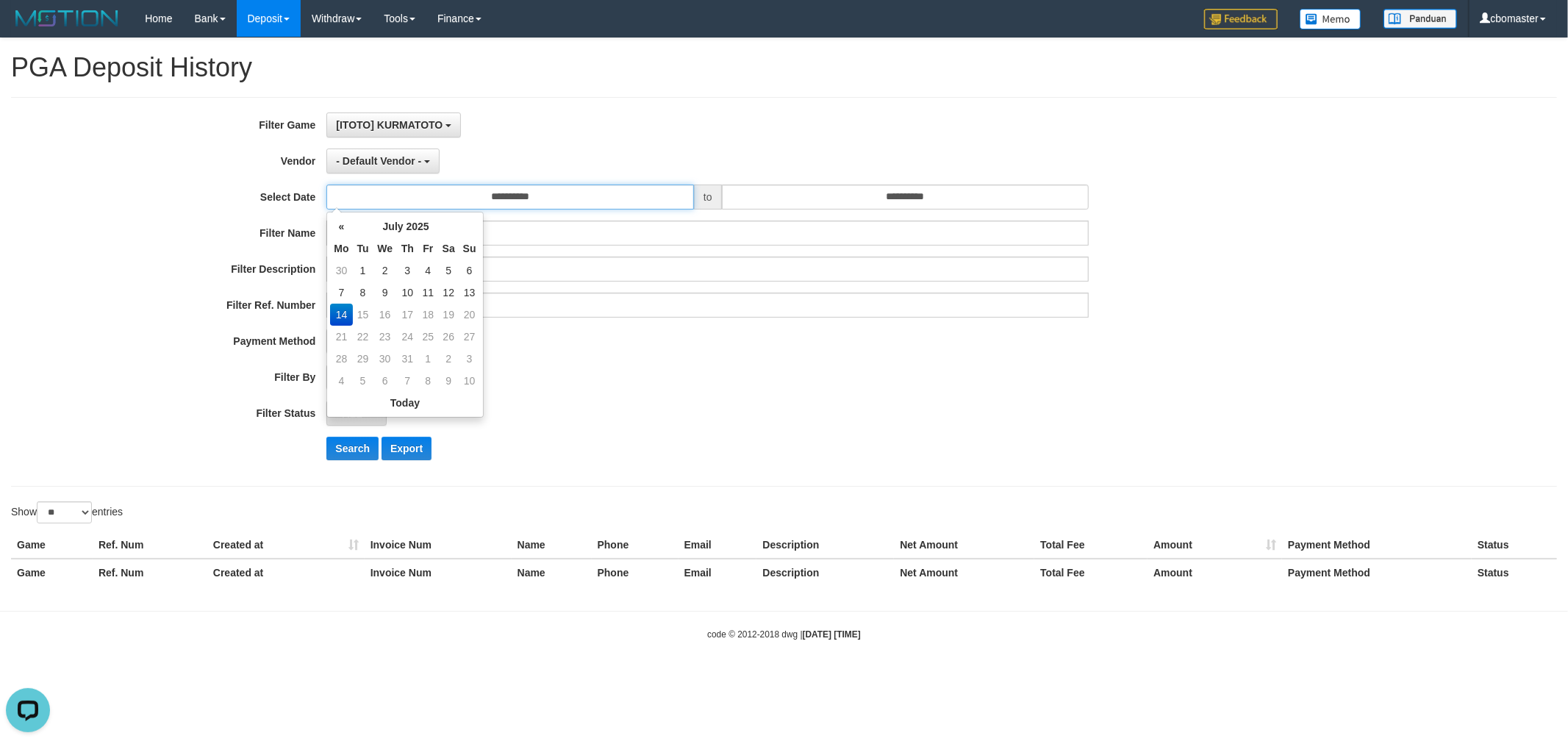 click on "**********" at bounding box center (510, 197) 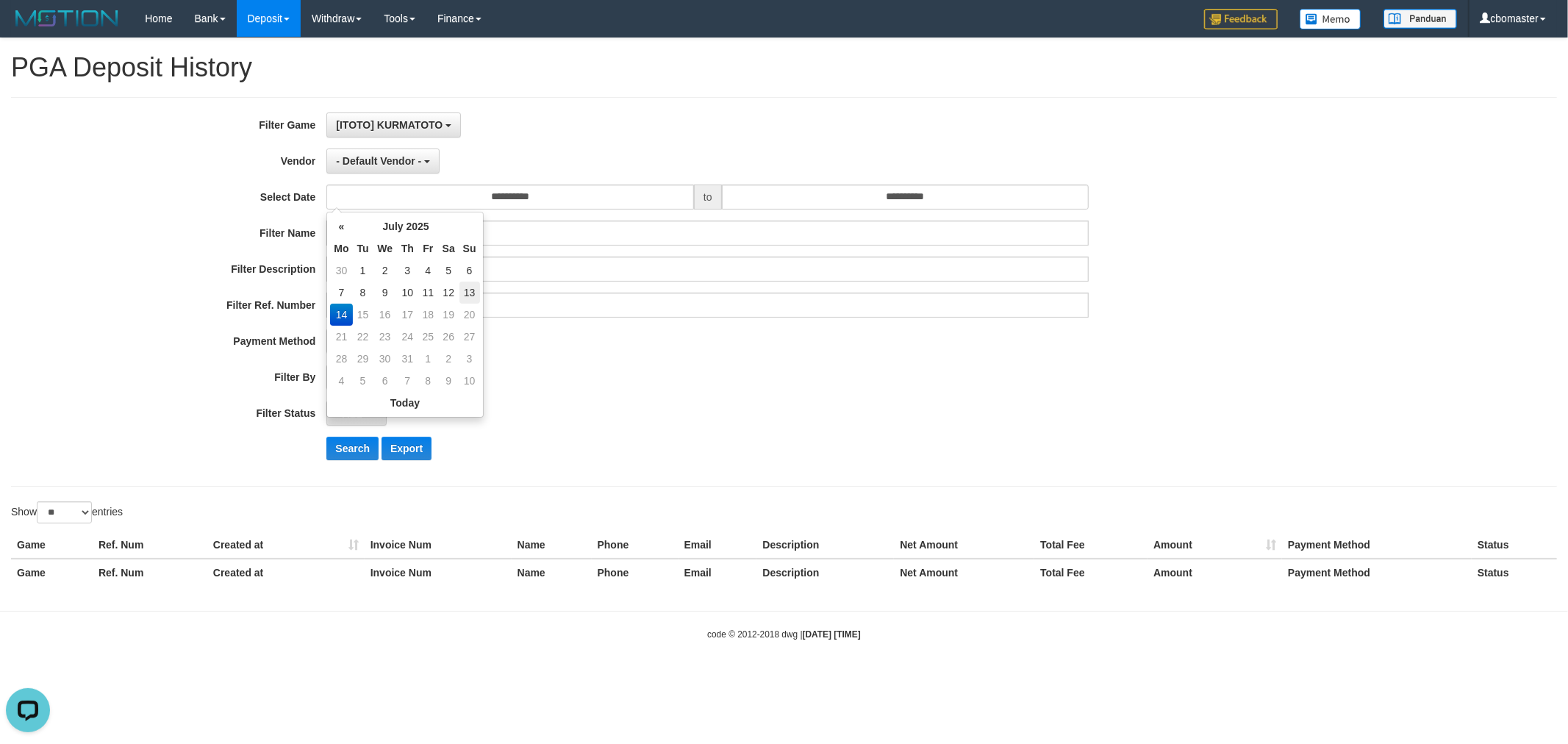 click on "13" at bounding box center [470, 293] 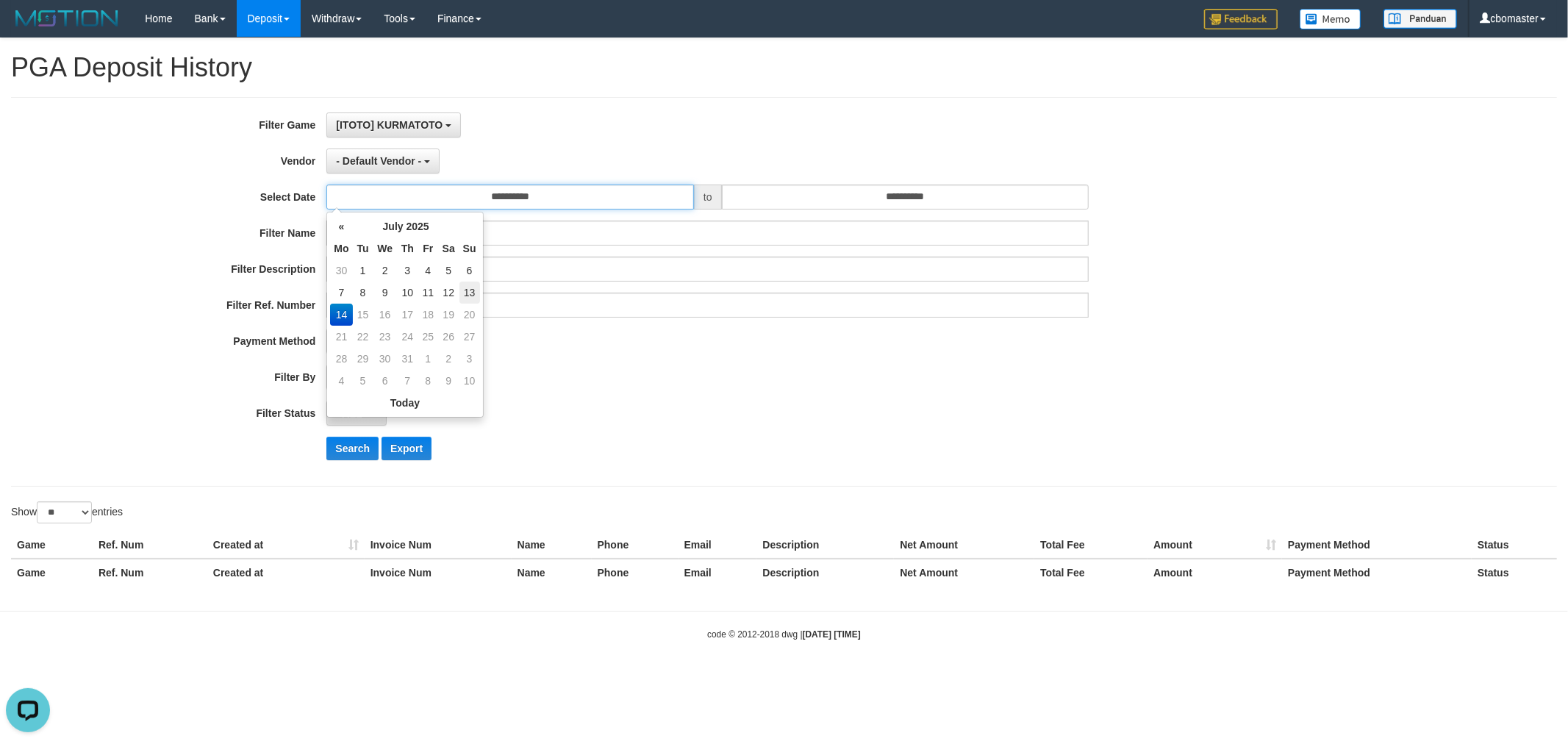 type on "**********" 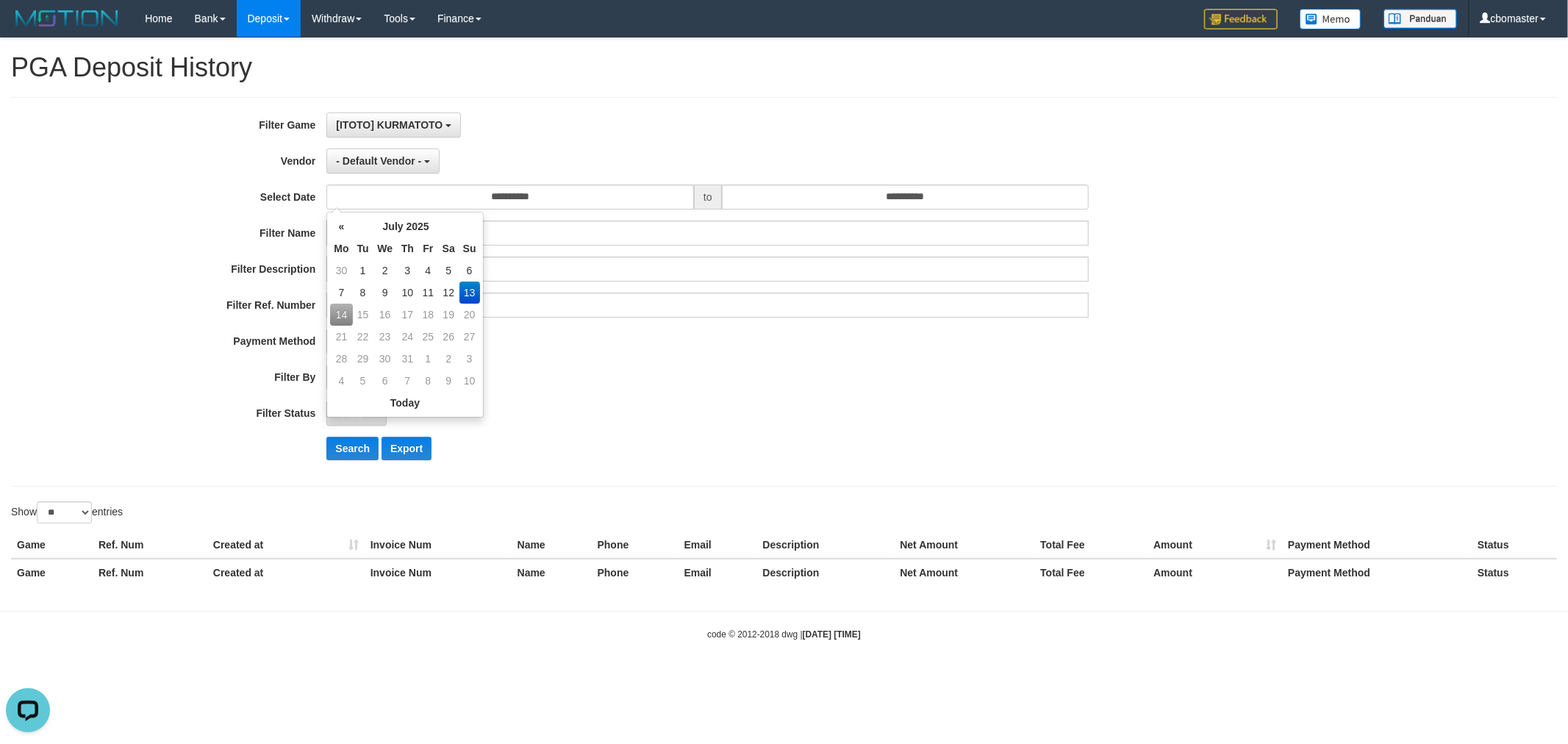 drag, startPoint x: 936, startPoint y: 212, endPoint x: 942, endPoint y: 203, distance: 10.816654 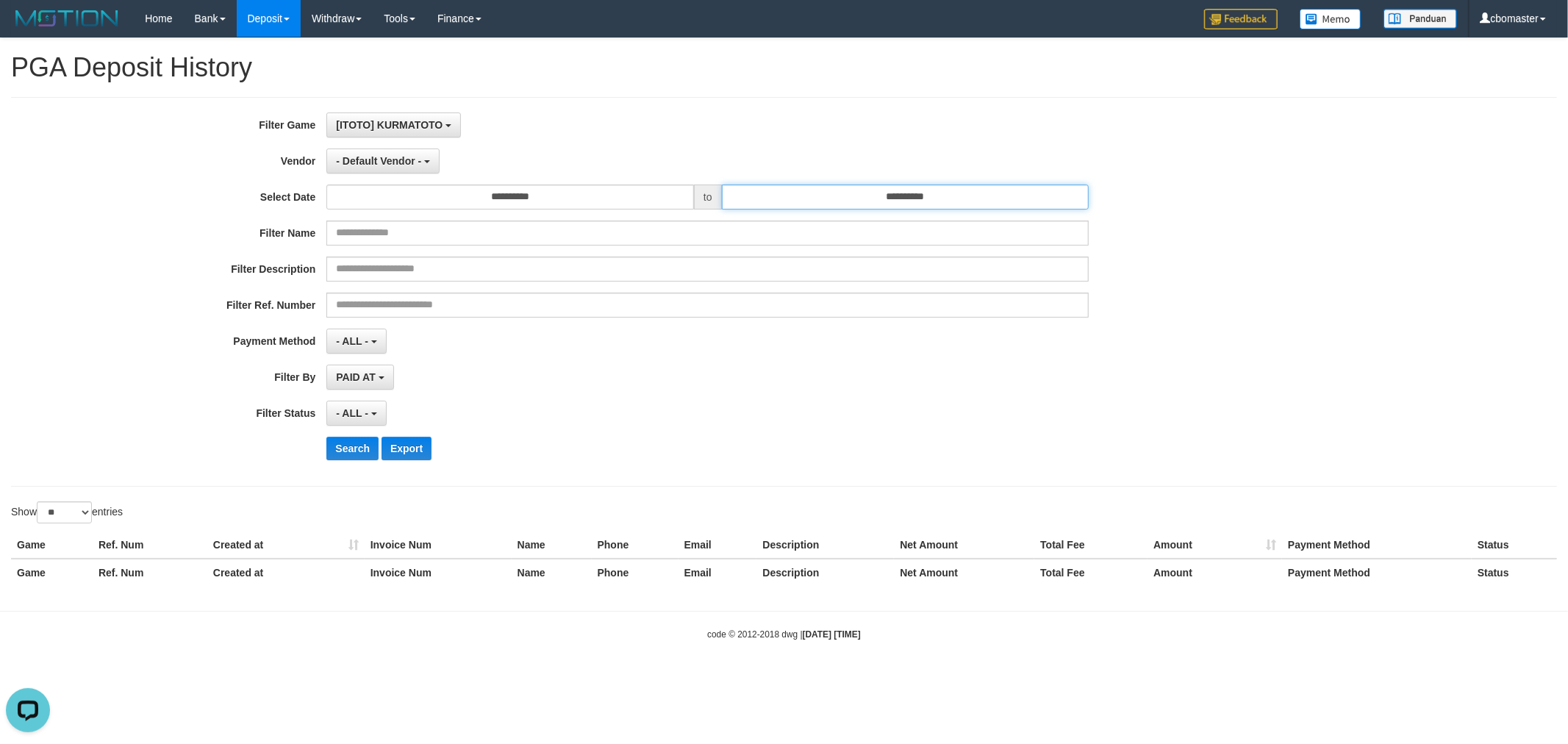 click on "**********" at bounding box center (906, 197) 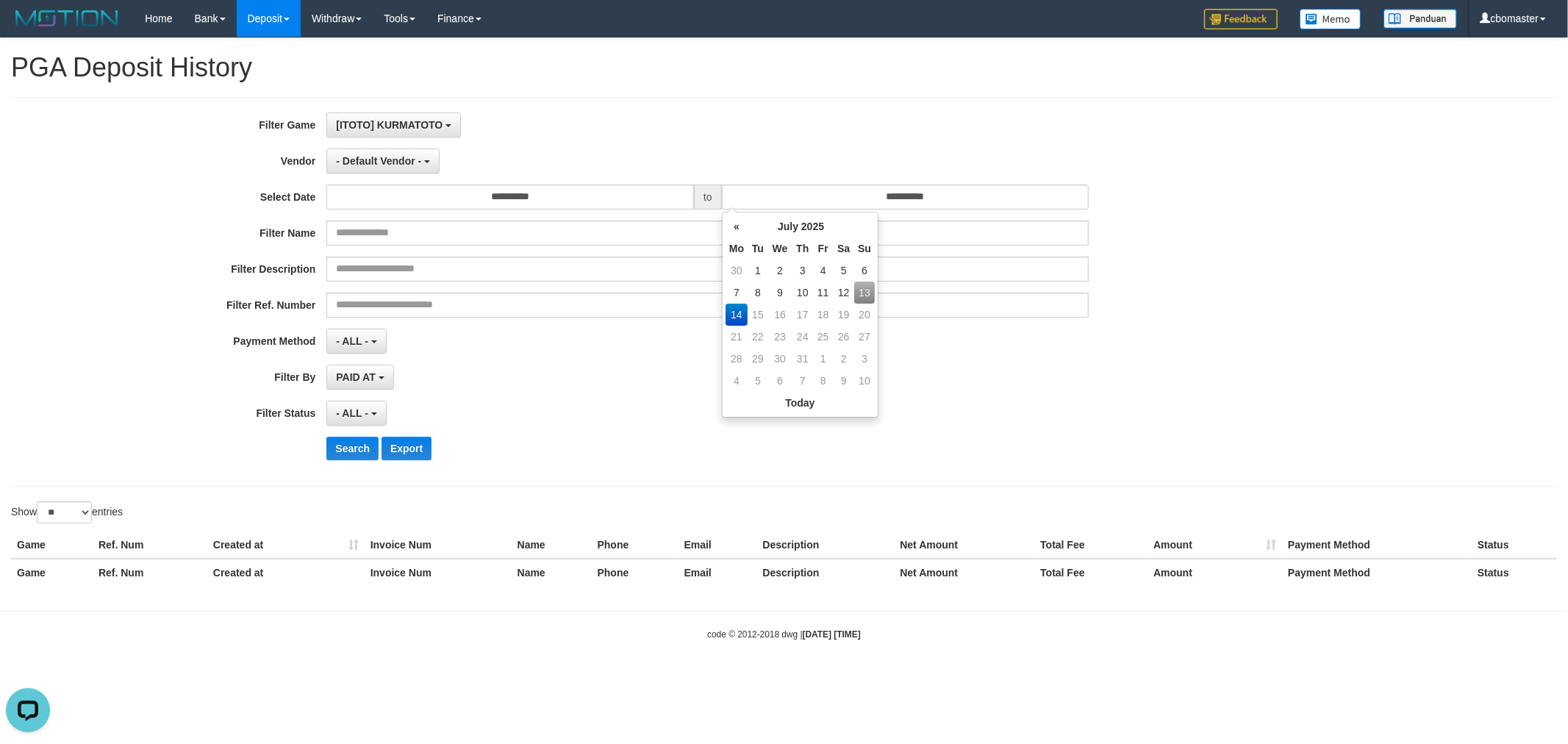click on "13" at bounding box center [864, 293] 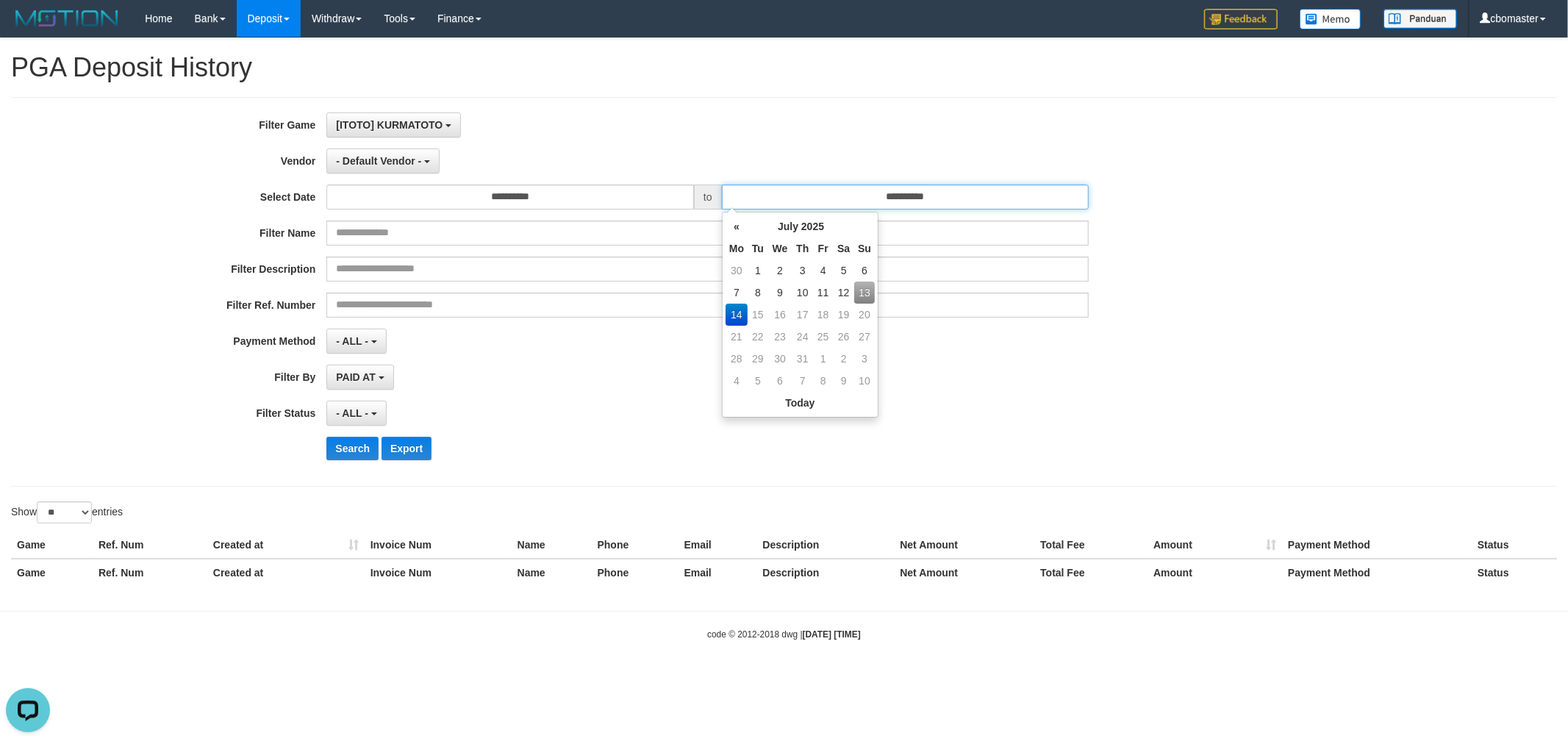 type on "**********" 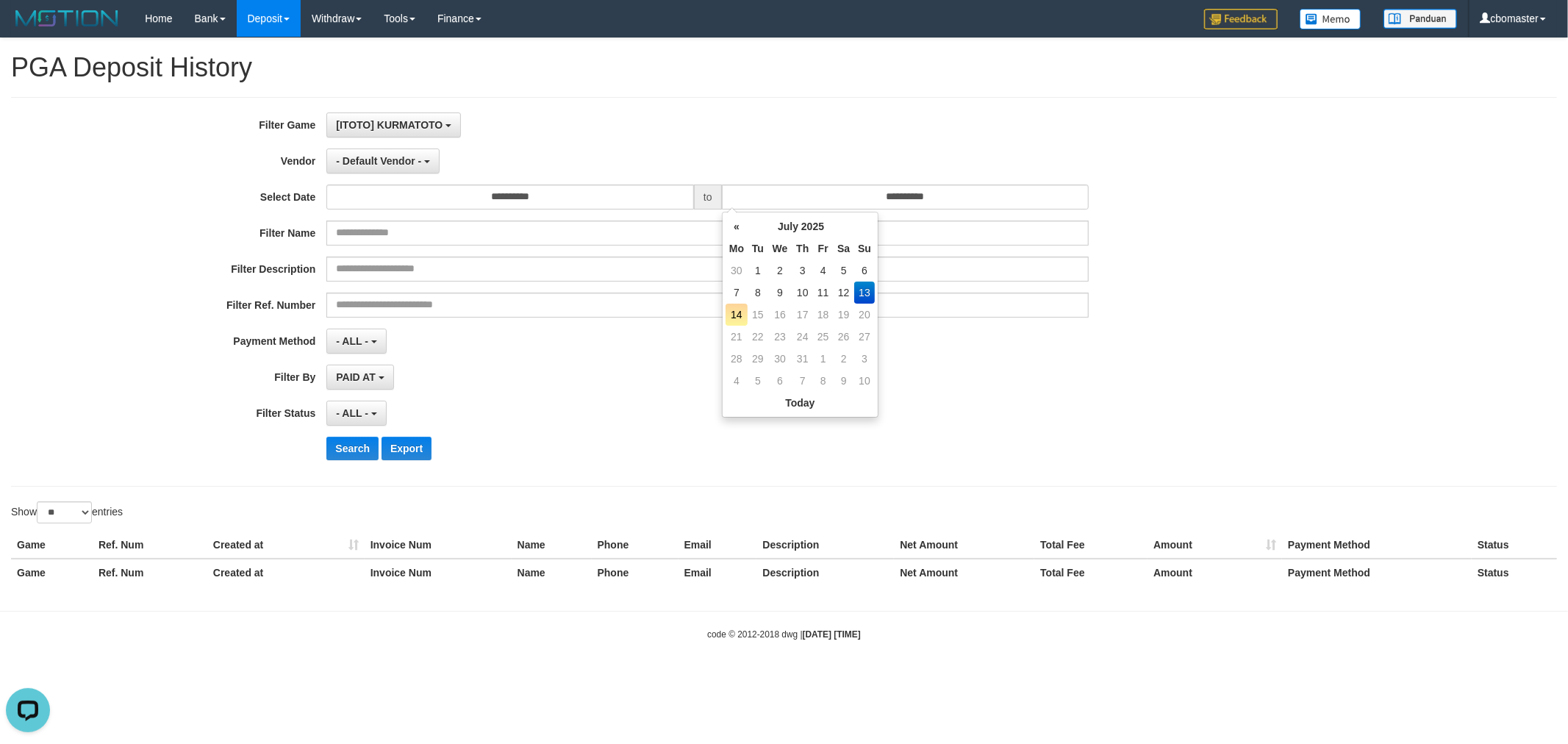 click on "13" at bounding box center (864, 293) 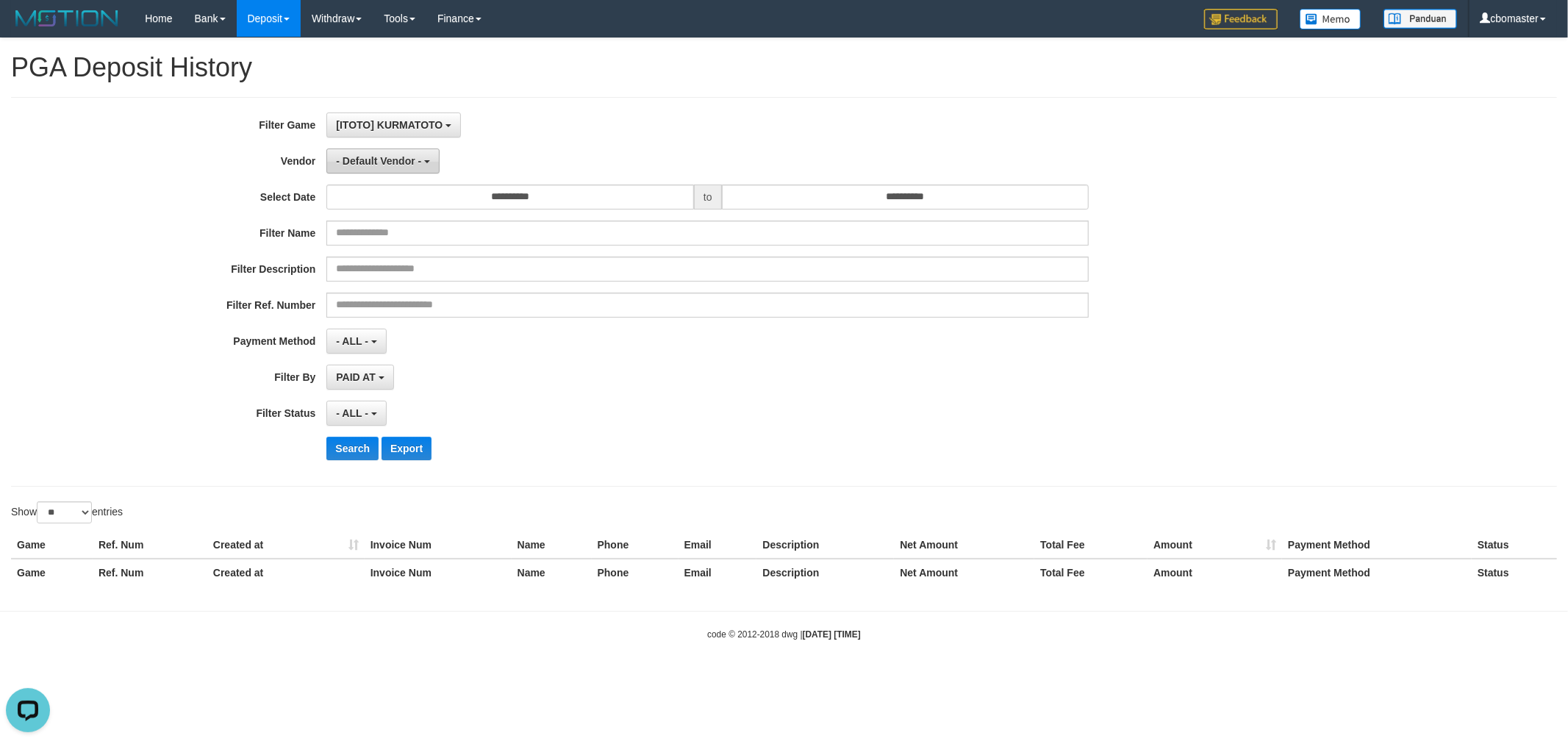 click on "- Default Vendor -" at bounding box center (383, 161) 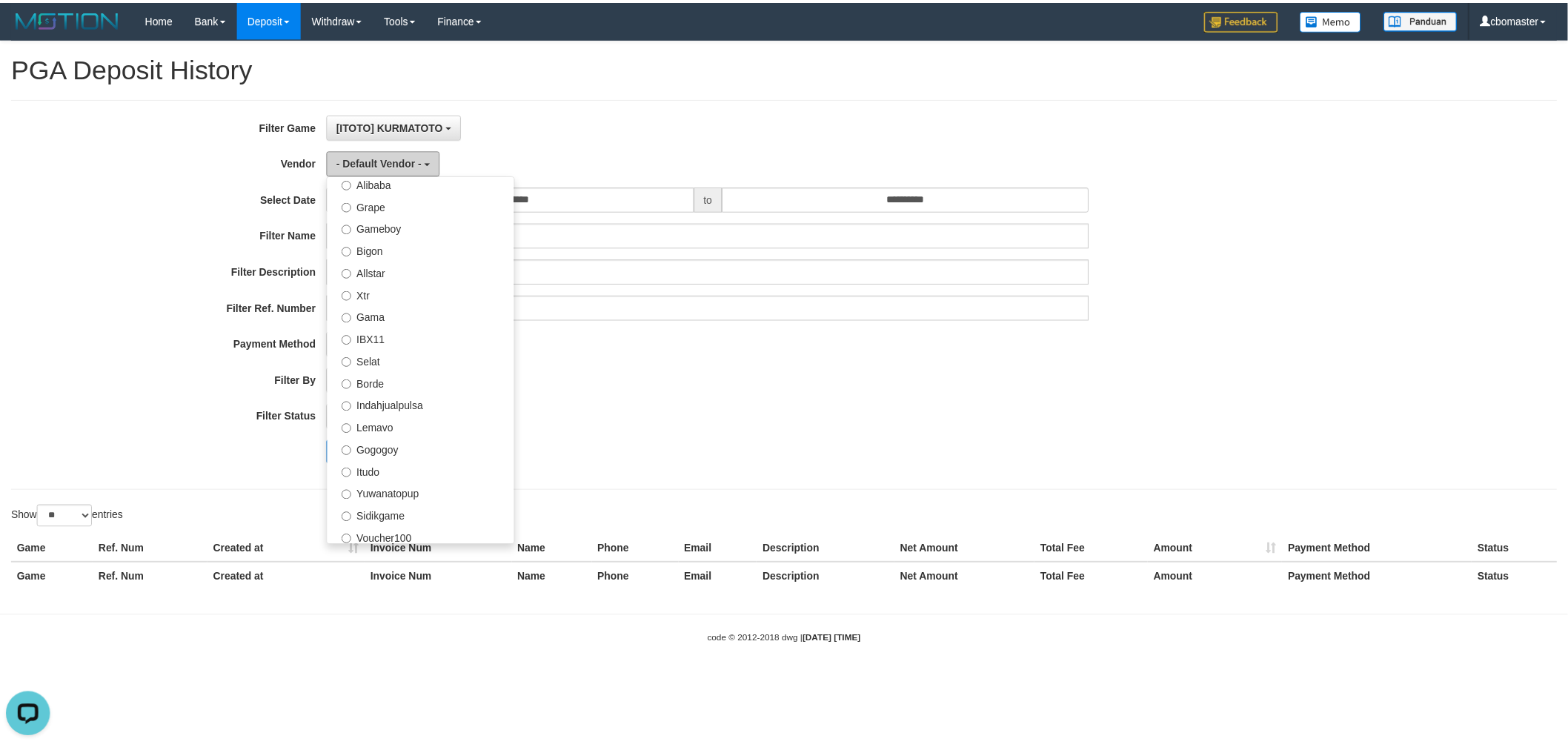 scroll, scrollTop: 507, scrollLeft: 0, axis: vertical 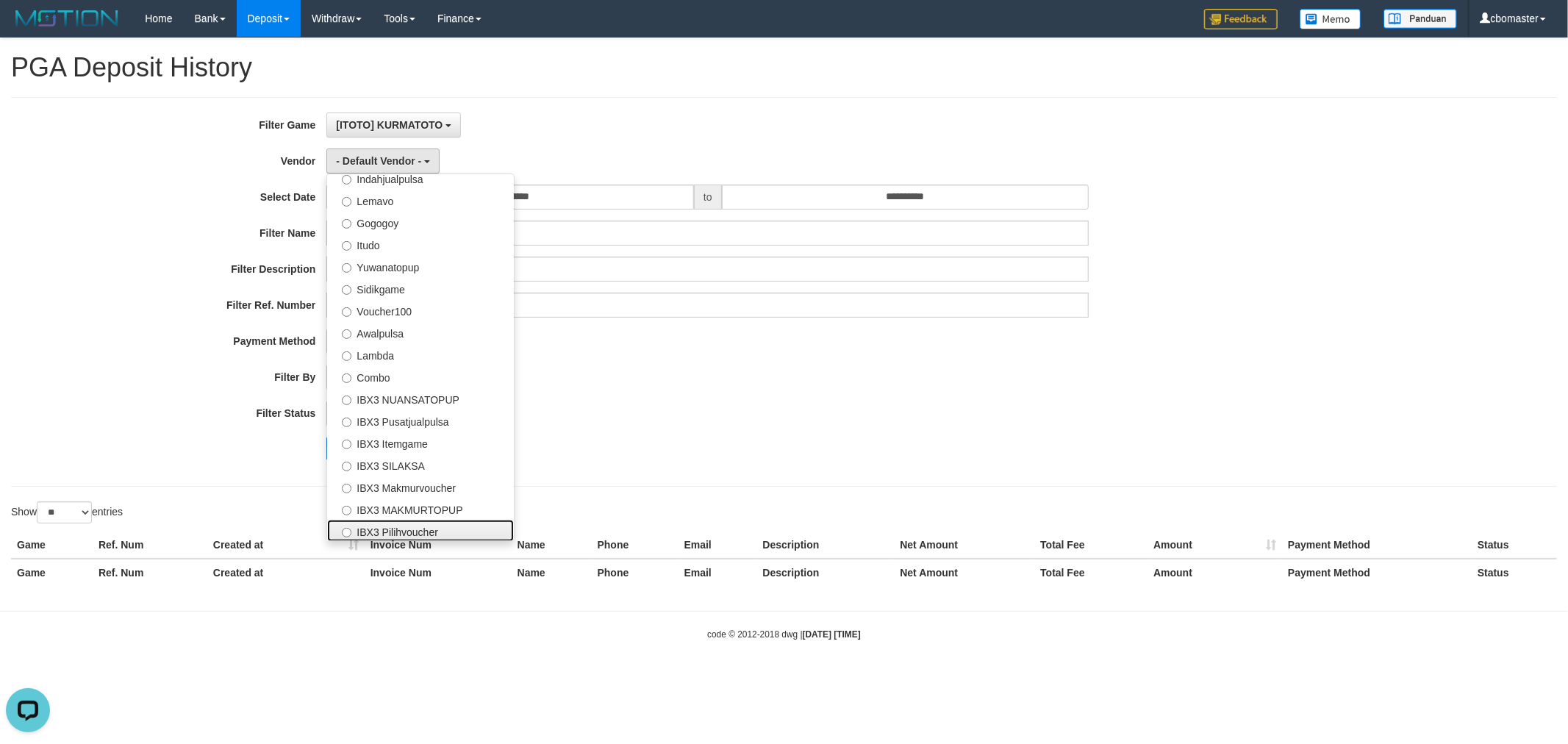 drag, startPoint x: 407, startPoint y: 522, endPoint x: 362, endPoint y: 517, distance: 45.276926 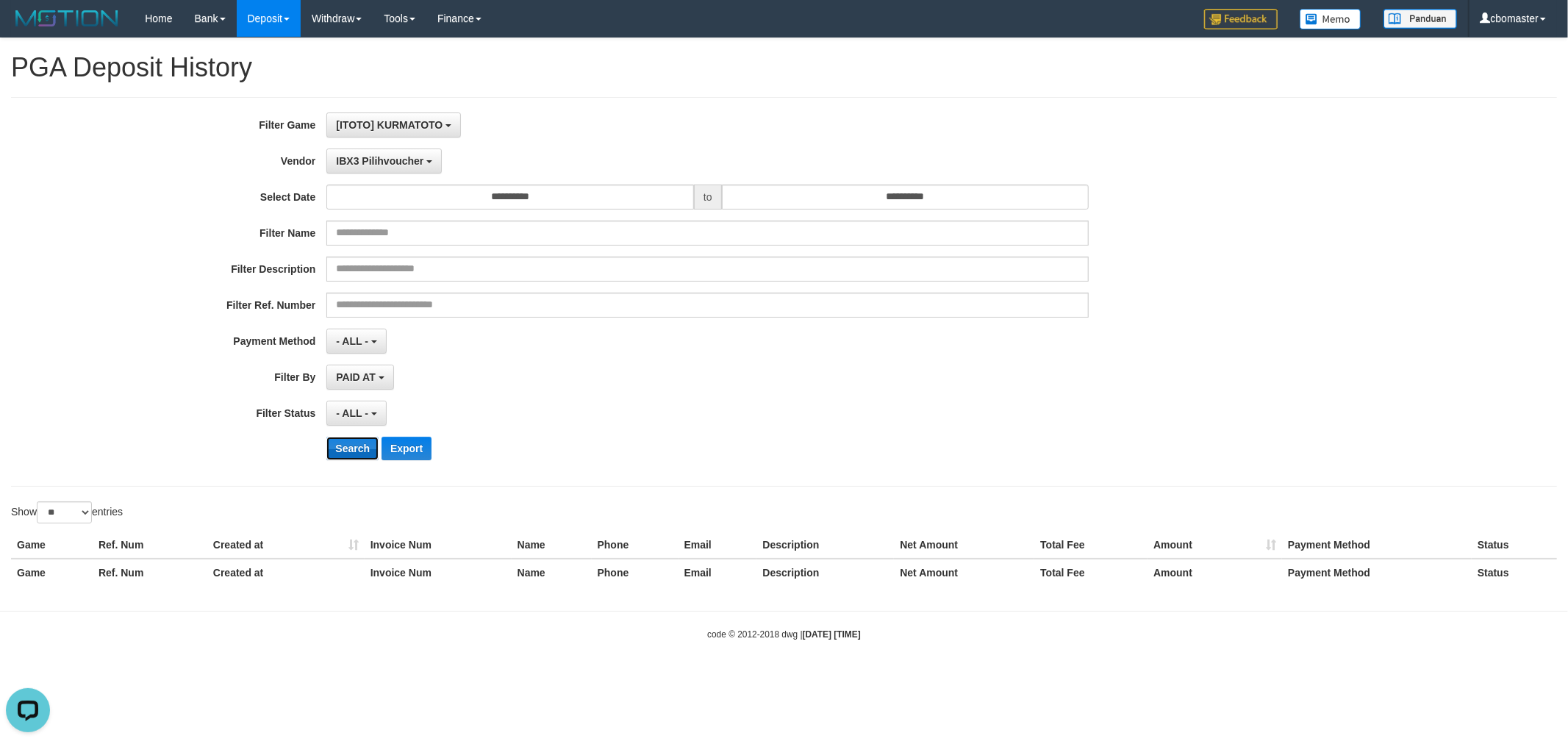 click on "Search" at bounding box center [352, 448] 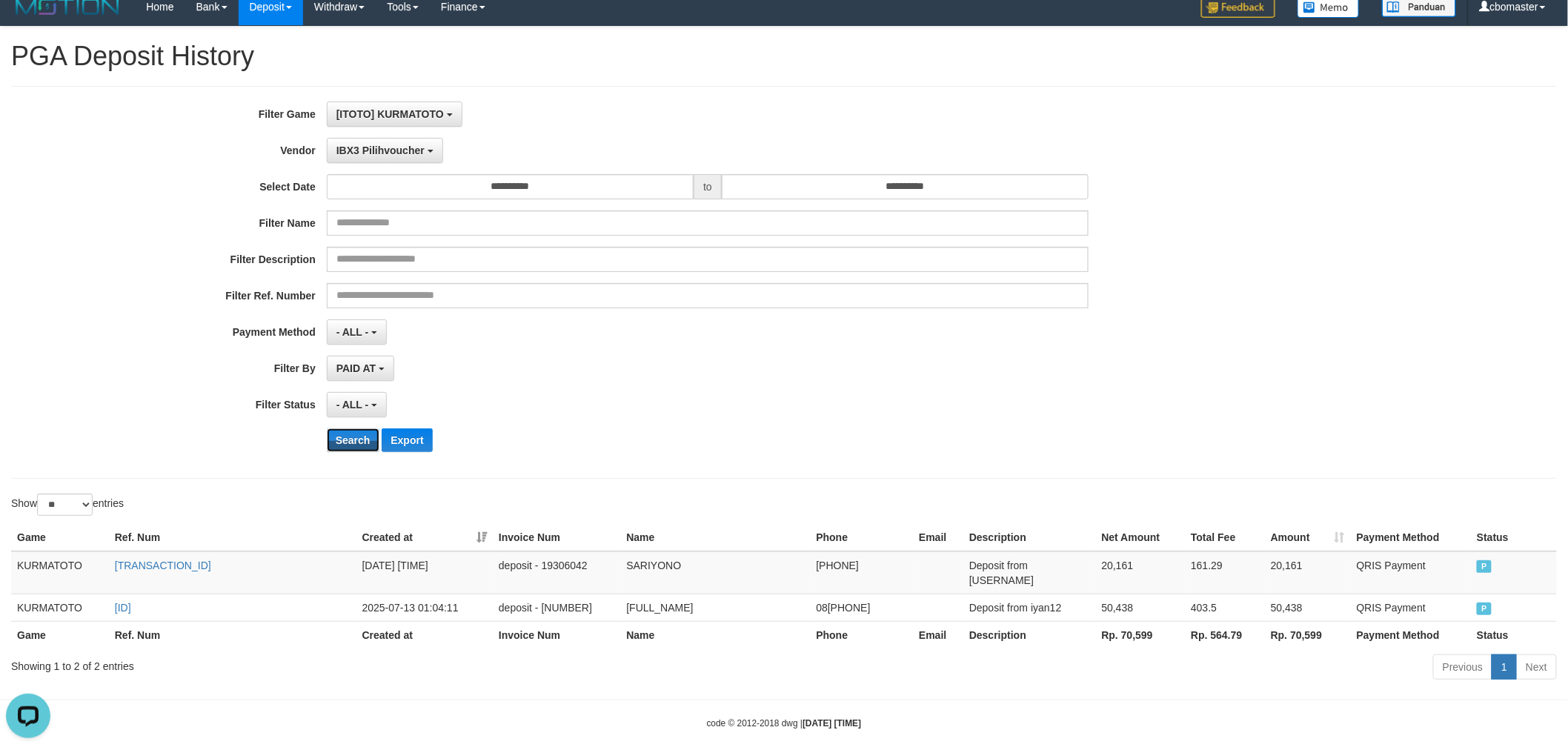 scroll, scrollTop: 16, scrollLeft: 0, axis: vertical 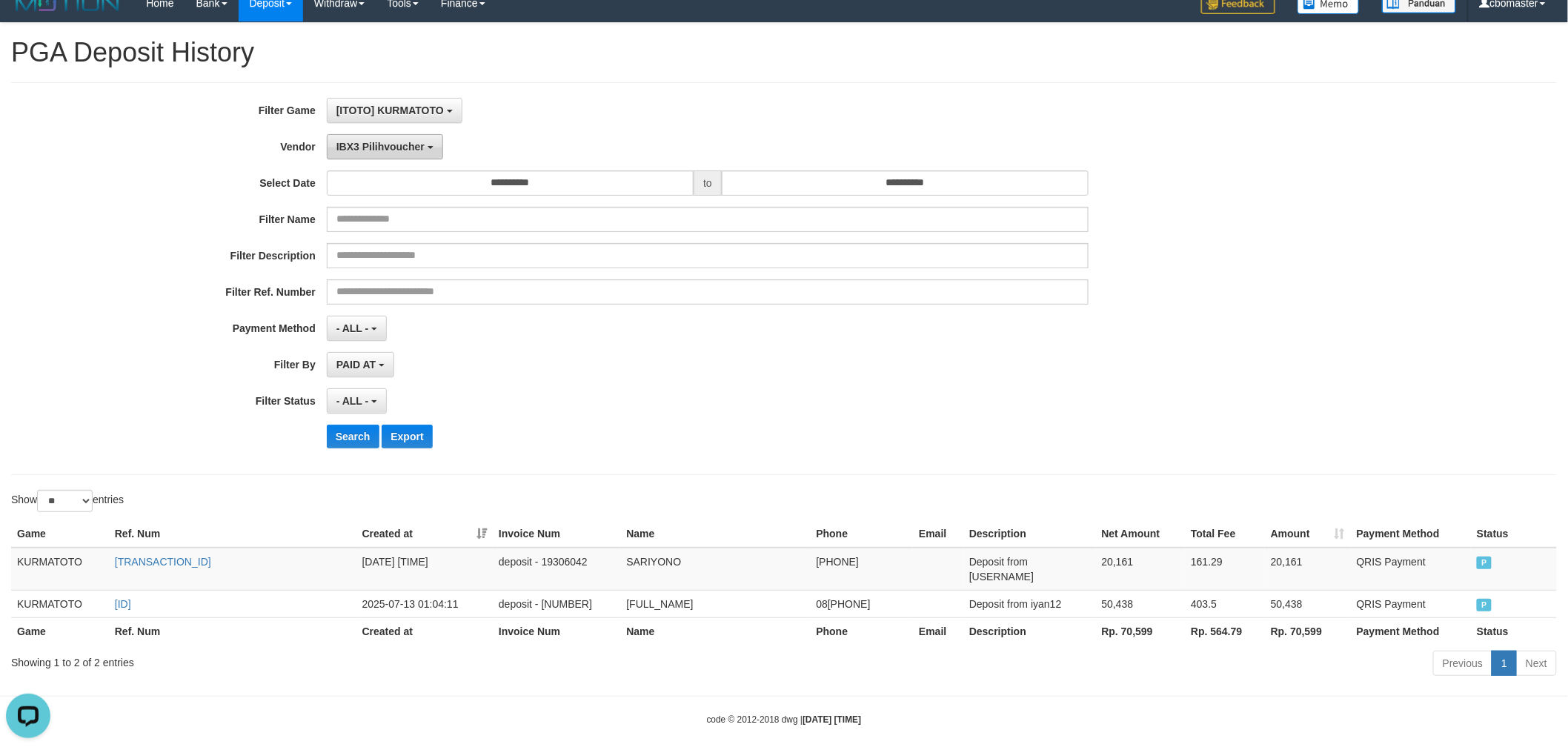 click on "IBX3 Pilihvoucher" at bounding box center [380, 147] 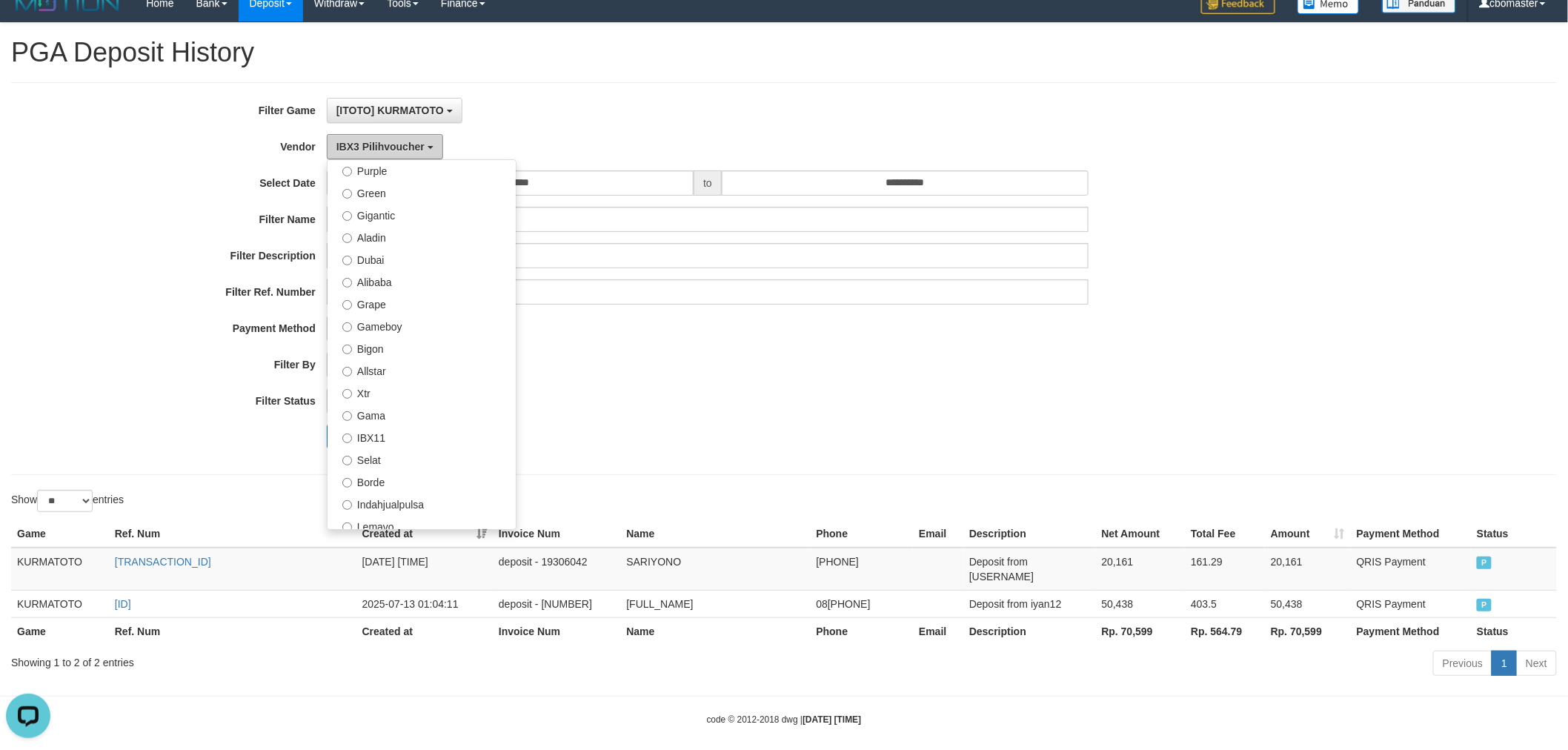 scroll, scrollTop: 95, scrollLeft: 0, axis: vertical 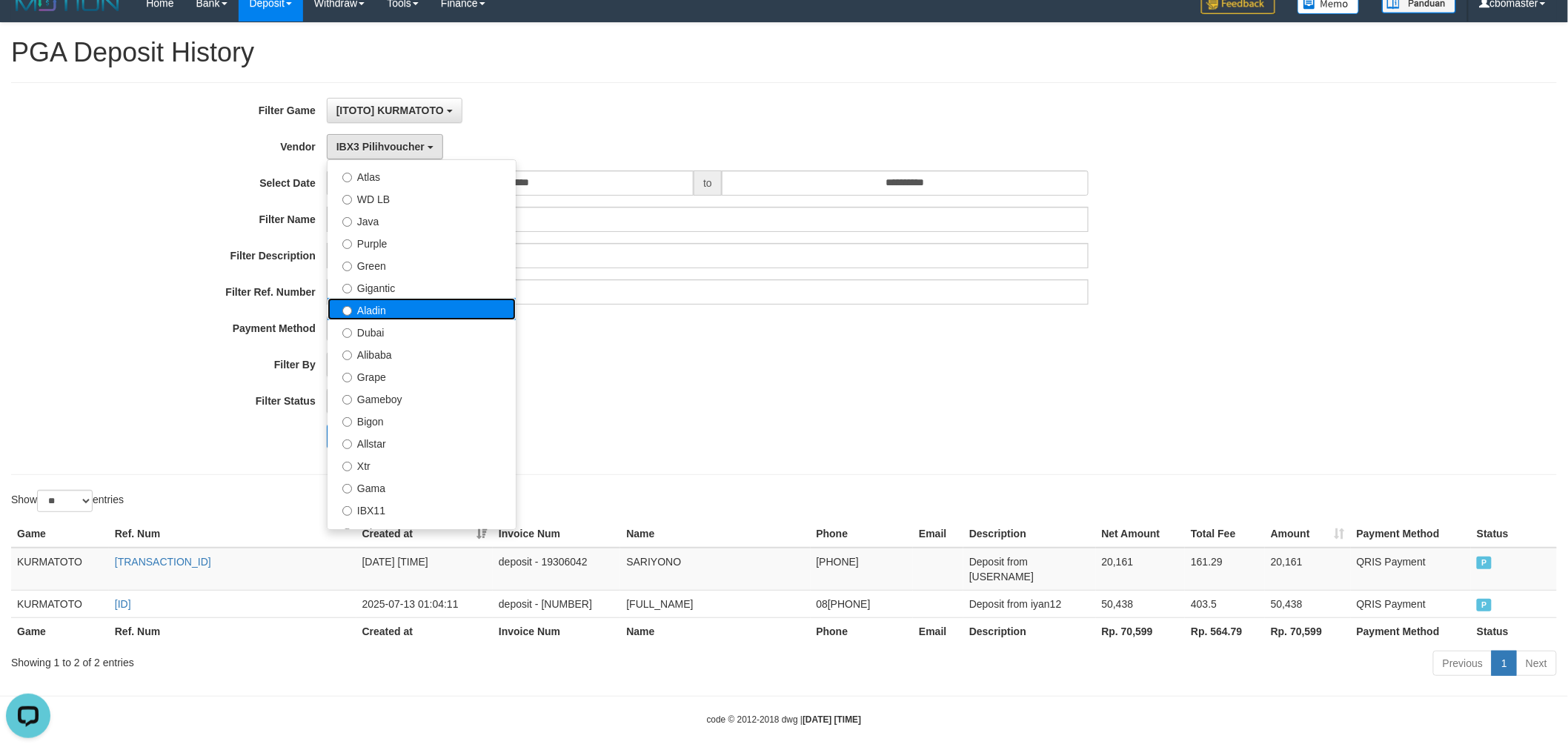 click on "Aladin" at bounding box center [422, 309] 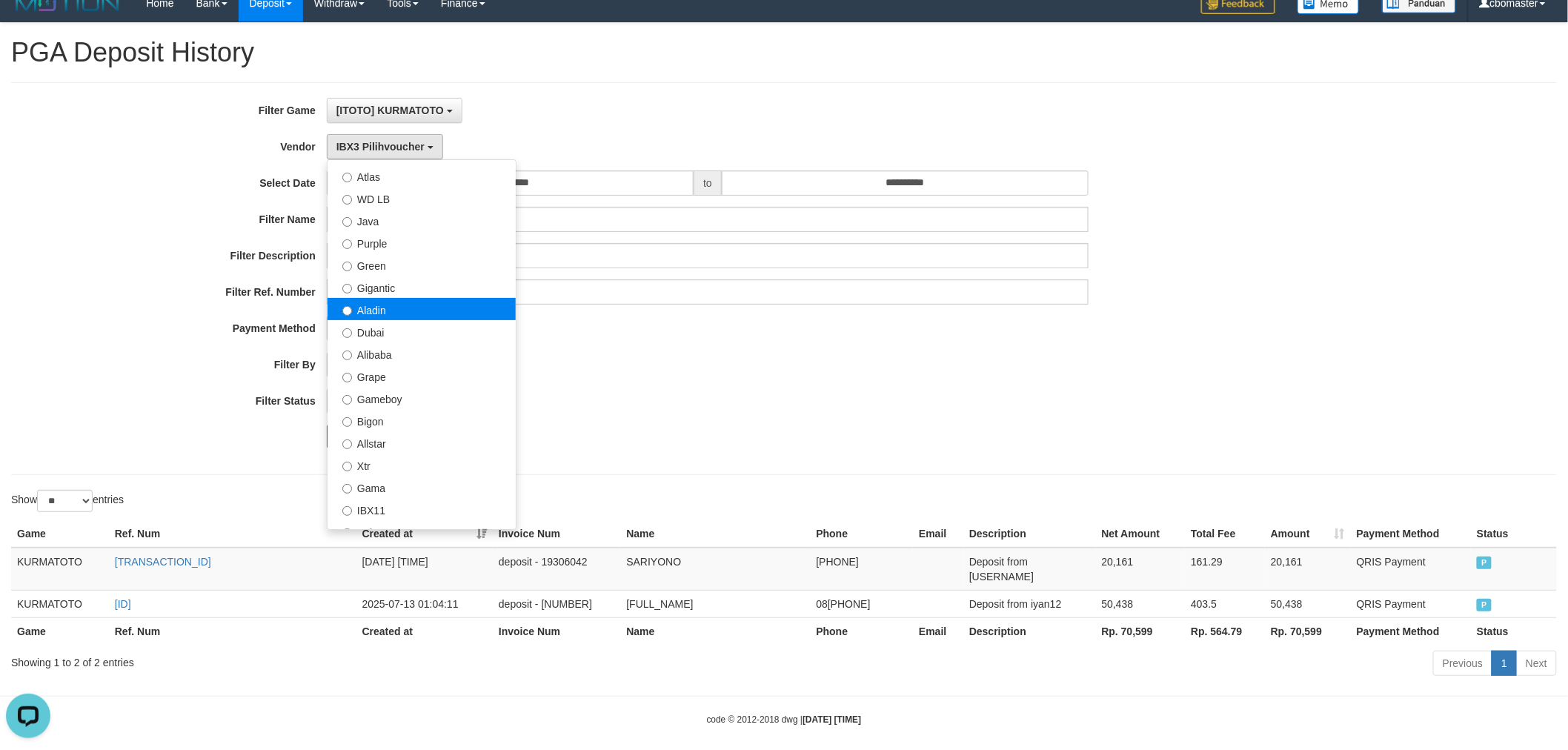 select on "**********" 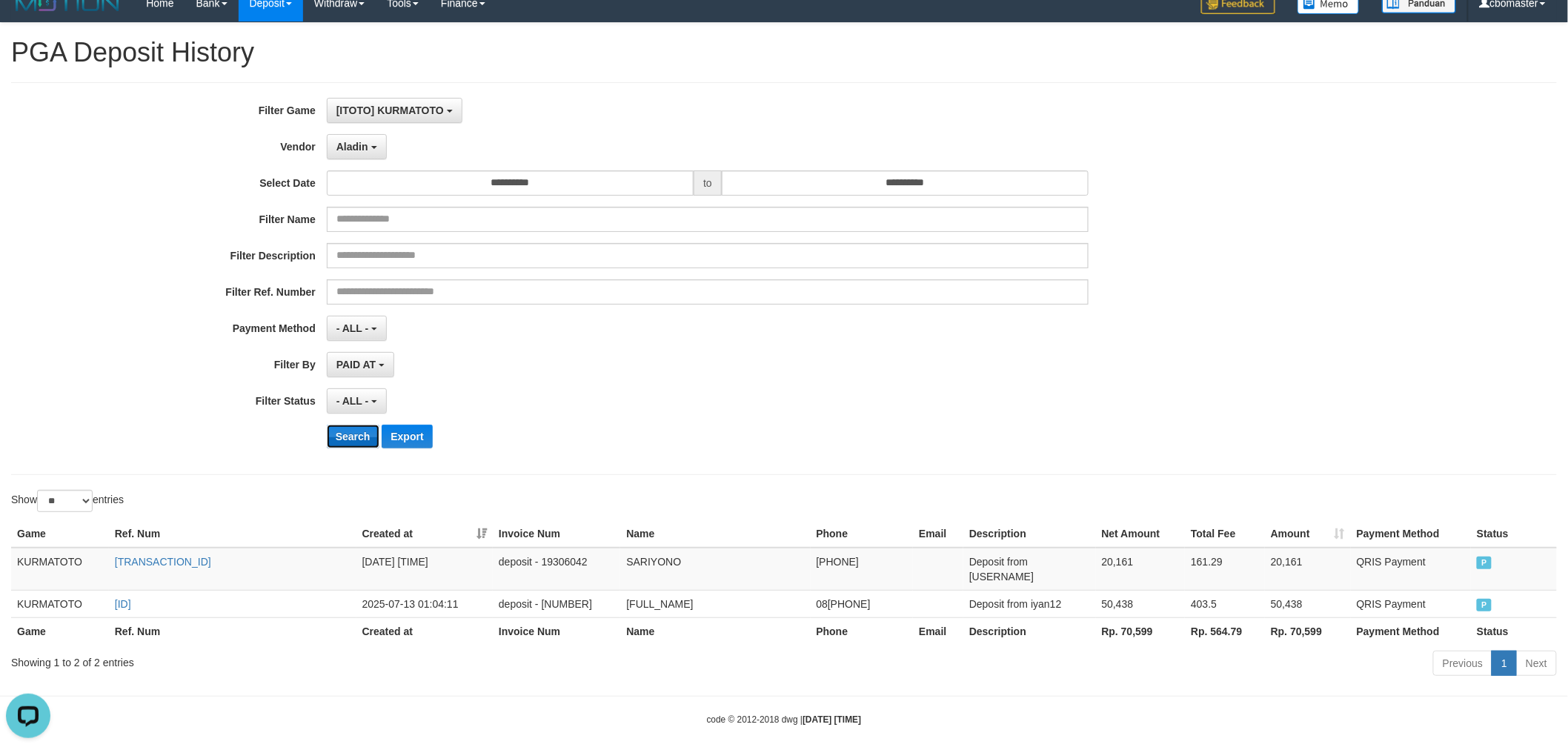 click on "Search" at bounding box center (353, 437) 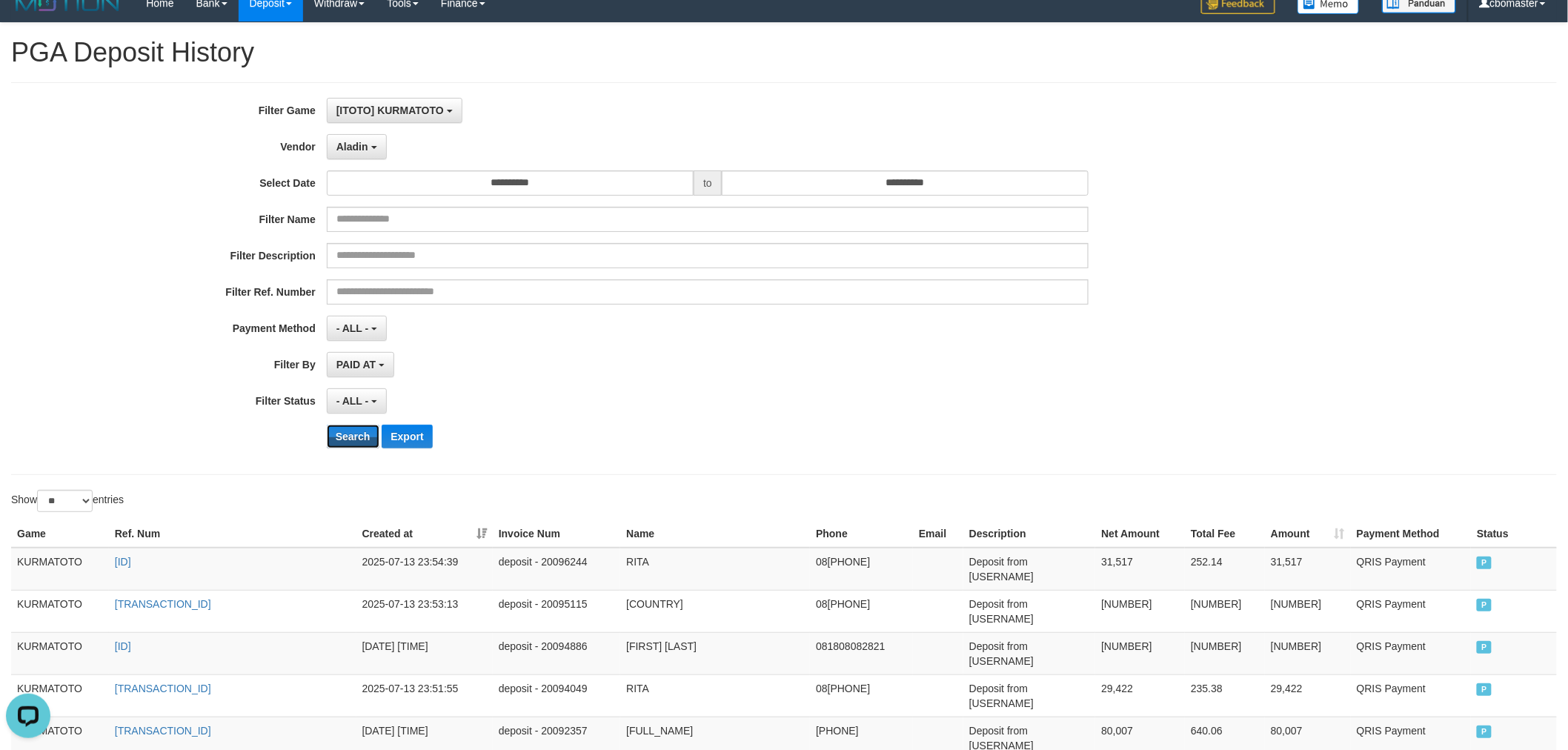 scroll, scrollTop: 662, scrollLeft: 0, axis: vertical 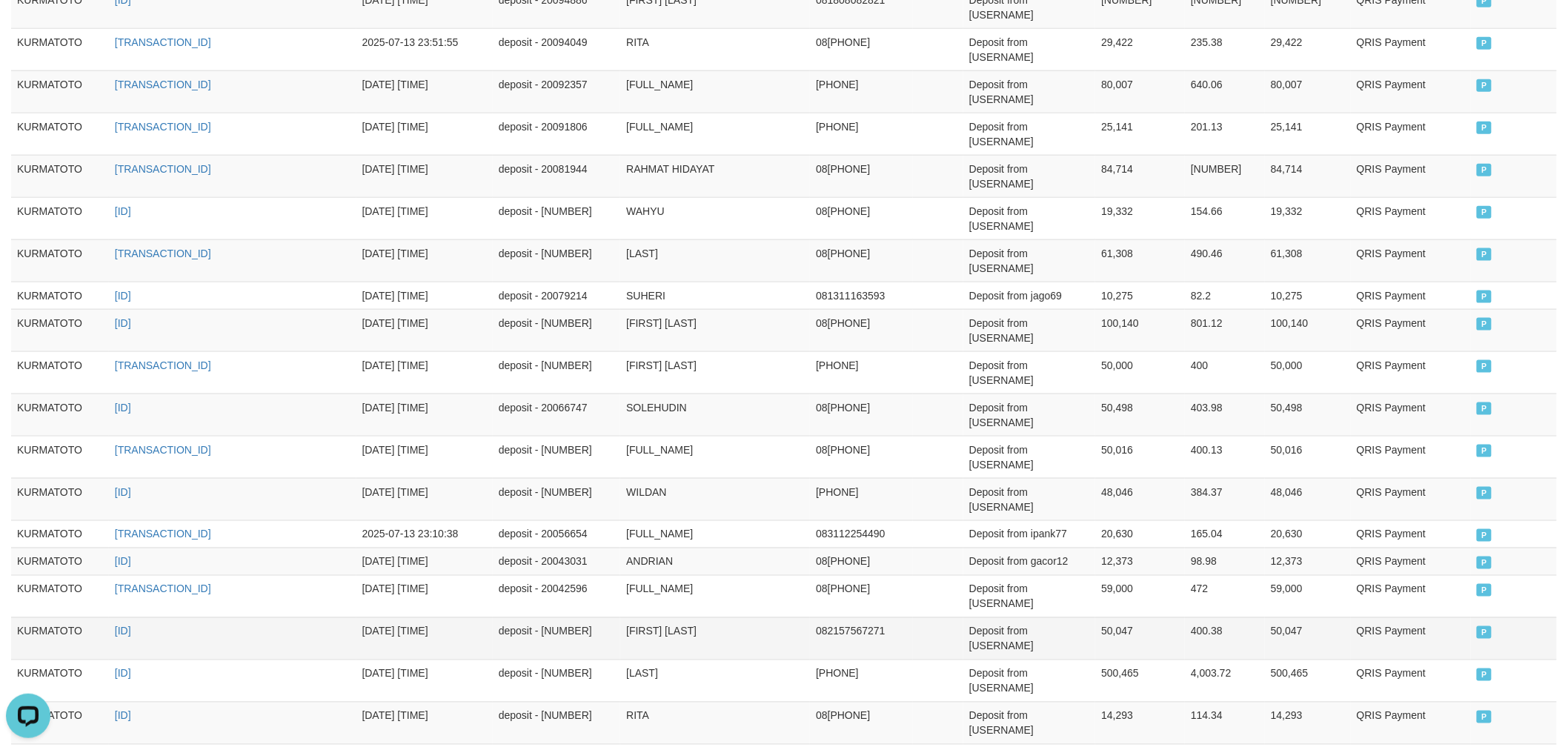 type 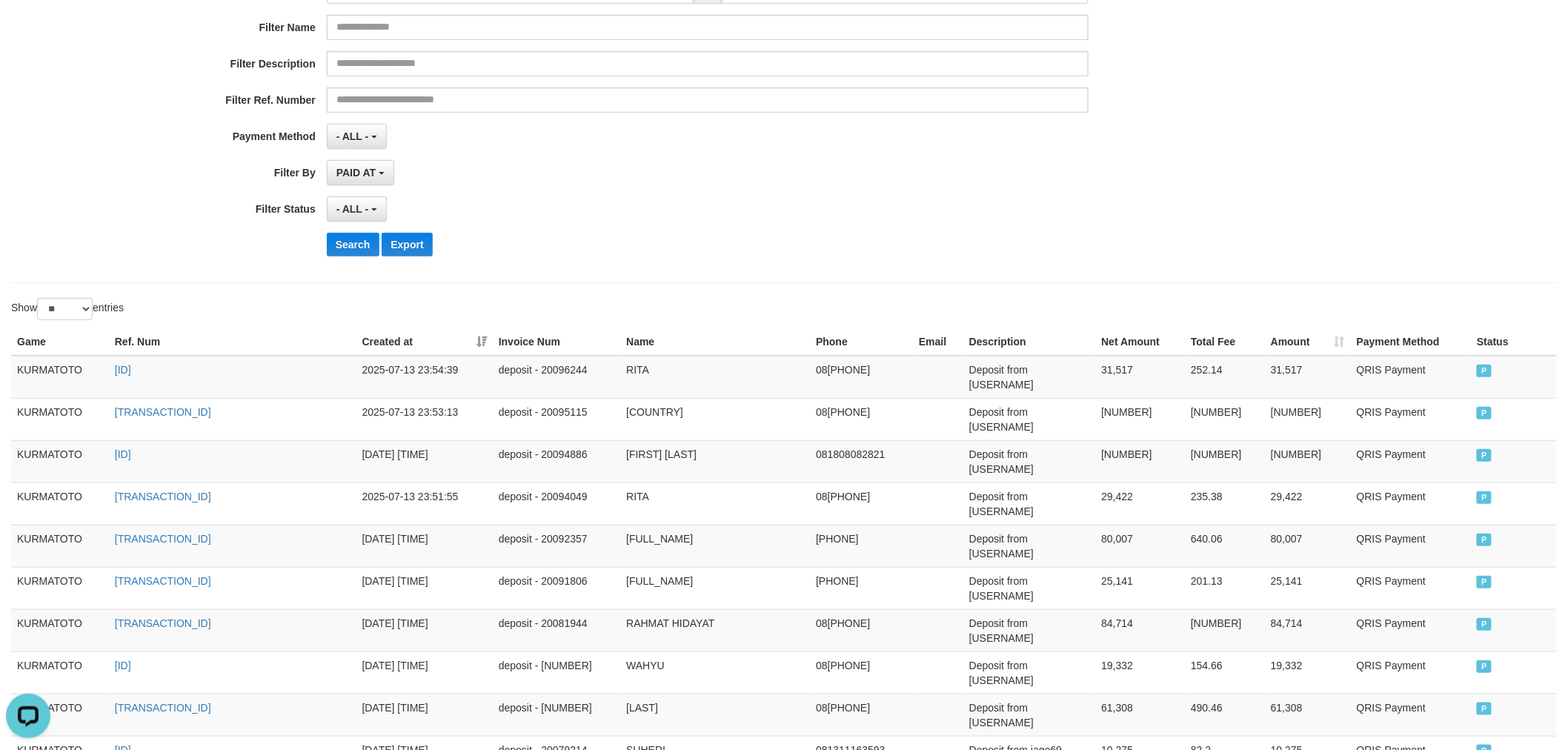scroll, scrollTop: 0, scrollLeft: 0, axis: both 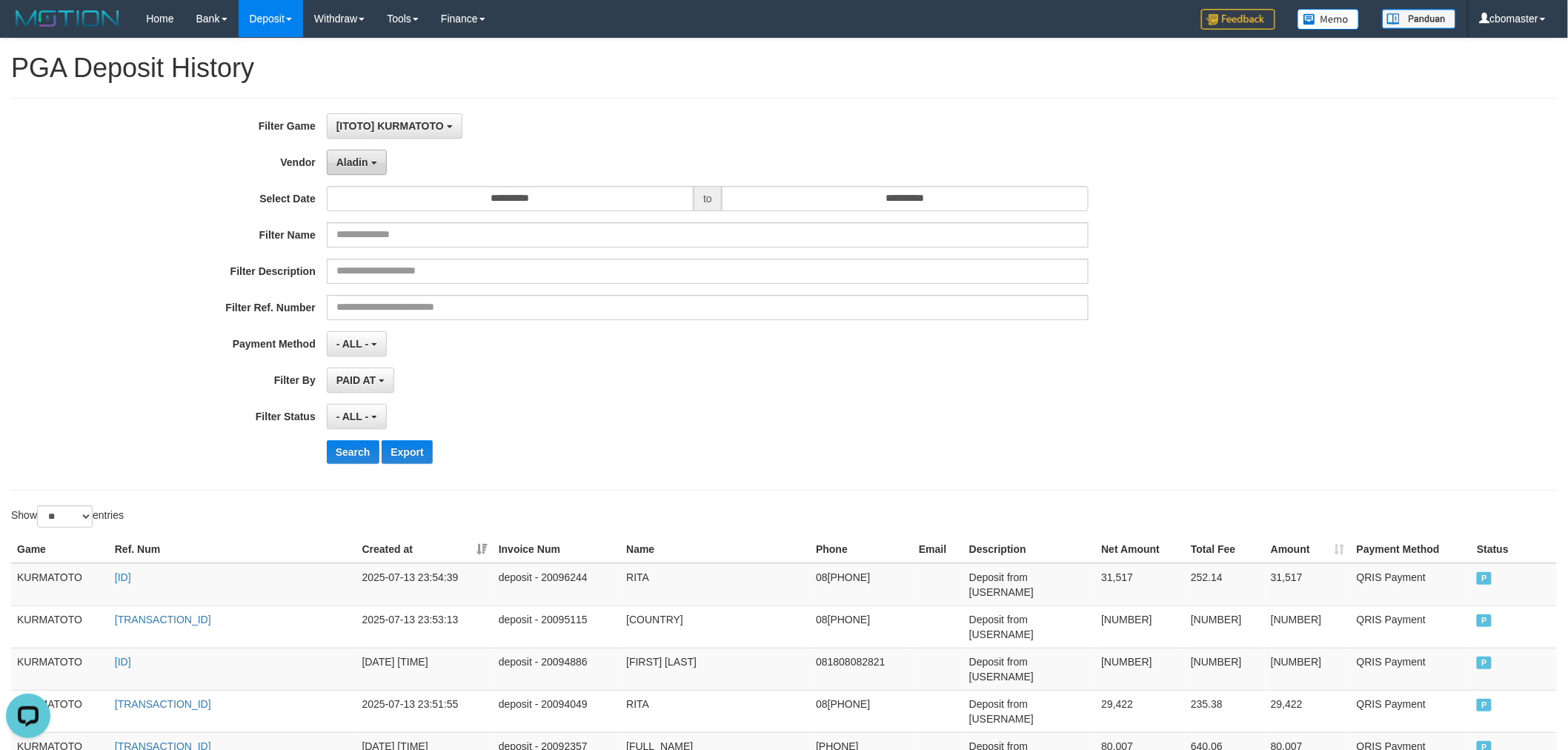 click at bounding box center (374, 163) 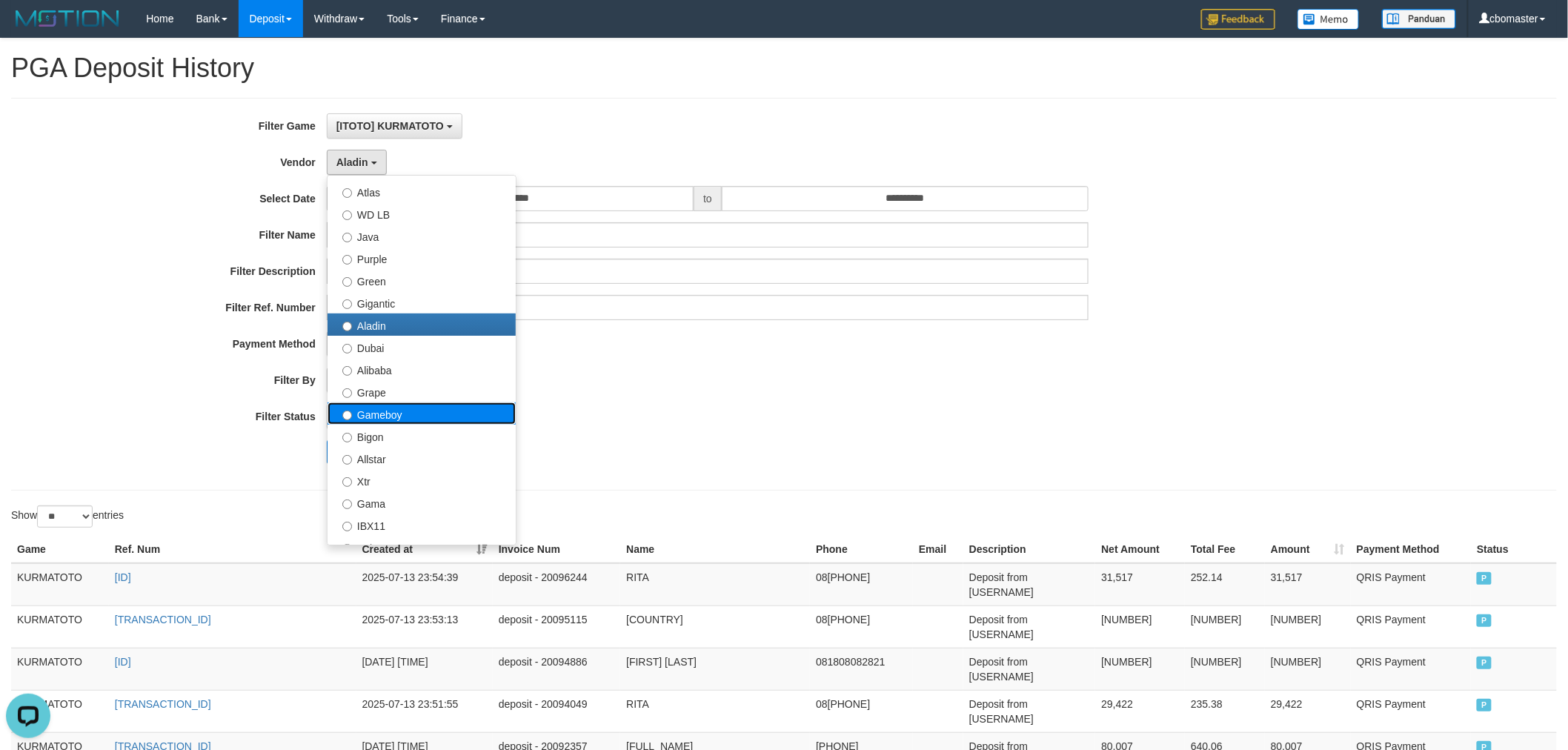 click on "Gameboy" at bounding box center [422, 414] 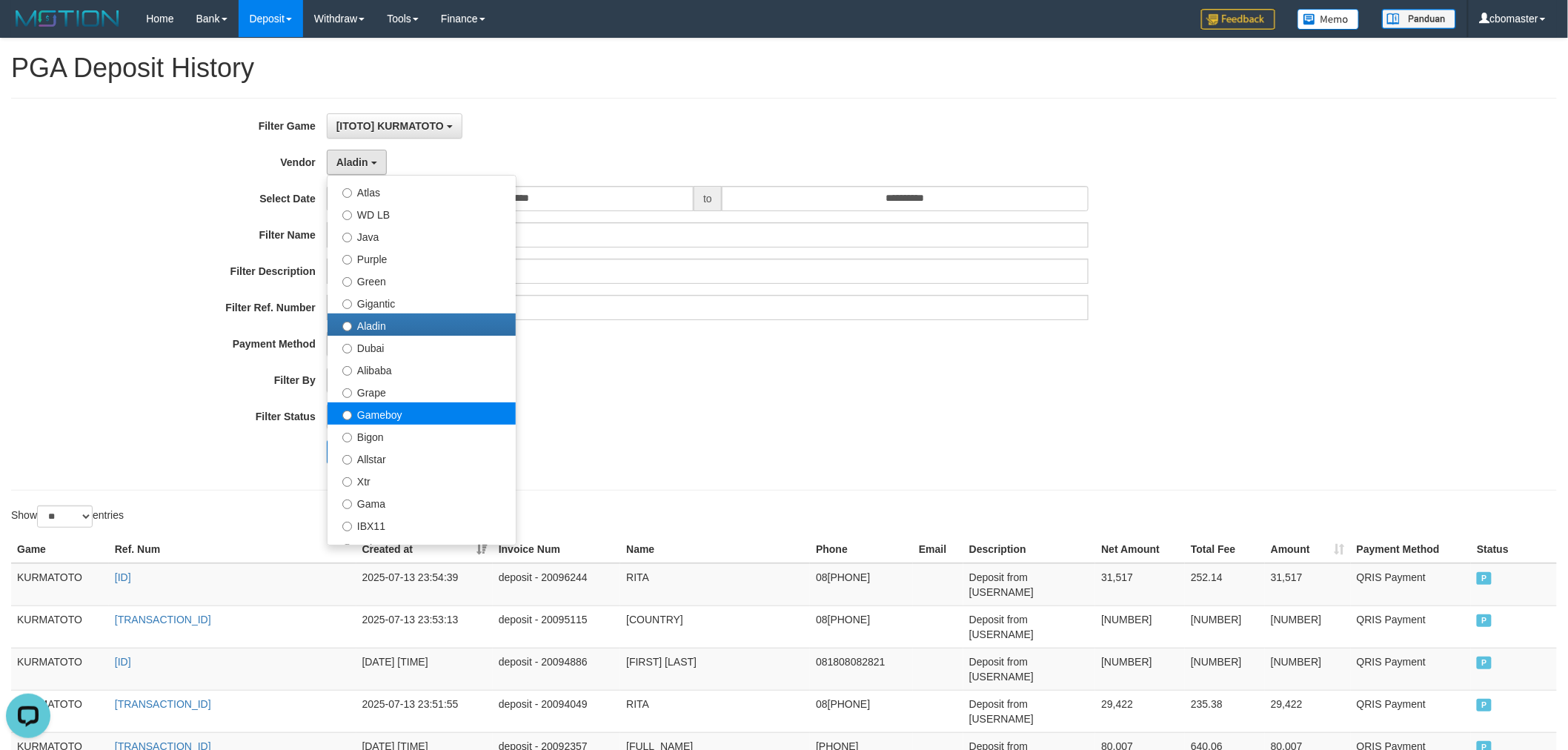select on "**********" 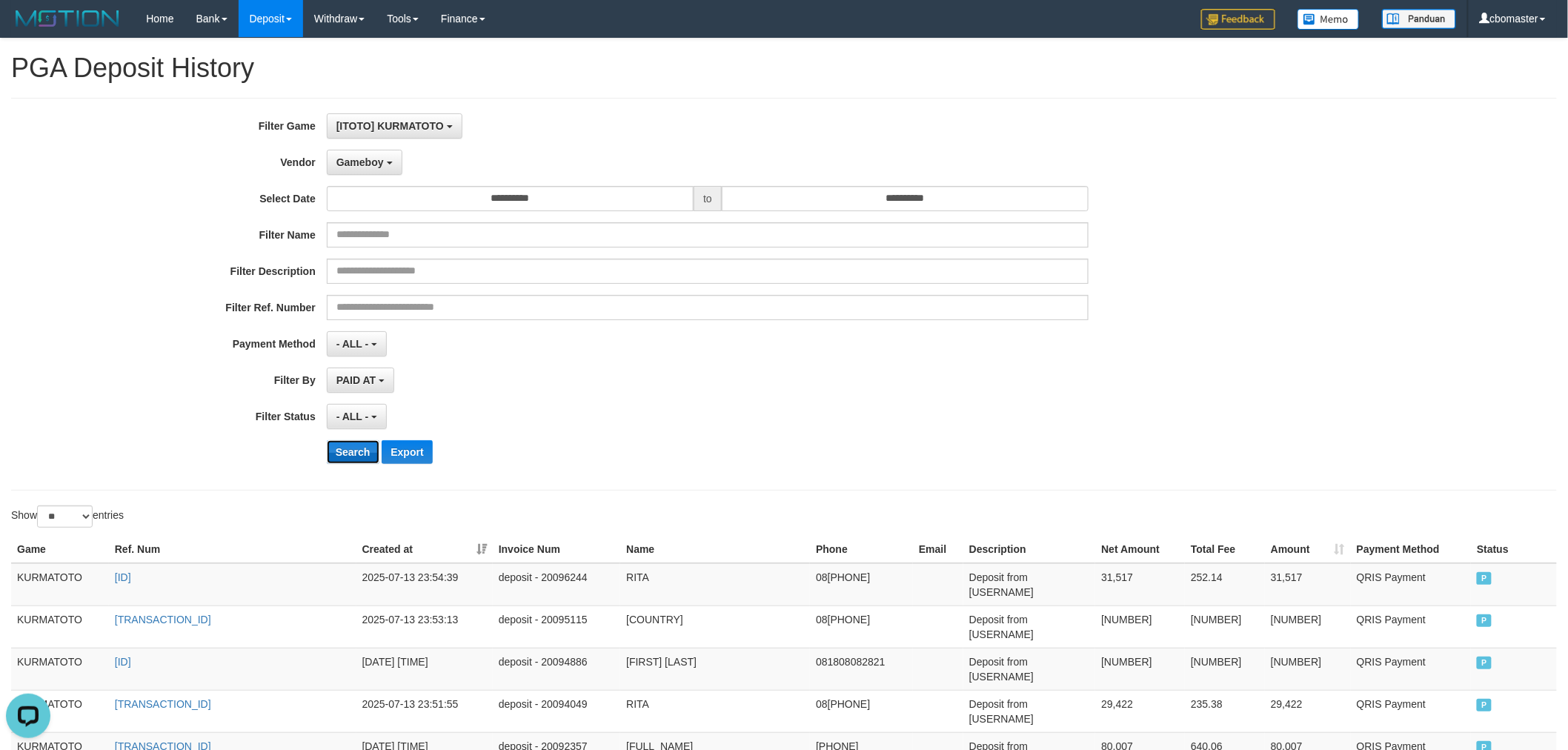 click on "Search" at bounding box center [353, 452] 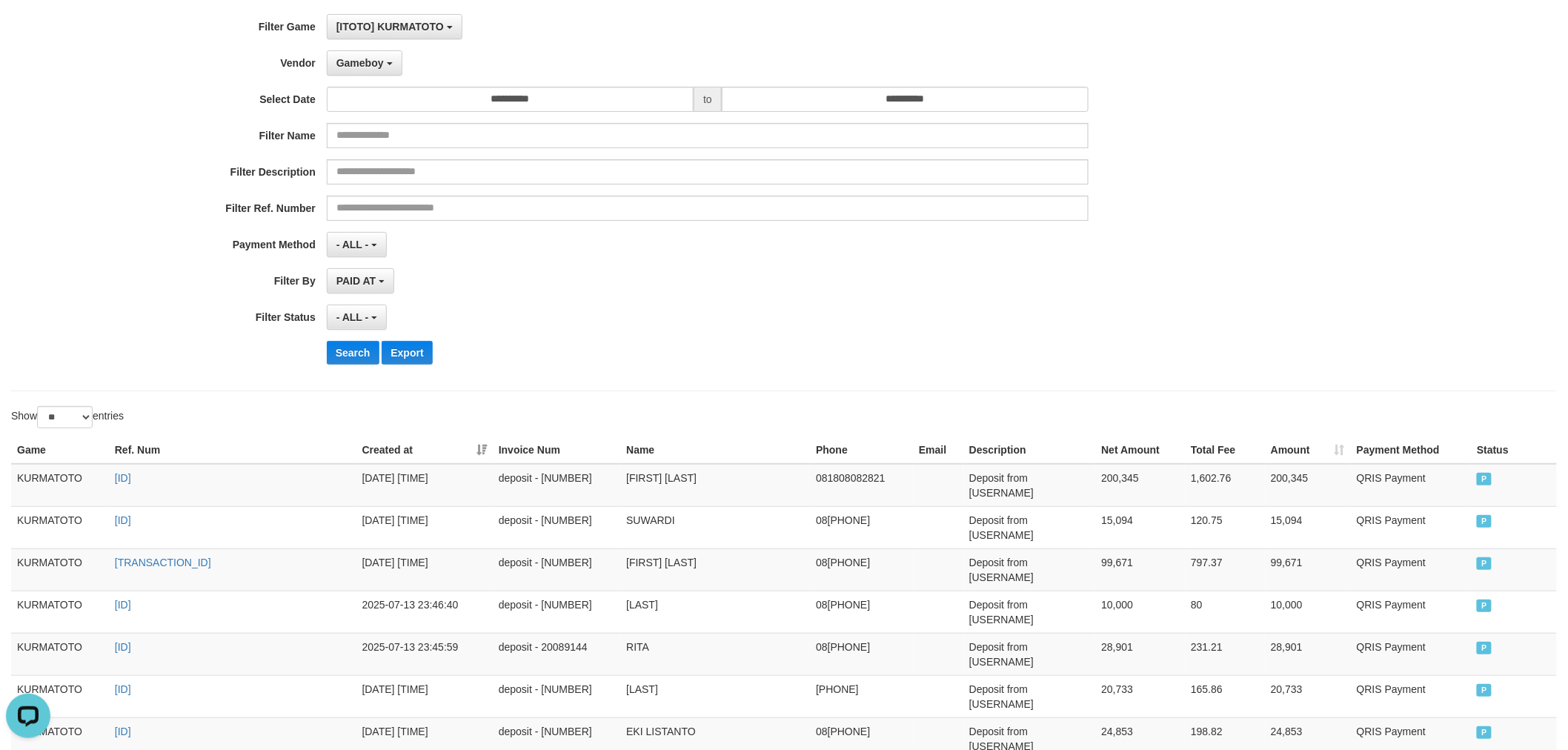 scroll, scrollTop: 0, scrollLeft: 0, axis: both 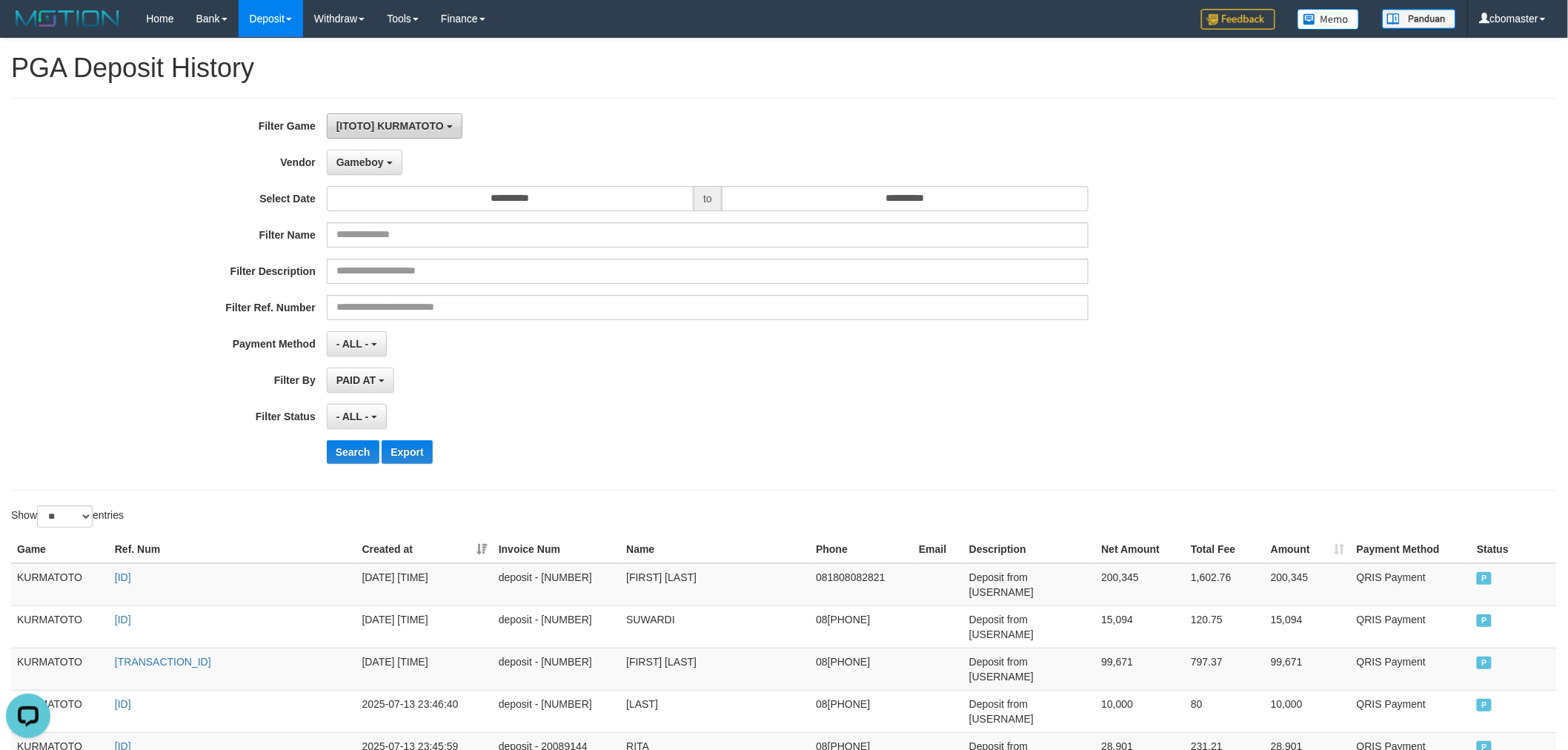 click on "[ITOTO] KURMATOTO" at bounding box center [390, 126] 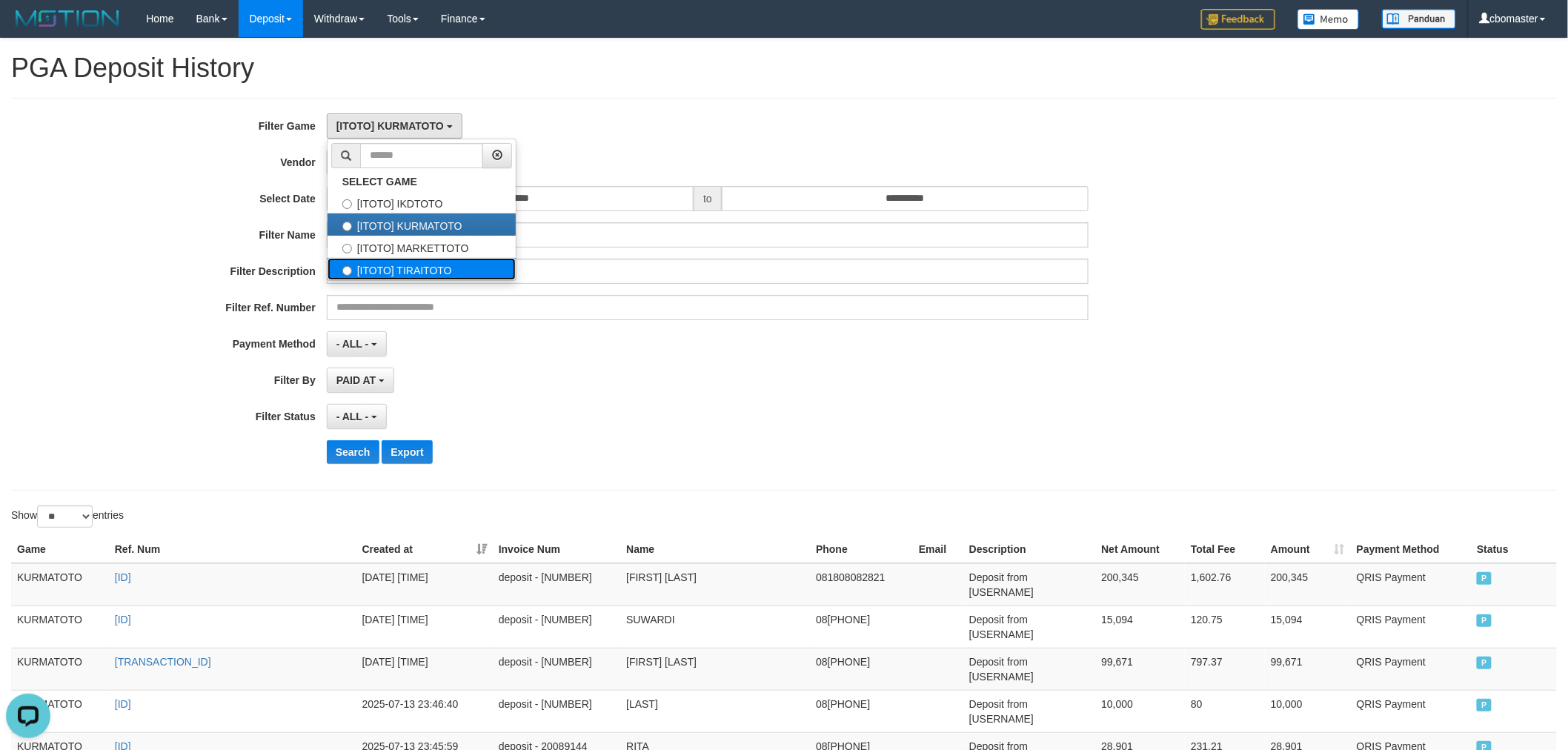click on "[ITOTO] TIRAITOTO" at bounding box center (422, 269) 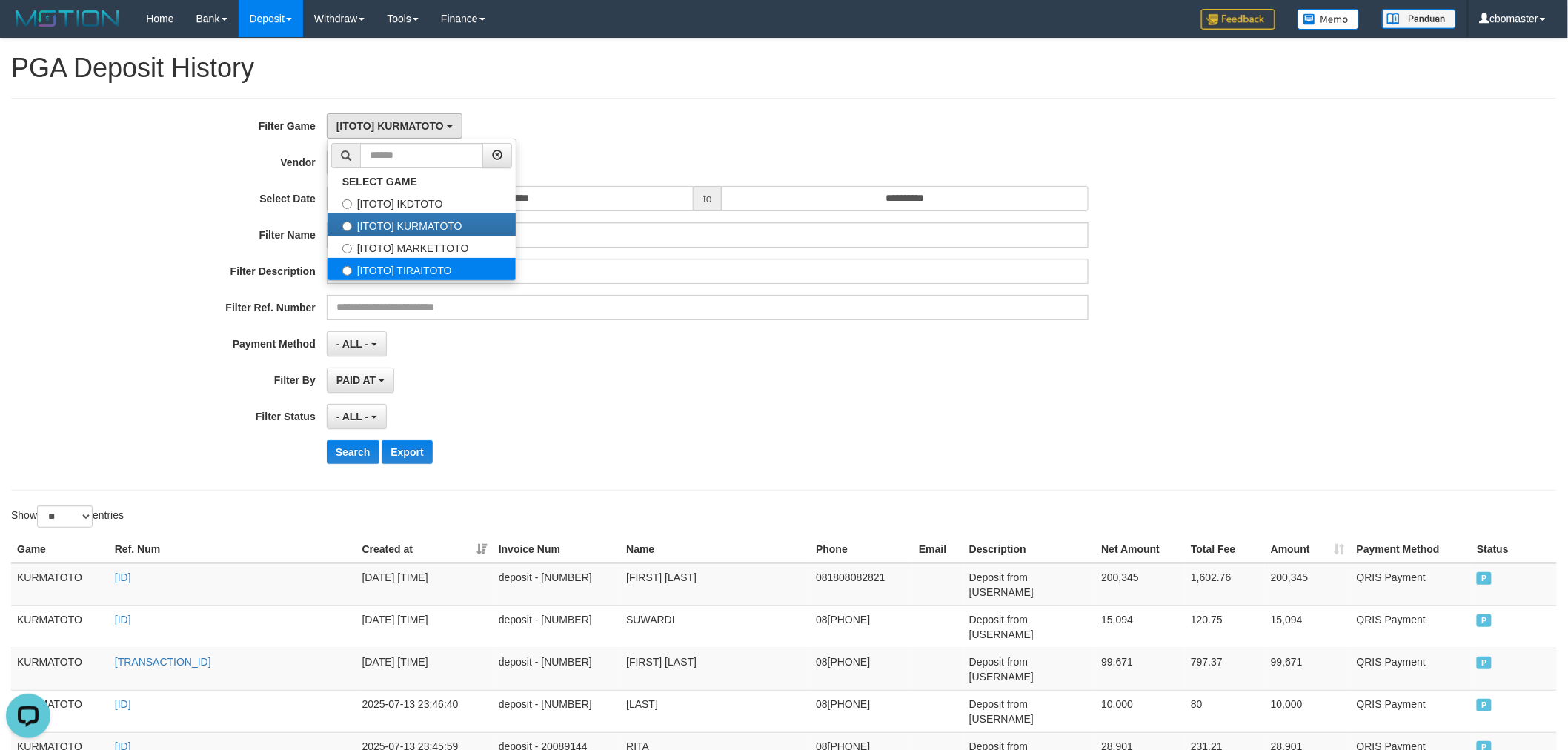select on "****" 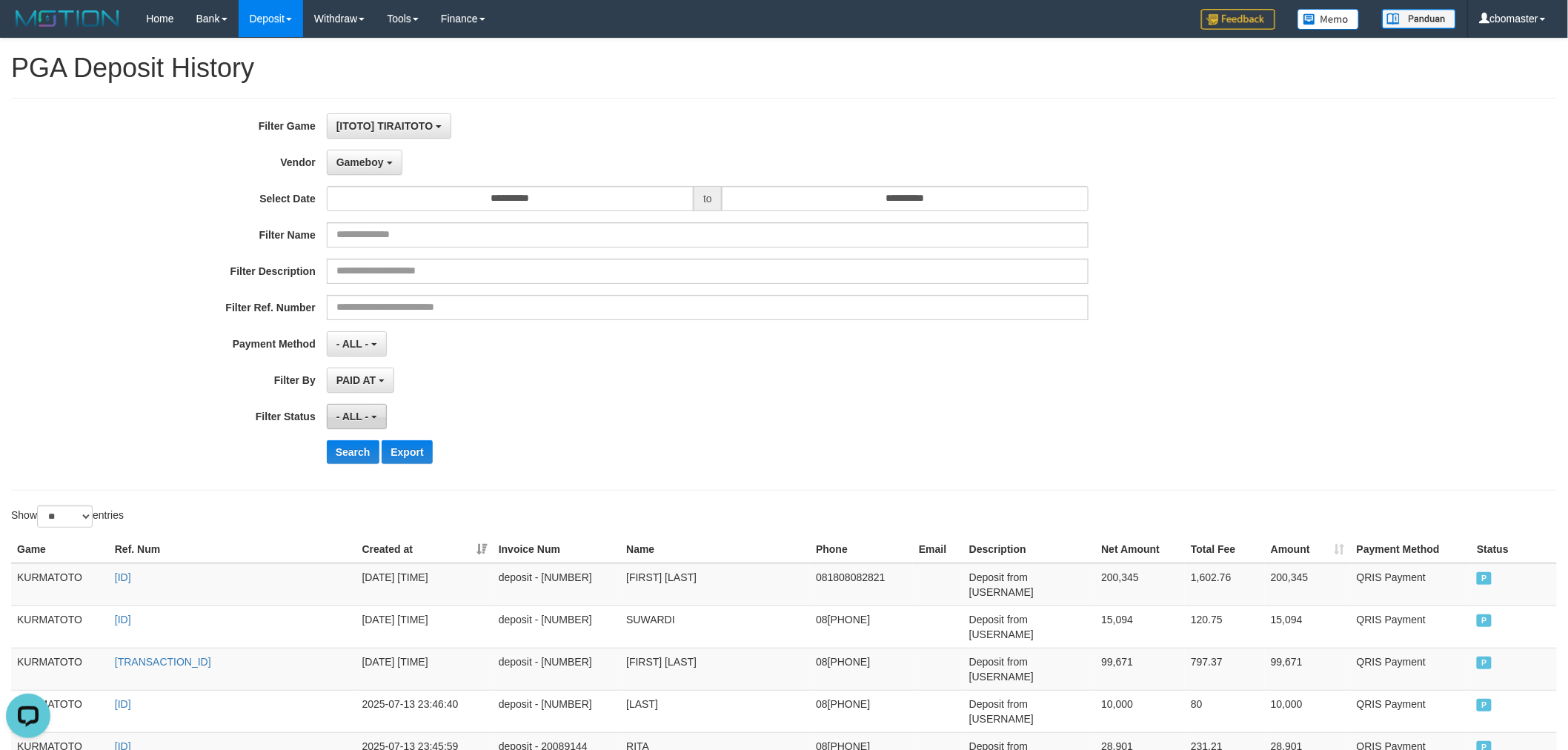 scroll, scrollTop: 50, scrollLeft: 0, axis: vertical 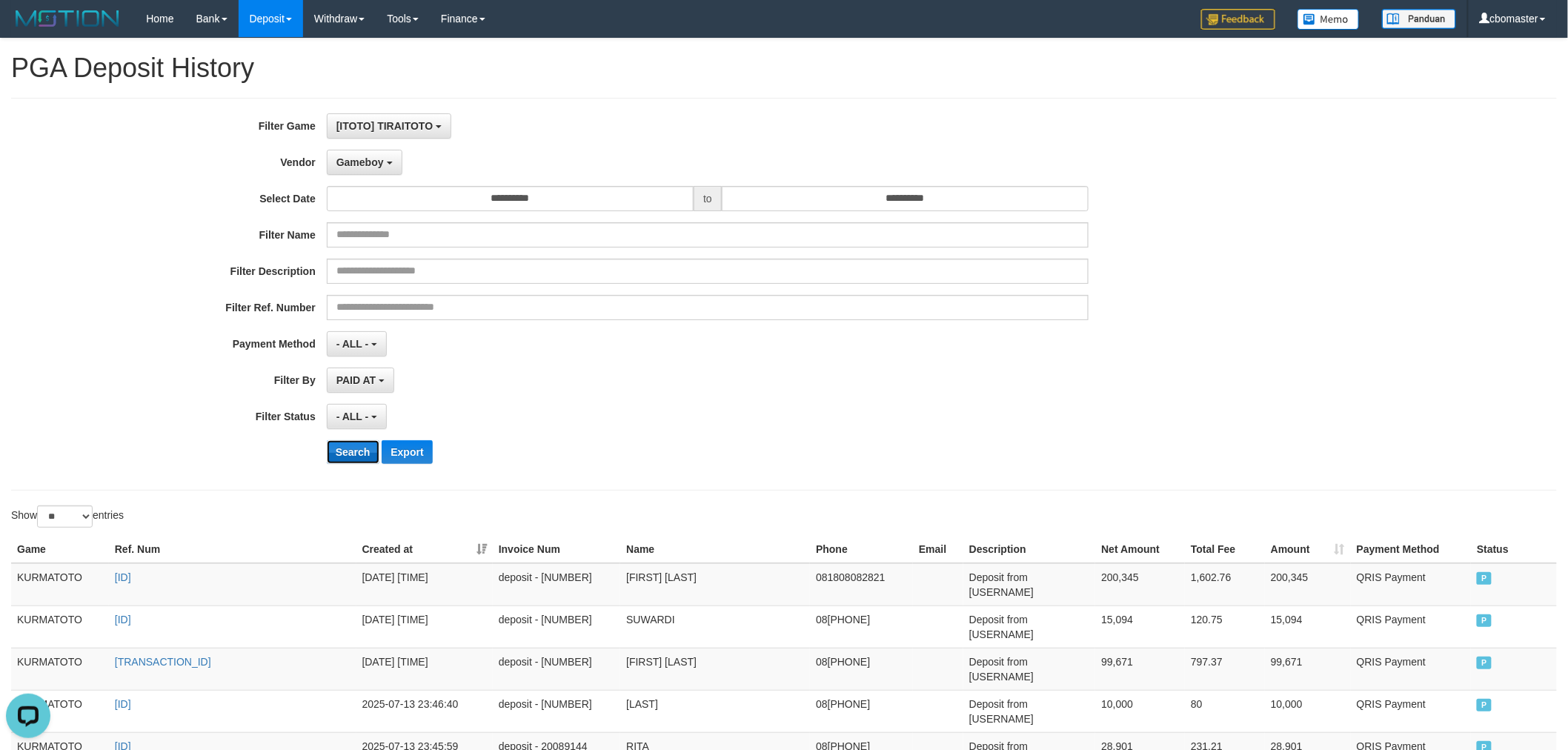 click on "Search" at bounding box center [353, 452] 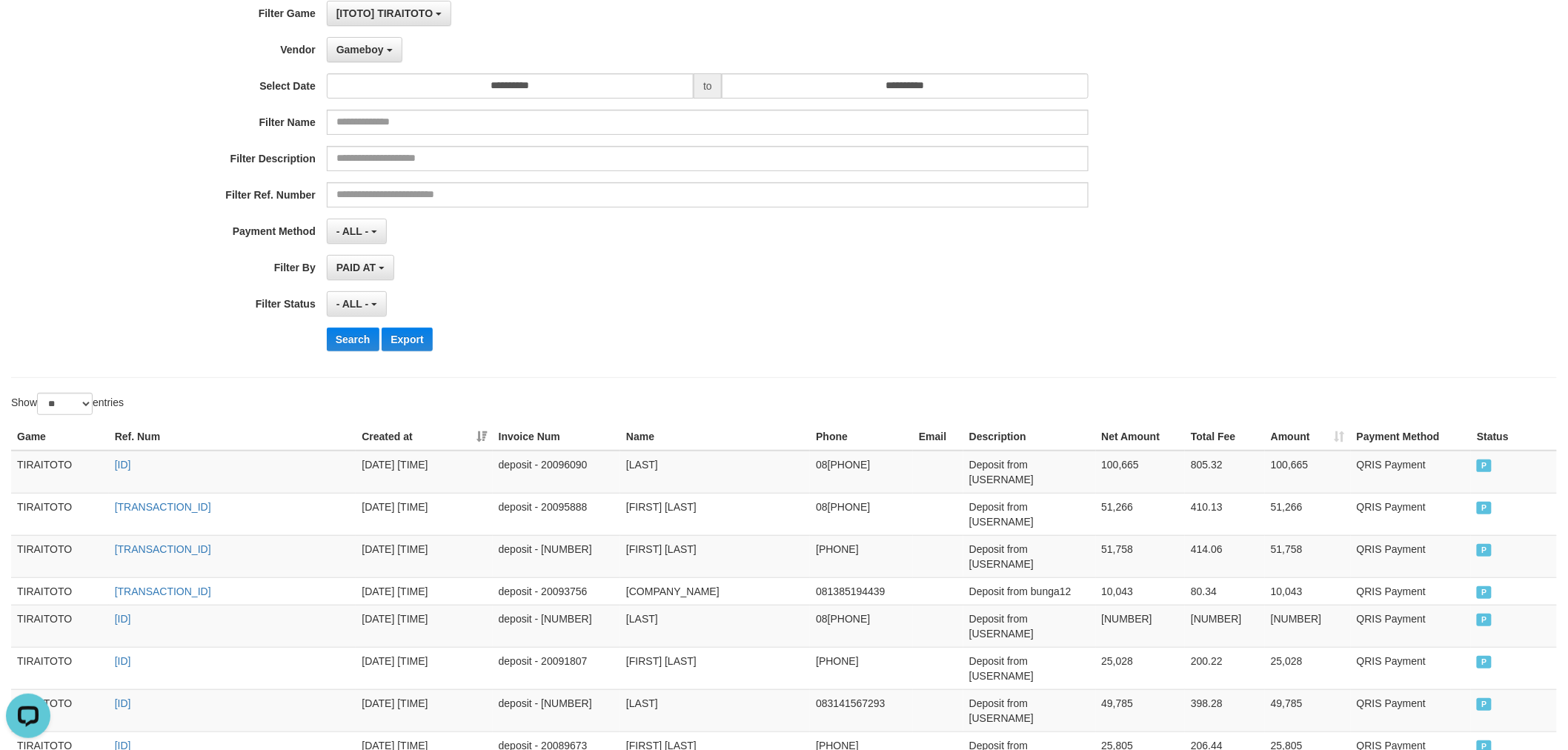 scroll, scrollTop: 0, scrollLeft: 0, axis: both 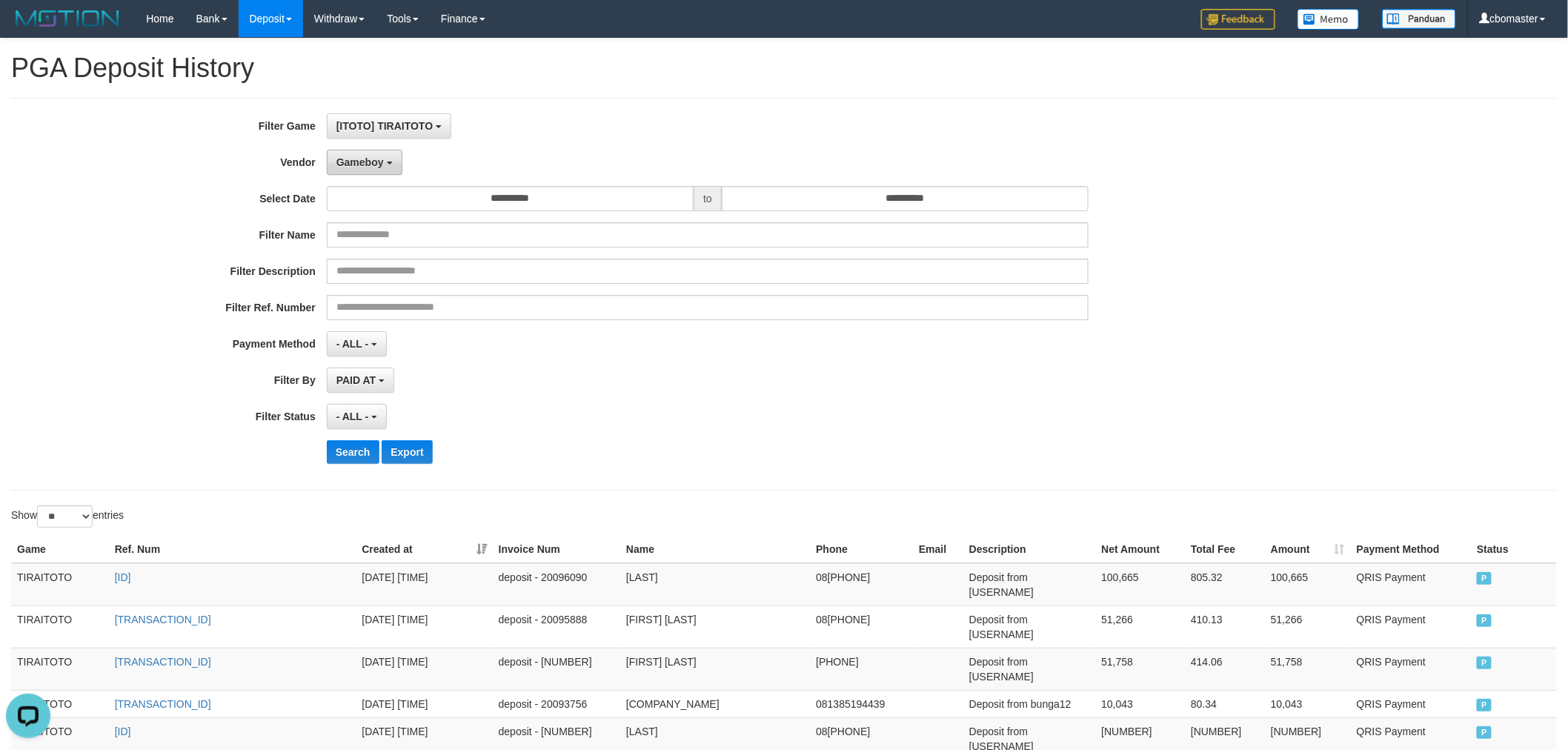 click on "Gameboy" at bounding box center [360, 162] 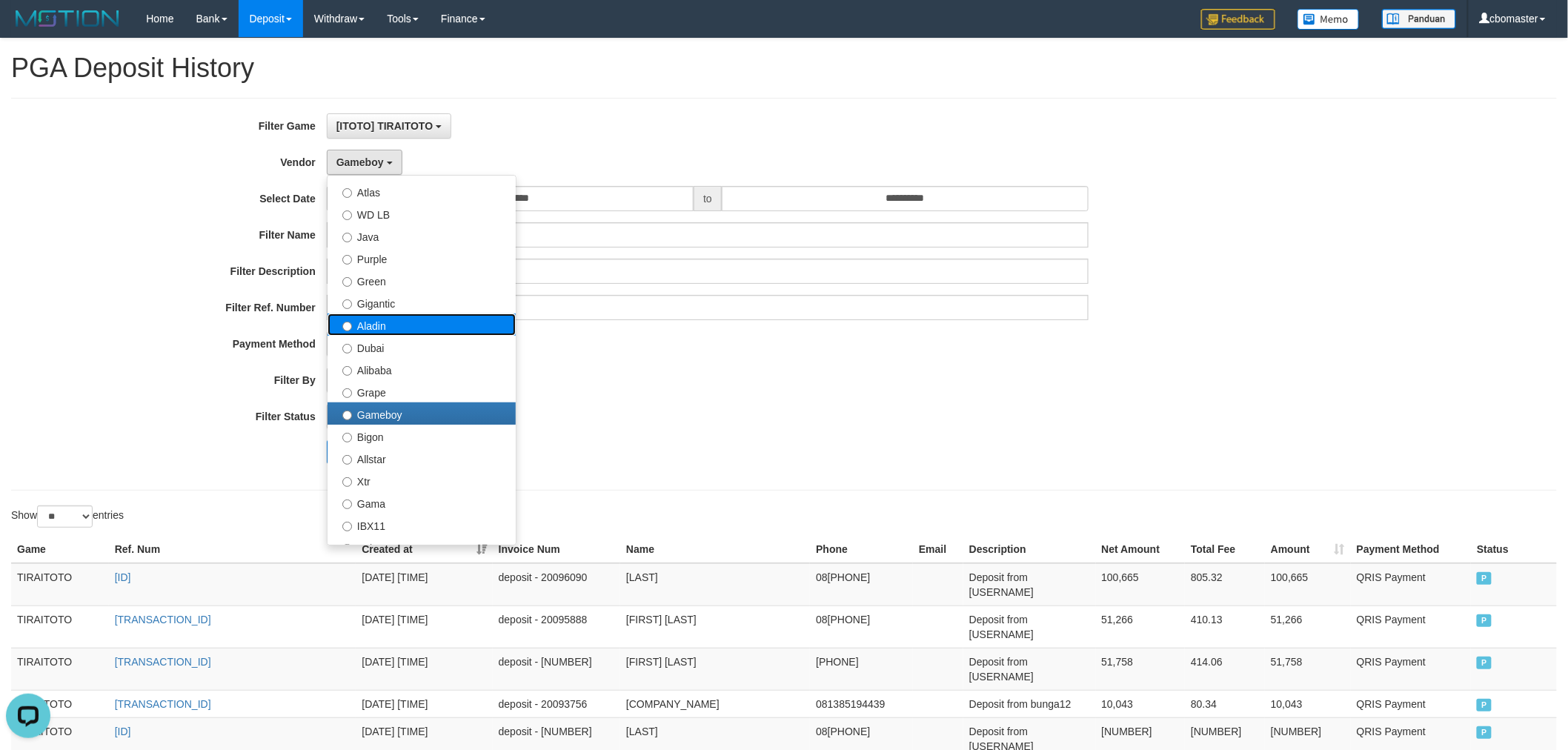 click on "Aladin" at bounding box center (422, 325) 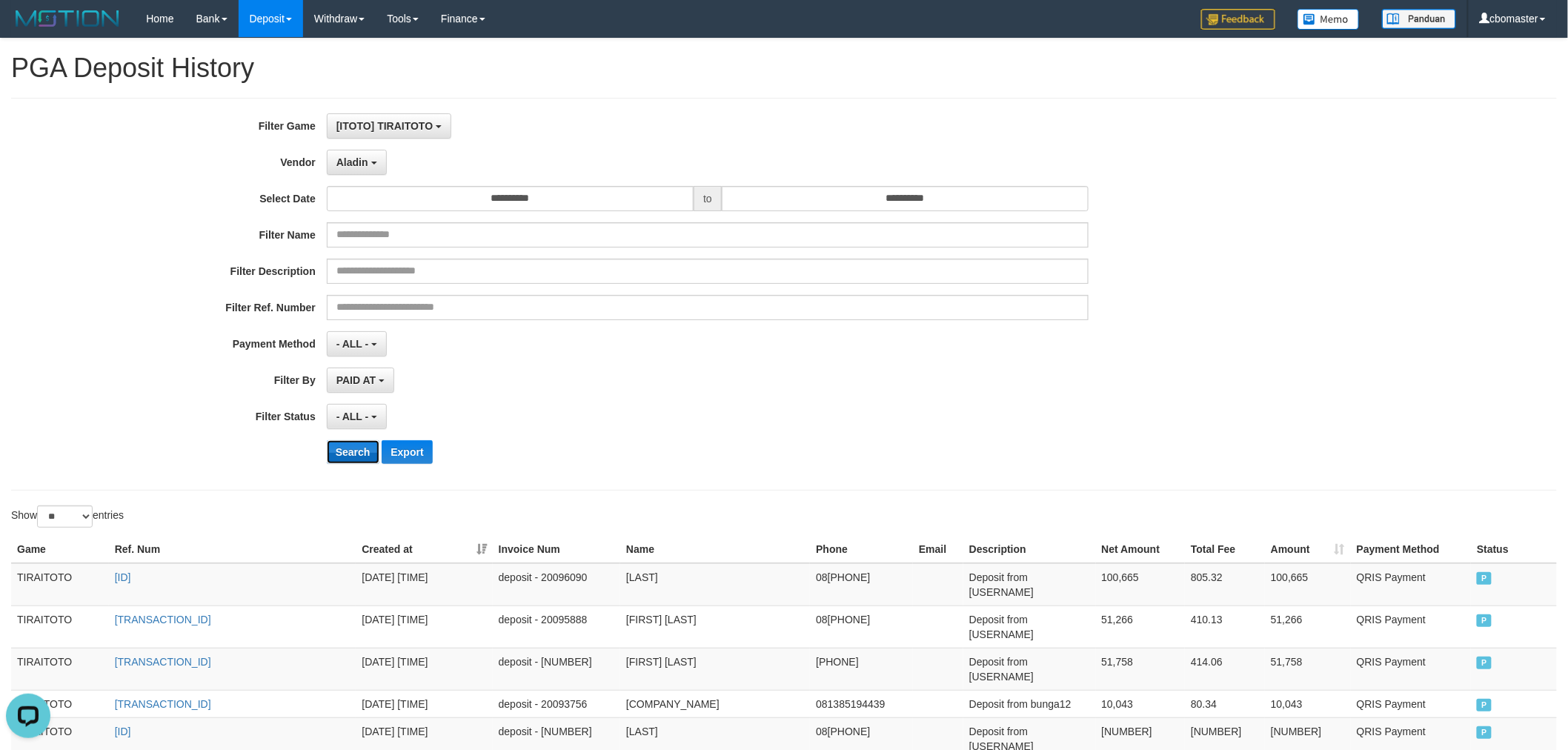 click on "Search" at bounding box center [353, 452] 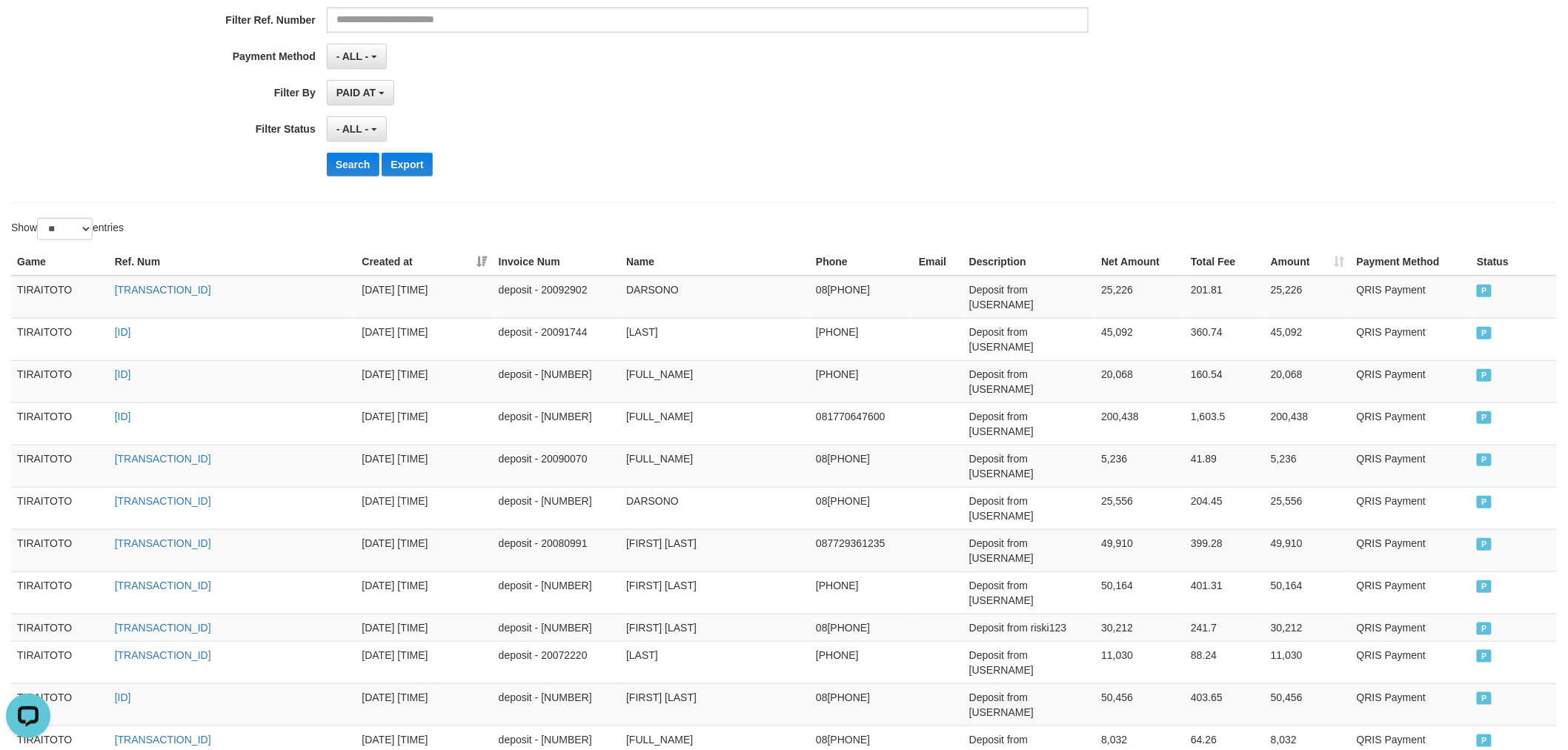 scroll, scrollTop: 0, scrollLeft: 0, axis: both 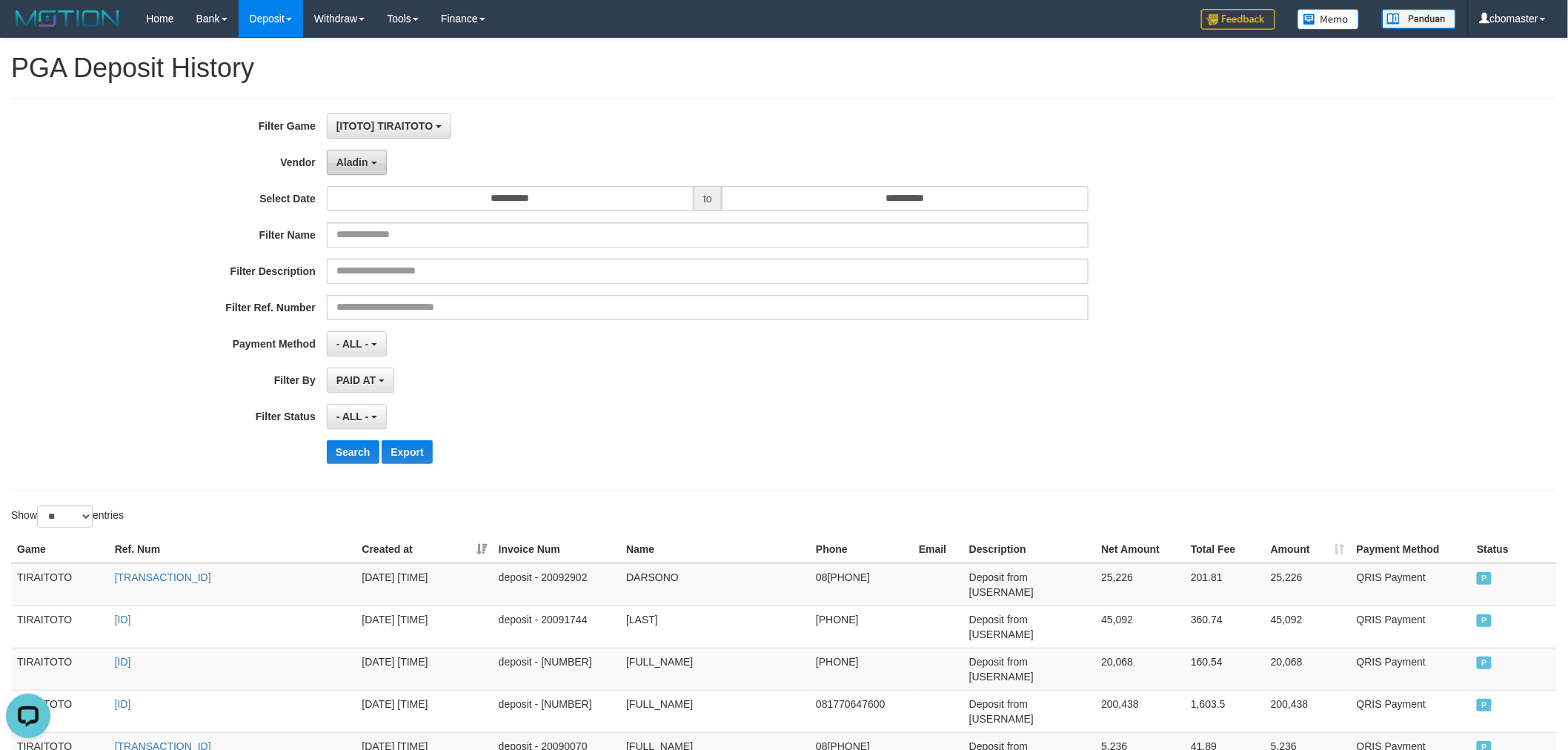 click on "Aladin" at bounding box center [352, 162] 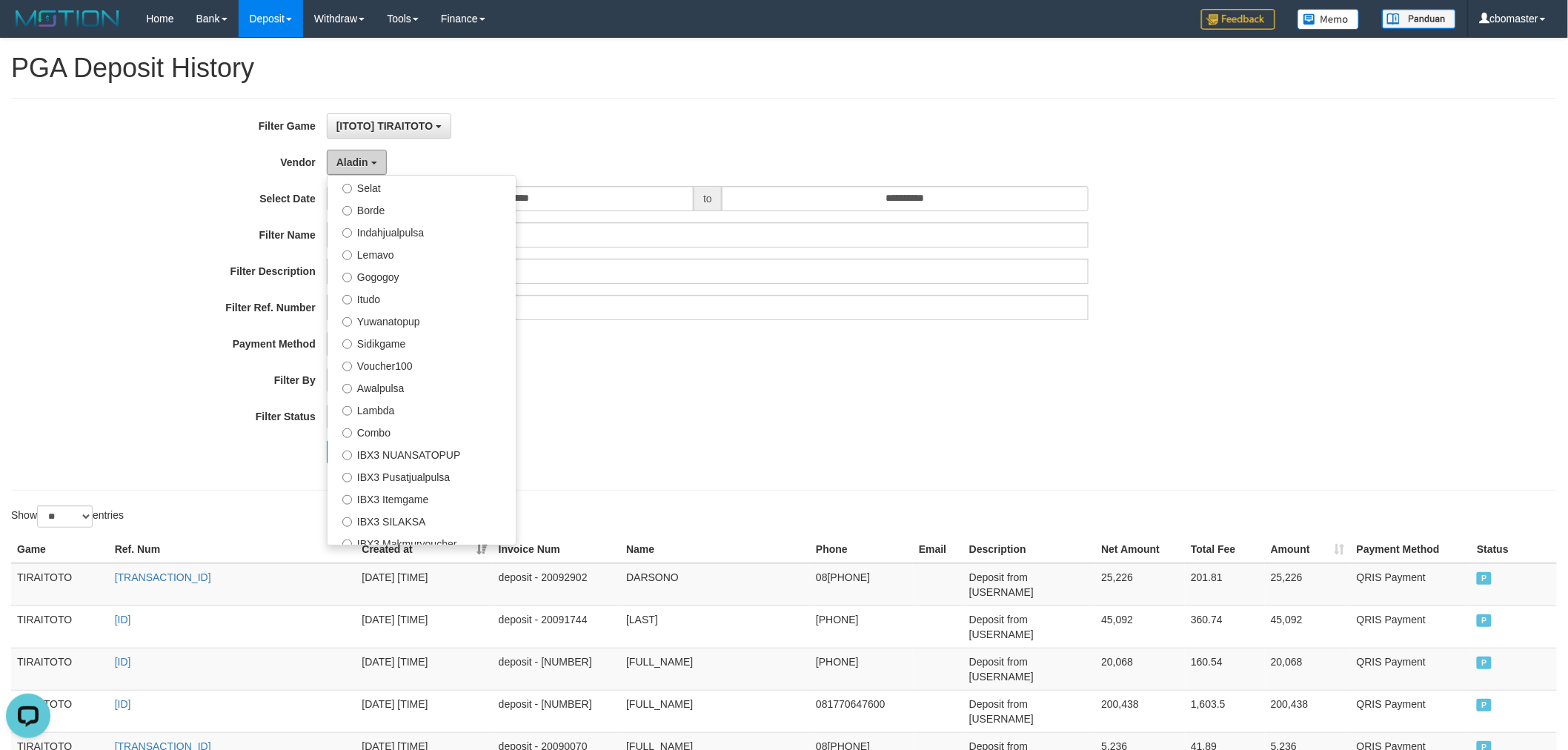 scroll, scrollTop: 507, scrollLeft: 0, axis: vertical 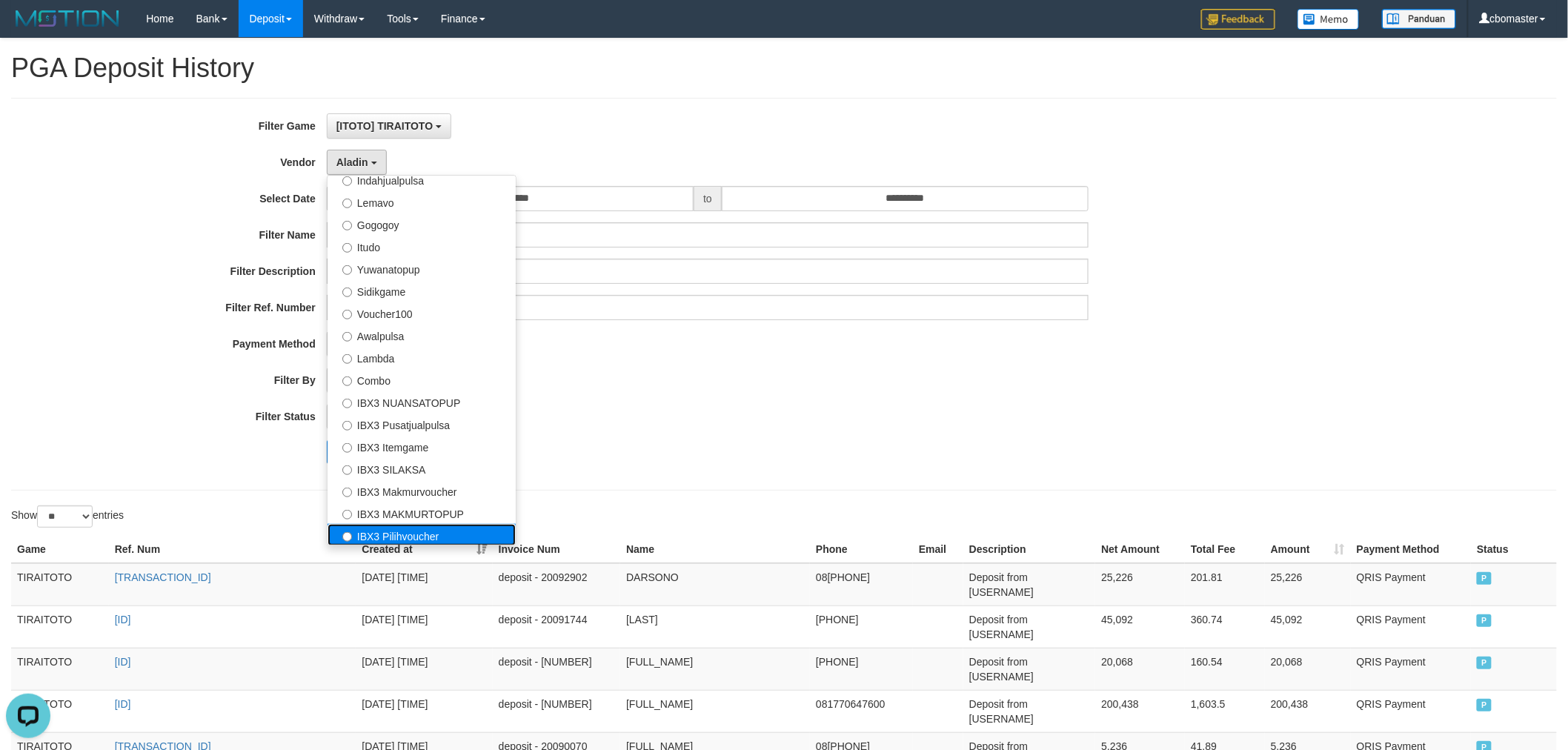 click on "IBX3 Pilihvoucher" at bounding box center [422, 535] 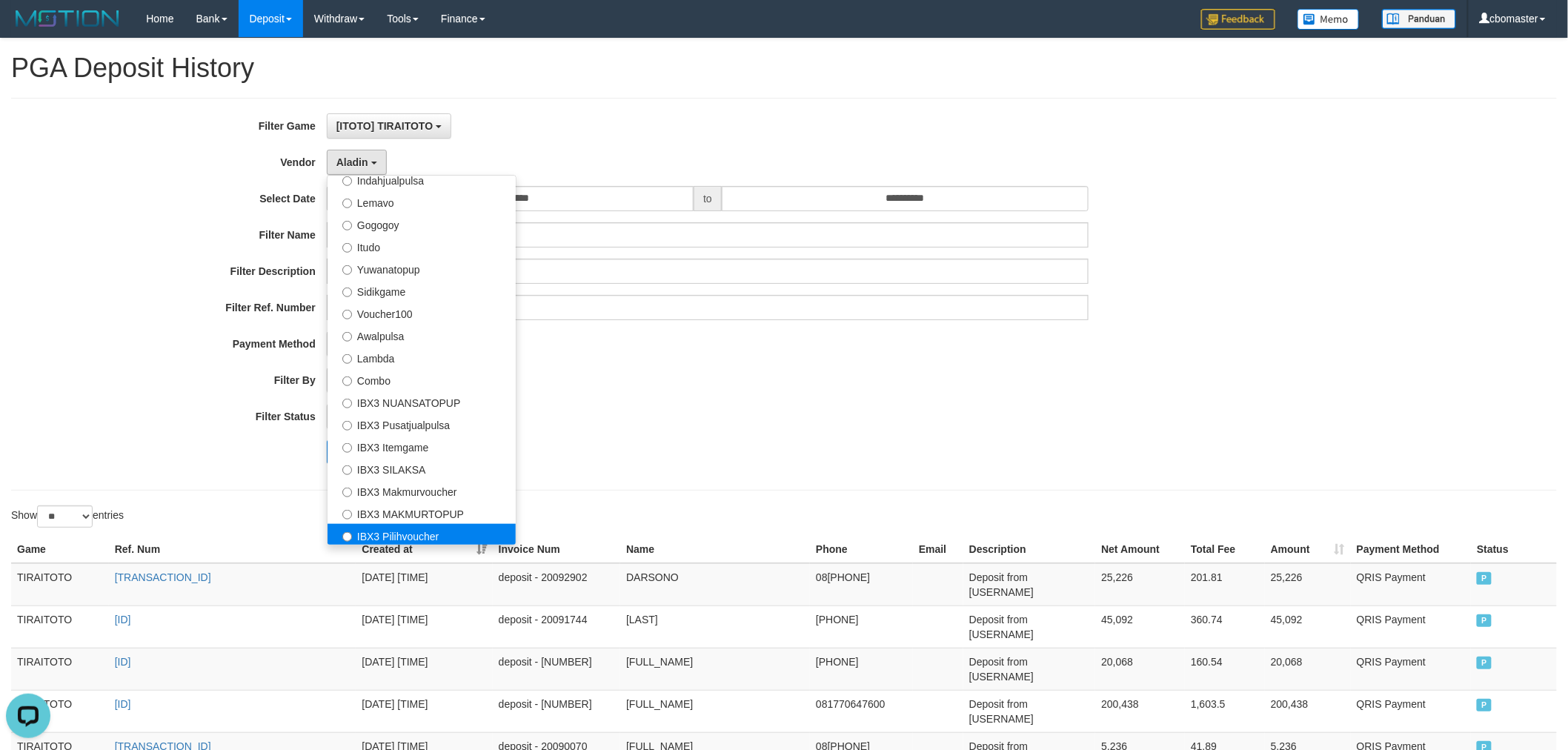 select on "**********" 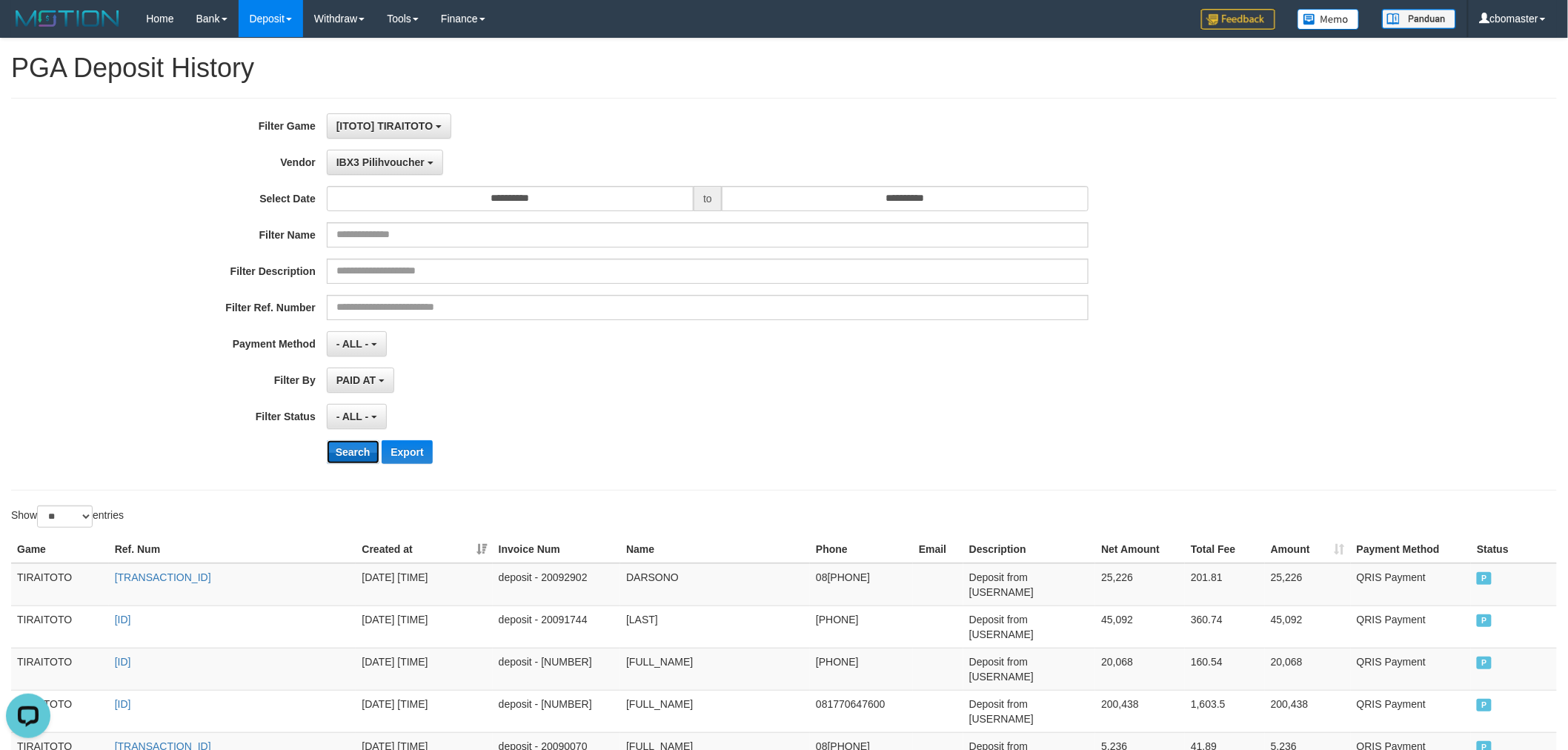 click on "Search" at bounding box center (353, 452) 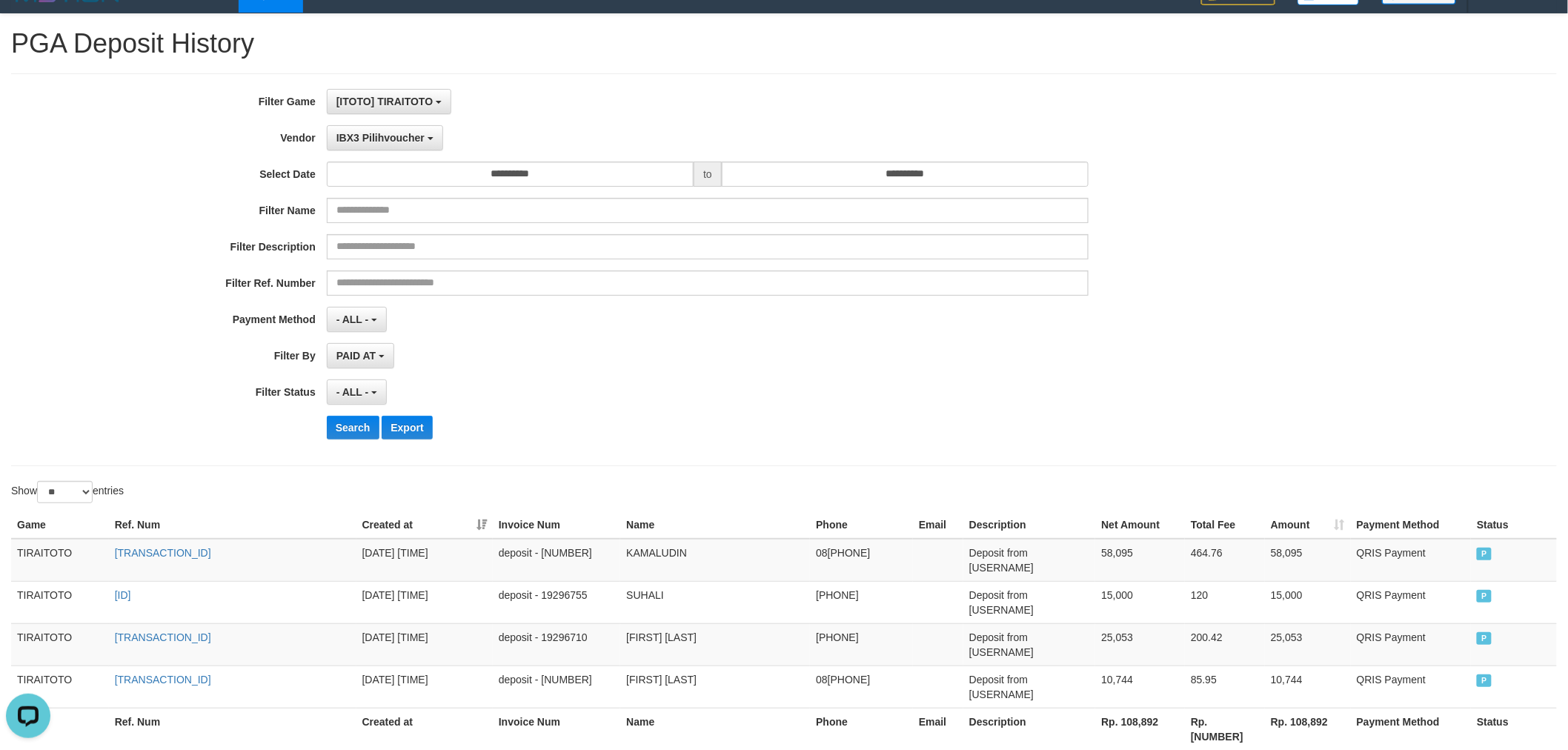scroll, scrollTop: 0, scrollLeft: 0, axis: both 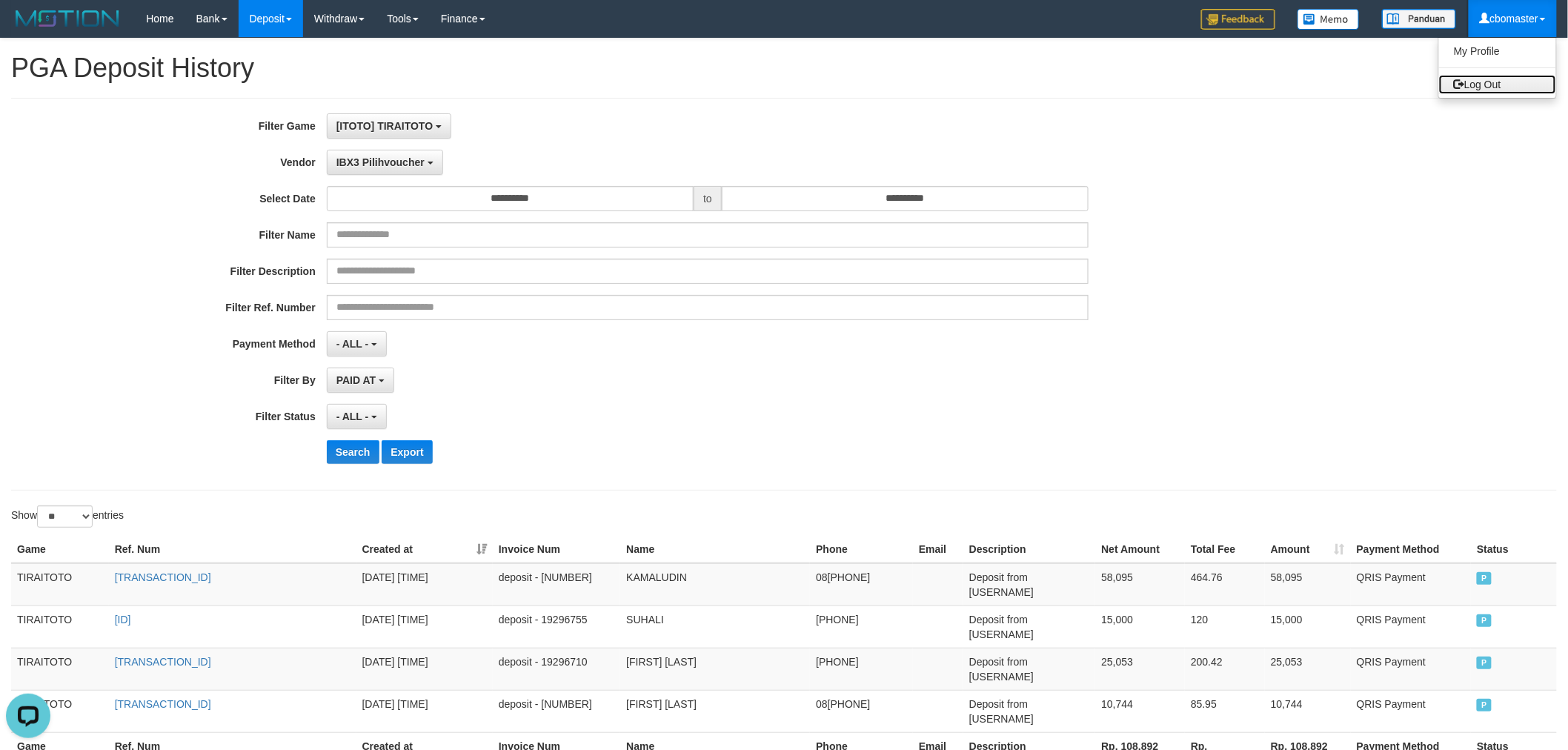 click on "Log Out" at bounding box center [1498, 84] 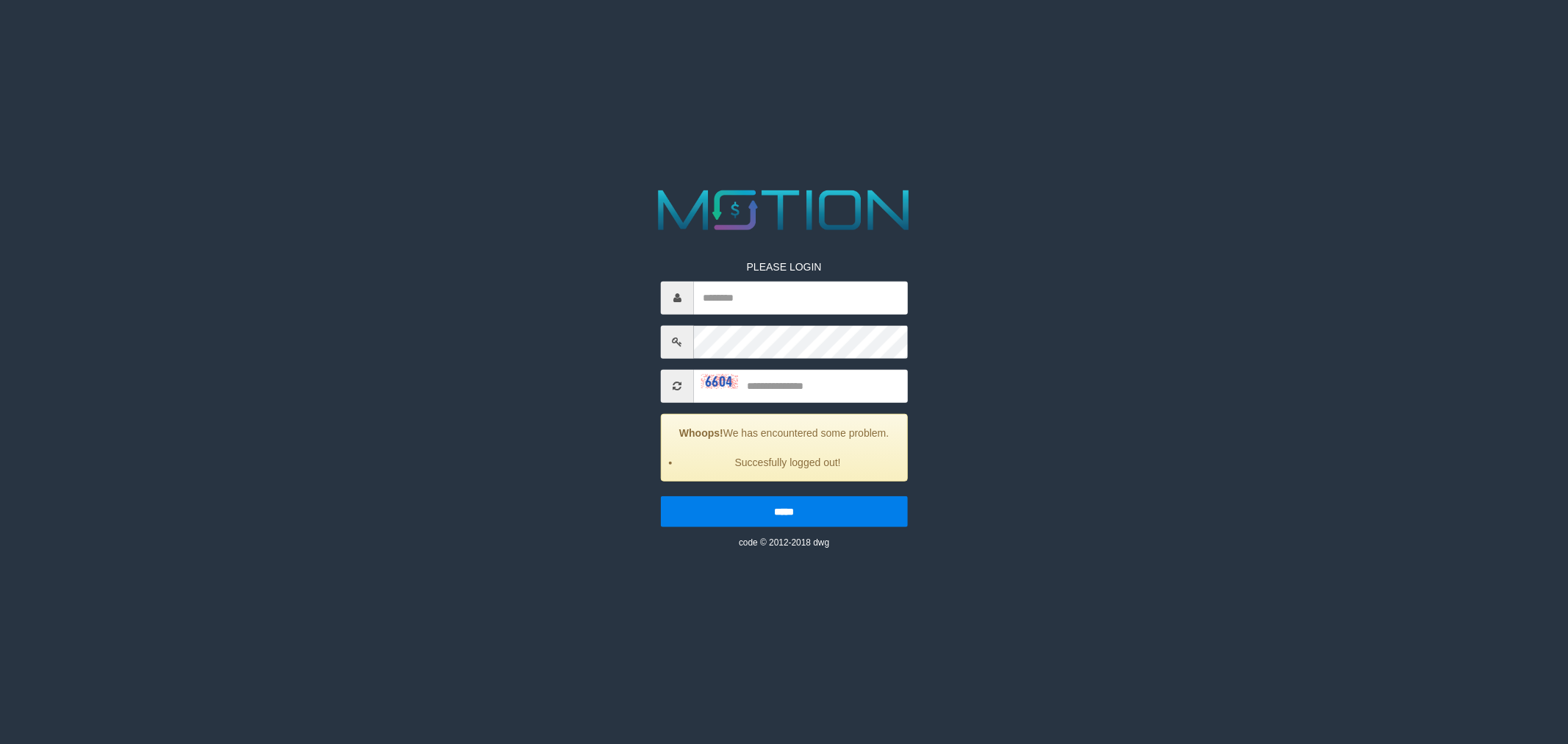 scroll, scrollTop: 0, scrollLeft: 0, axis: both 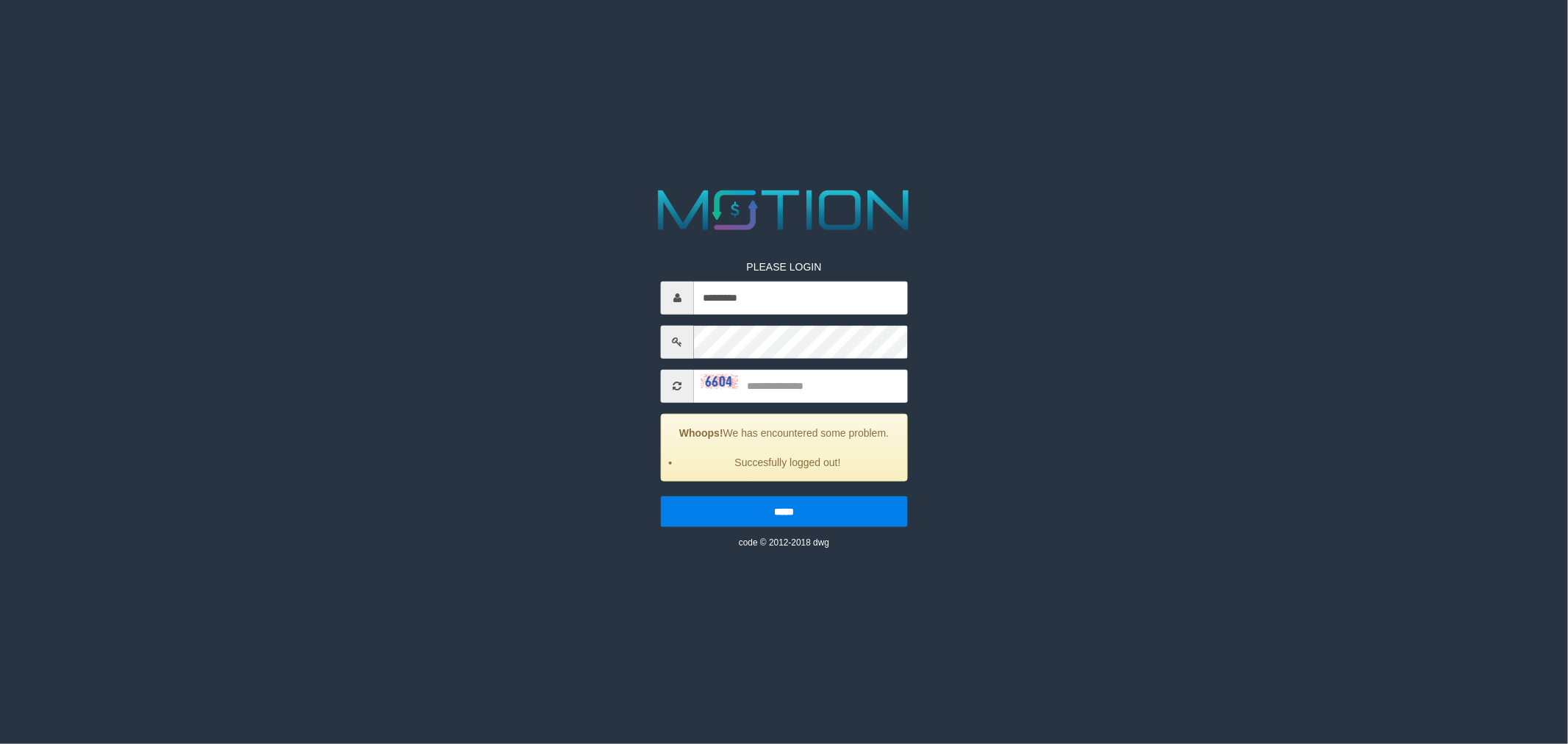 click on "PLEASE LOGIN
*********
Whoops!  We has encountered some problem.
Succesfully logged out!
*****
code © 2012-2018 dwg" at bounding box center (784, 393) 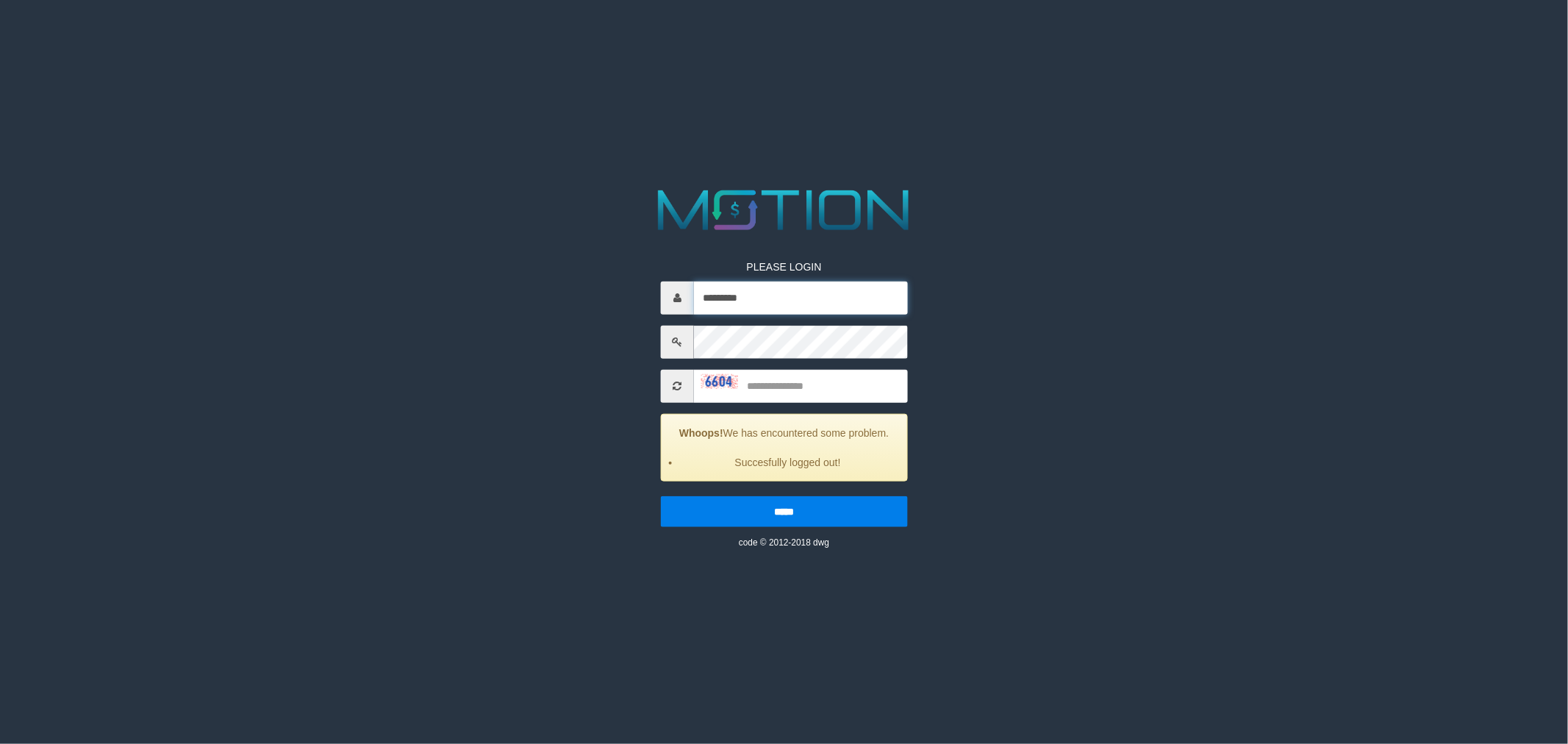 click on "*********" at bounding box center [801, 297] 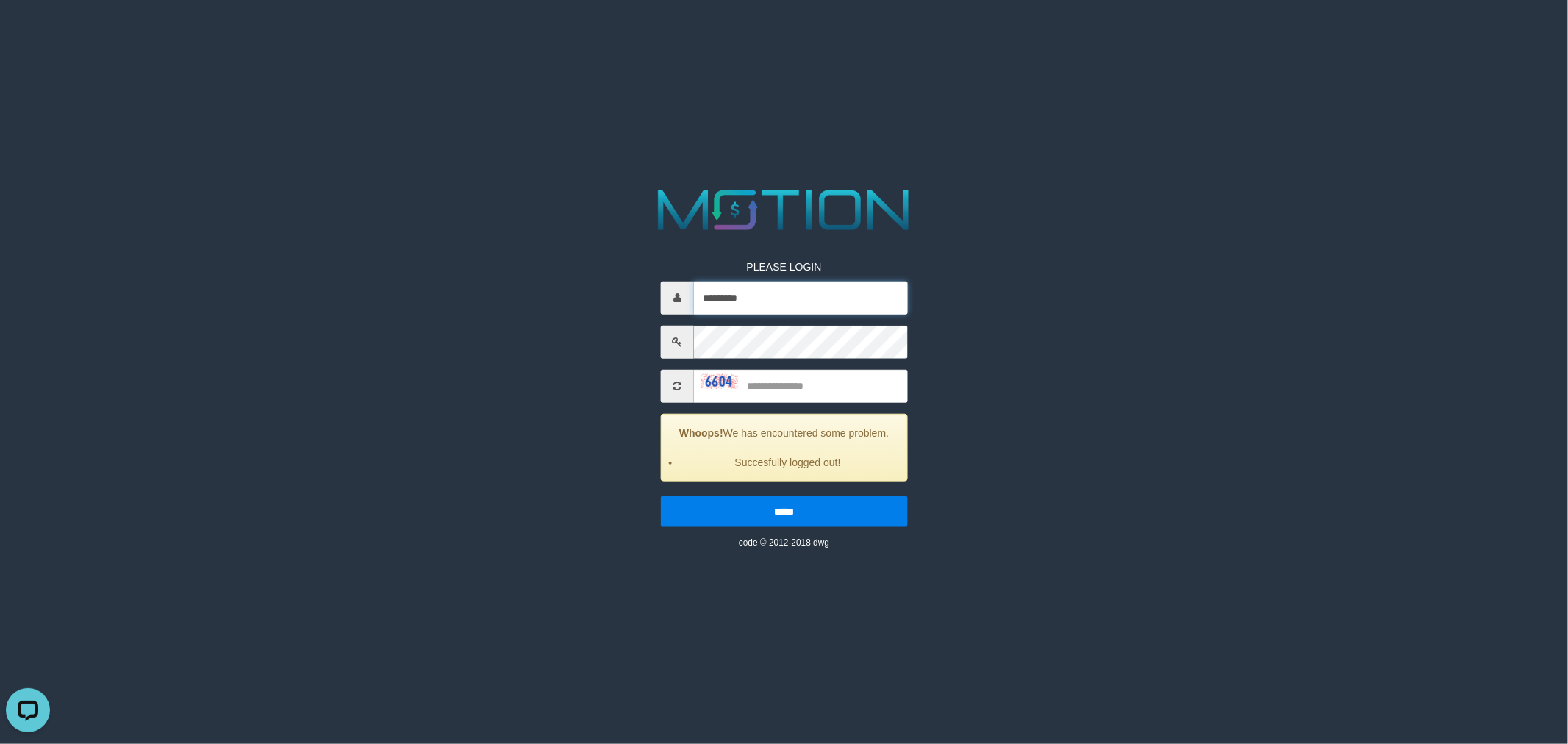 scroll, scrollTop: 0, scrollLeft: 0, axis: both 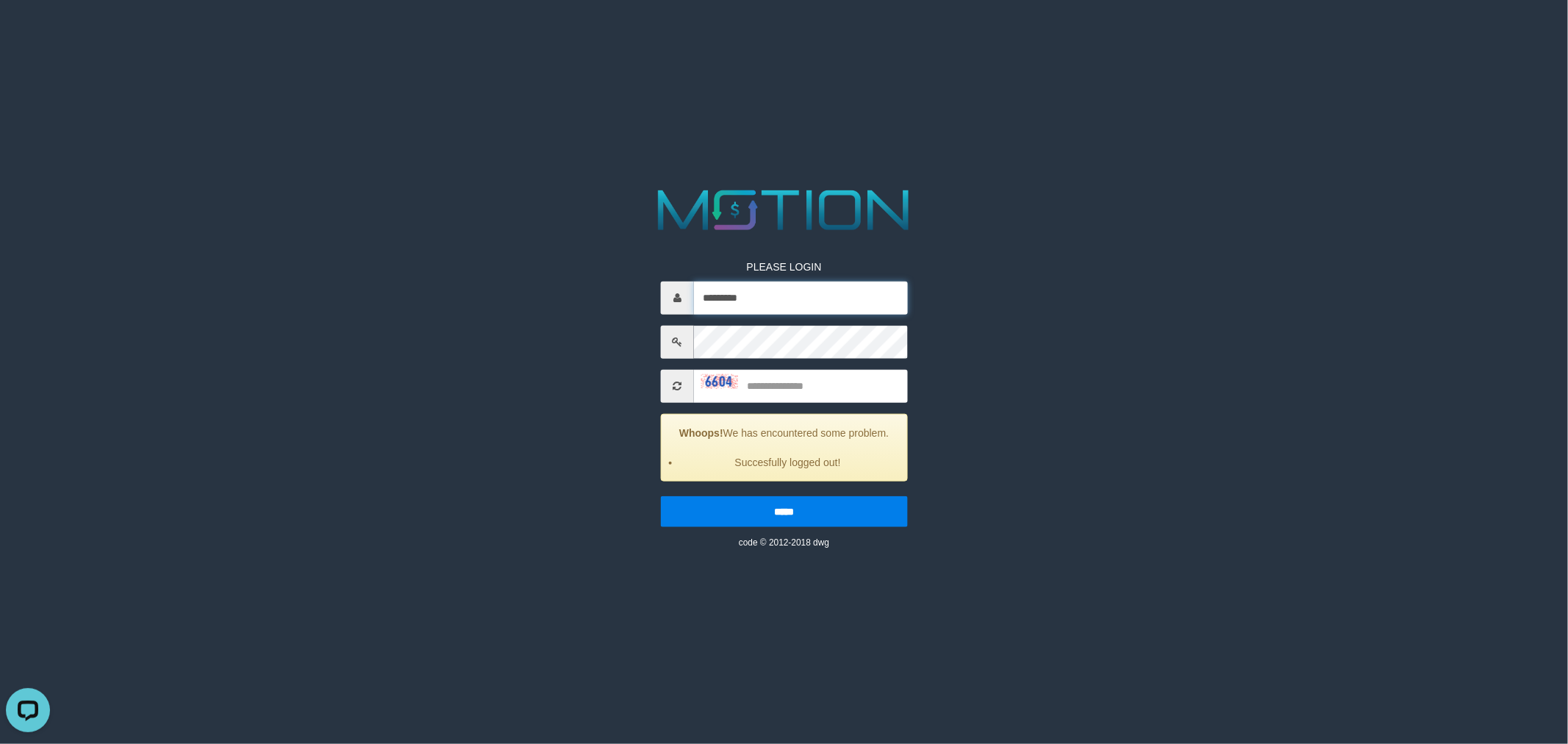 type on "*********" 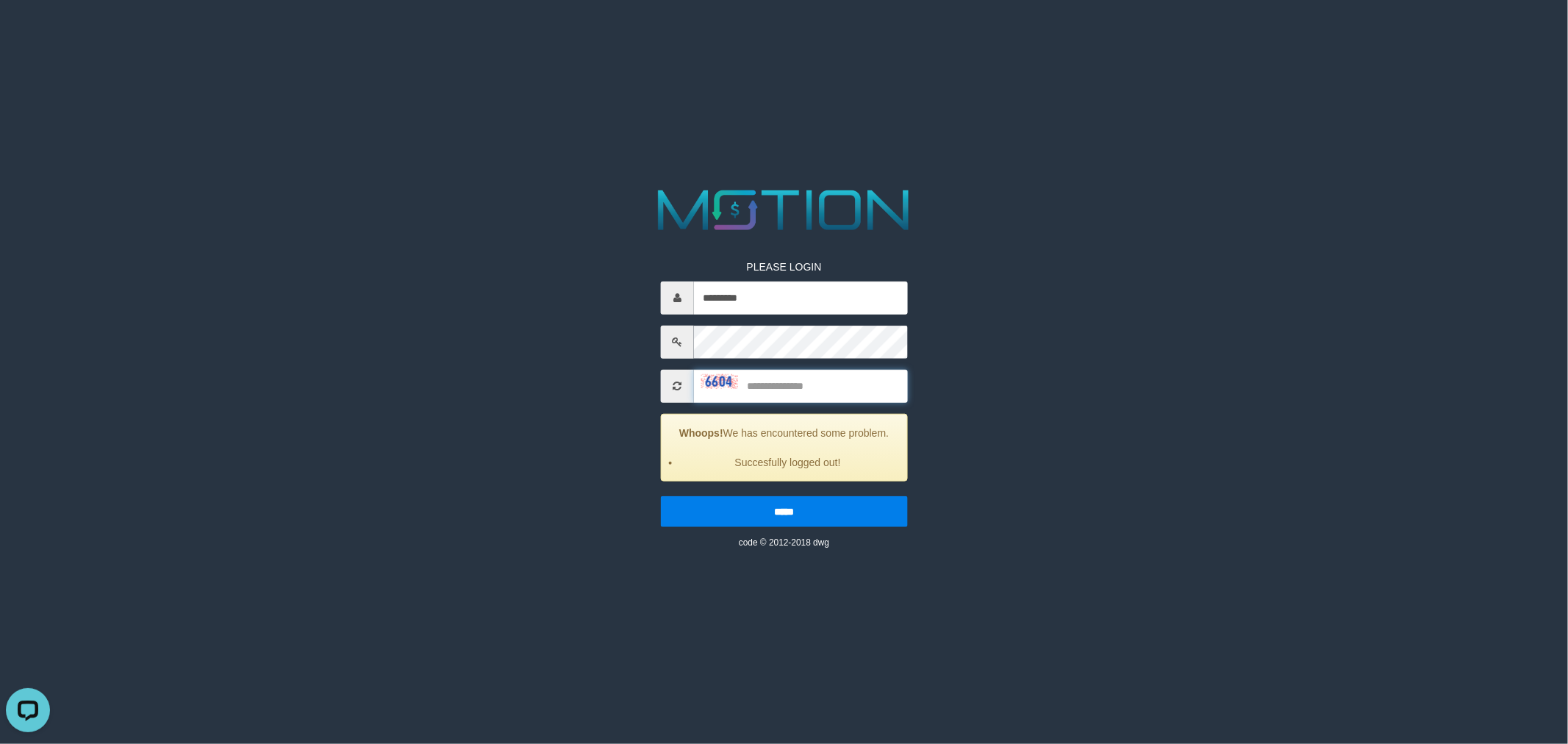 click at bounding box center (801, 385) 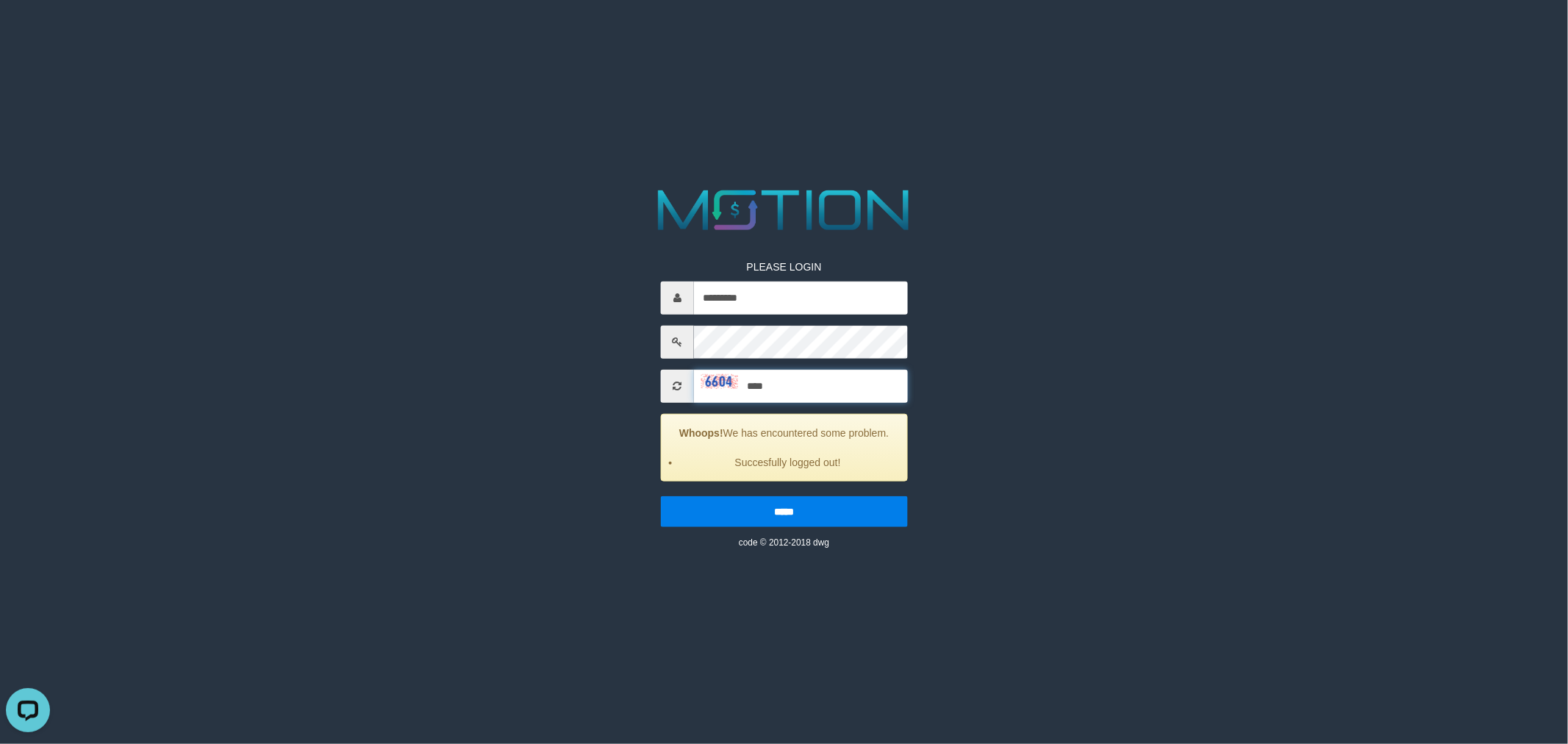 type on "****" 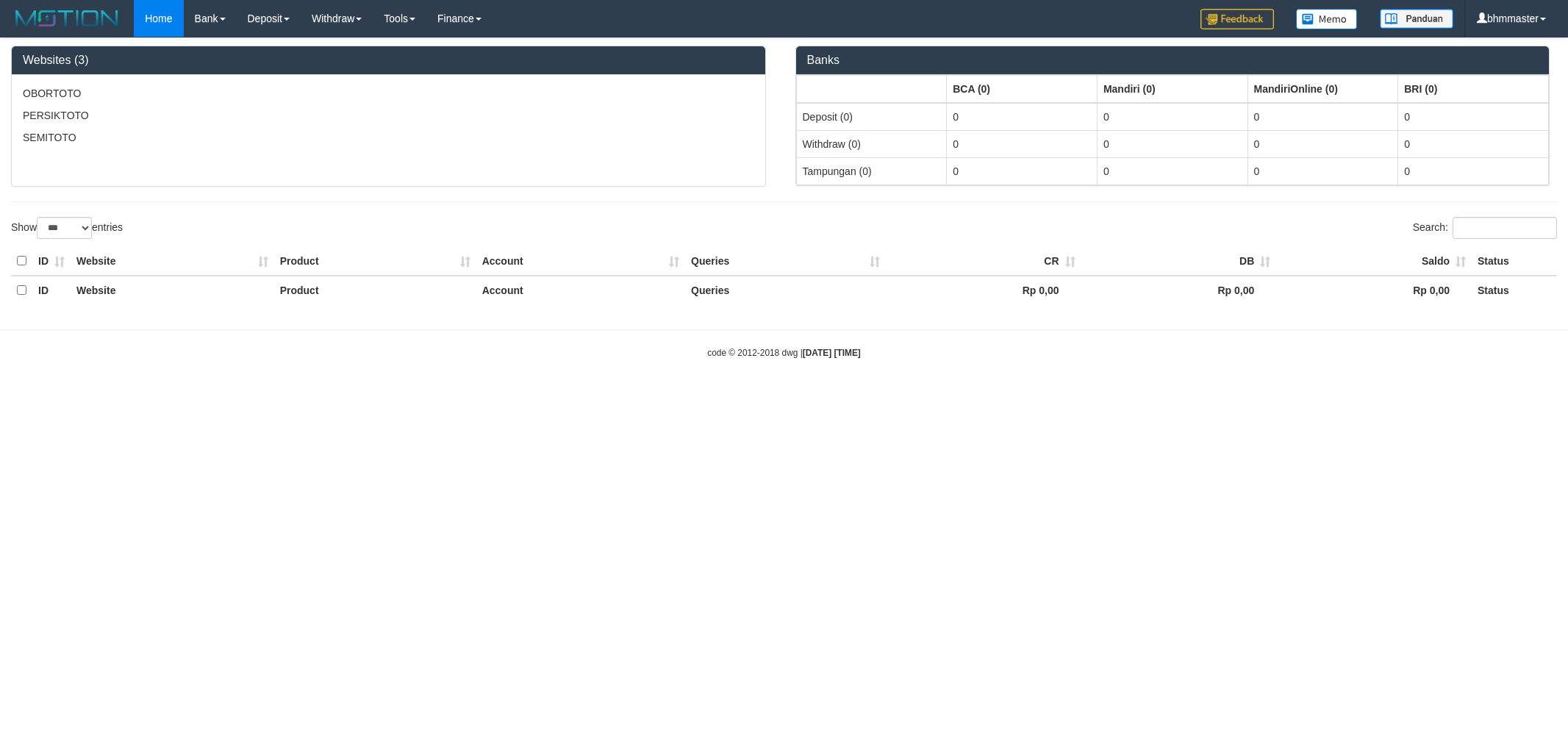 select on "***" 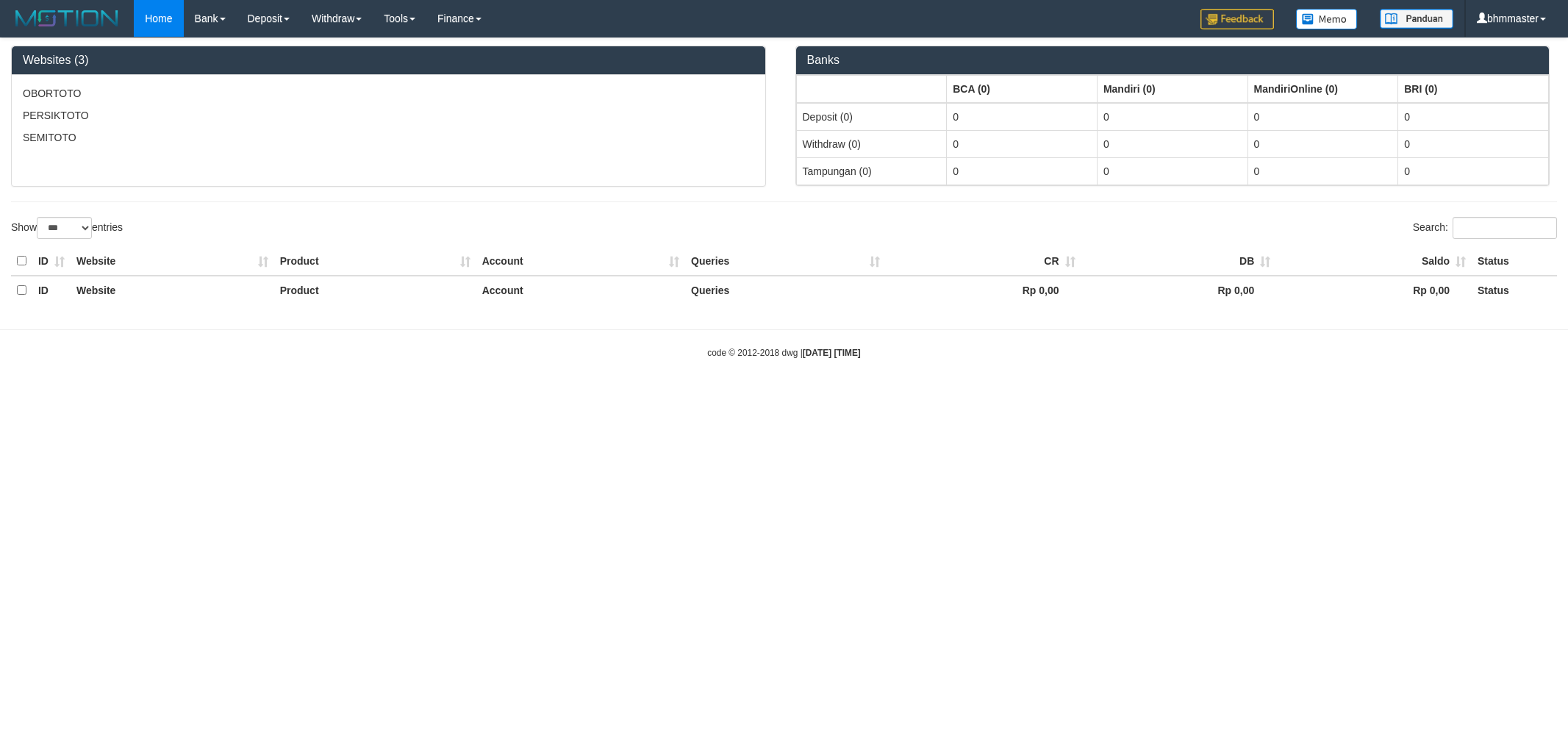 scroll, scrollTop: 0, scrollLeft: 0, axis: both 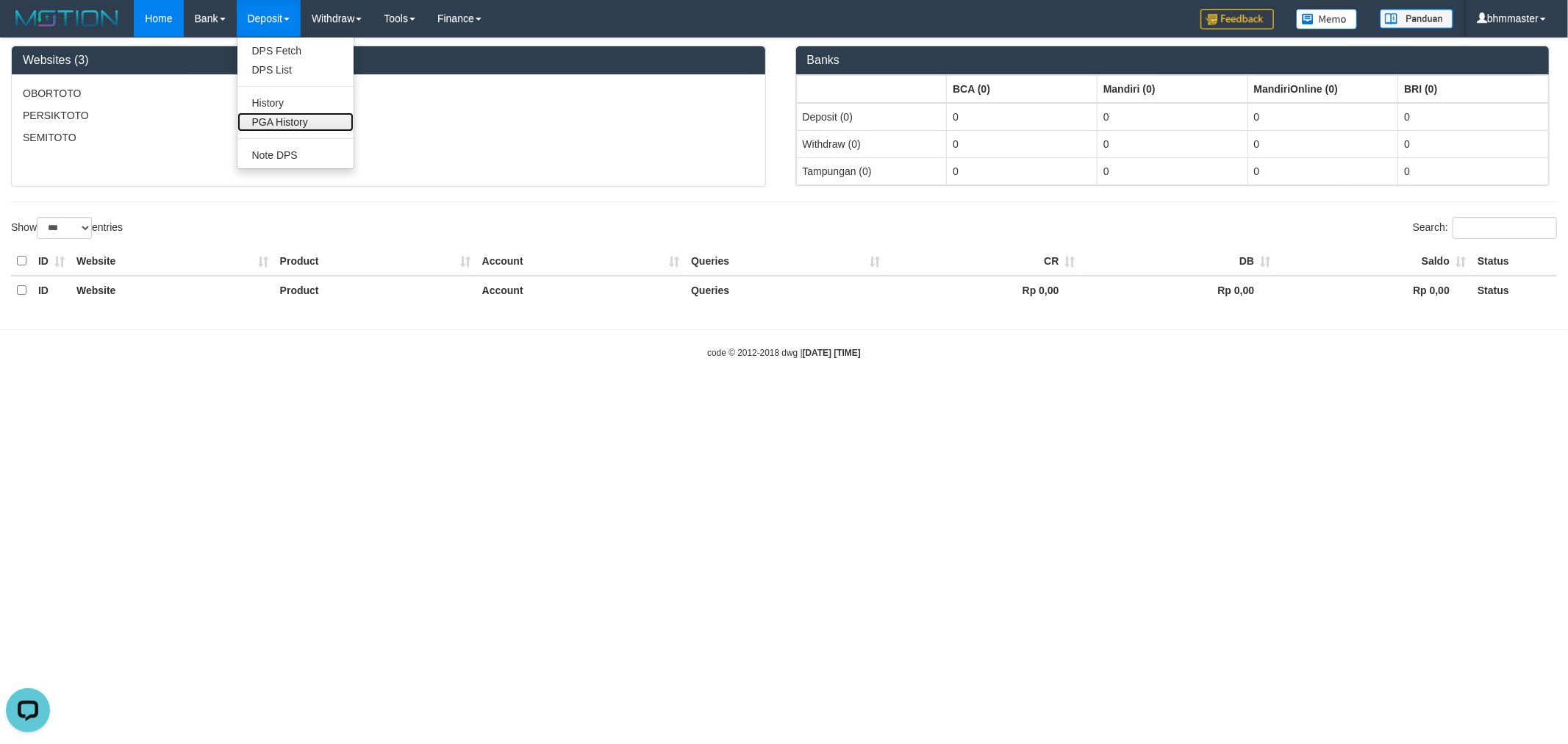 click on "PGA History" at bounding box center [296, 122] 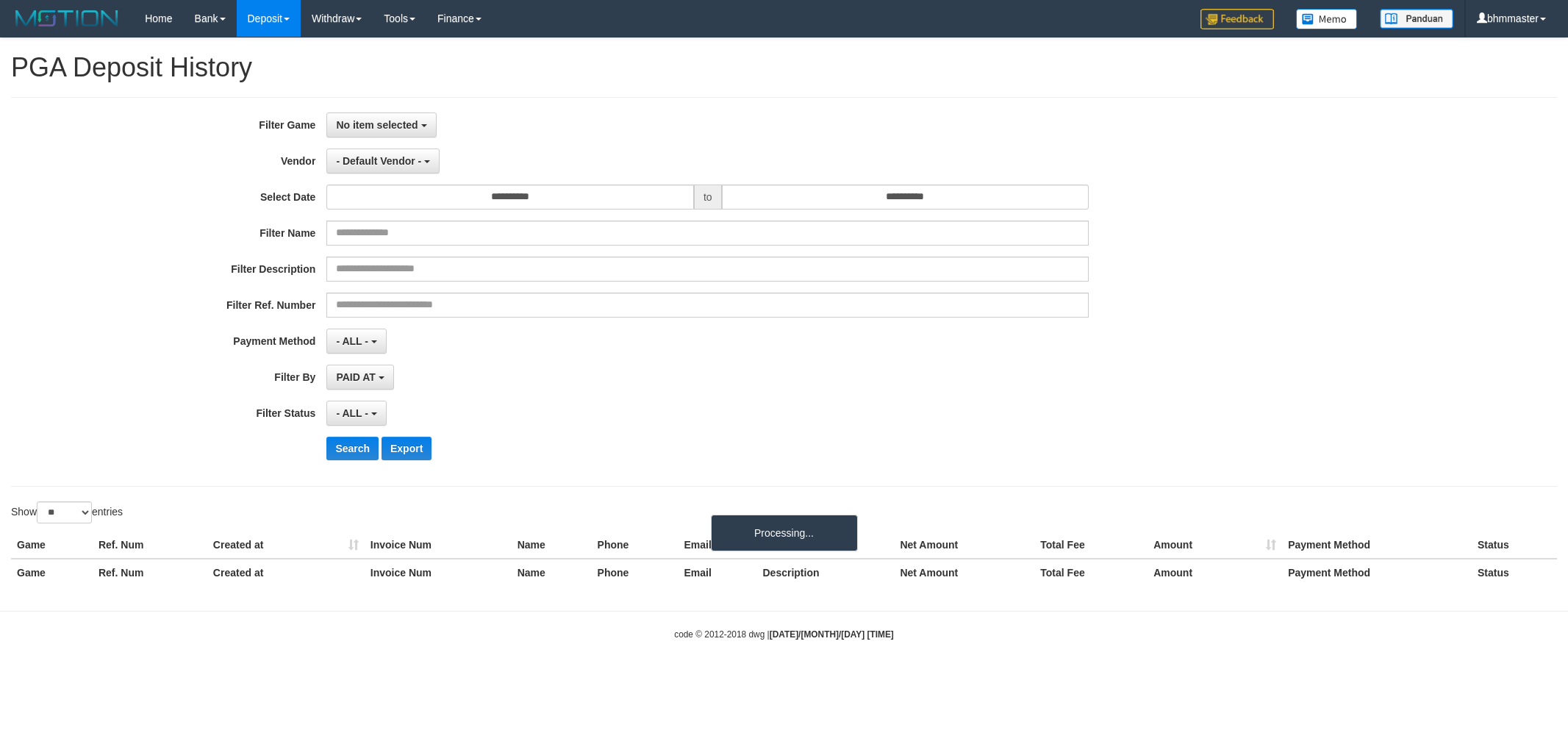 select 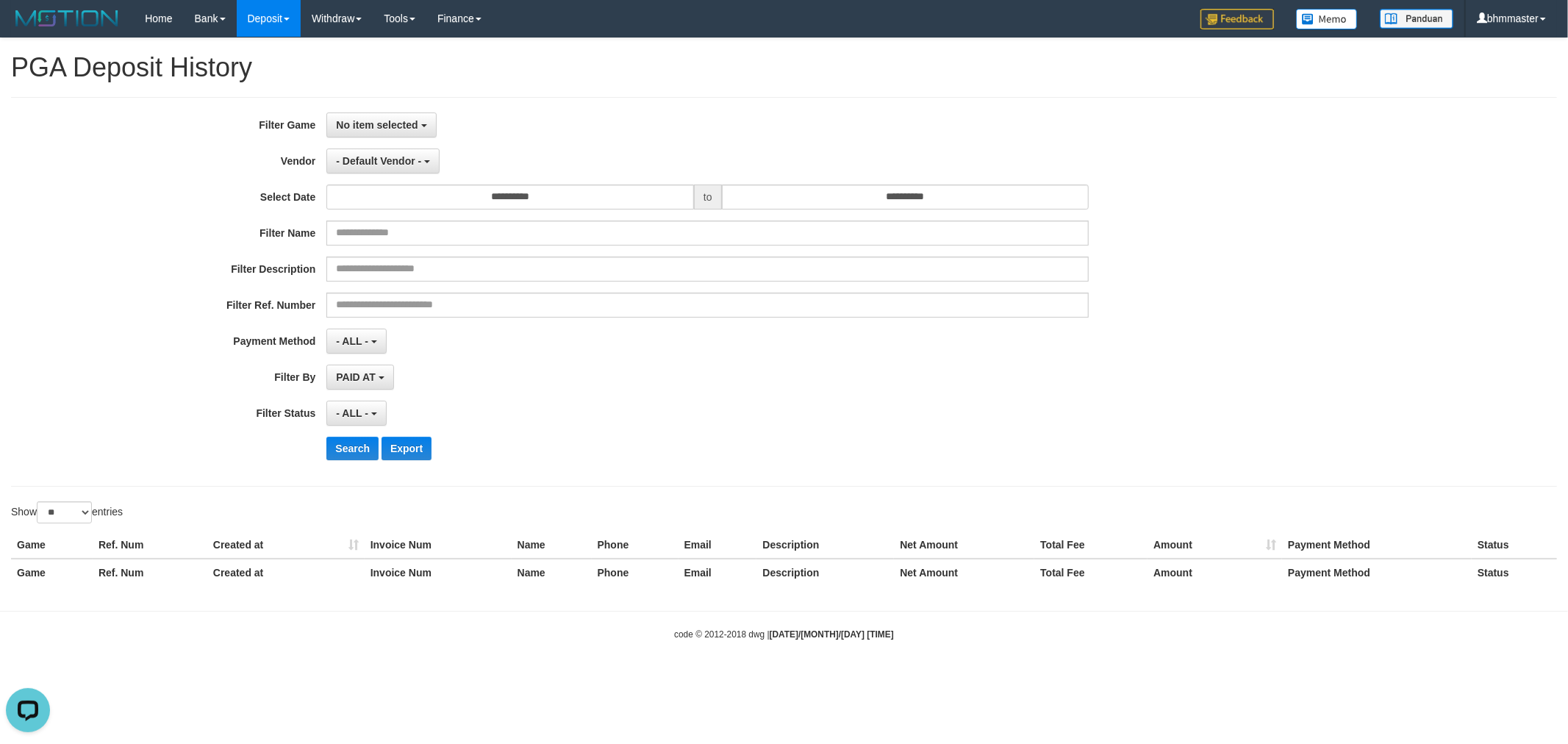 scroll, scrollTop: 0, scrollLeft: 0, axis: both 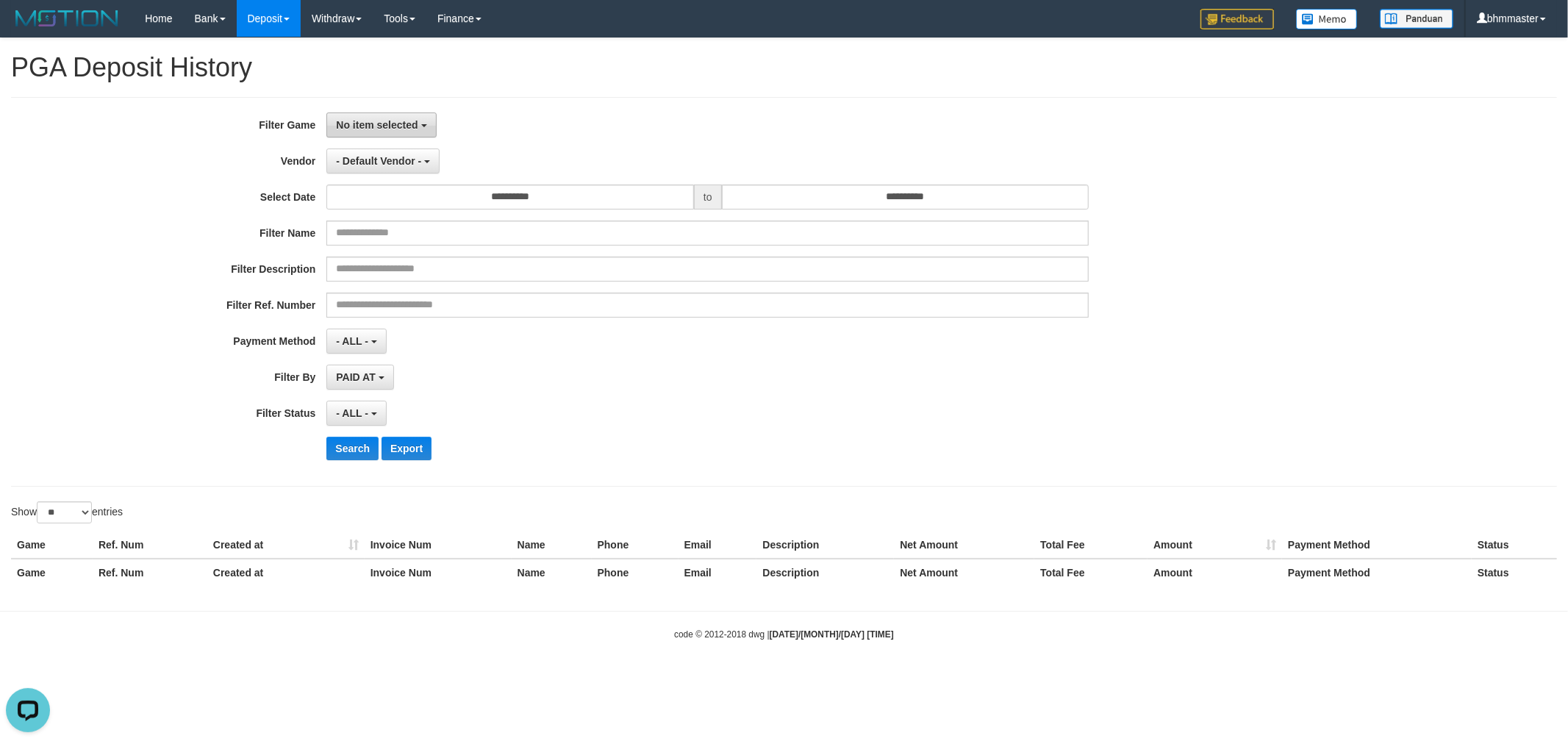 click on "No item selected" at bounding box center [381, 125] 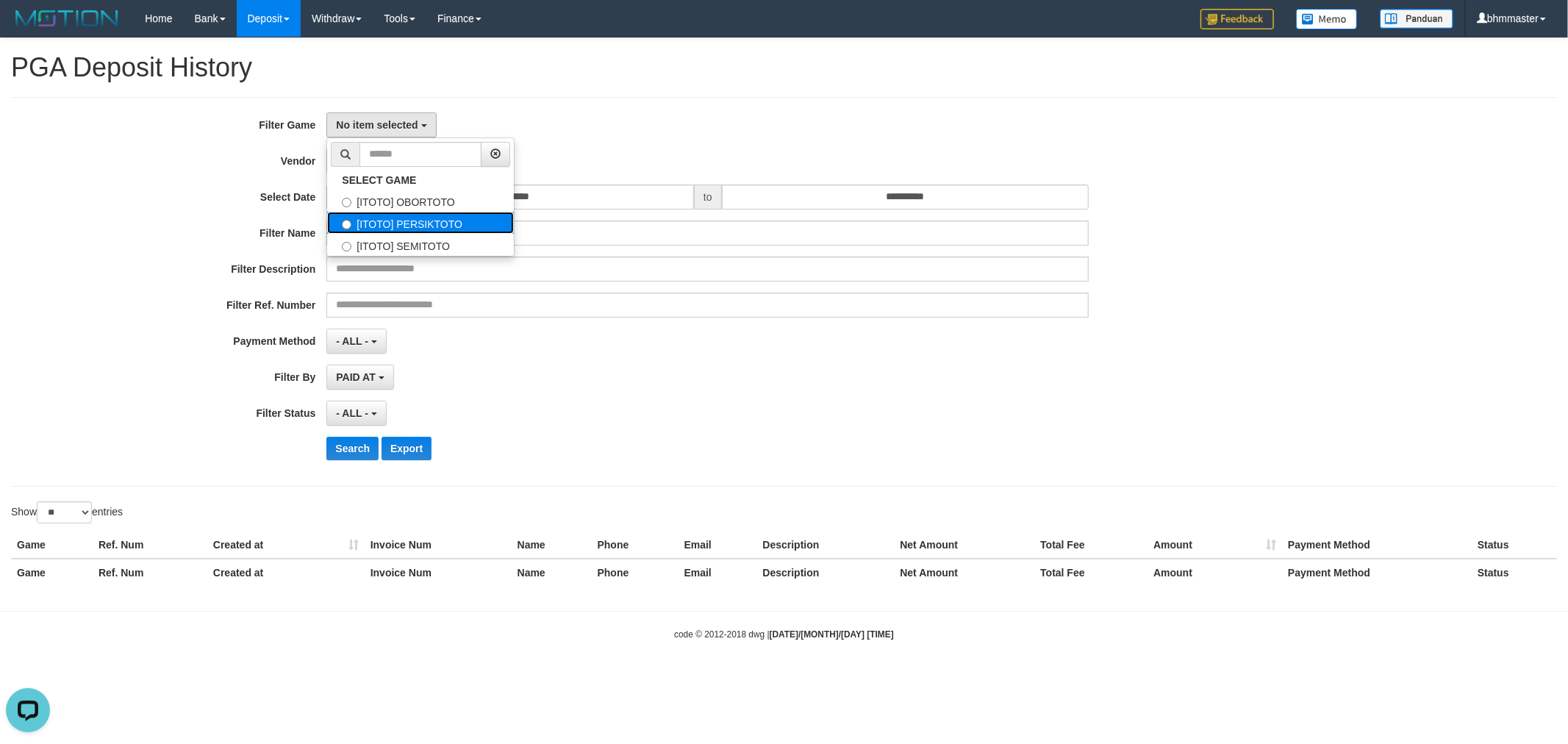 click on "[ITOTO] PERSIKTOTO" at bounding box center (420, 223) 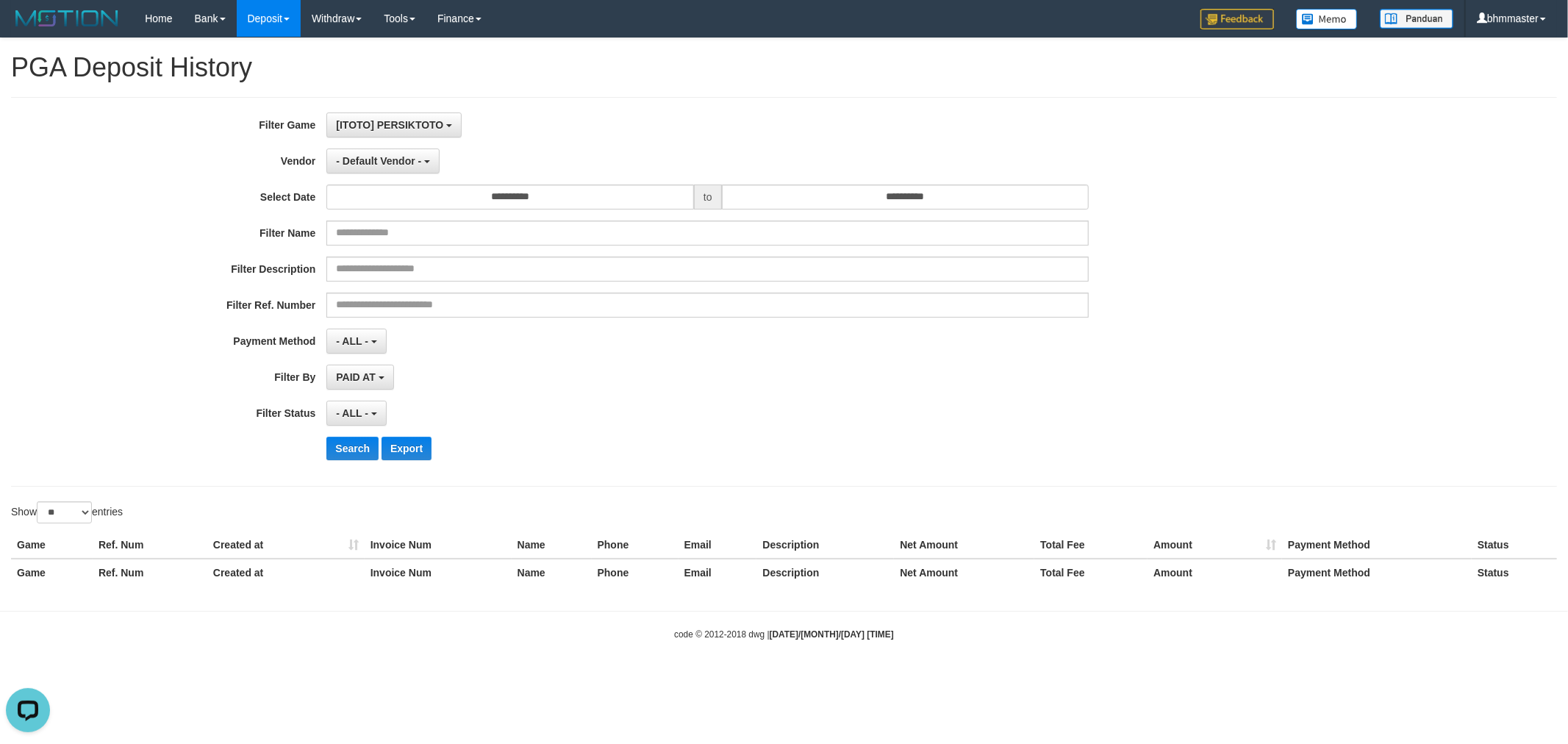 scroll, scrollTop: 25, scrollLeft: 0, axis: vertical 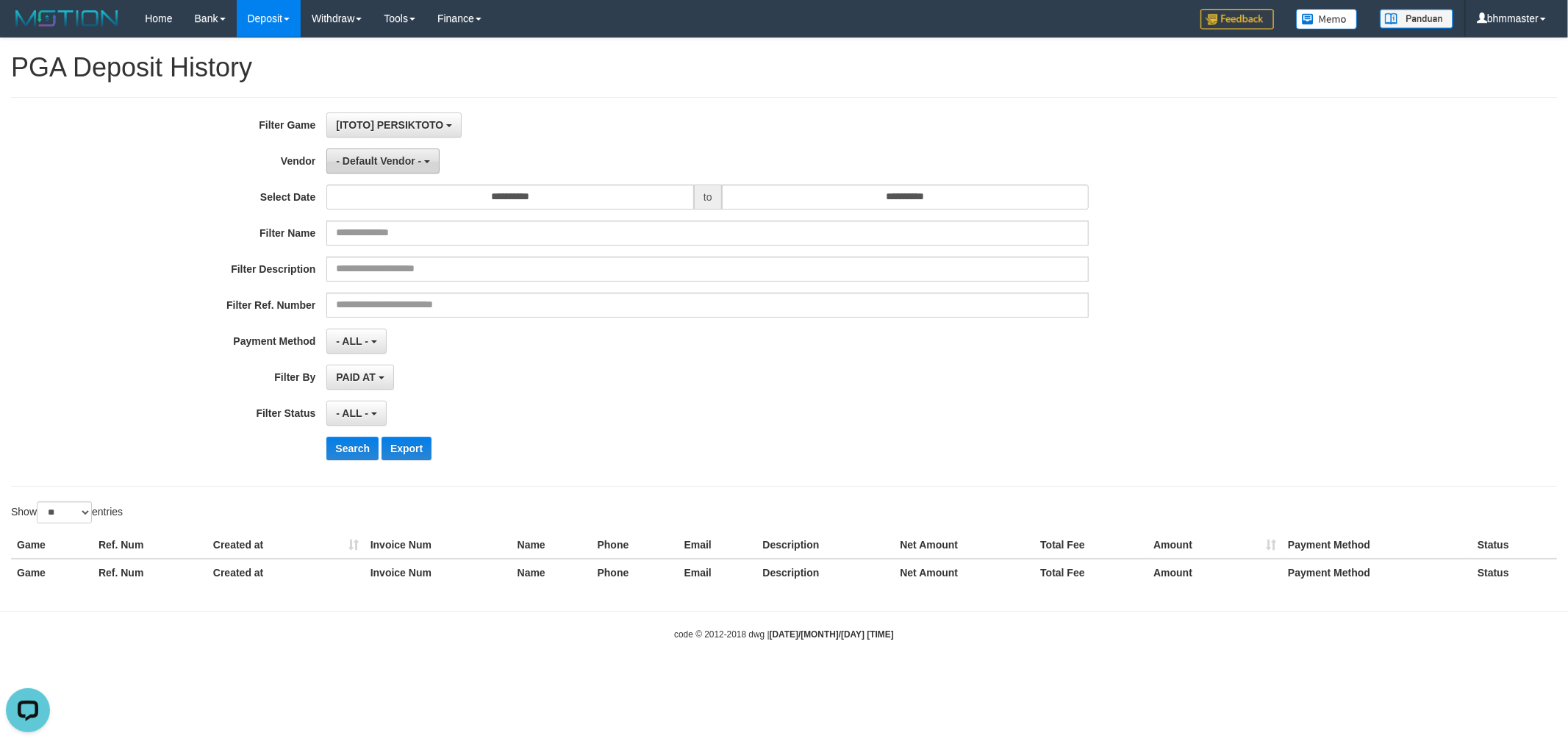 click on "- Default Vendor -" at bounding box center (379, 161) 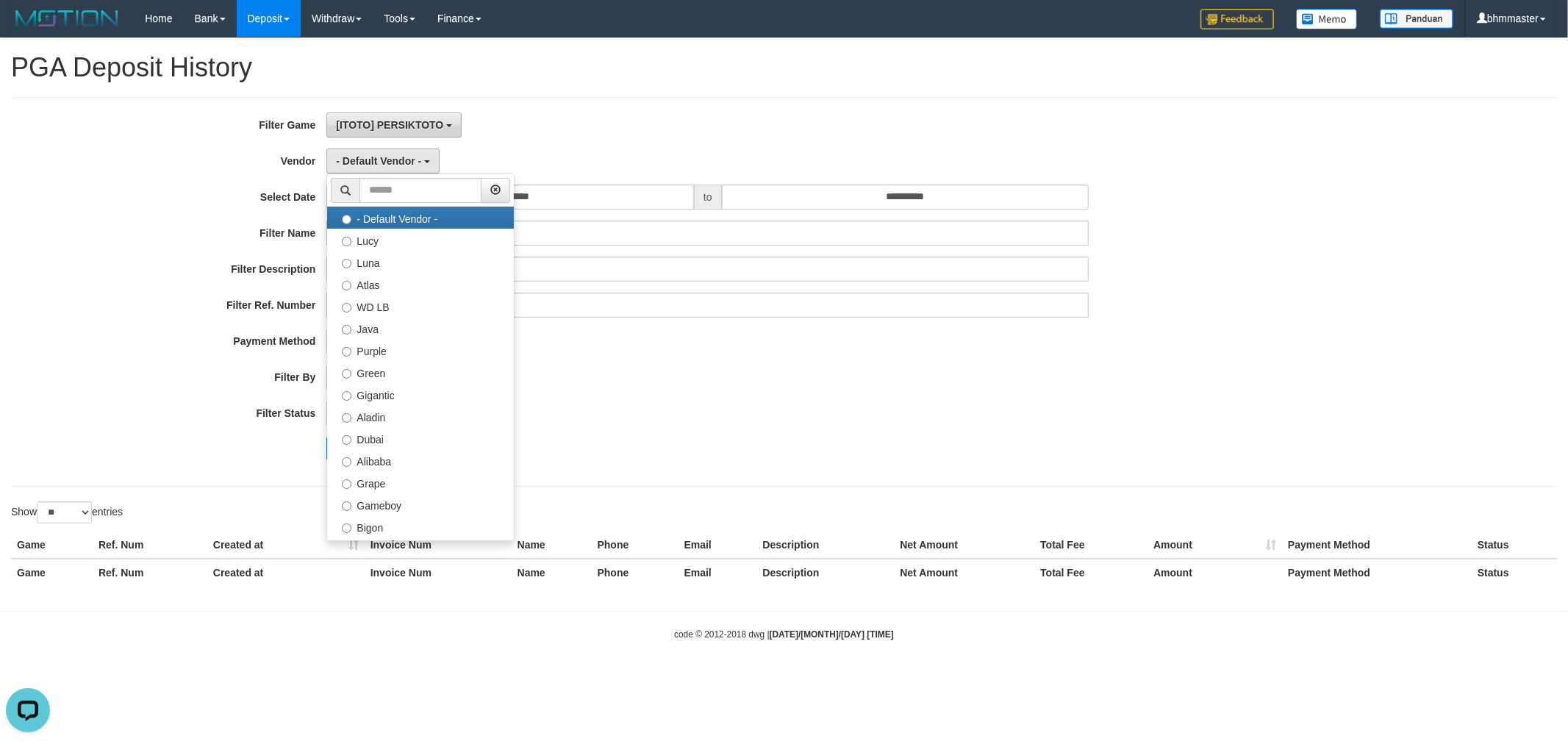 click on "[ITOTO] PERSIKTOTO" at bounding box center [390, 125] 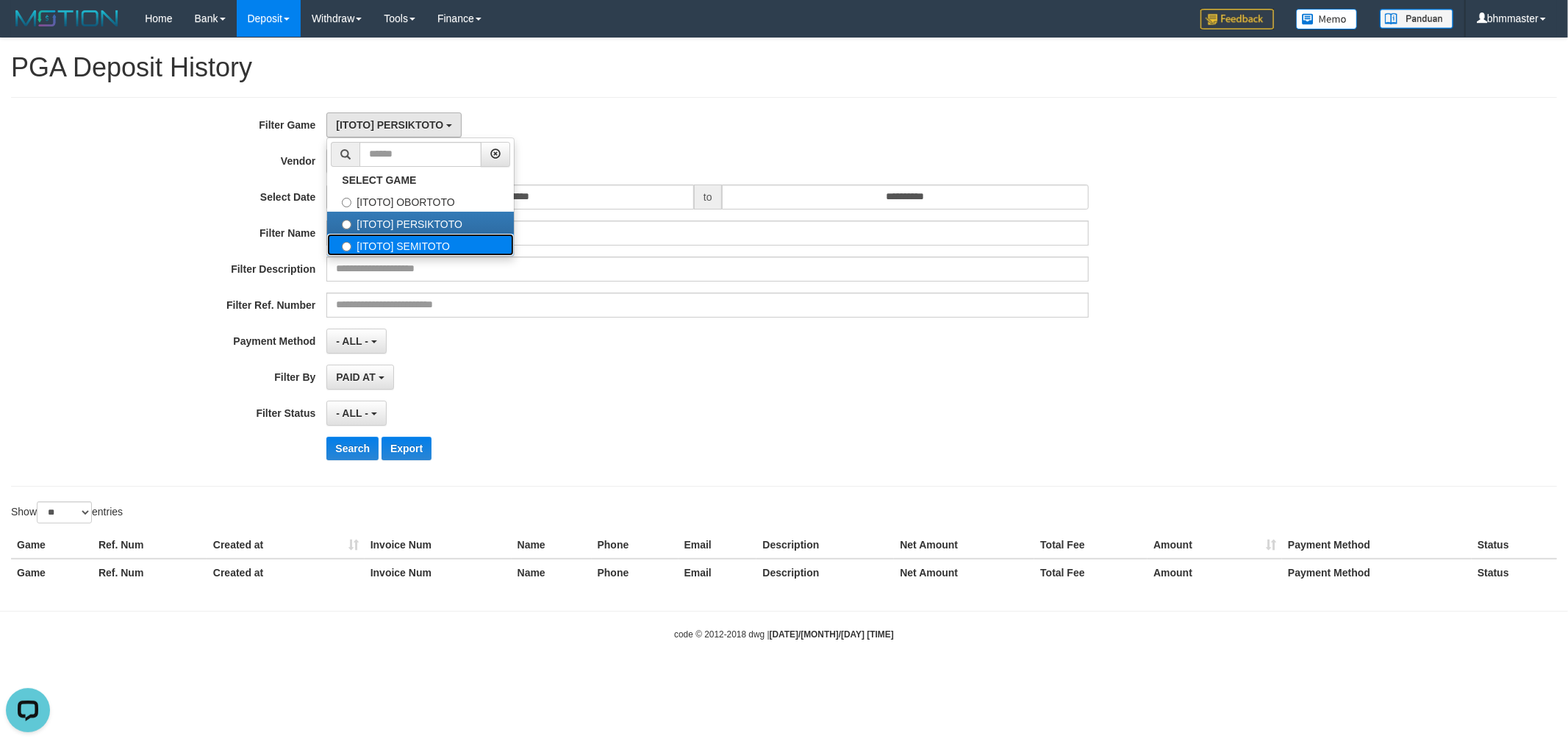 click on "[ITOTO] SEMITOTO" at bounding box center [420, 245] 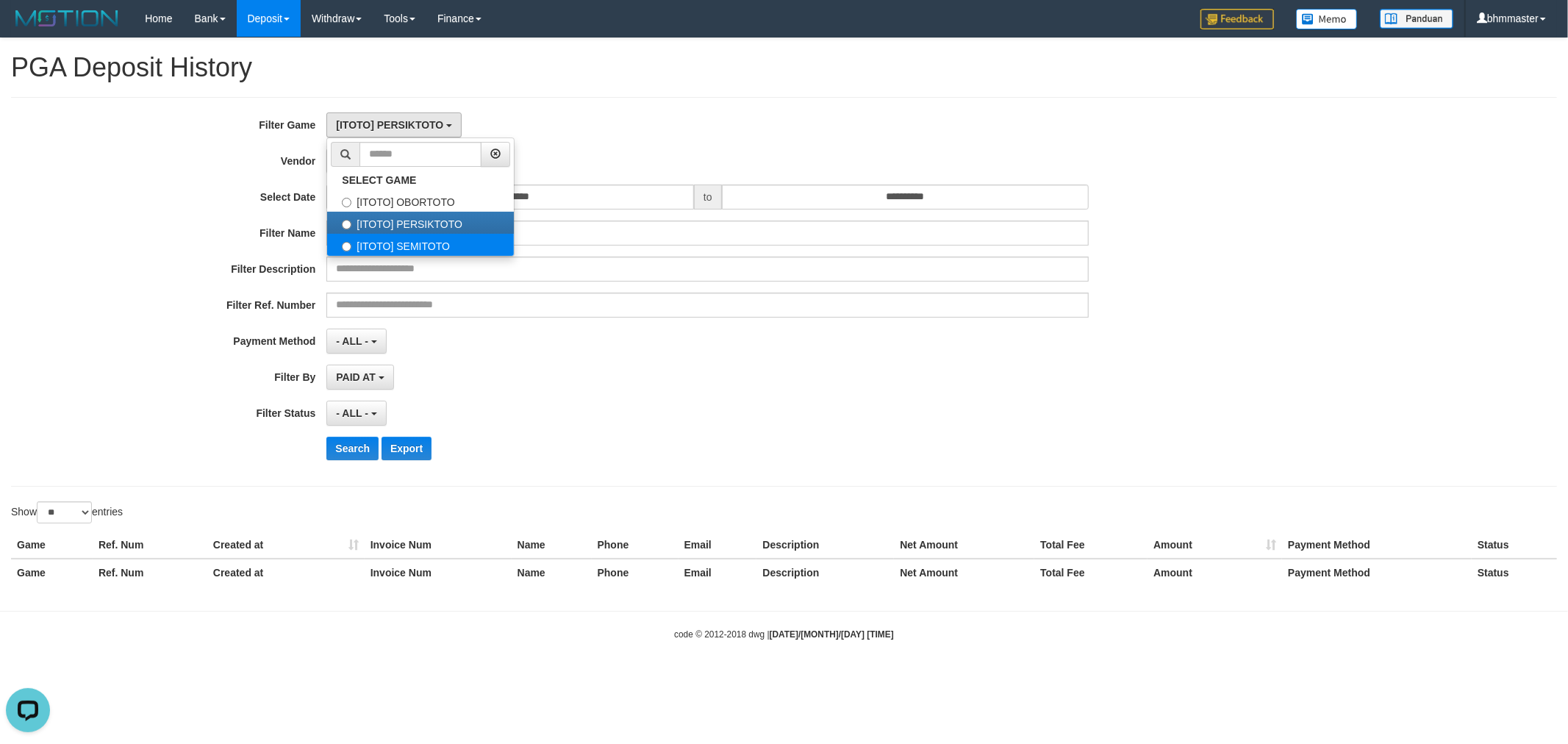 select on "****" 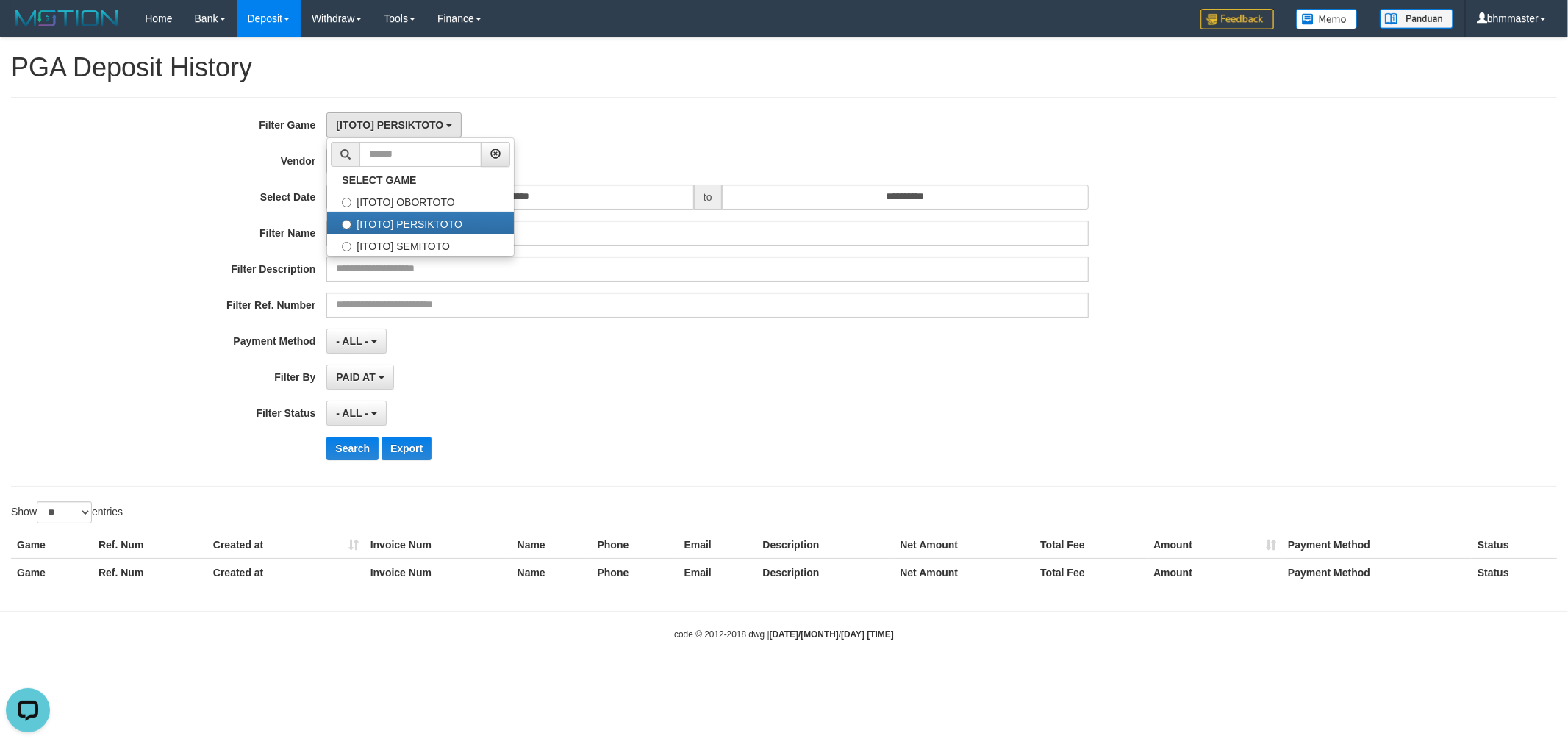 scroll, scrollTop: 37, scrollLeft: 0, axis: vertical 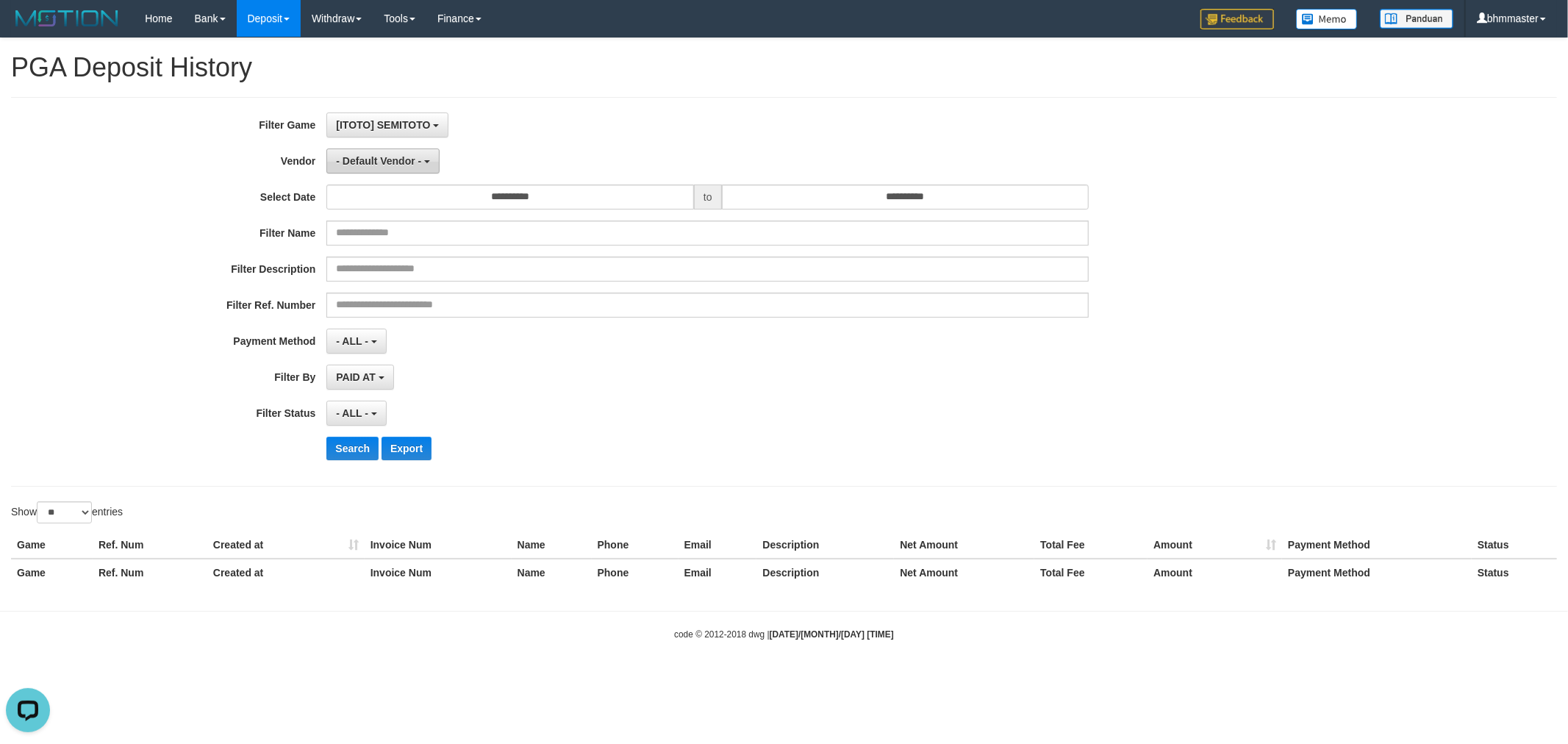 click on "- Default Vendor -" at bounding box center (379, 161) 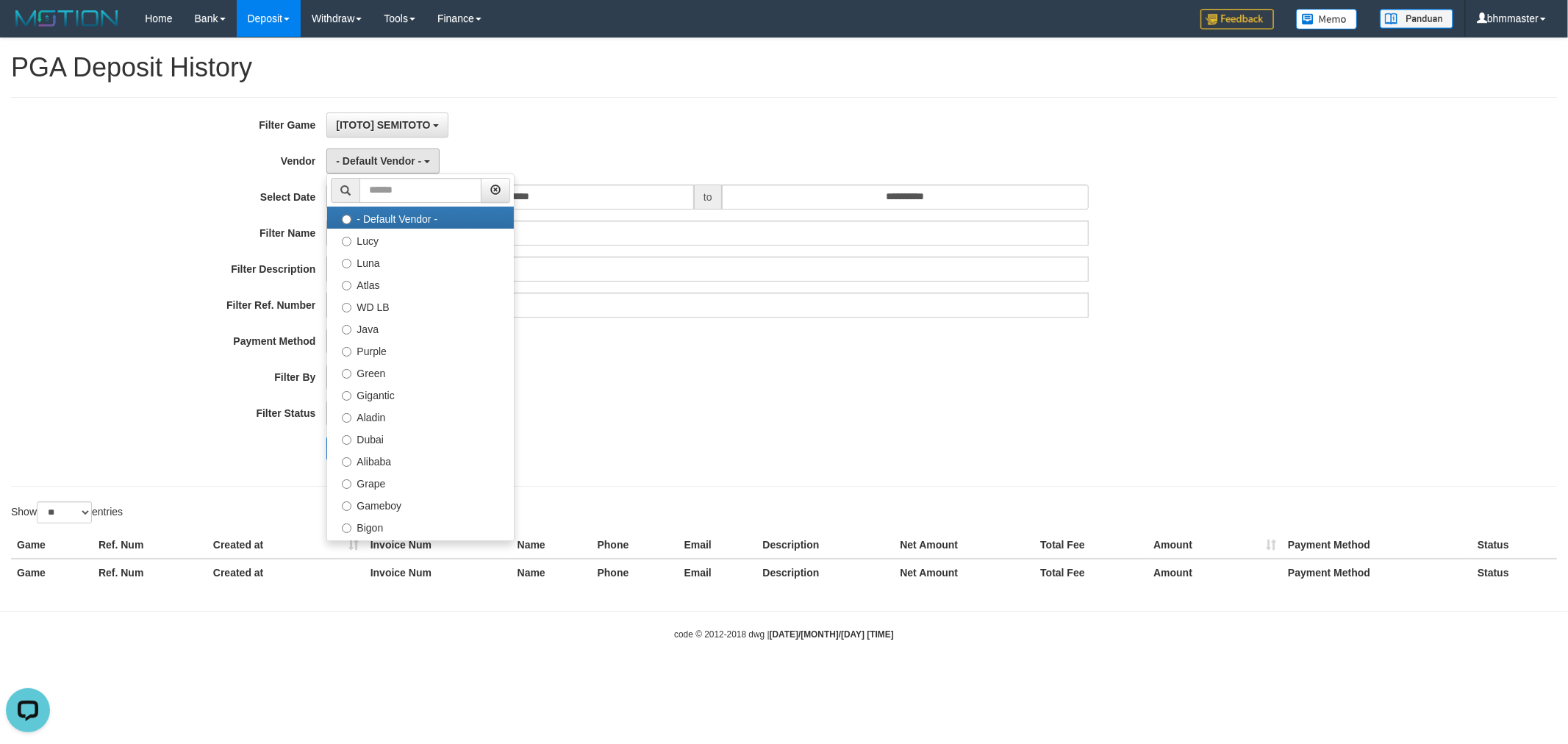 drag, startPoint x: 717, startPoint y: 134, endPoint x: 590, endPoint y: 193, distance: 140.0357 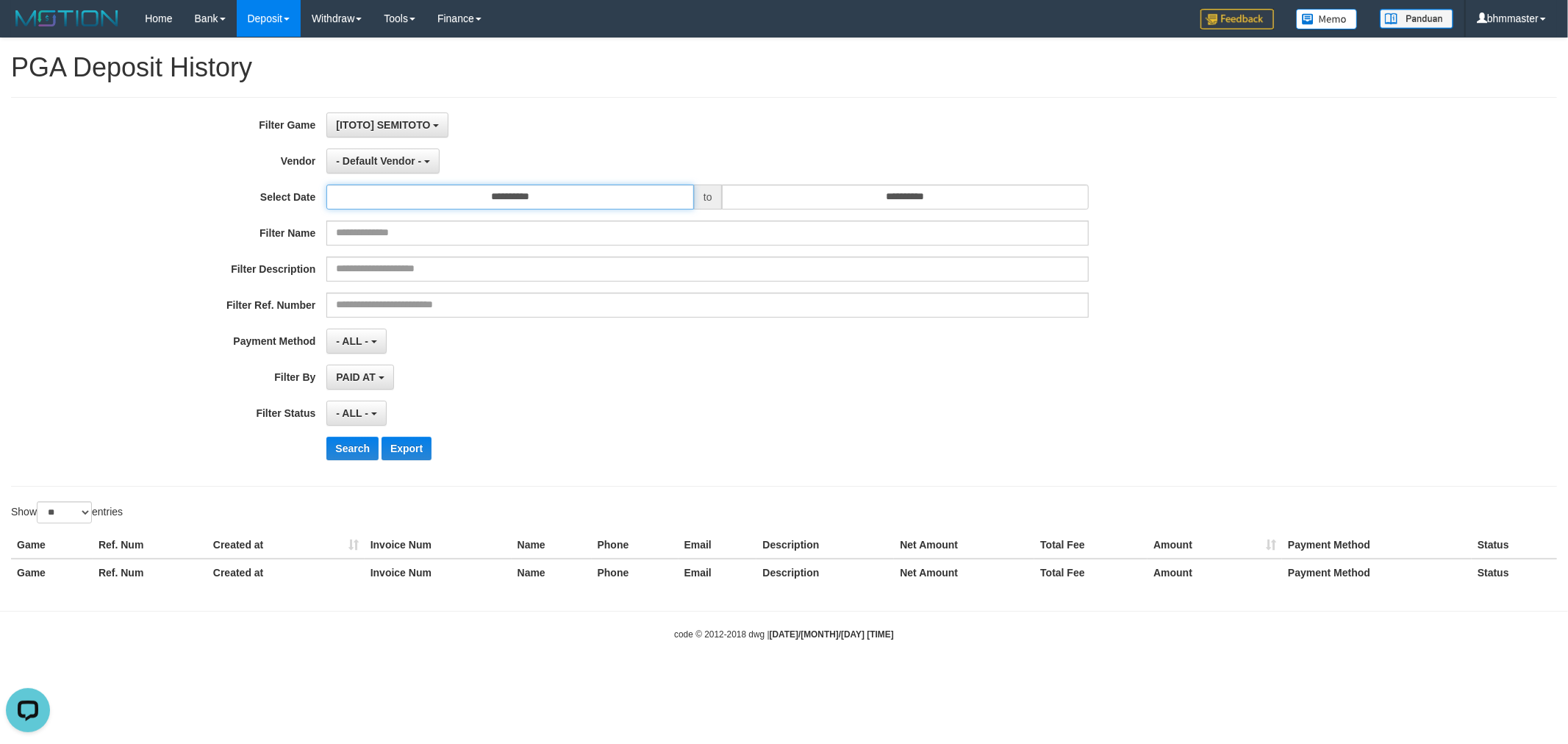 click on "**********" at bounding box center (510, 197) 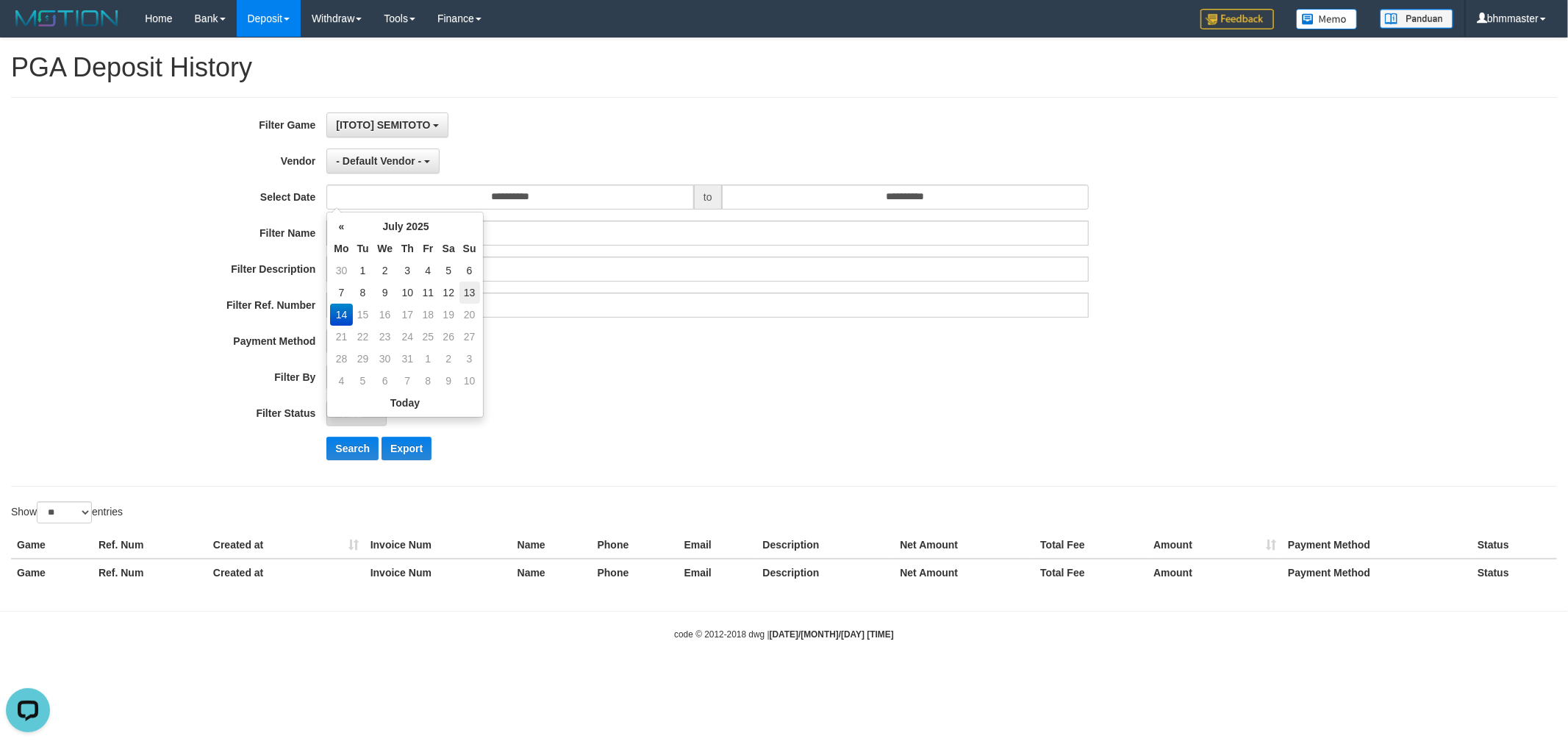 click on "13" at bounding box center (470, 293) 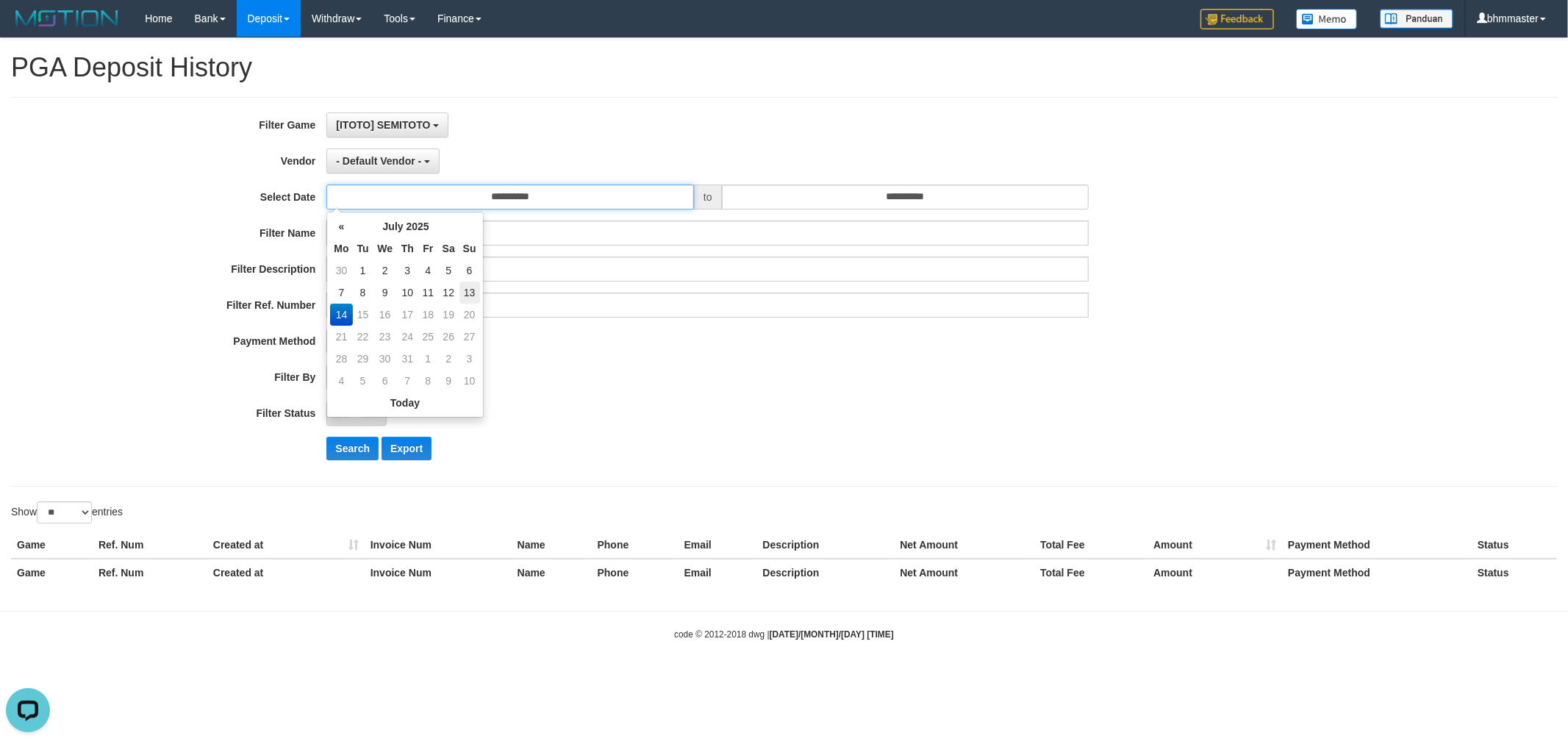 type on "**********" 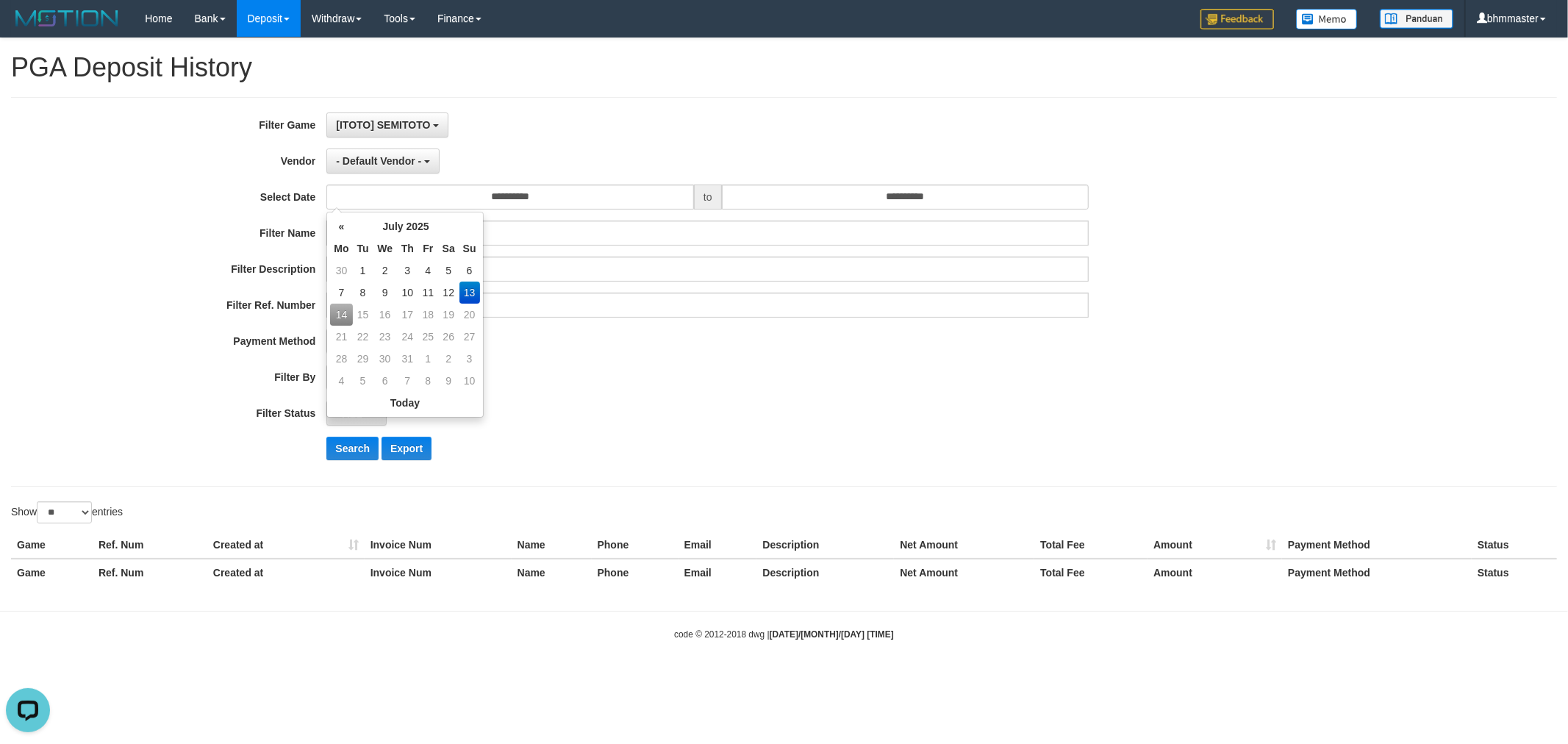 click on "**********" at bounding box center (654, 292) 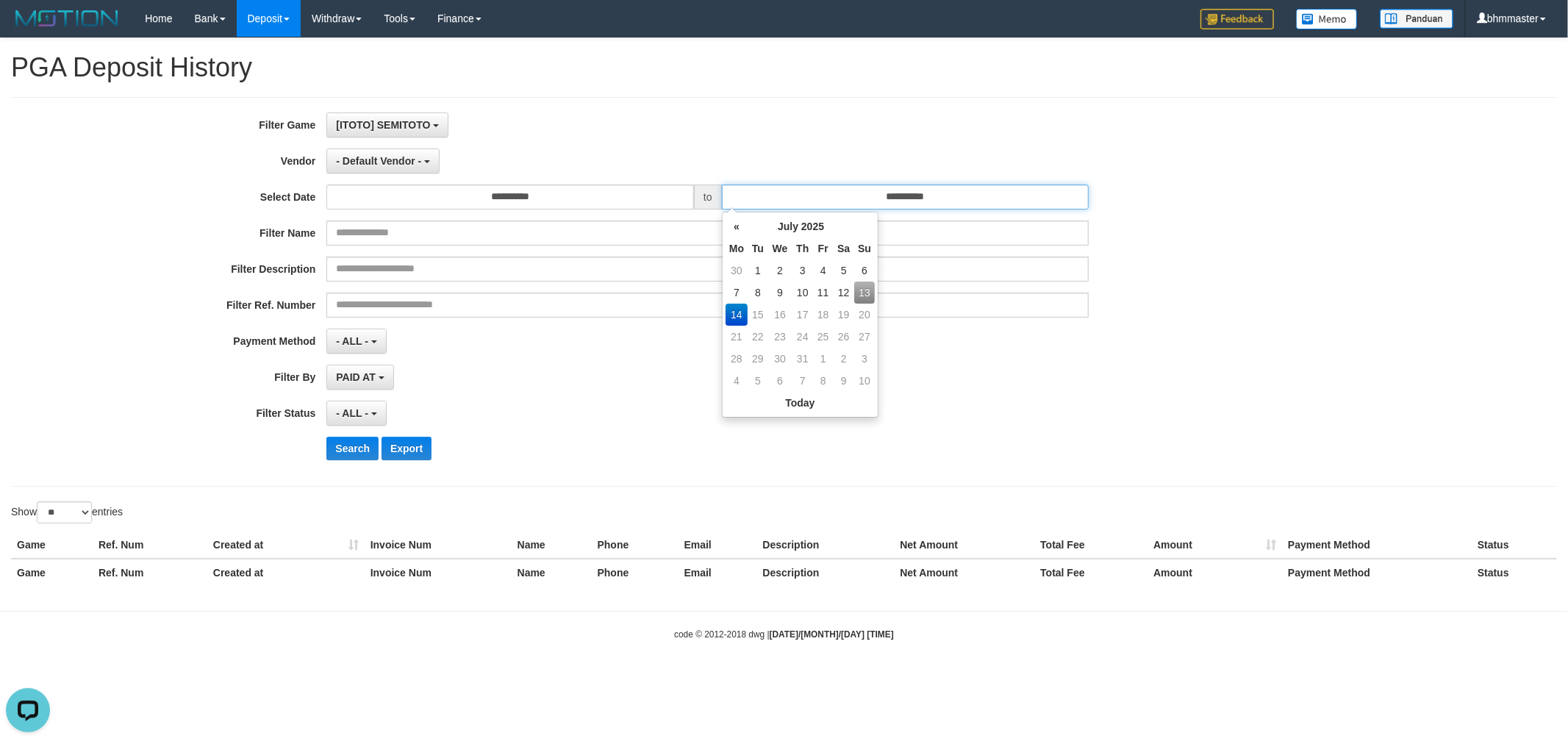 click on "**********" at bounding box center [906, 197] 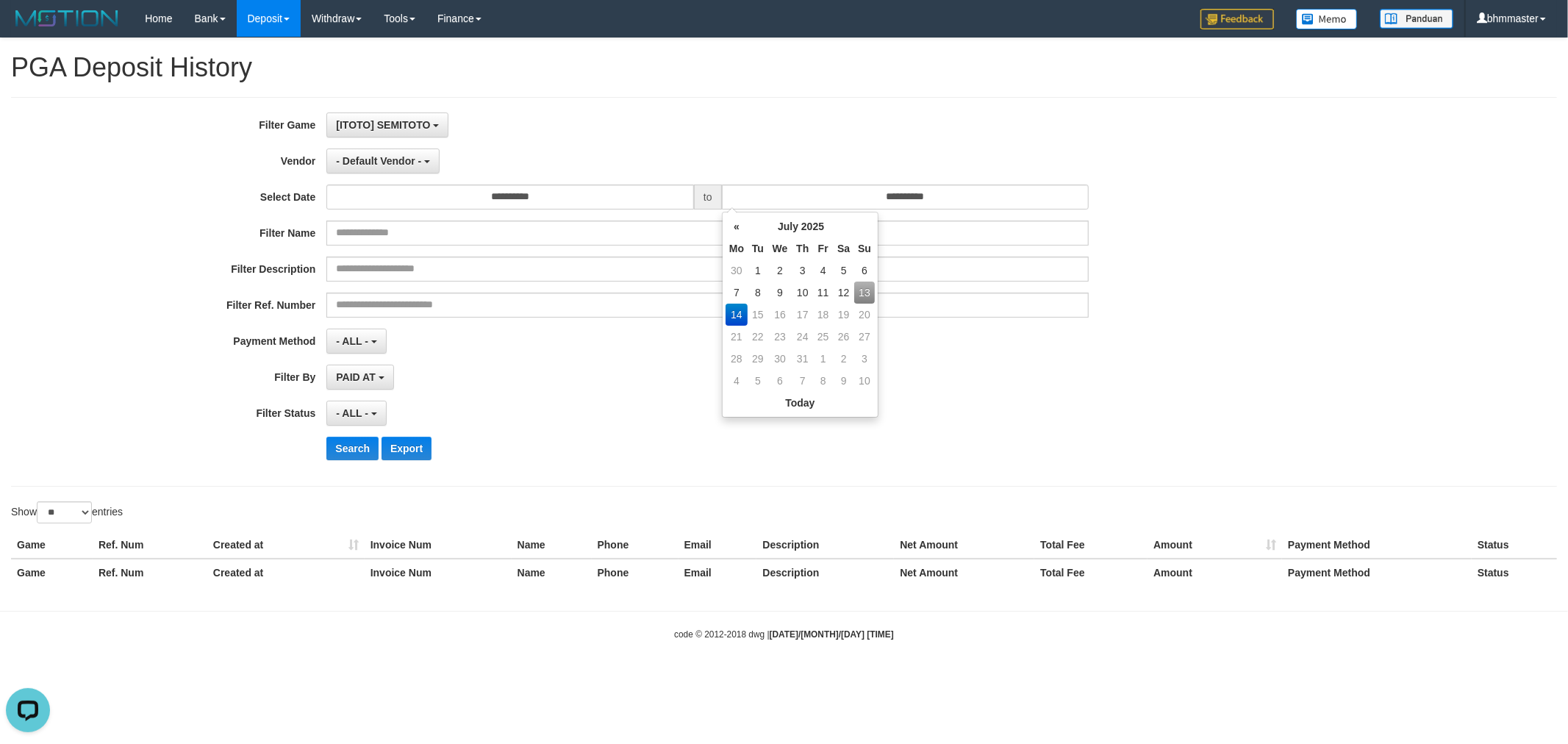 click on "13" at bounding box center (864, 293) 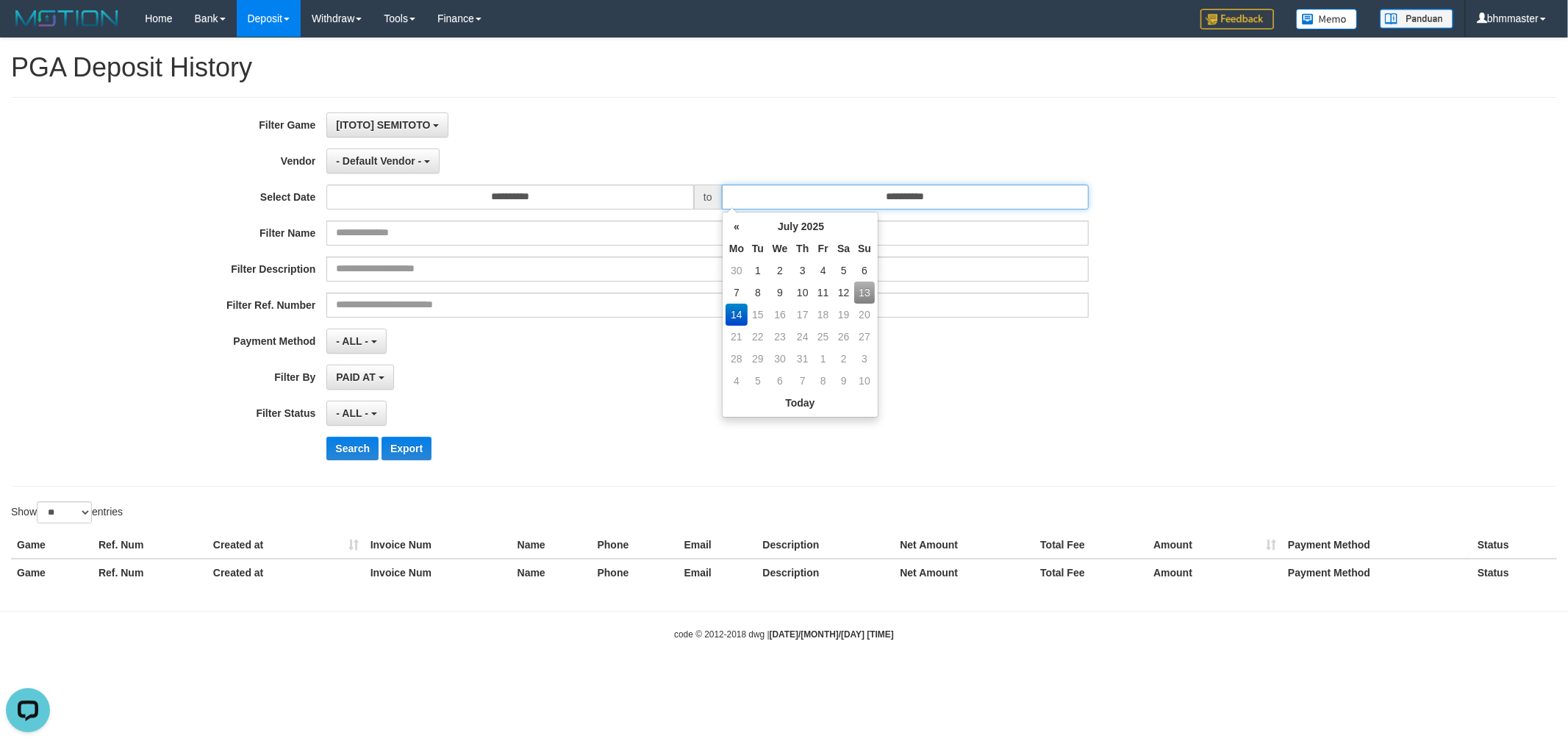 type on "**********" 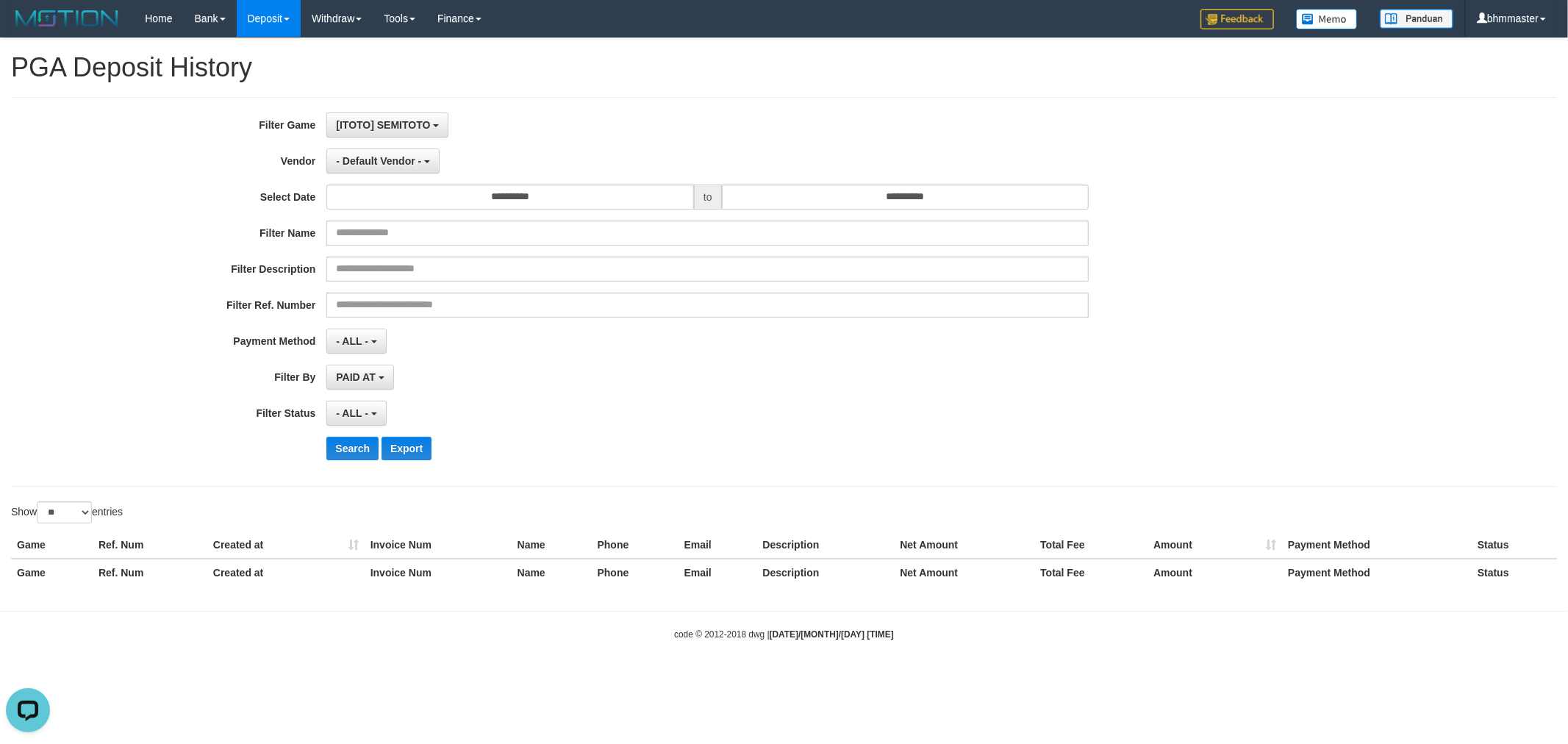 click on "[ITOTO] SEMITOTO
SELECT GAME
[ITOTO] OBORTOTO
[ITOTO] PERSIKTOTO
[ITOTO] SEMITOTO" at bounding box center (707, 125) 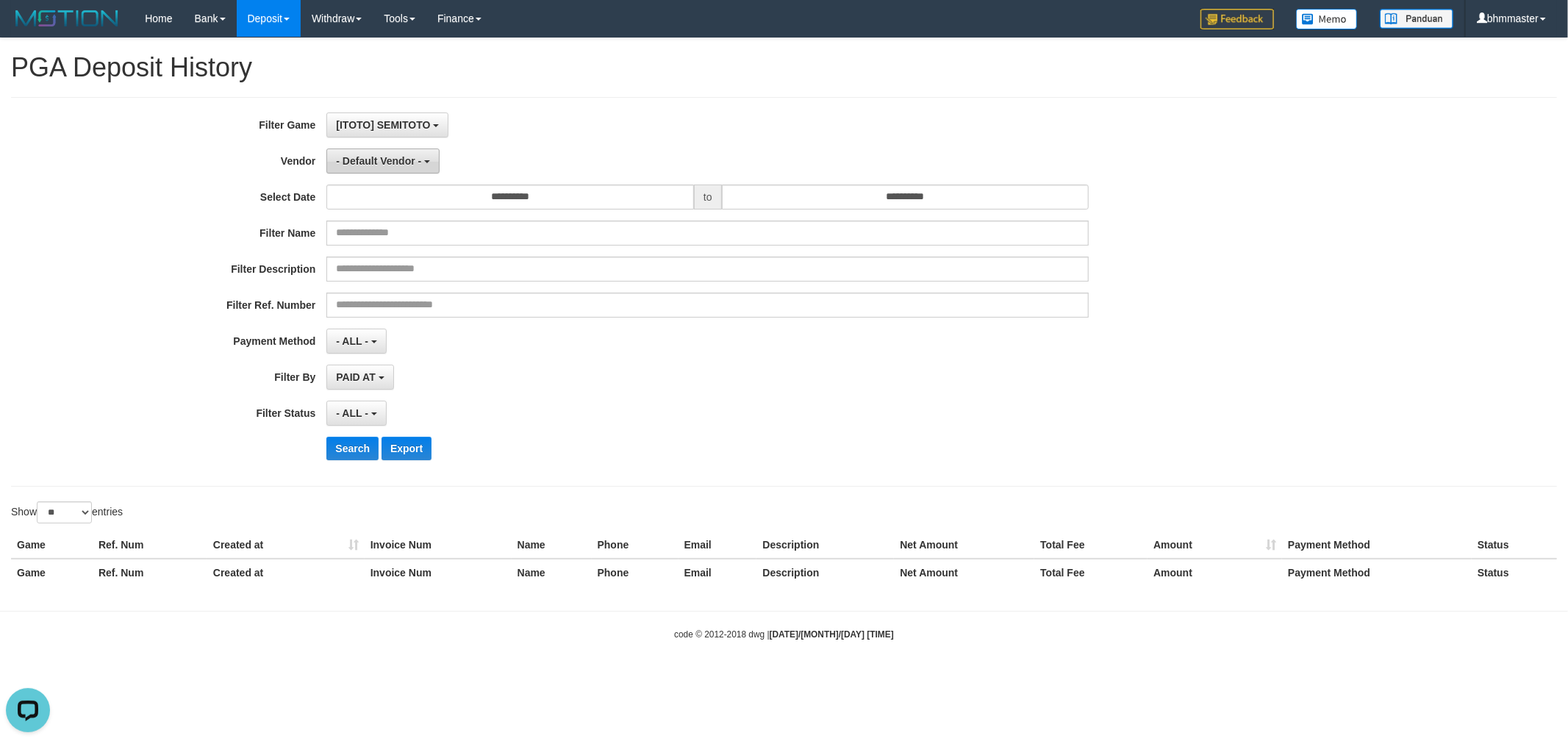 click on "- Default Vendor -" at bounding box center (379, 161) 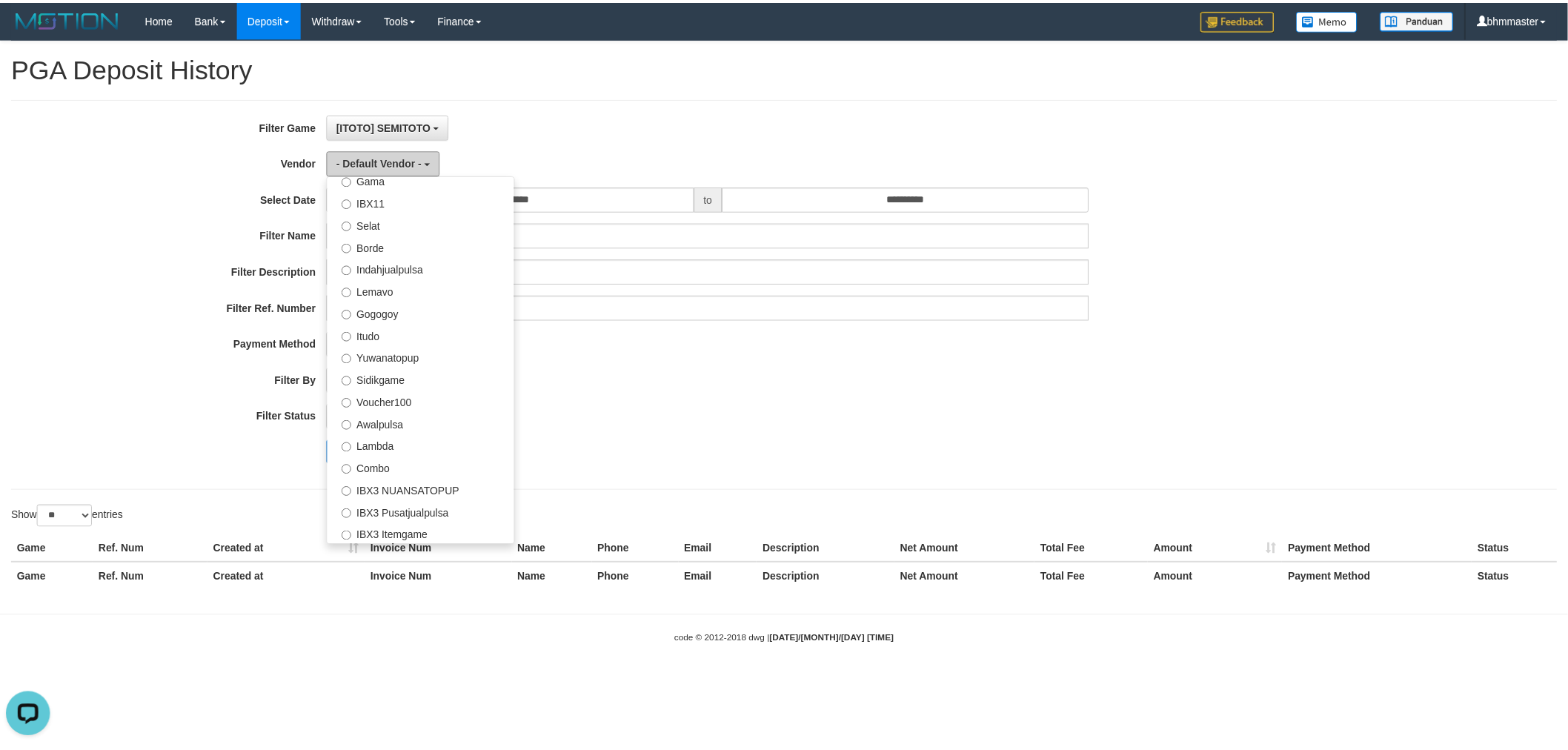 scroll, scrollTop: 507, scrollLeft: 0, axis: vertical 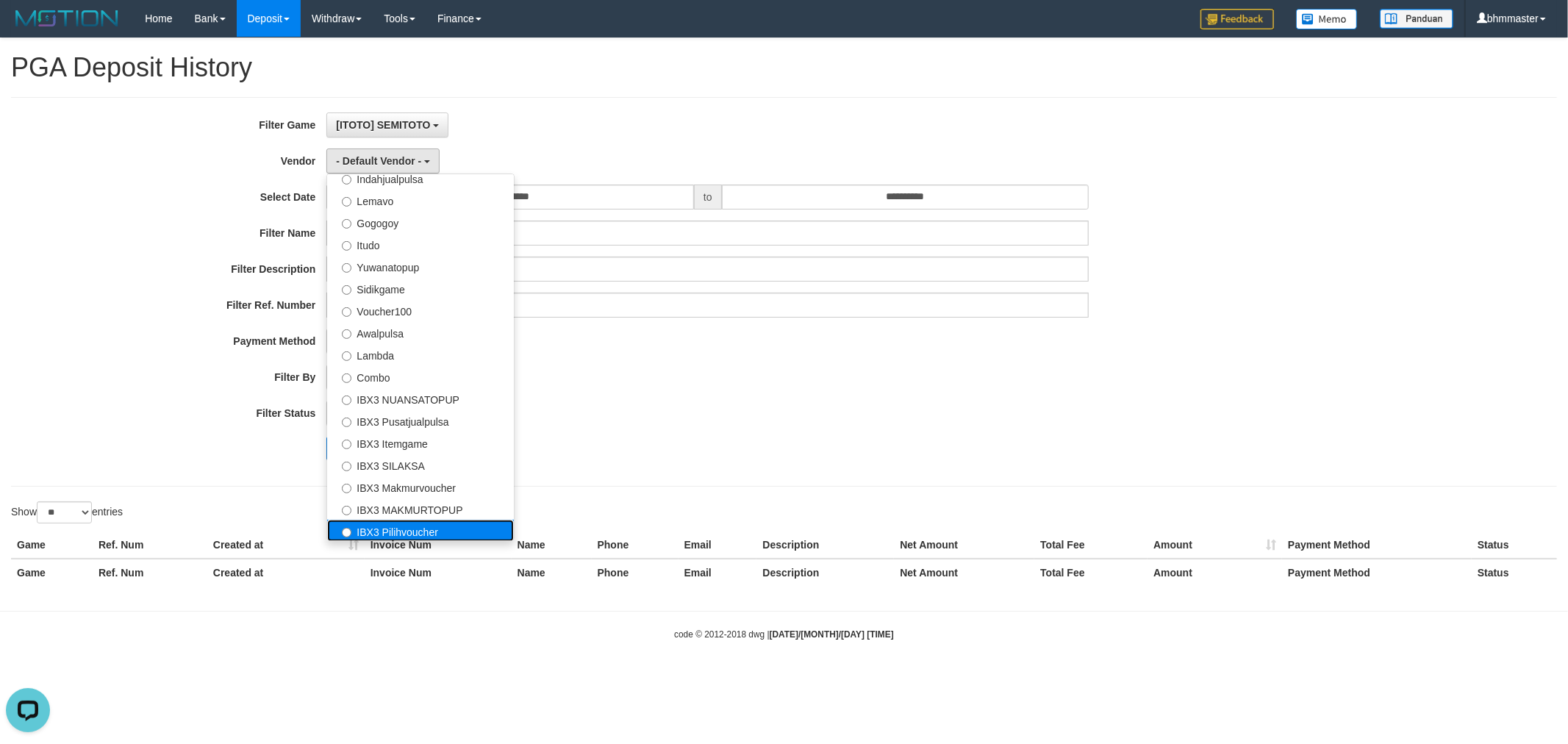 click on "IBX3 Pilihvoucher" at bounding box center [420, 531] 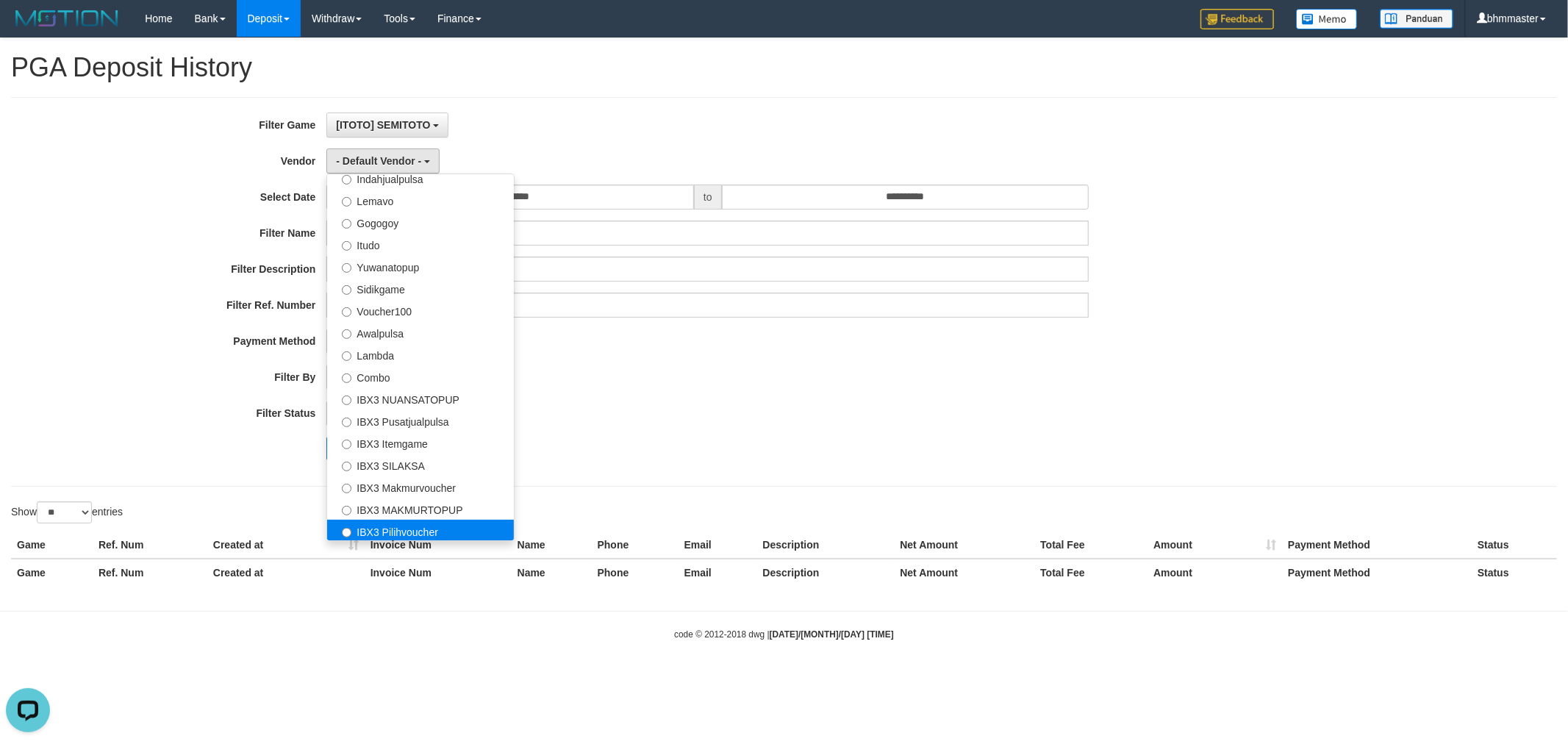 select on "**********" 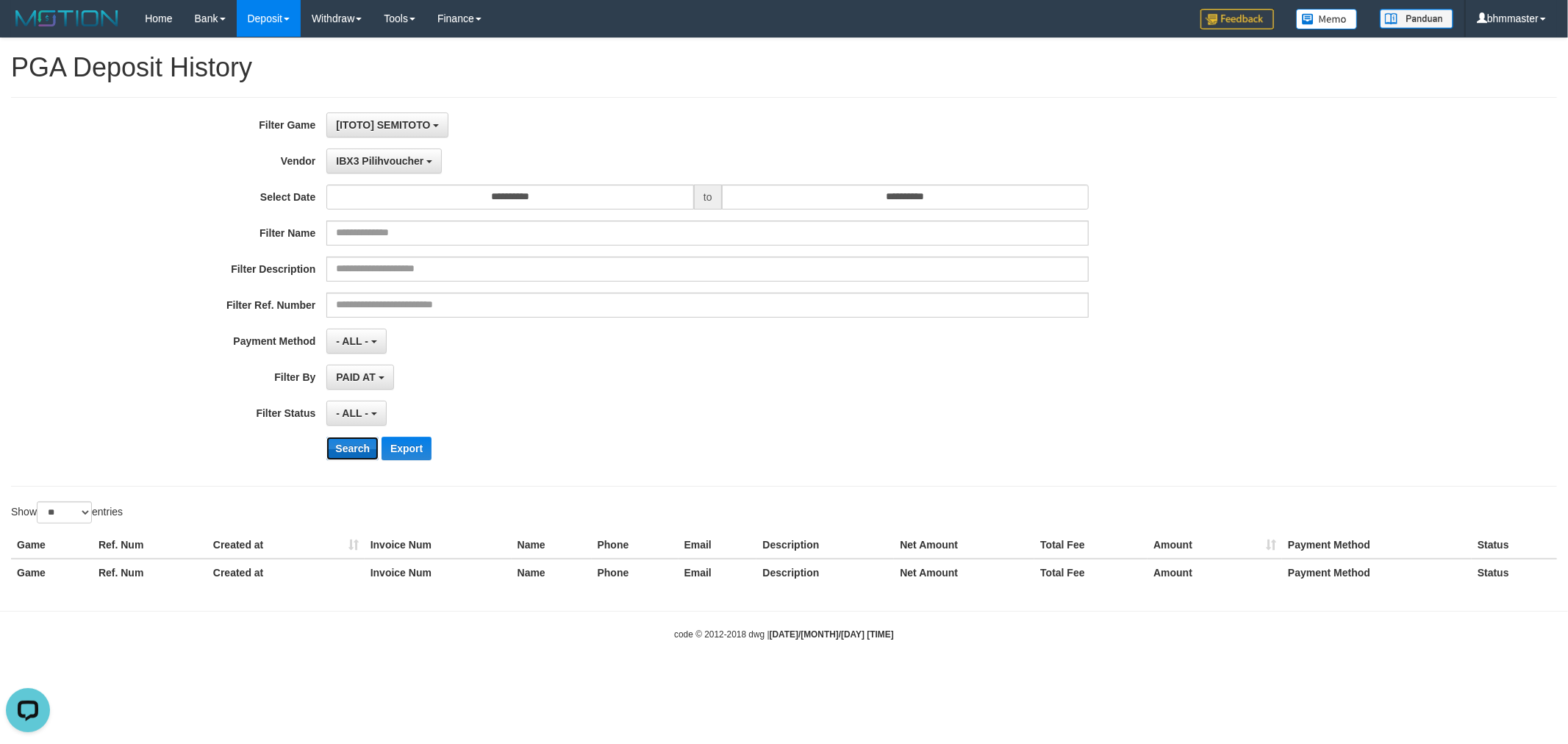 click on "Search" at bounding box center [352, 448] 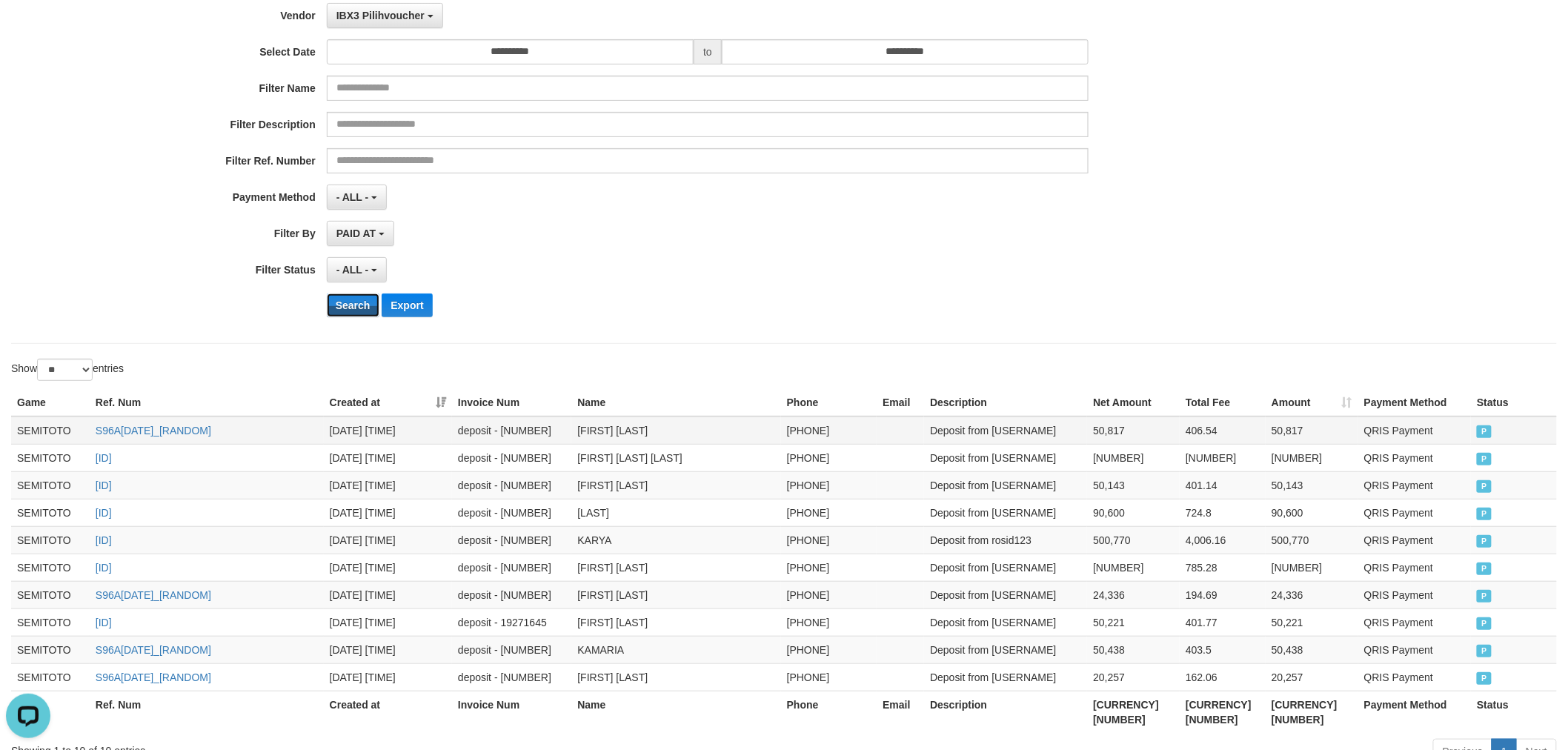 scroll, scrollTop: 235, scrollLeft: 0, axis: vertical 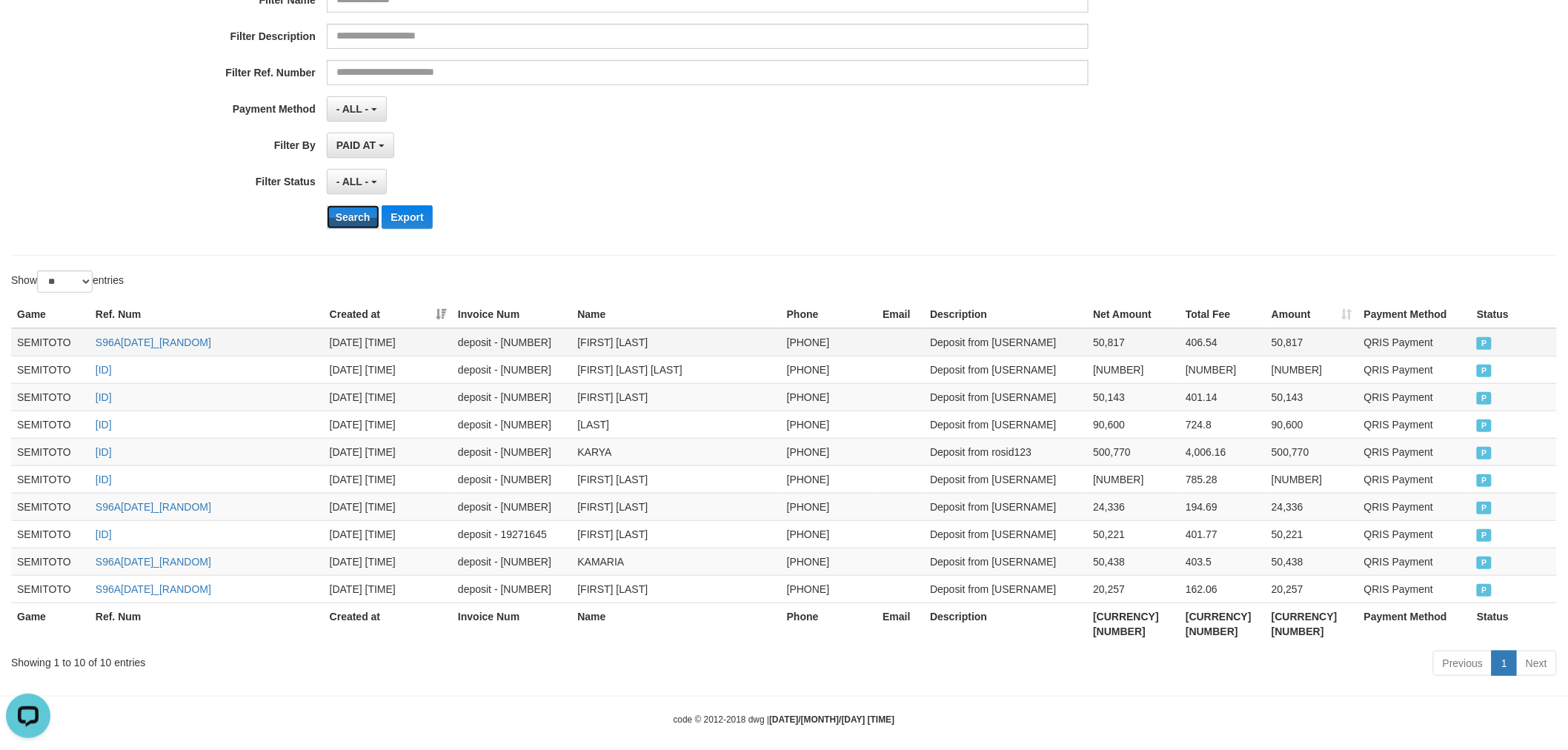 type 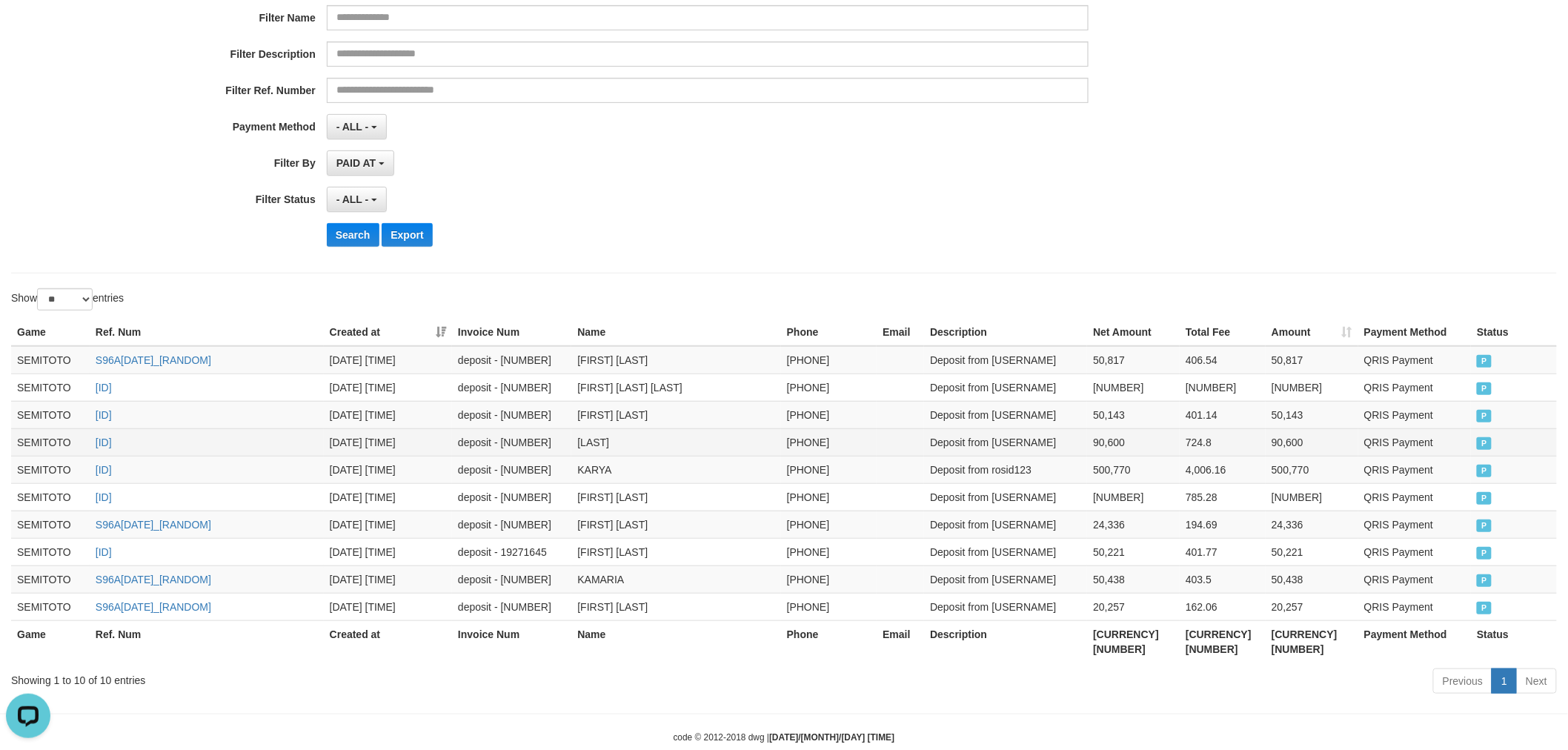 scroll, scrollTop: 235, scrollLeft: 0, axis: vertical 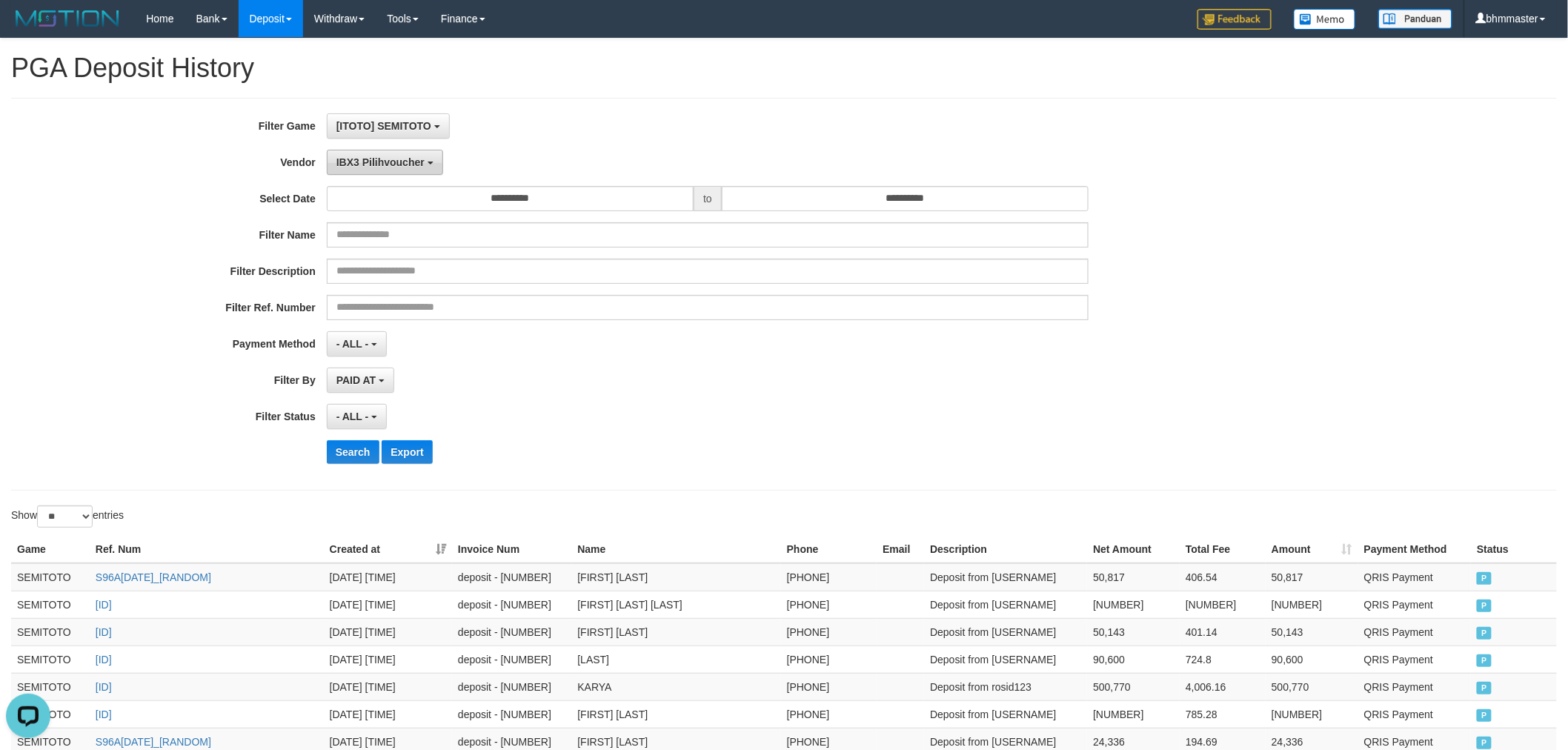 click on "IBX3 Pilihvoucher" at bounding box center (385, 162) 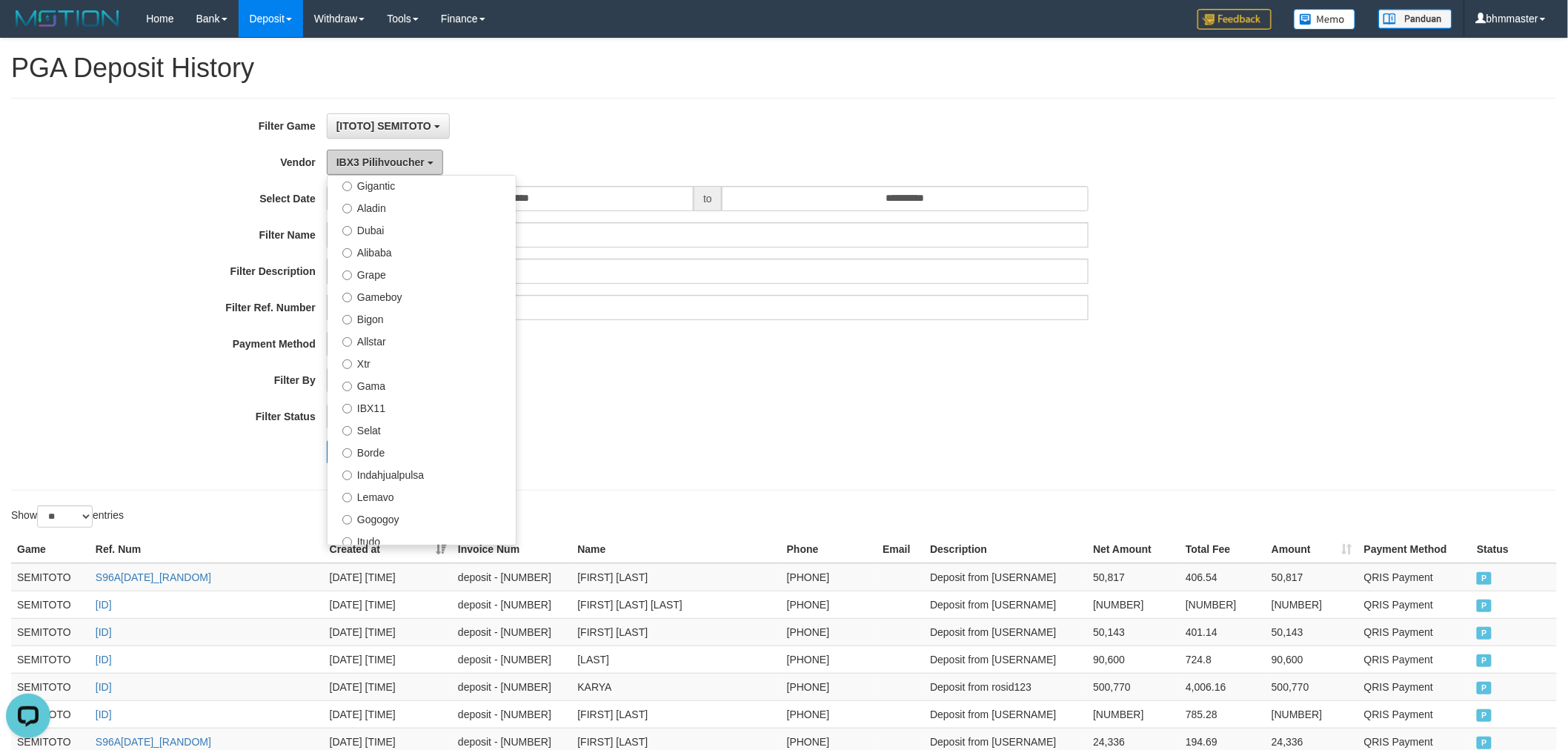 scroll, scrollTop: 95, scrollLeft: 0, axis: vertical 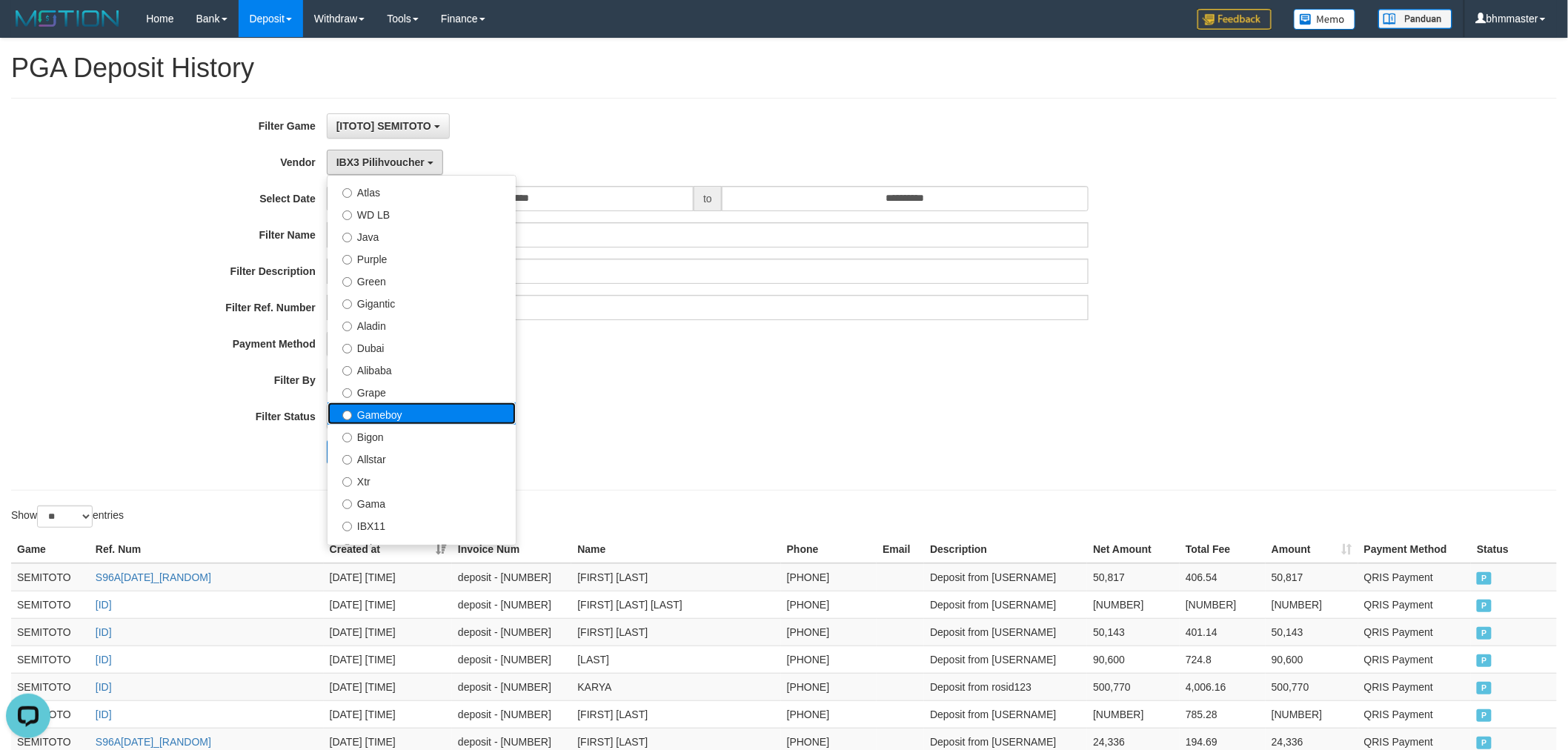 click on "Gameboy" at bounding box center [422, 414] 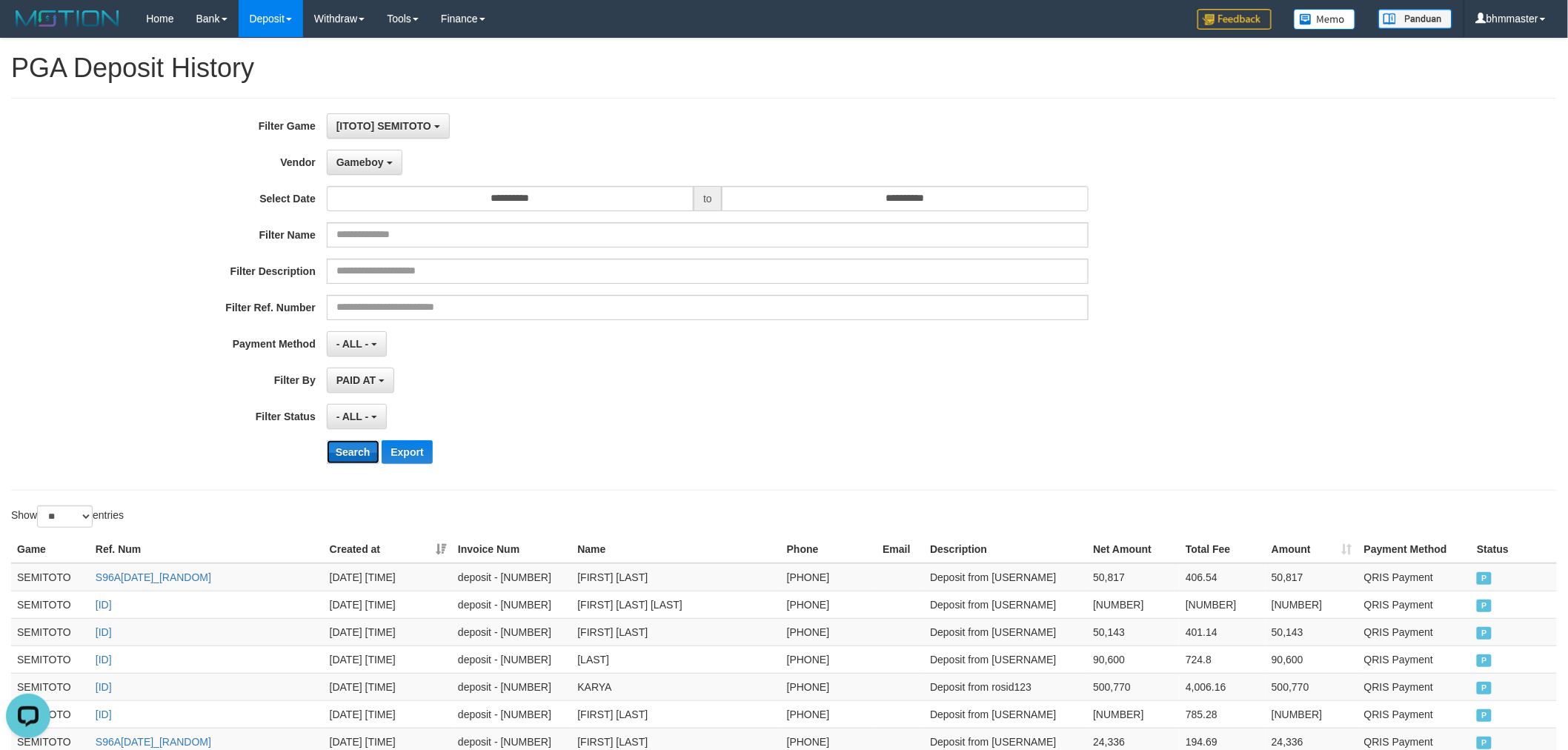 click on "Search" at bounding box center [353, 452] 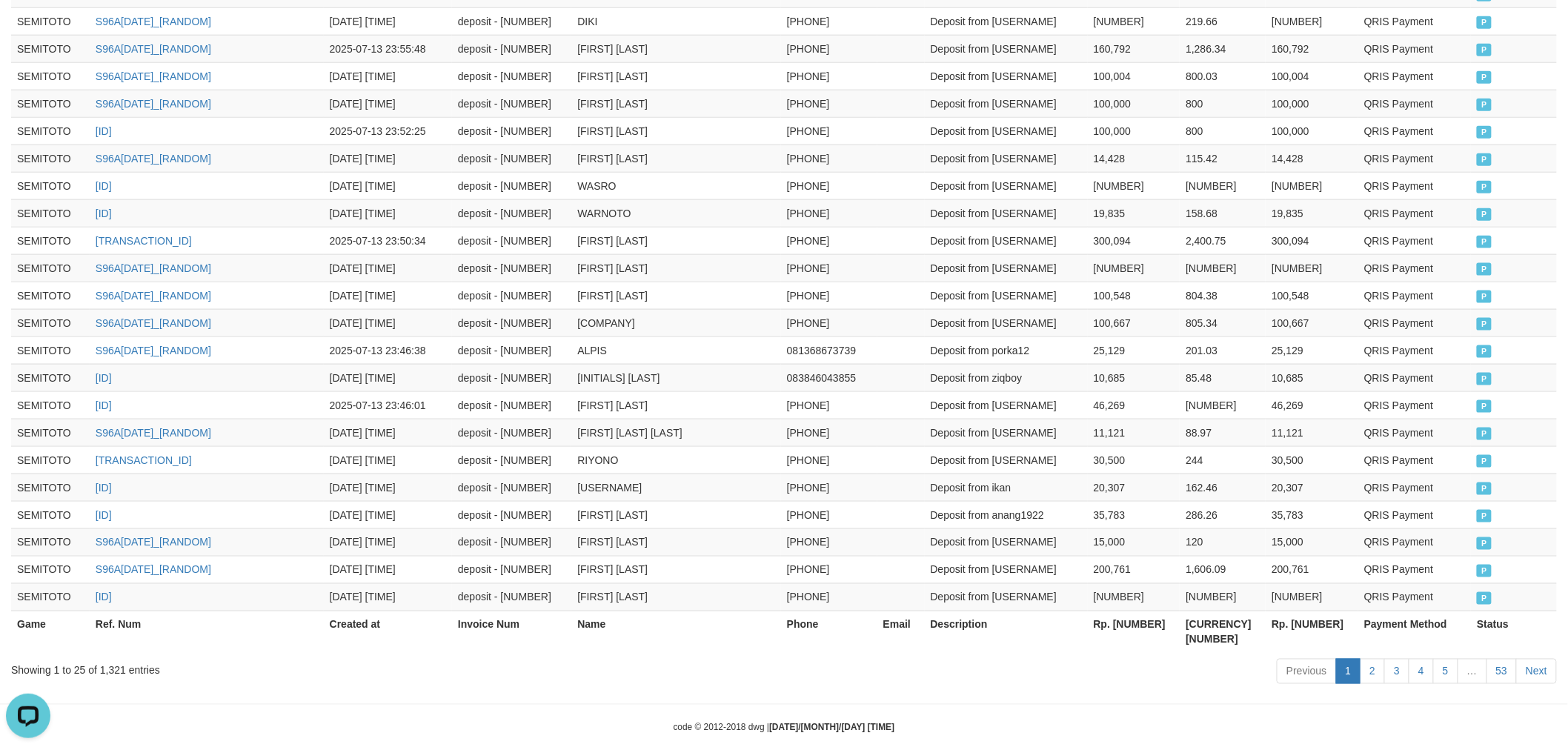 scroll, scrollTop: 0, scrollLeft: 0, axis: both 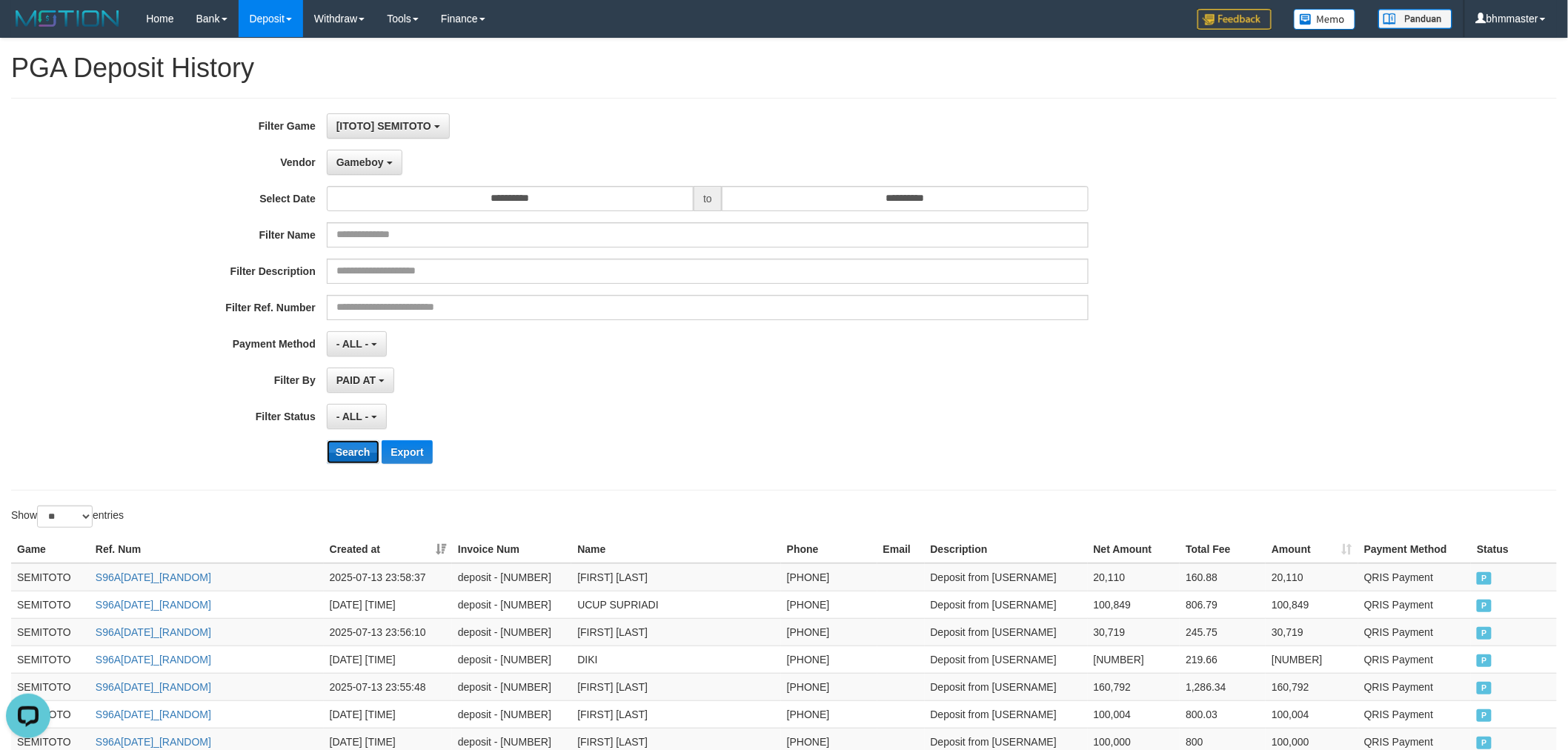 click on "Search" at bounding box center [353, 452] 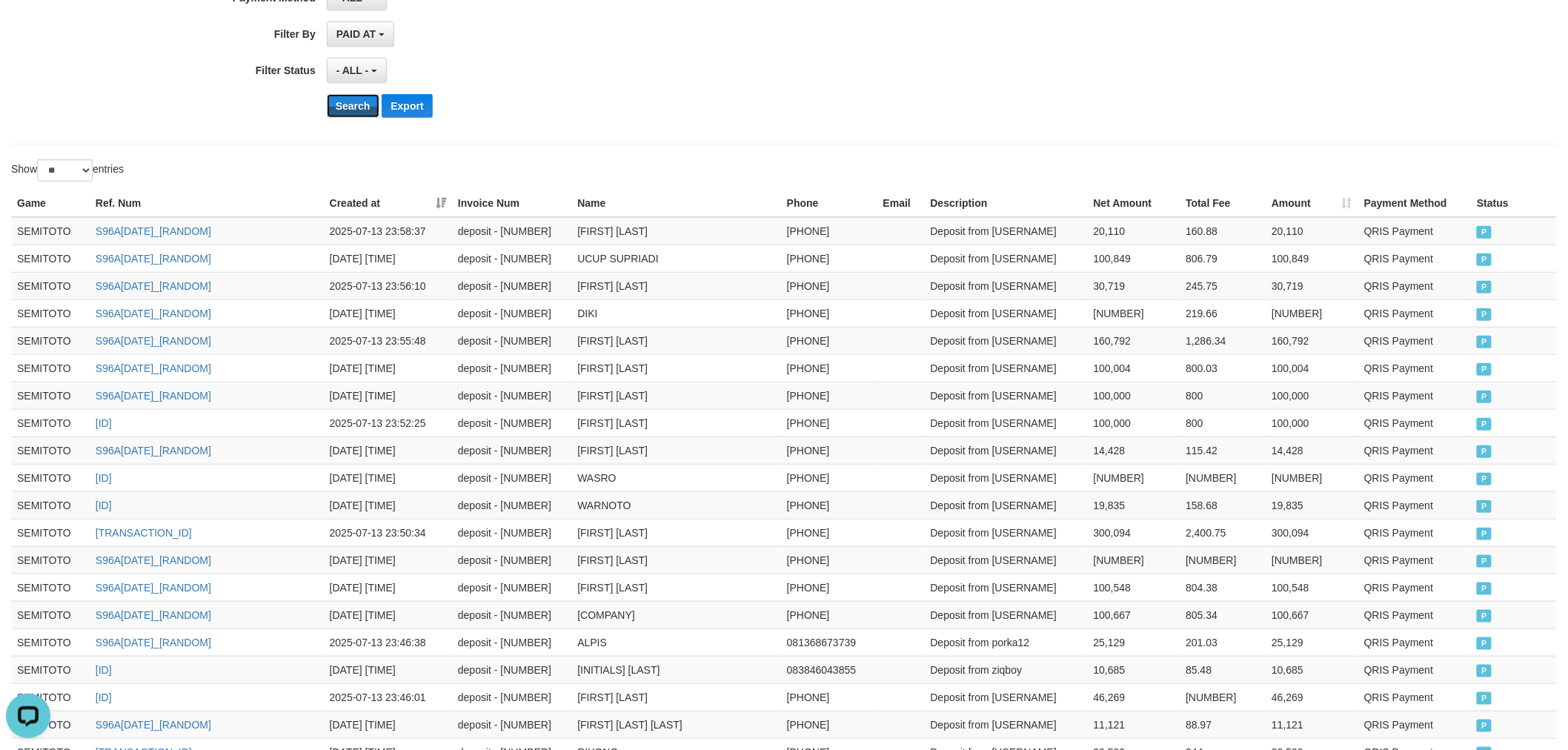 scroll, scrollTop: 647, scrollLeft: 0, axis: vertical 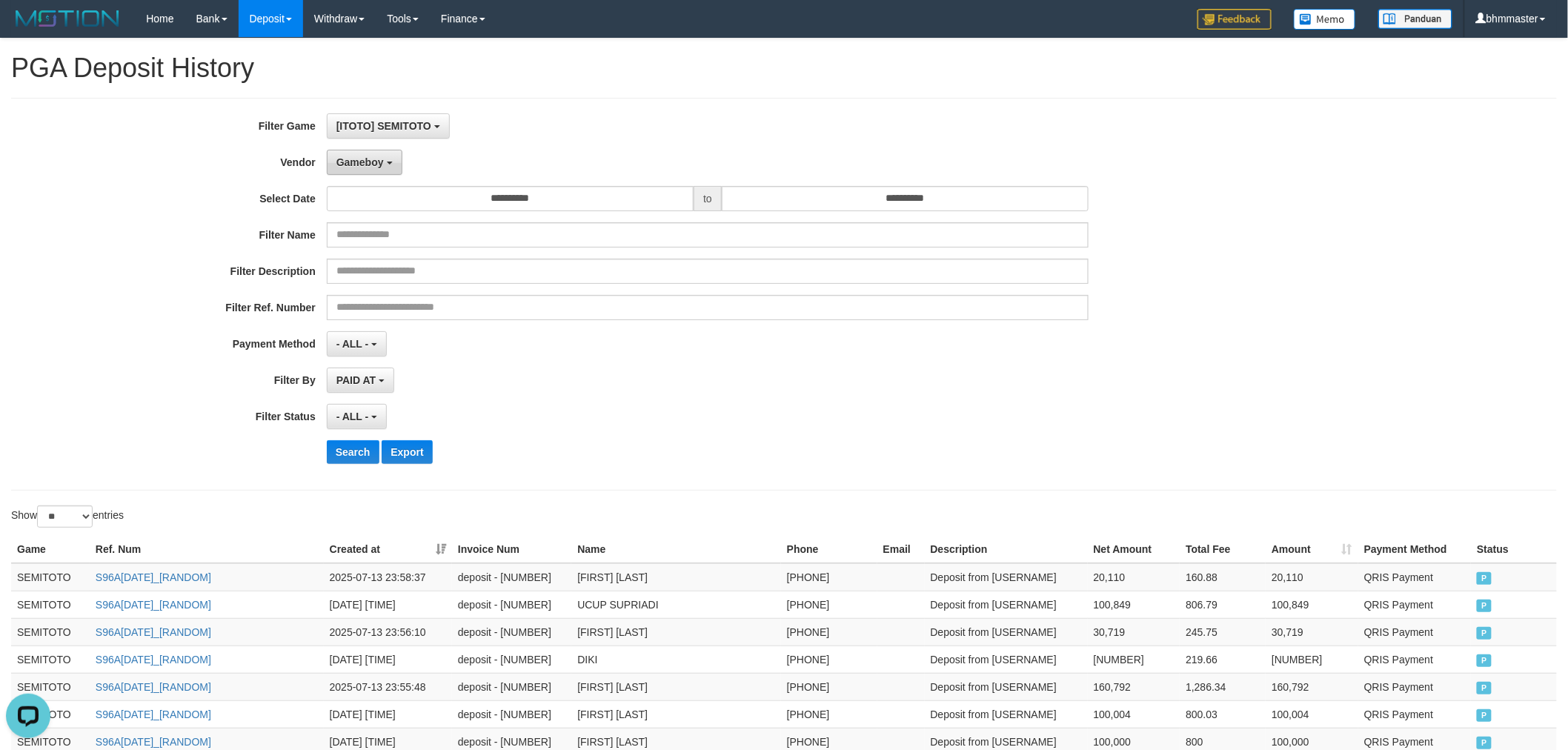 click on "Gameboy" at bounding box center [360, 162] 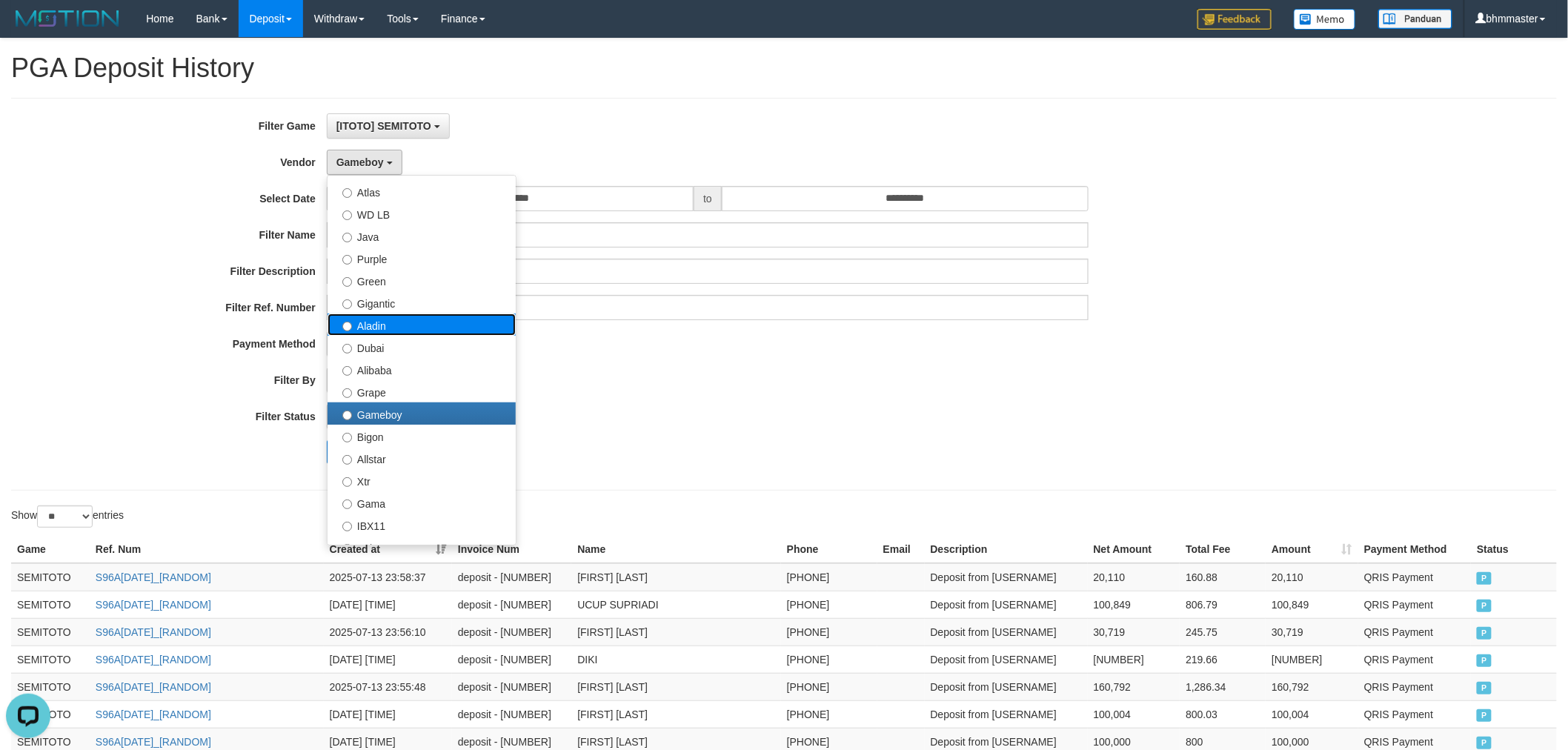 click on "Aladin" at bounding box center [422, 325] 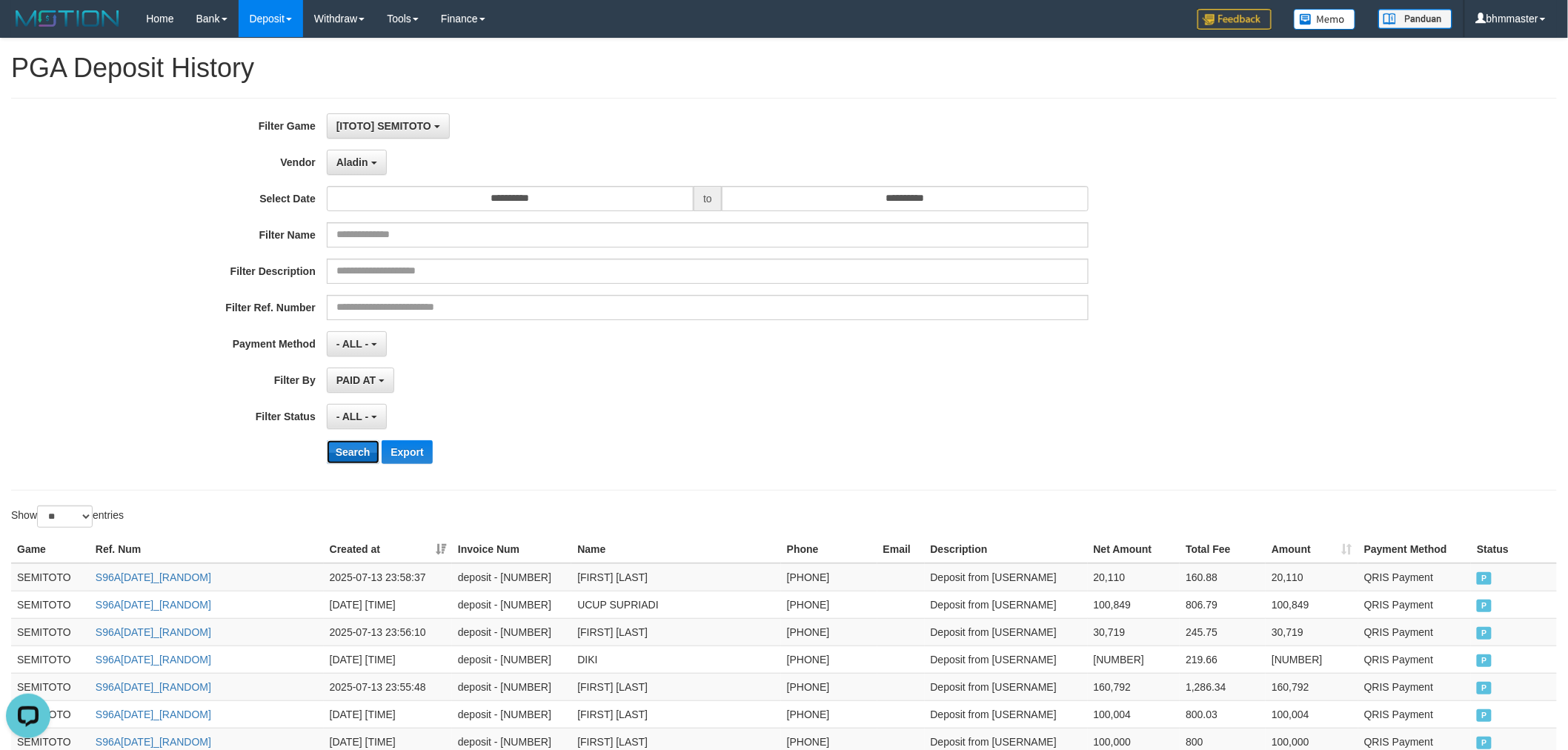click on "Search" at bounding box center [353, 452] 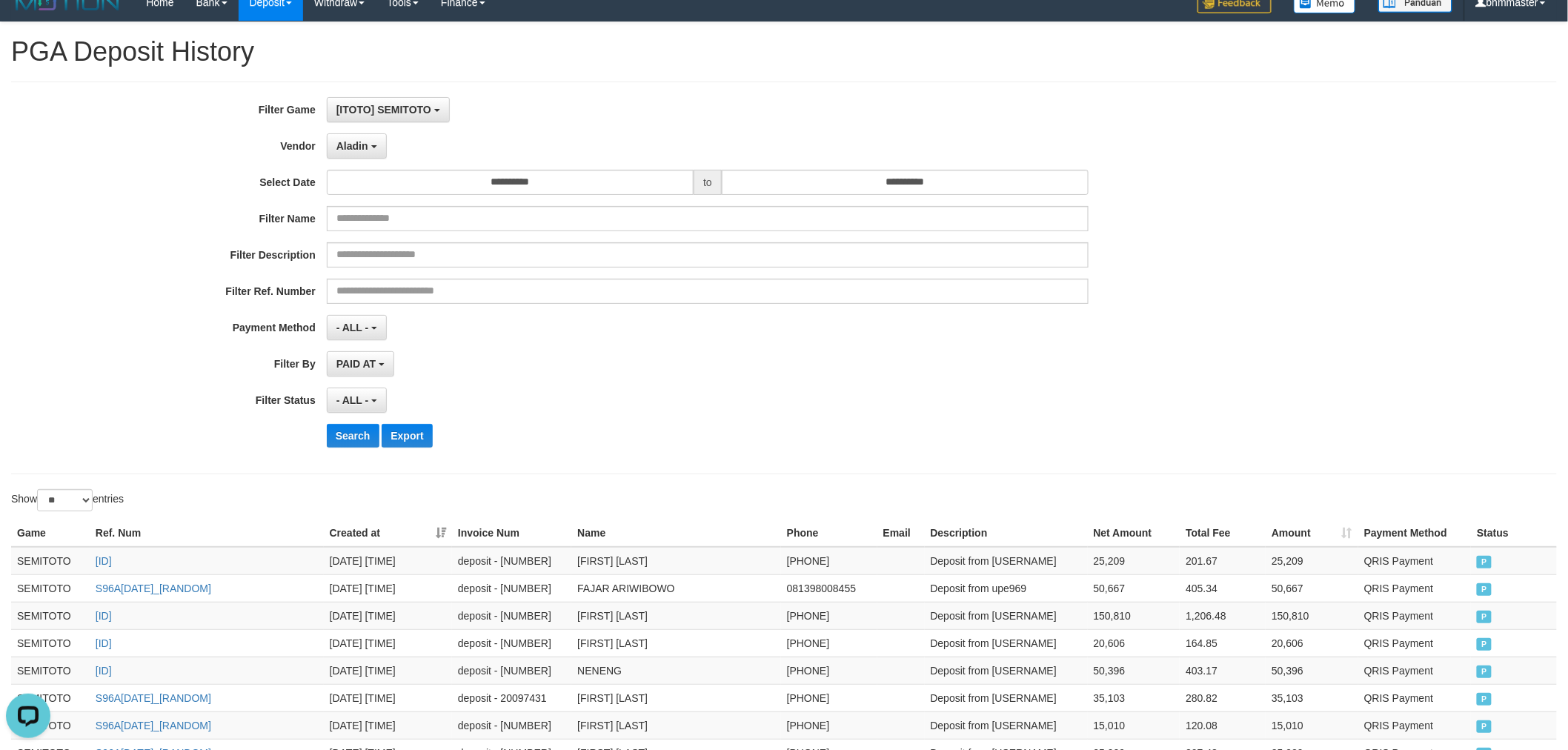 scroll, scrollTop: 0, scrollLeft: 0, axis: both 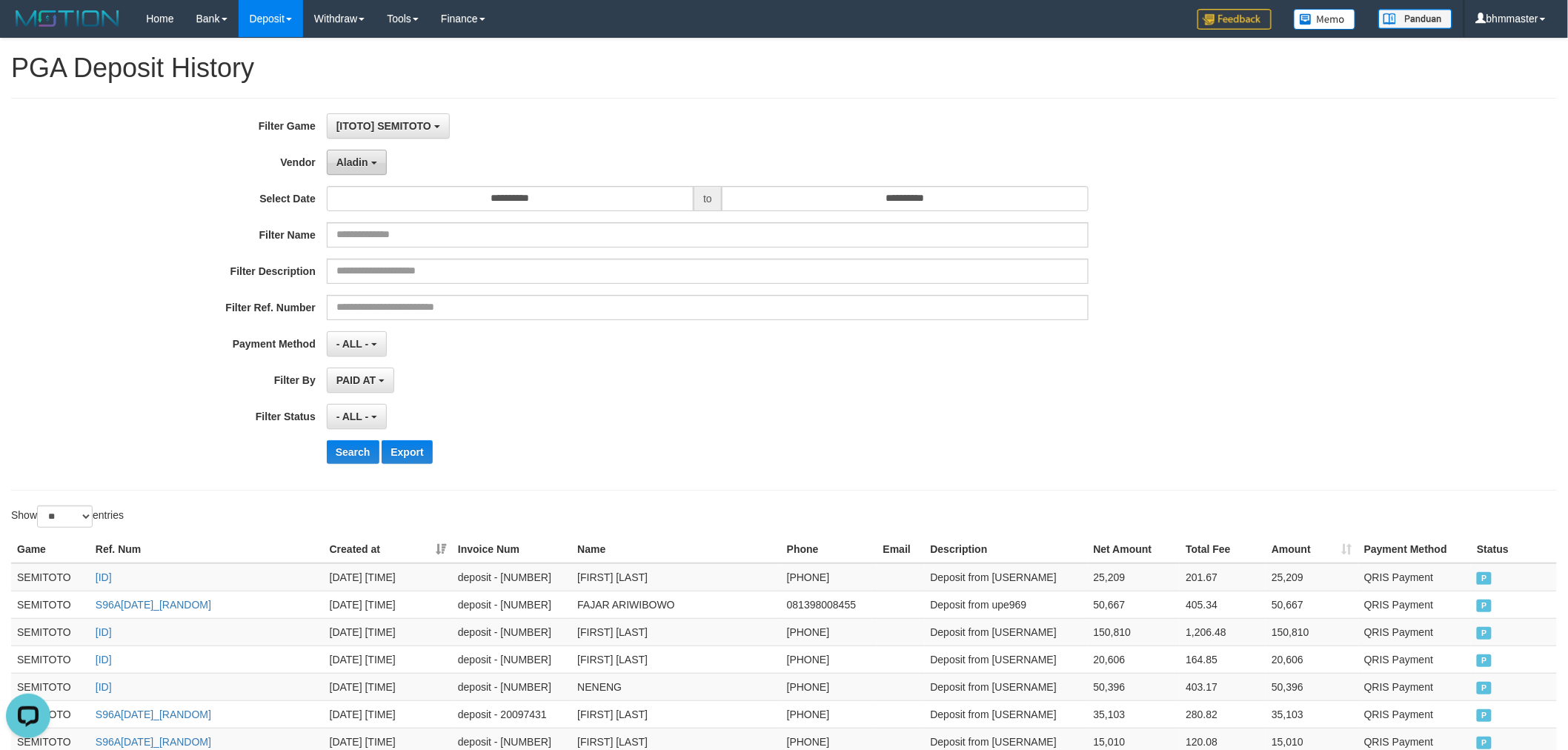 click on "Aladin" at bounding box center (356, 162) 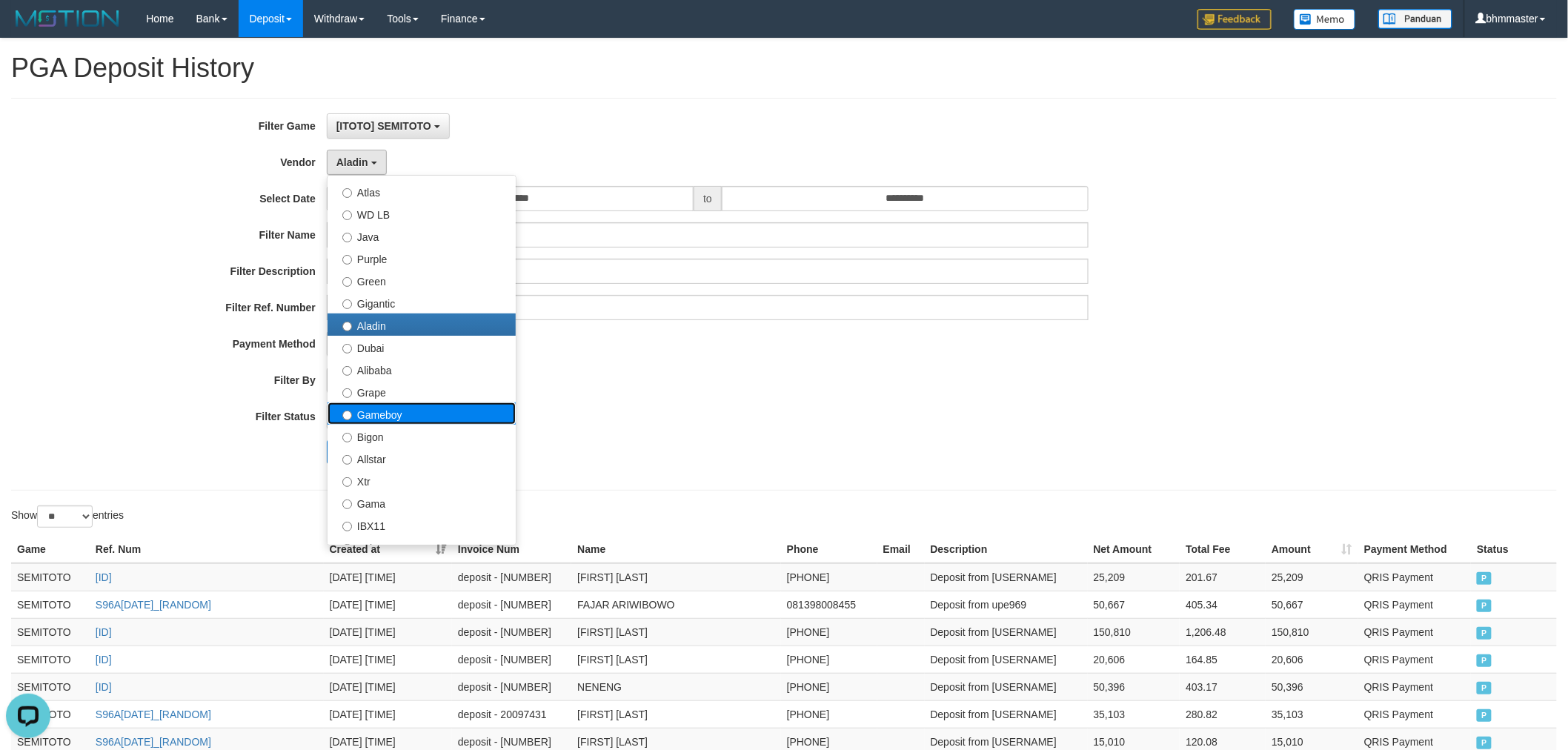 click on "Gameboy" at bounding box center (422, 414) 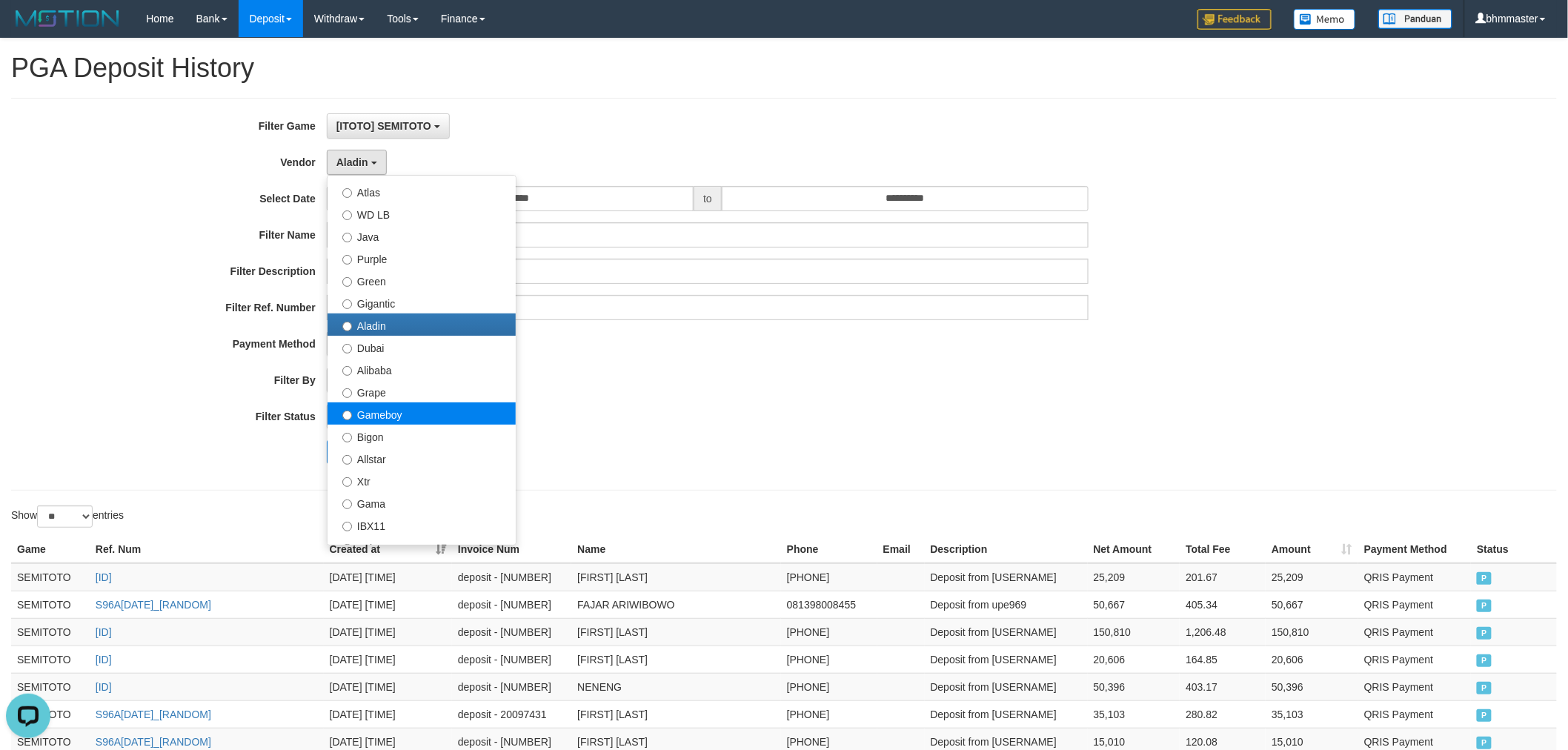 select on "**********" 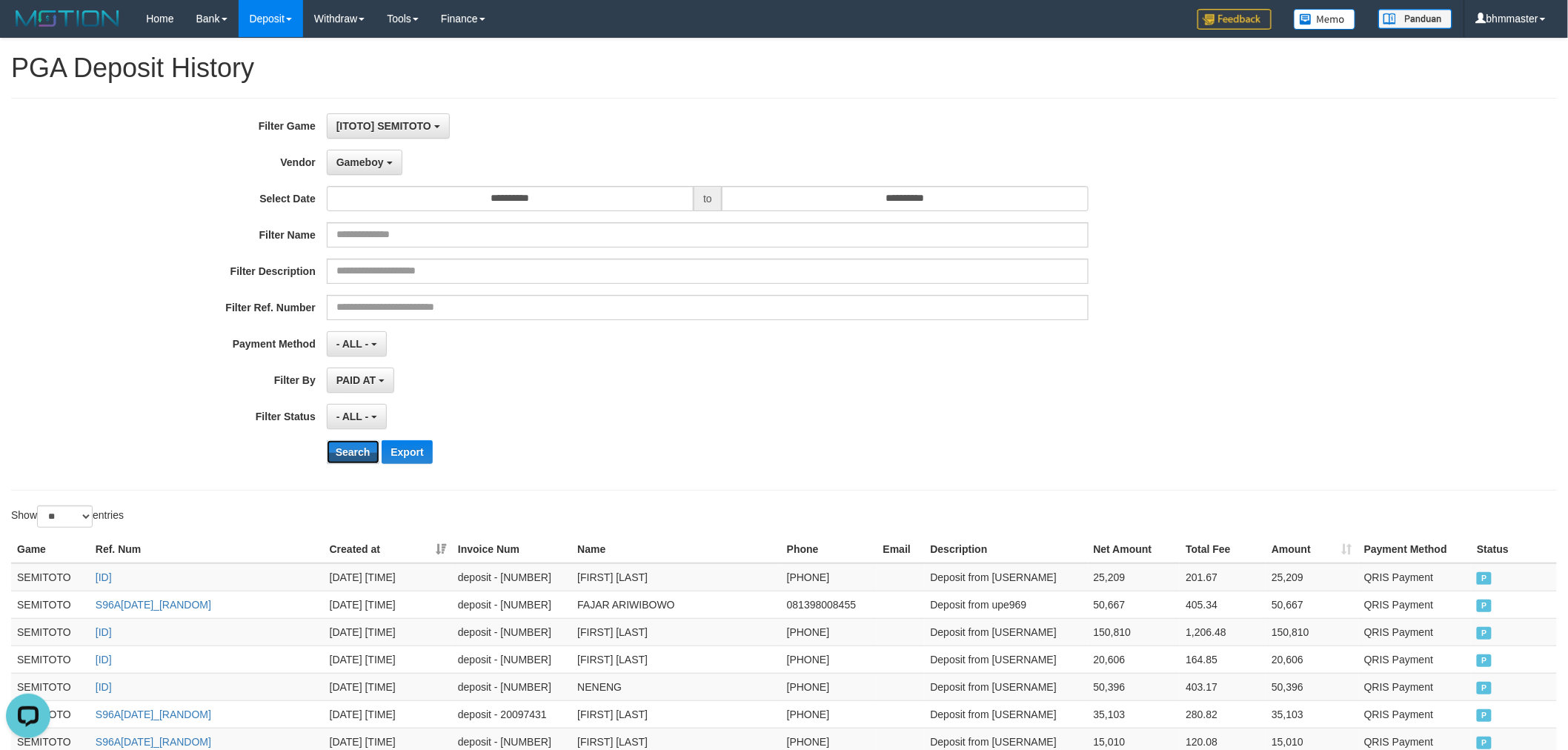 drag, startPoint x: 351, startPoint y: 451, endPoint x: 740, endPoint y: 451, distance: 389 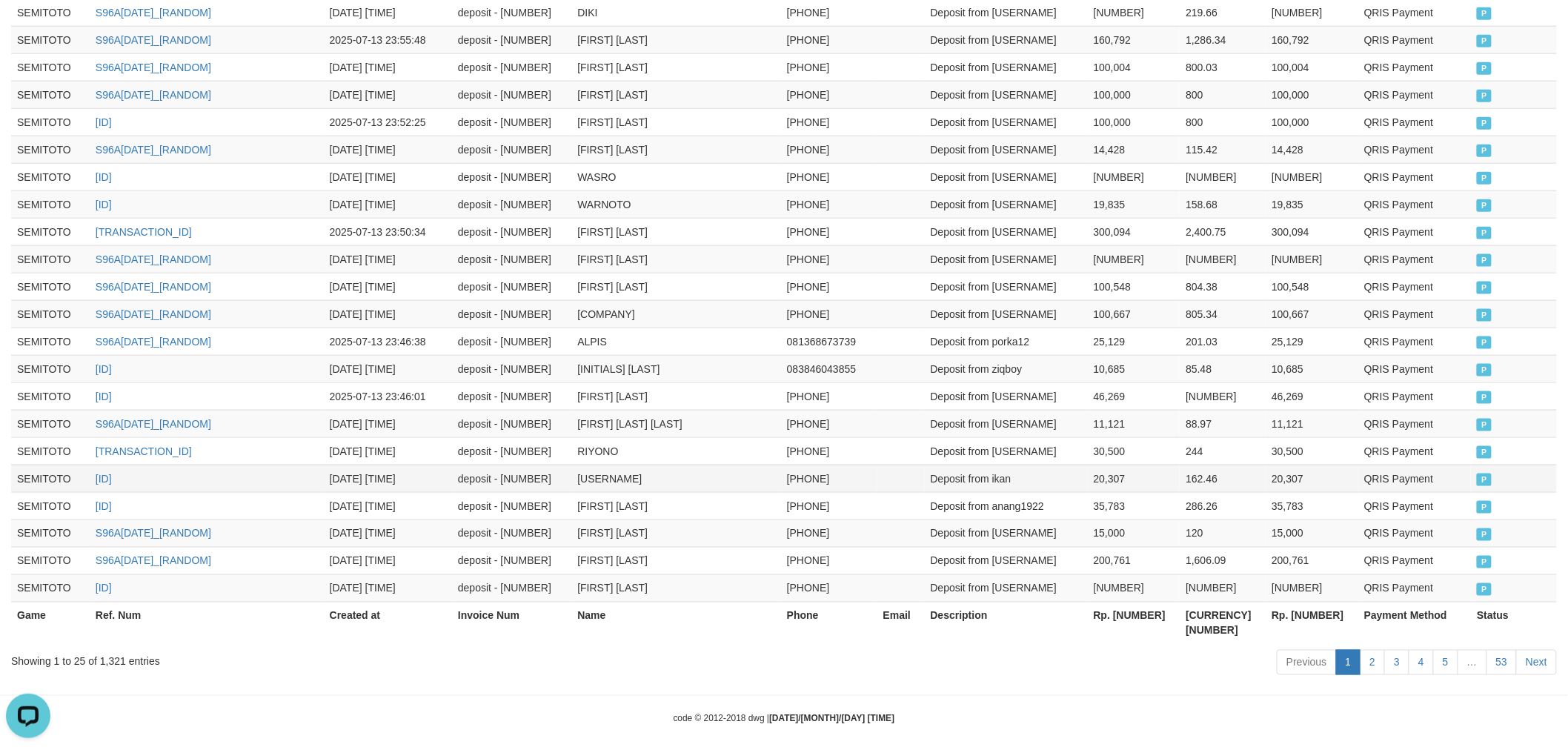 scroll, scrollTop: 0, scrollLeft: 0, axis: both 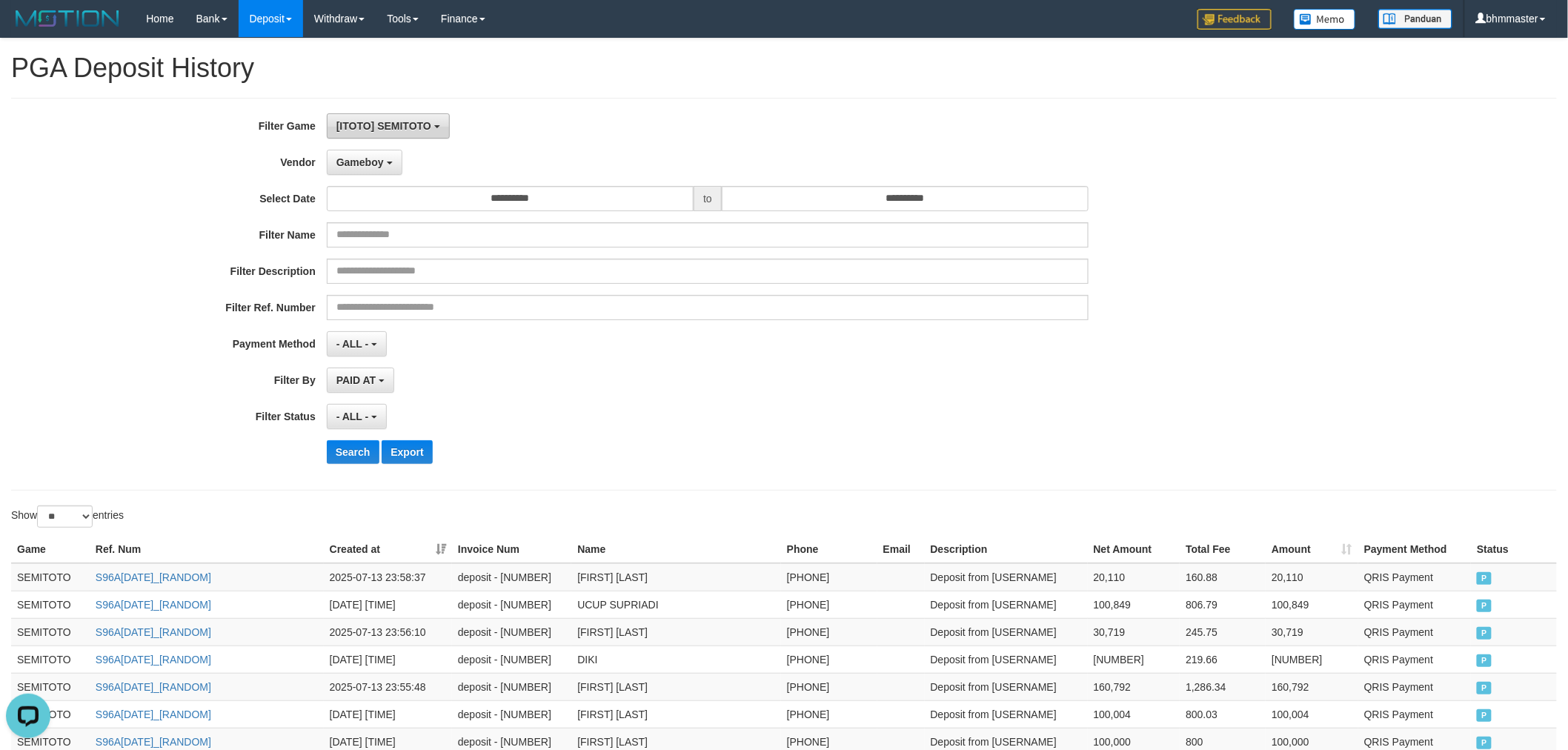 click on "[ITOTO] SEMITOTO" at bounding box center (384, 126) 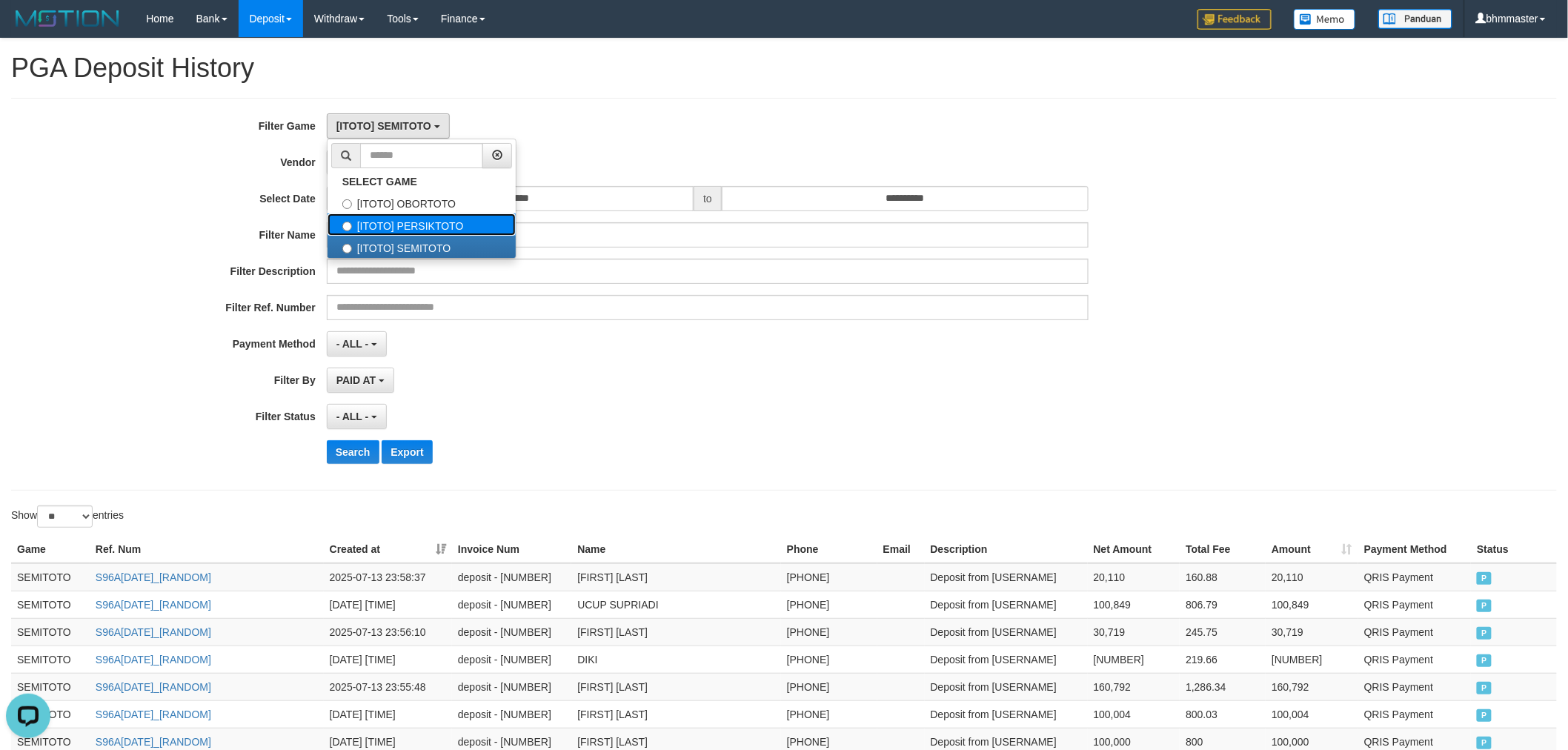 click on "[ITOTO] PERSIKTOTO" at bounding box center (422, 225) 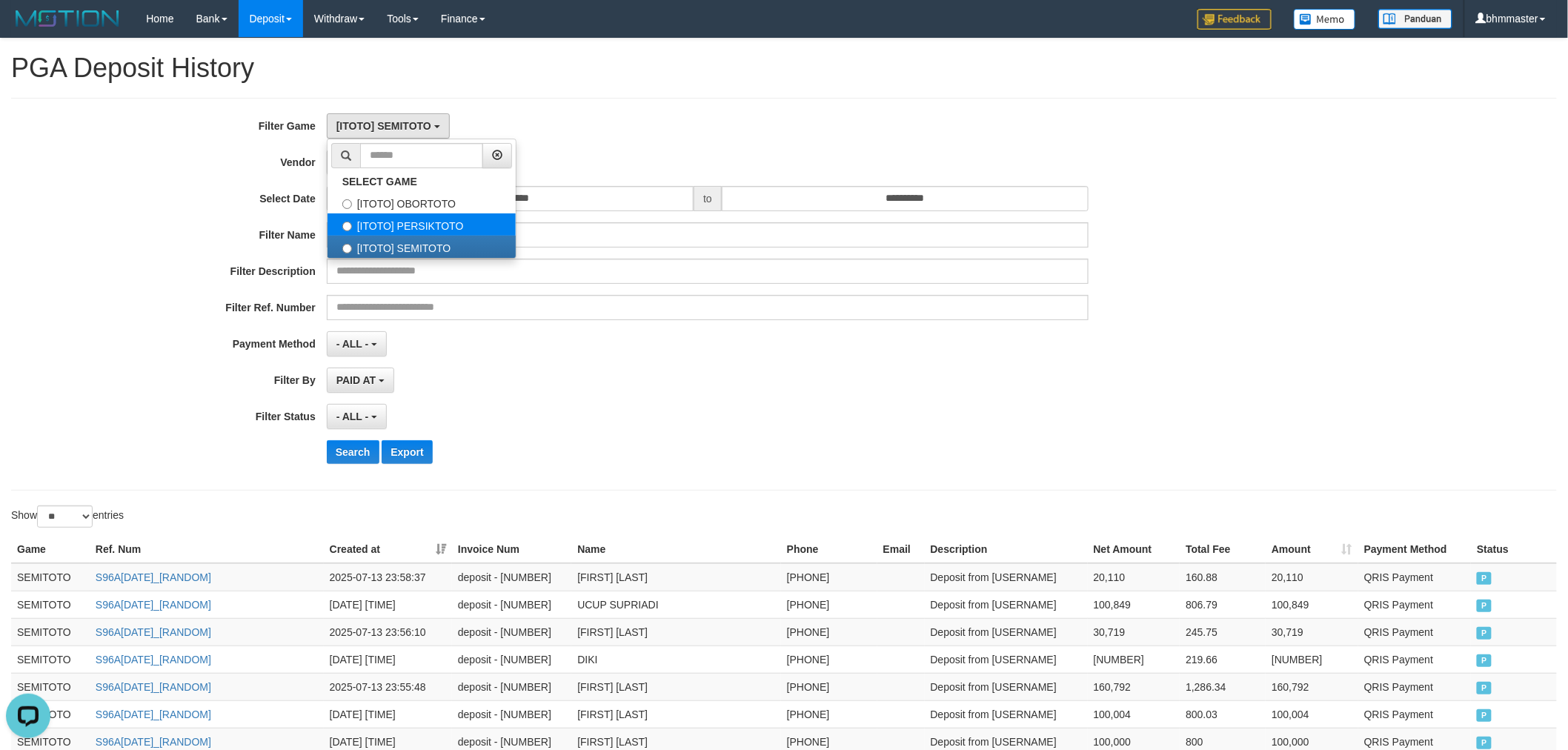 select on "****" 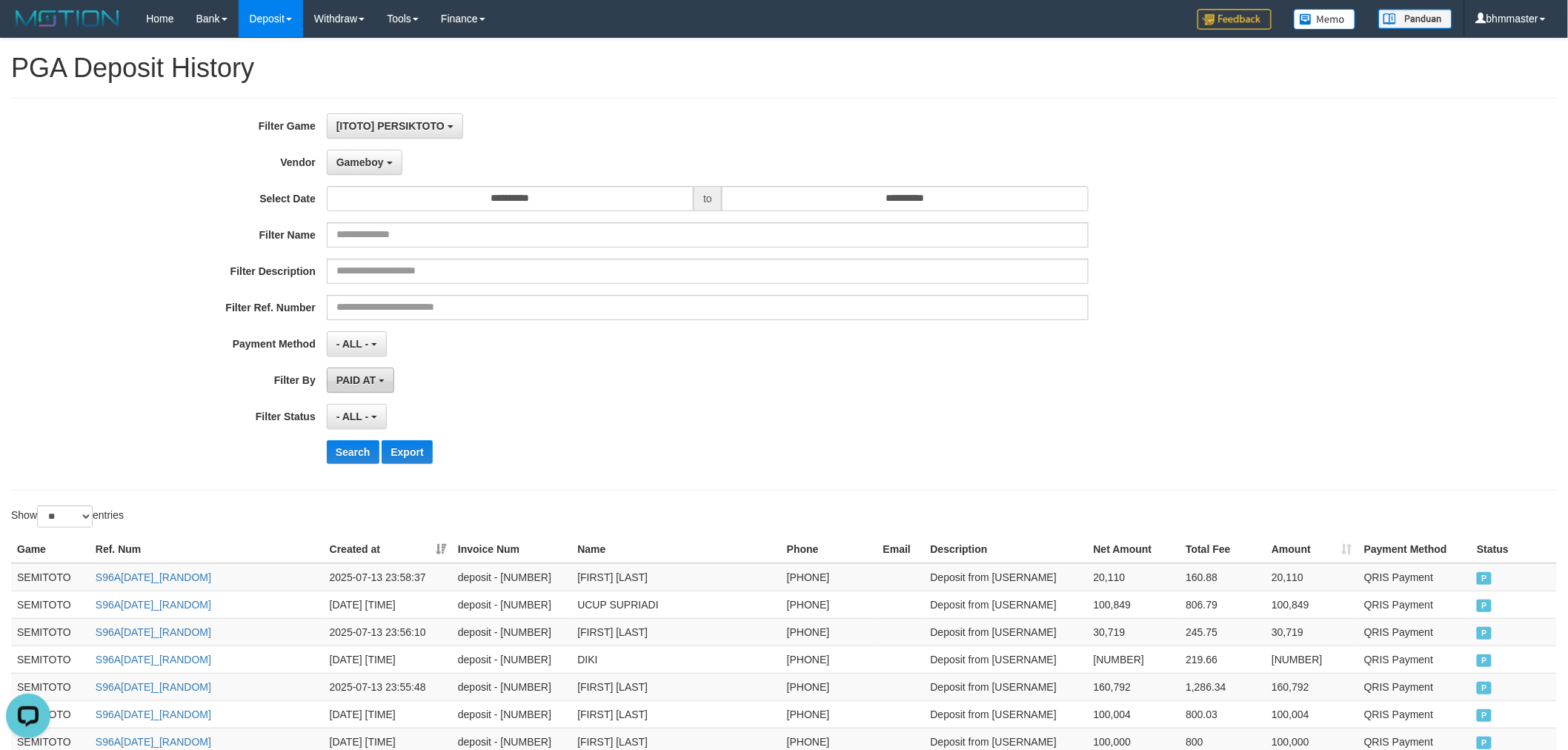 scroll, scrollTop: 37, scrollLeft: 0, axis: vertical 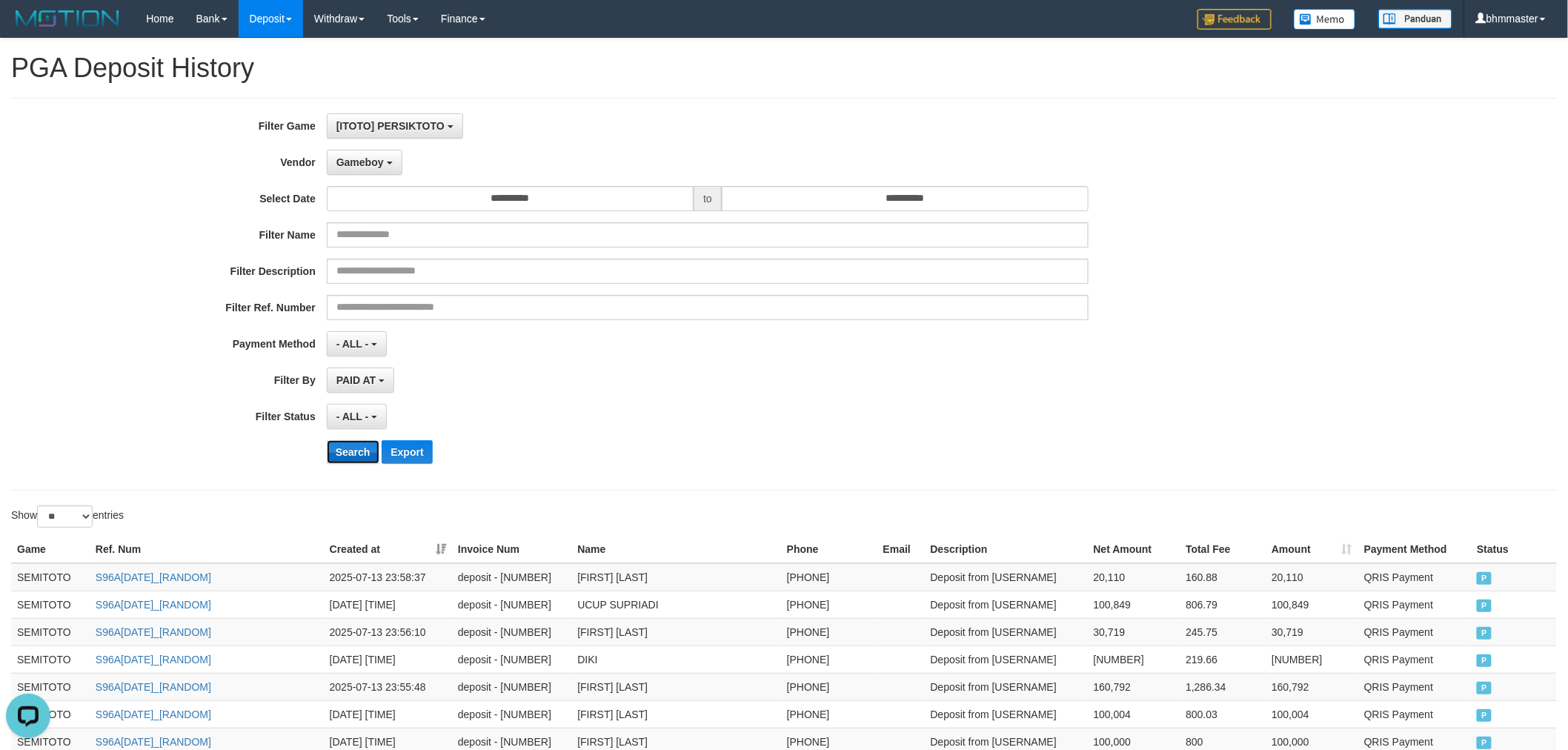 click on "Search" at bounding box center (353, 452) 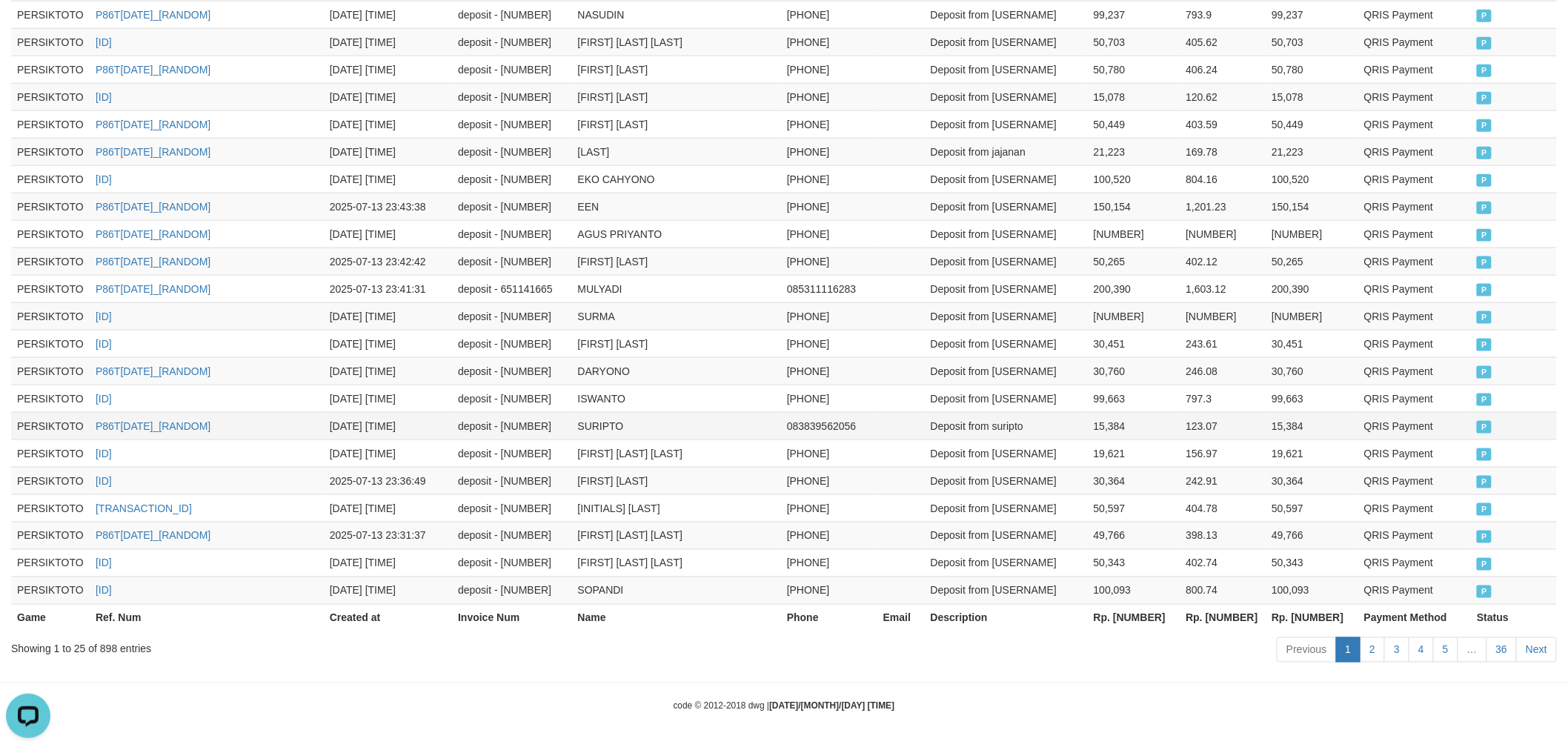 scroll, scrollTop: 647, scrollLeft: 0, axis: vertical 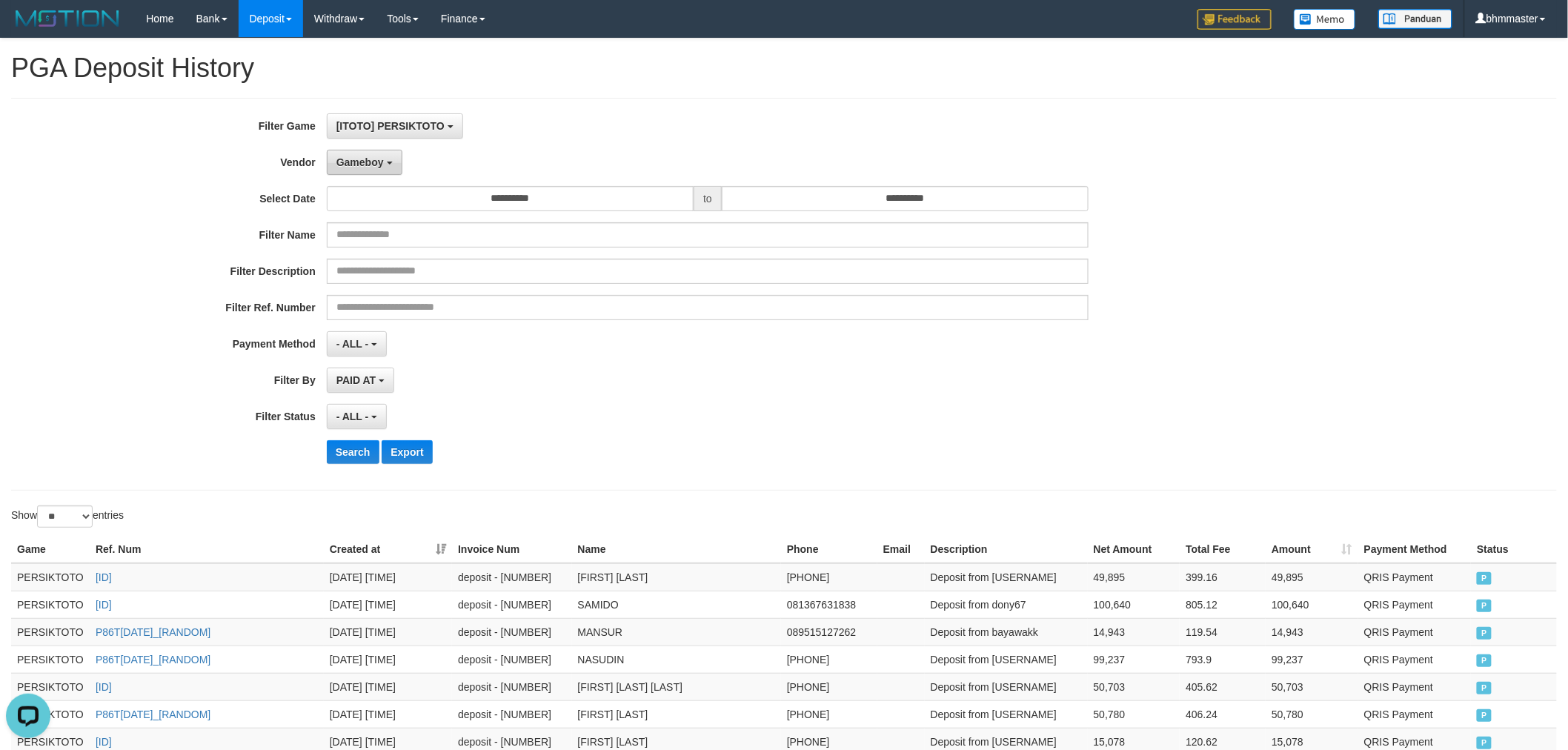 click on "Gameboy" at bounding box center (365, 162) 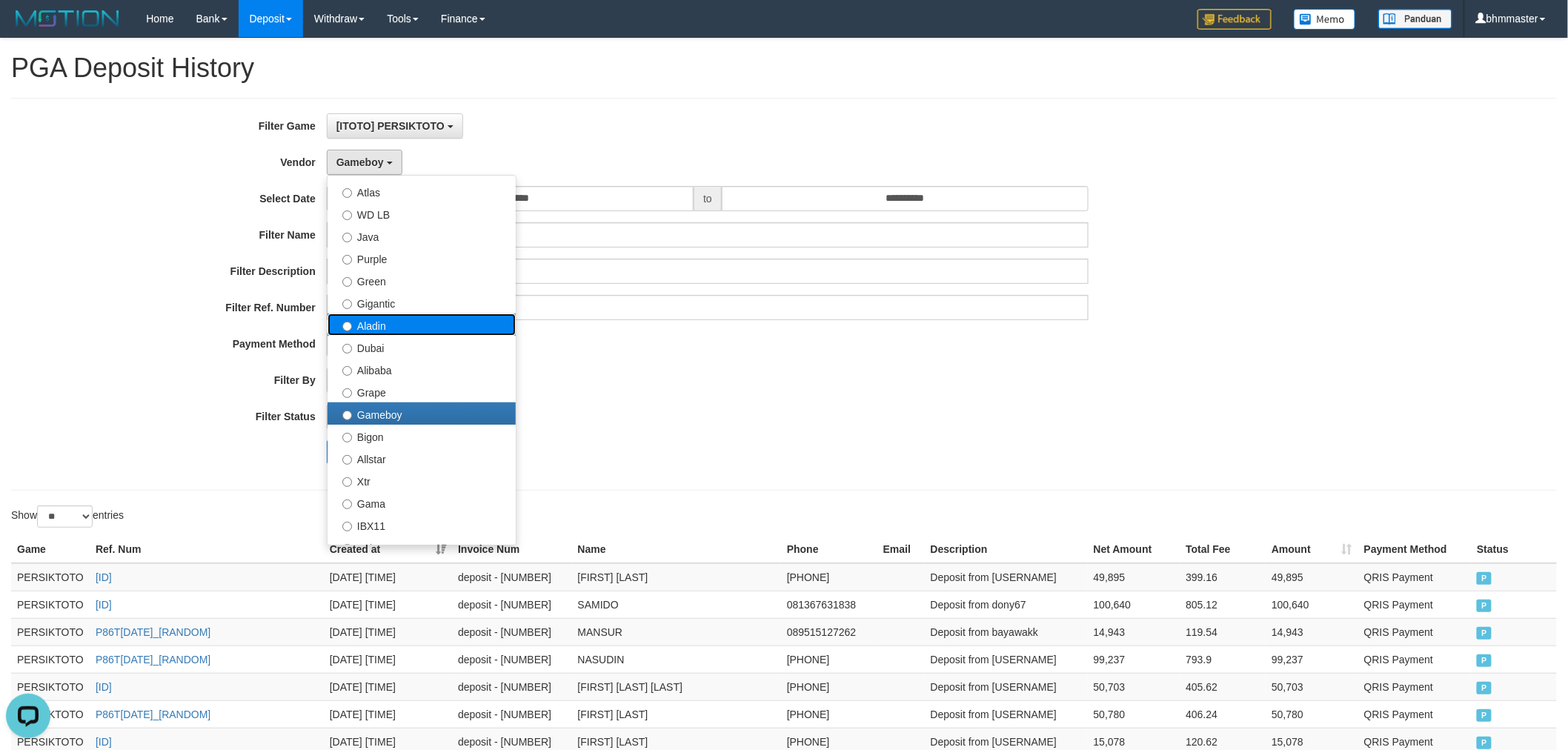 click on "Aladin" at bounding box center [422, 325] 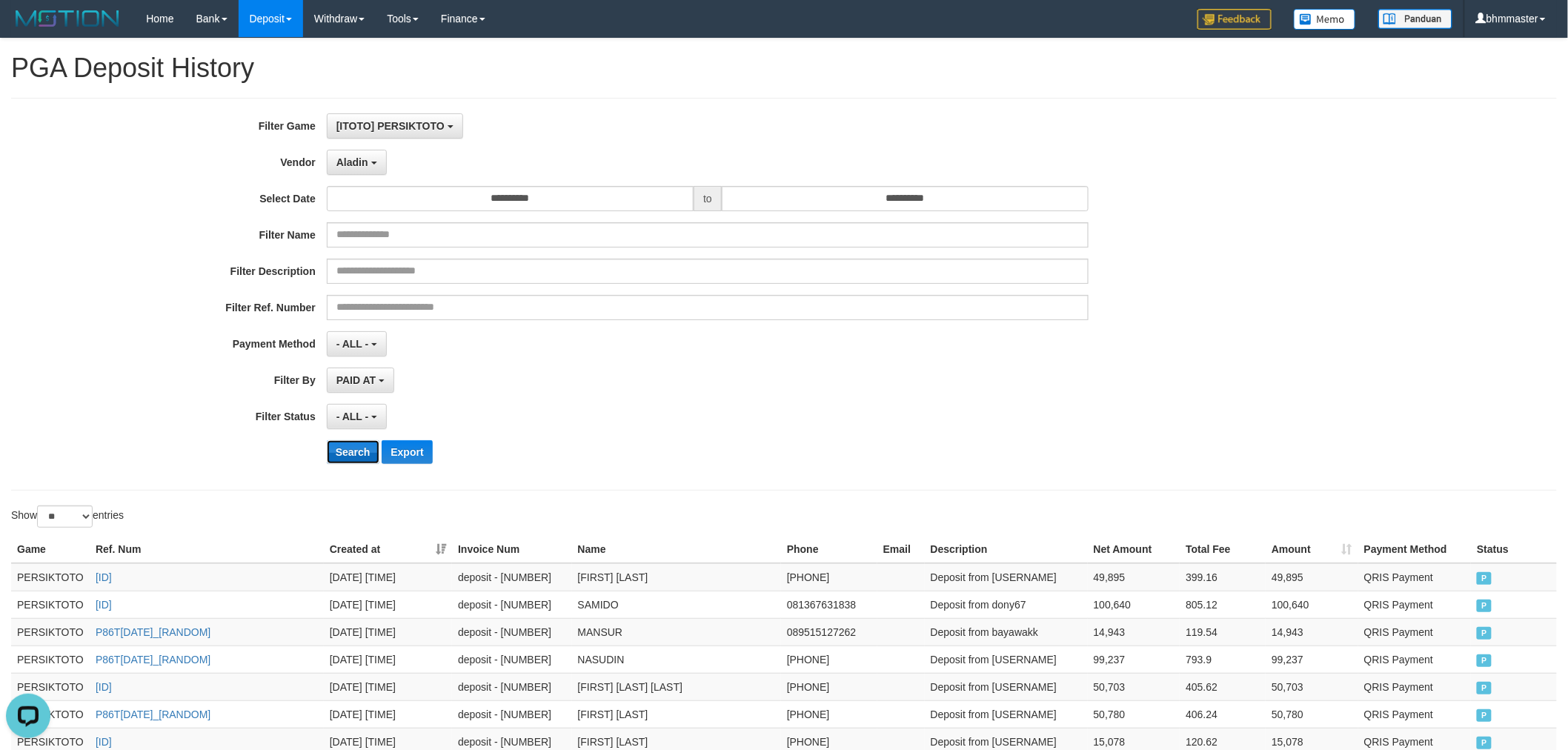 click on "Search" at bounding box center (353, 452) 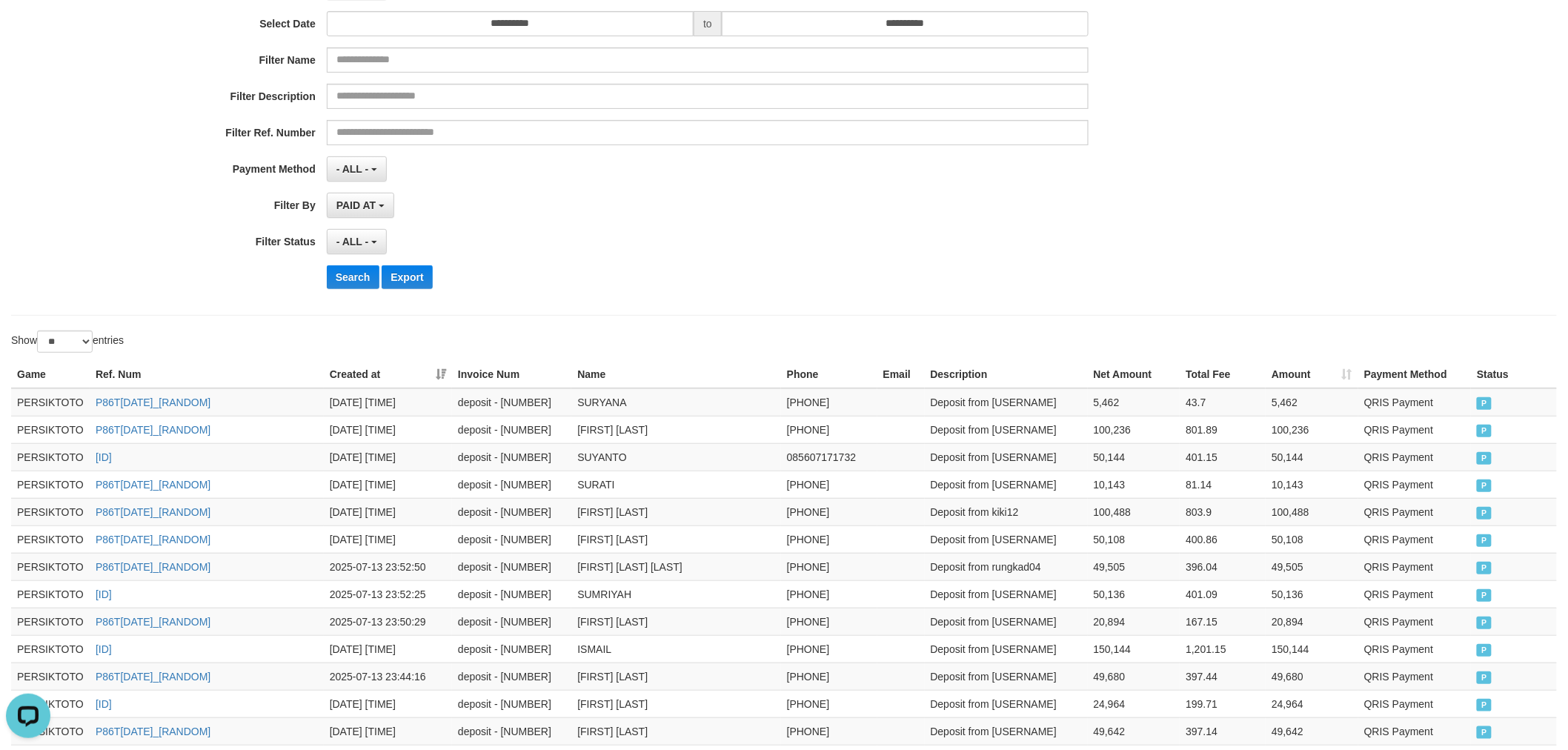 scroll, scrollTop: 0, scrollLeft: 0, axis: both 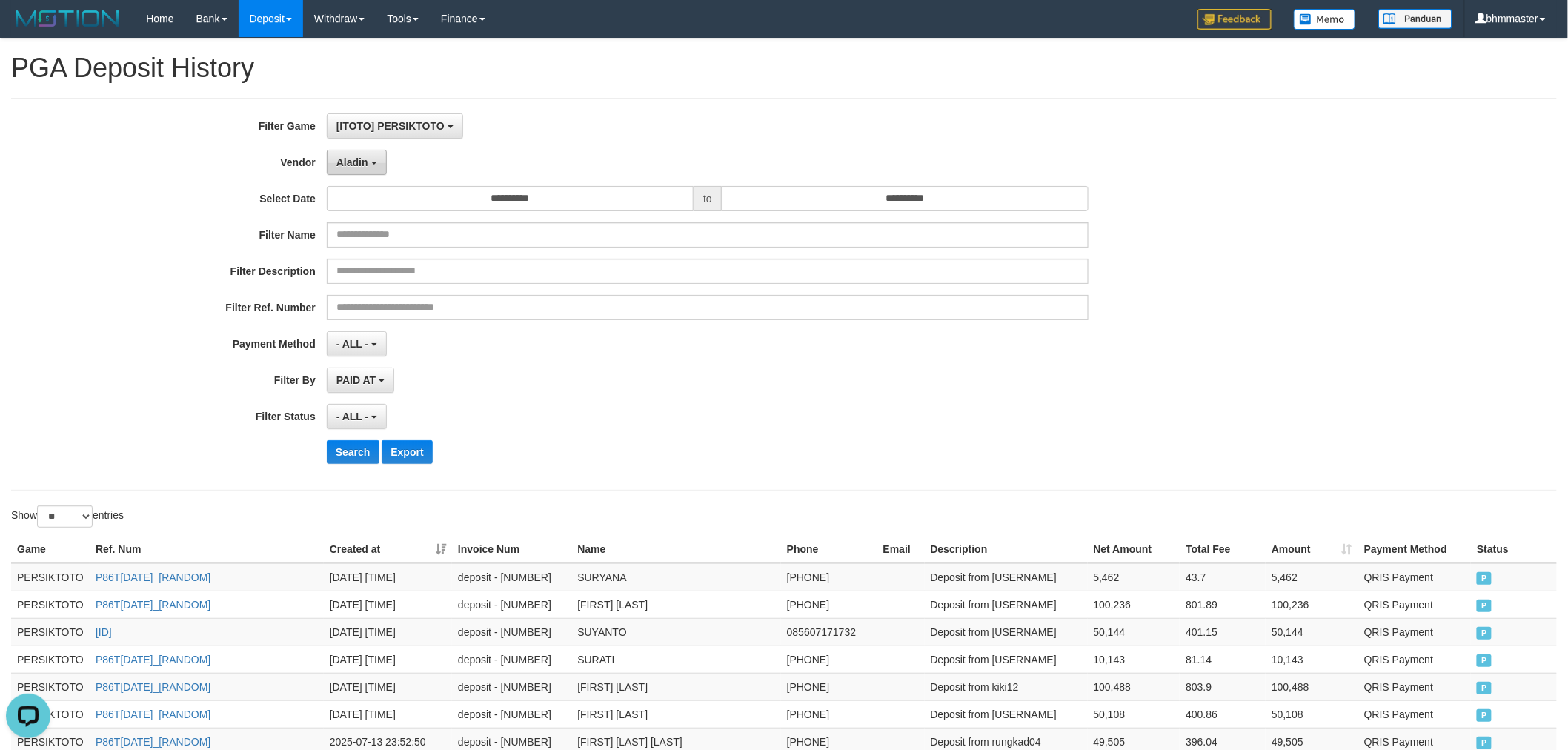 click on "Aladin" at bounding box center [352, 162] 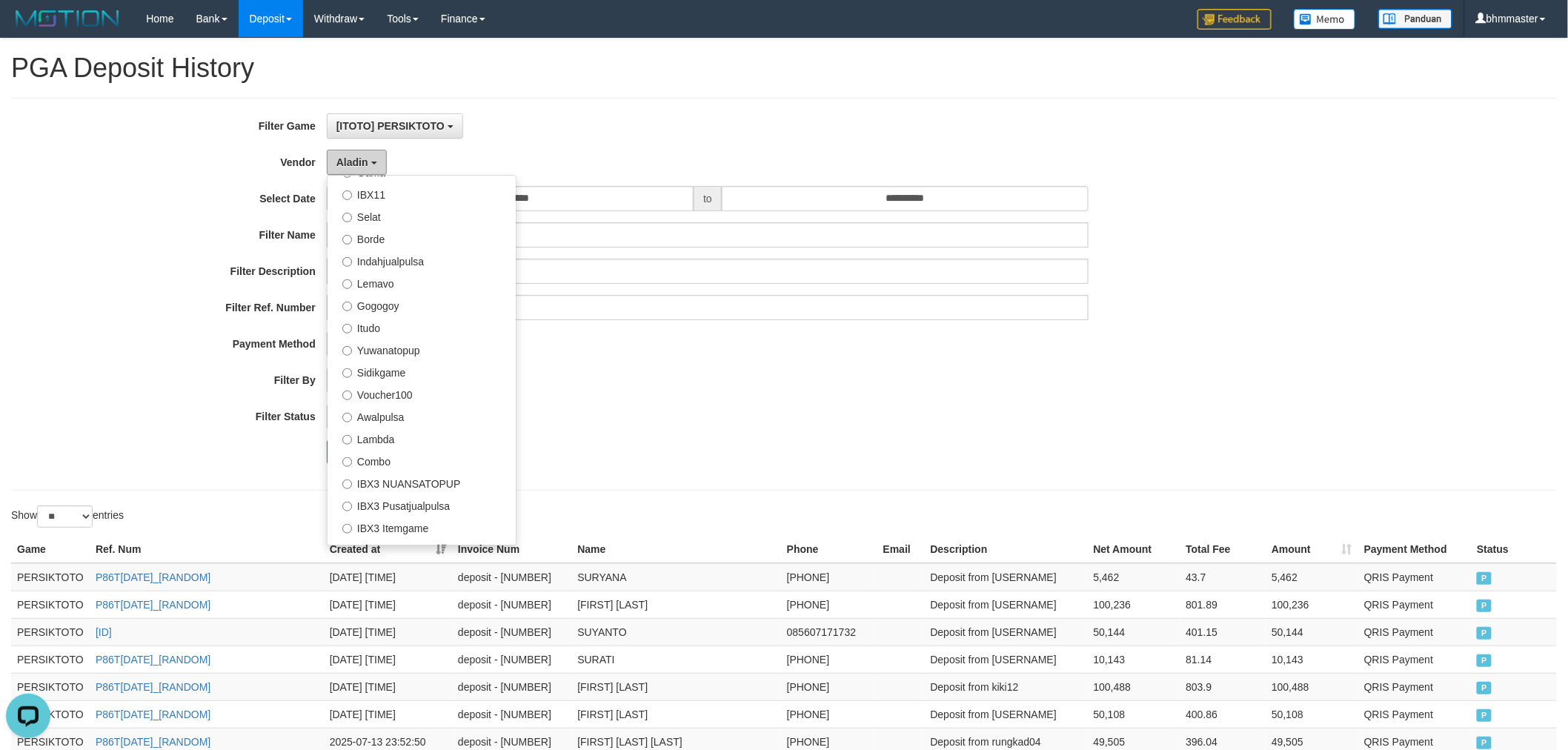 scroll, scrollTop: 507, scrollLeft: 0, axis: vertical 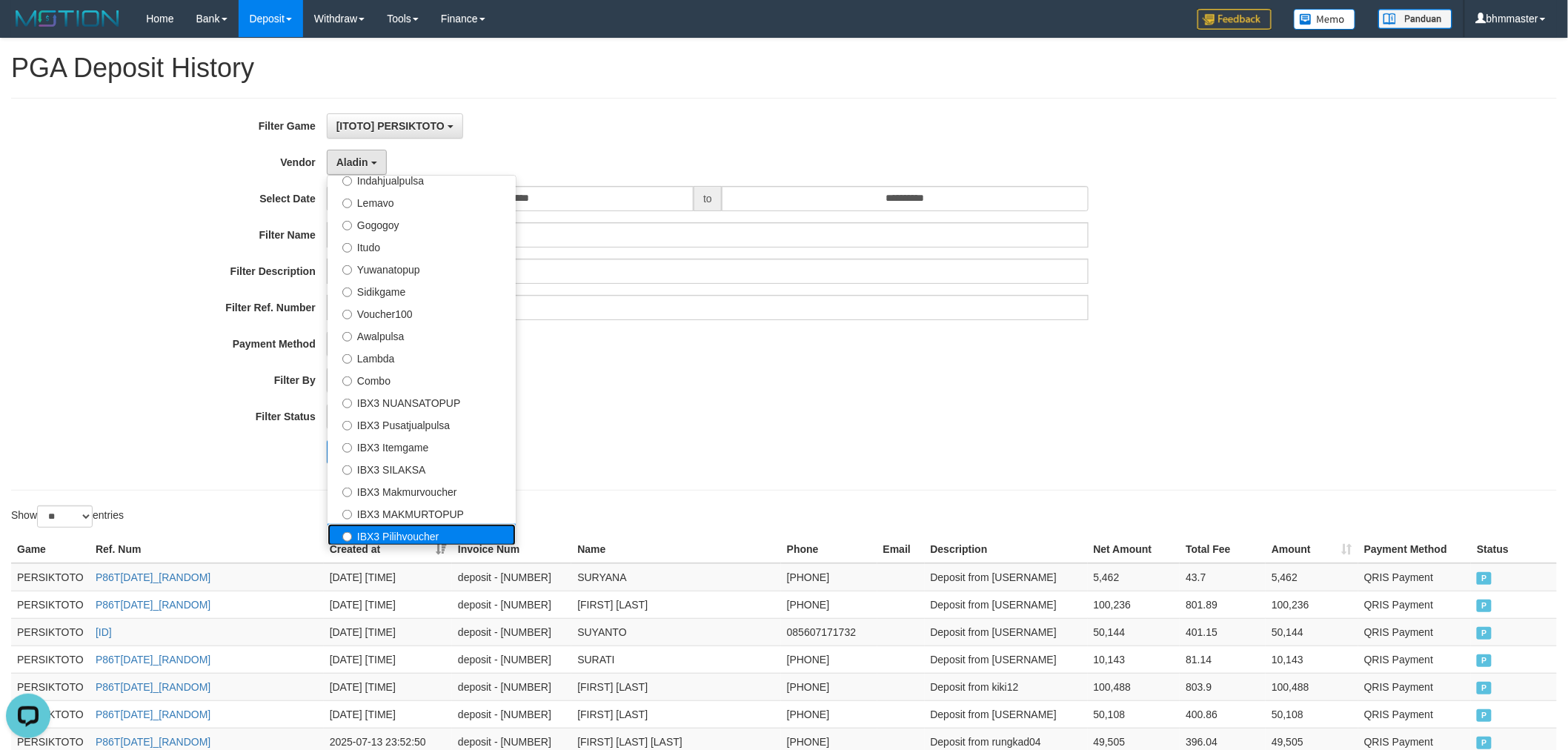 click on "IBX3 Pilihvoucher" at bounding box center [422, 535] 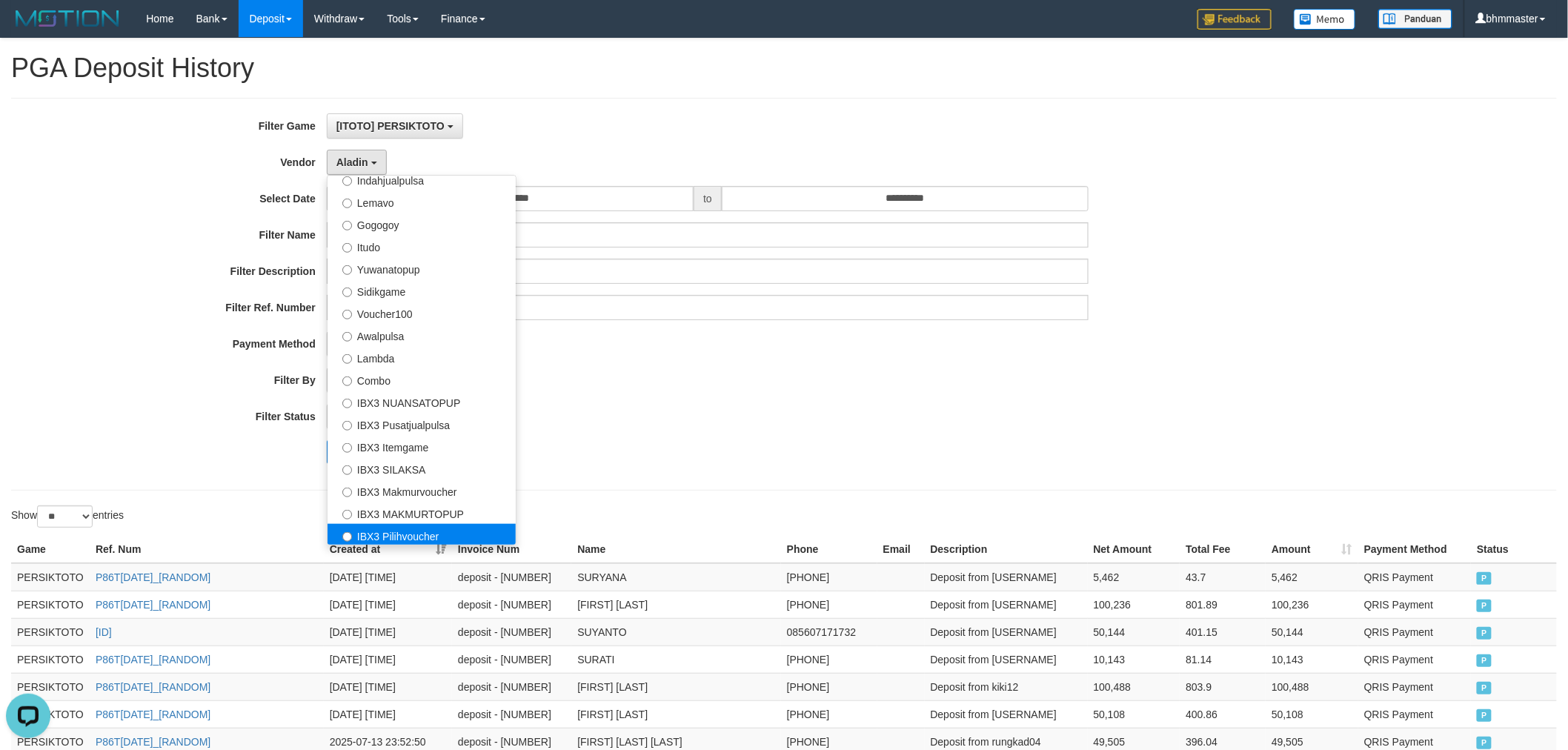 select on "**********" 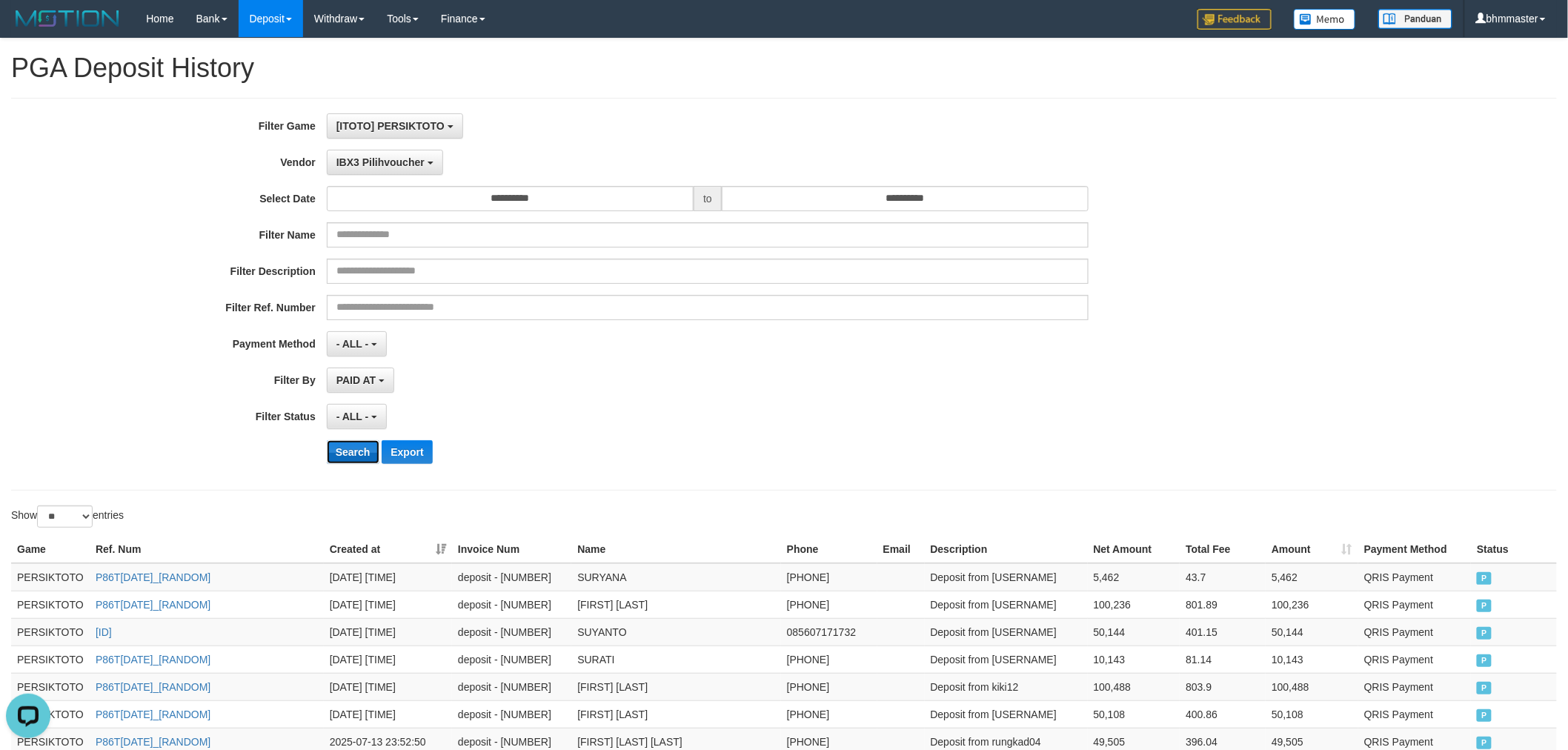 click on "Search" at bounding box center (353, 452) 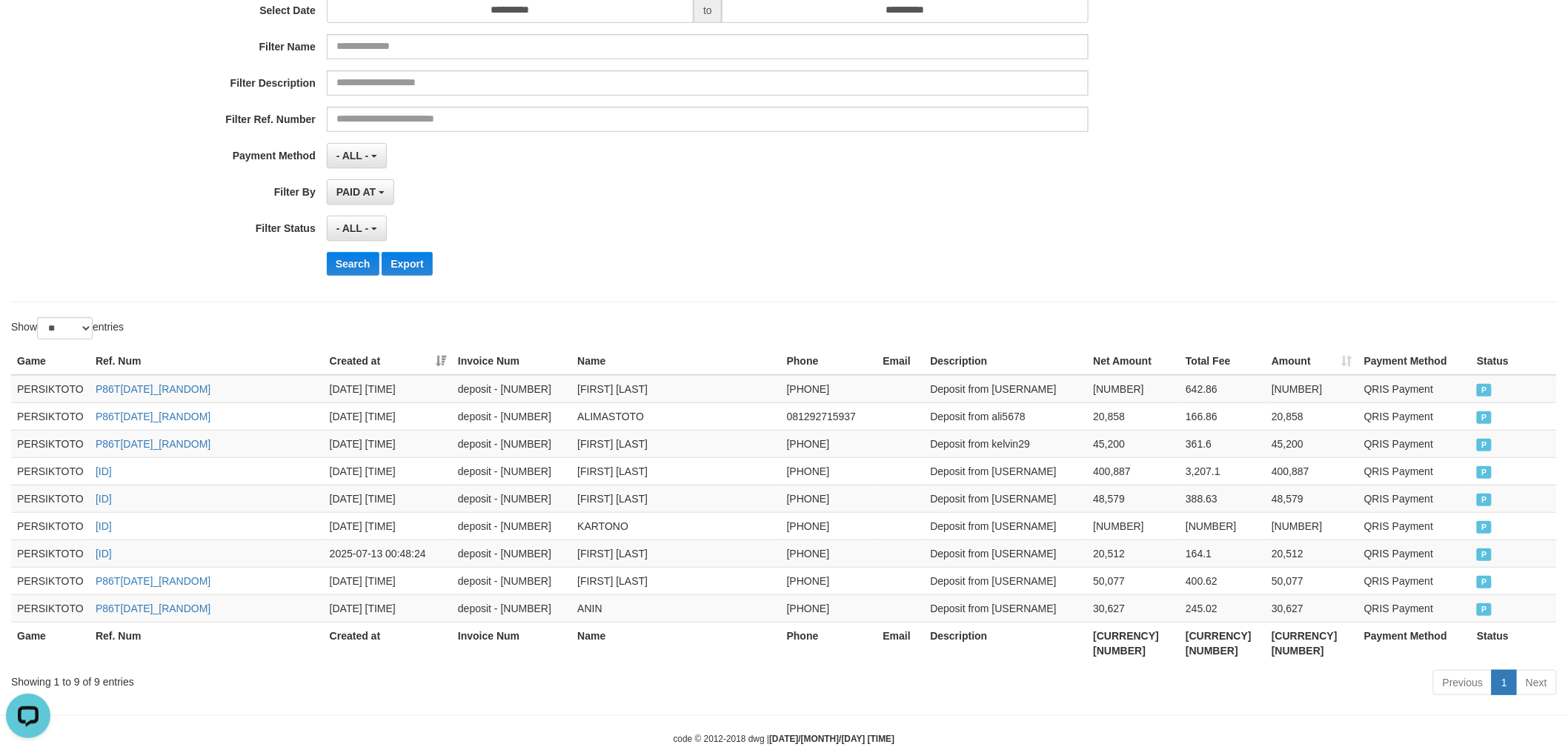 scroll, scrollTop: 0, scrollLeft: 0, axis: both 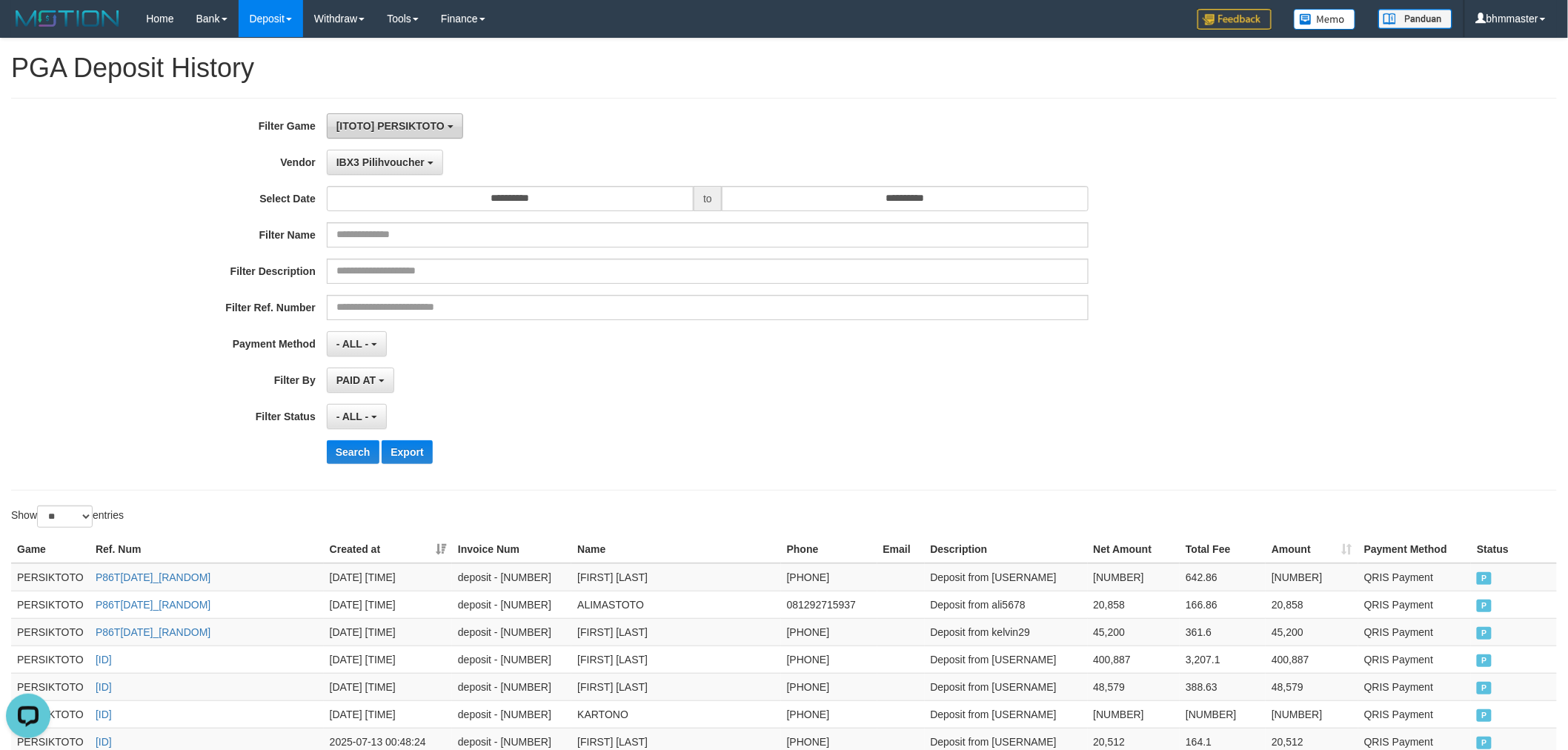 click on "[ITOTO] PERSIKTOTO" at bounding box center (391, 126) 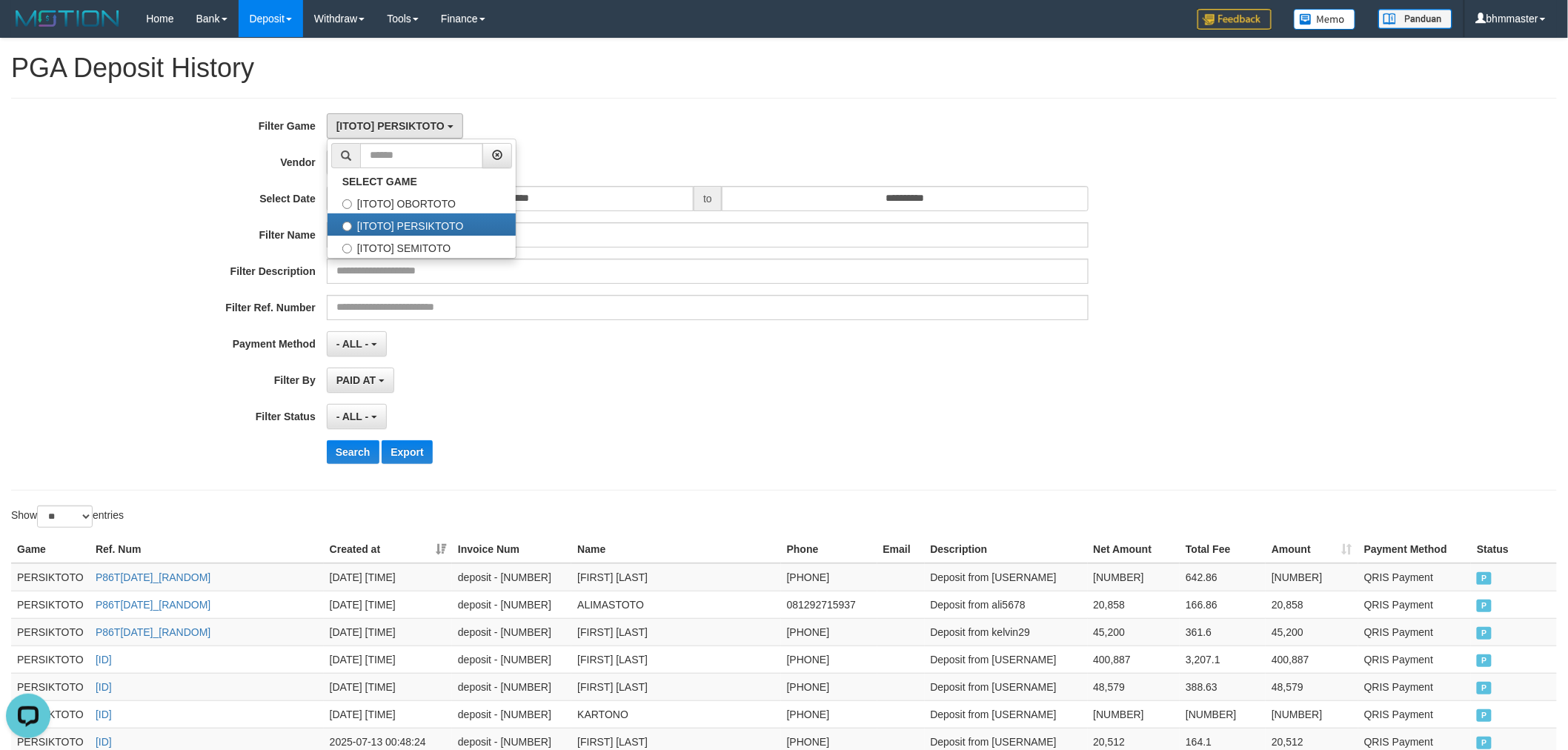 click on "[ITOTO] PERSIKTOTO
SELECT GAME
[ITOTO] OBORTOTO
[ITOTO] PERSIKTOTO
[ITOTO] SEMITOTO" at bounding box center [708, 126] 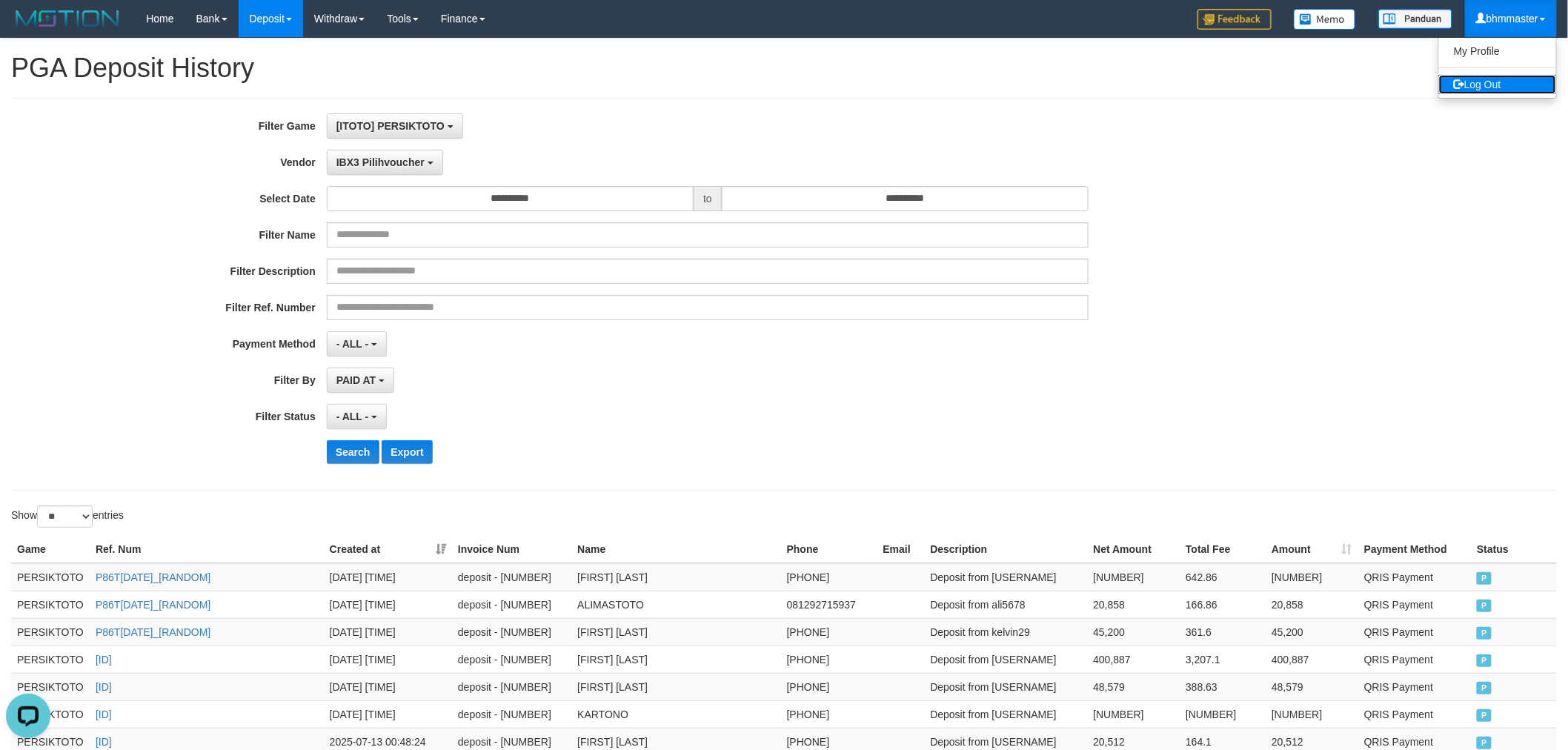 click on "Log Out" at bounding box center (1498, 84) 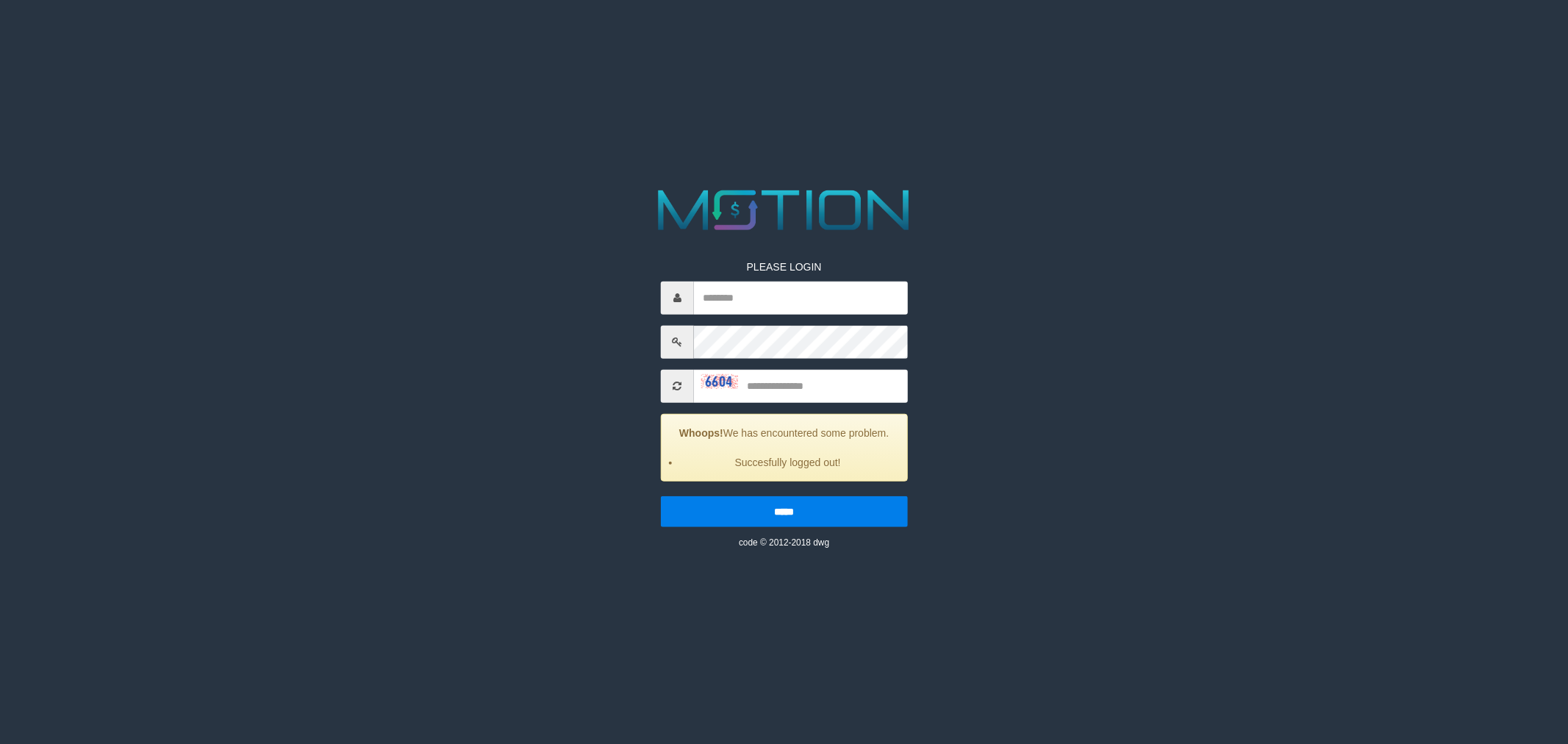scroll, scrollTop: 0, scrollLeft: 0, axis: both 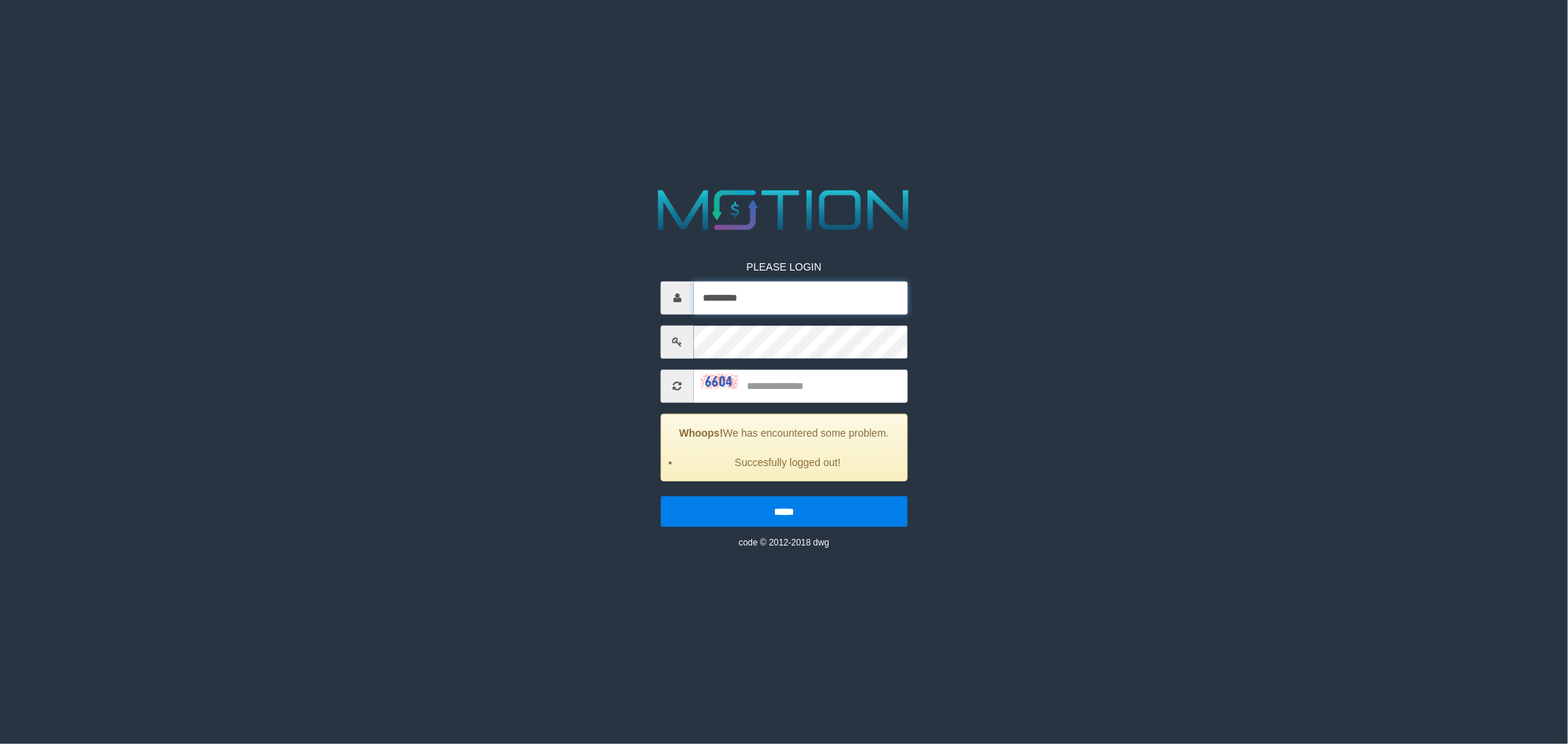 click on "*********" at bounding box center (801, 297) 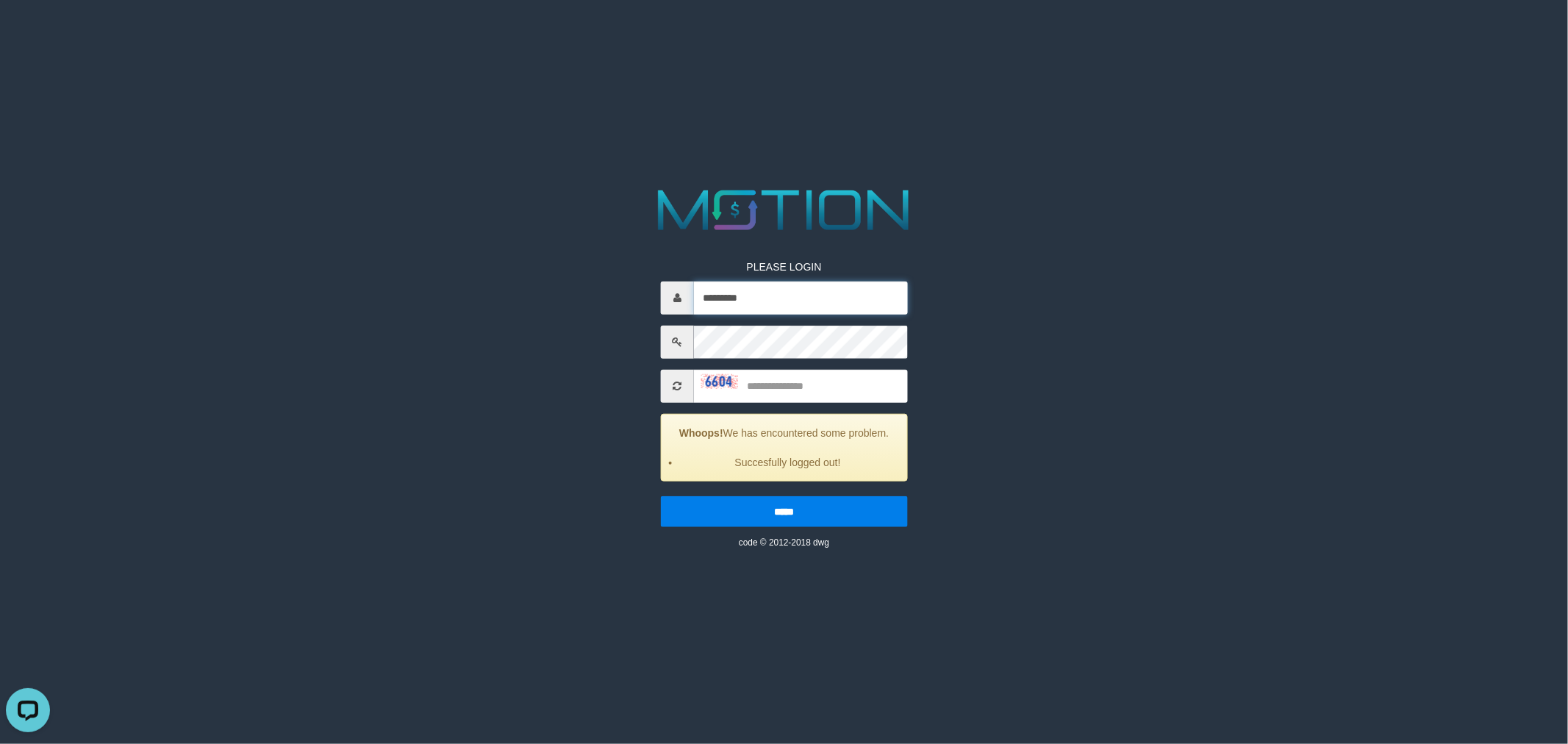 scroll, scrollTop: 0, scrollLeft: 0, axis: both 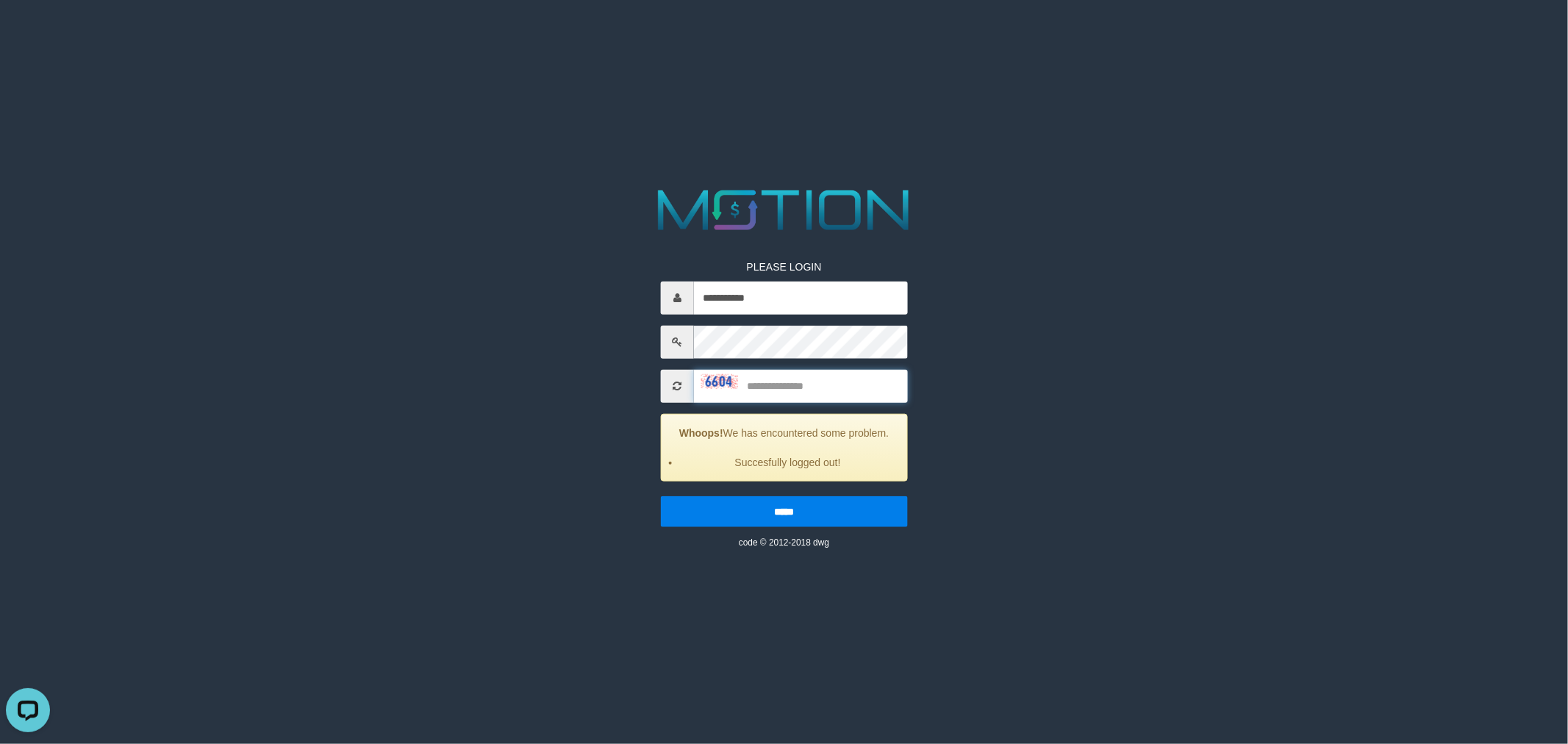 click at bounding box center [801, 385] 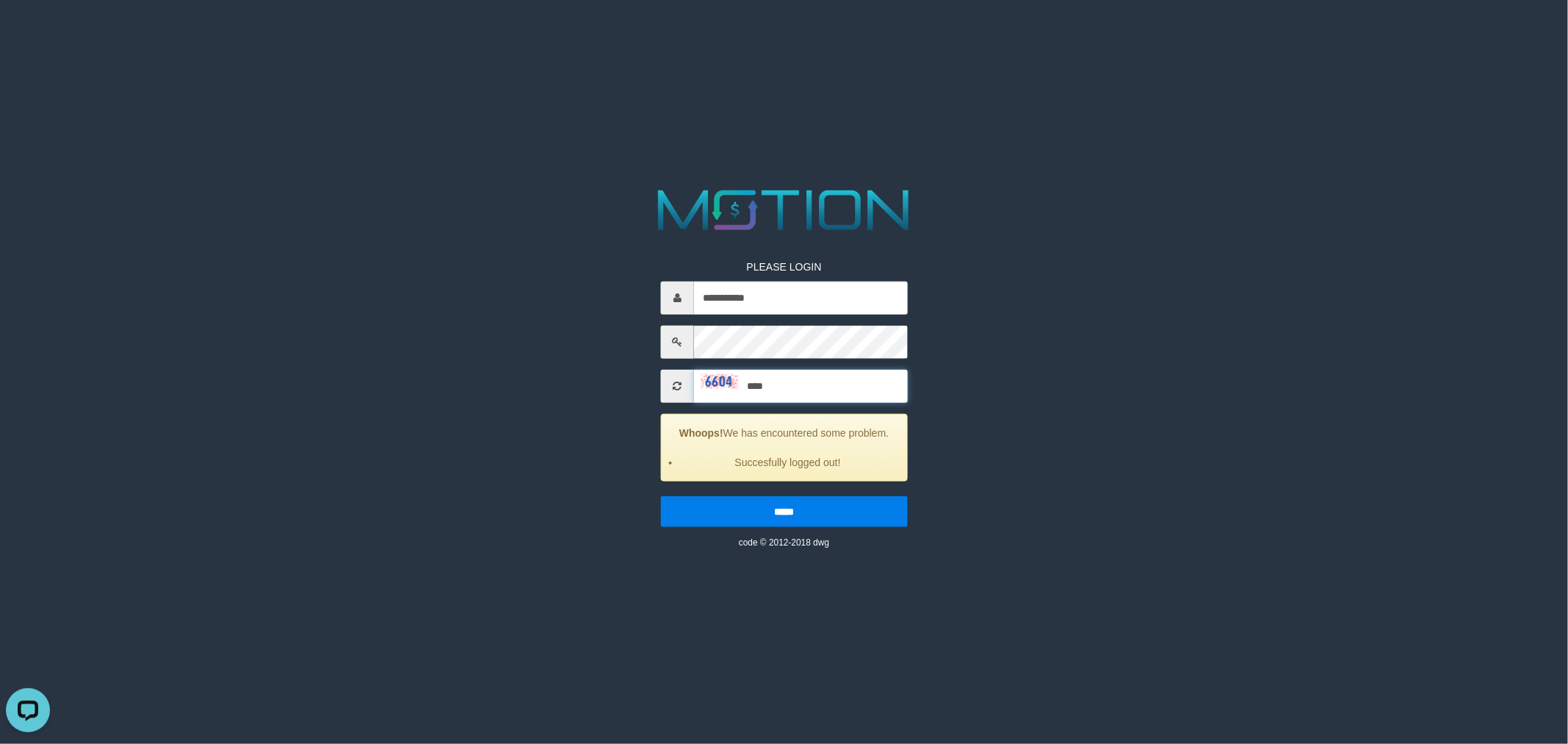 type on "****" 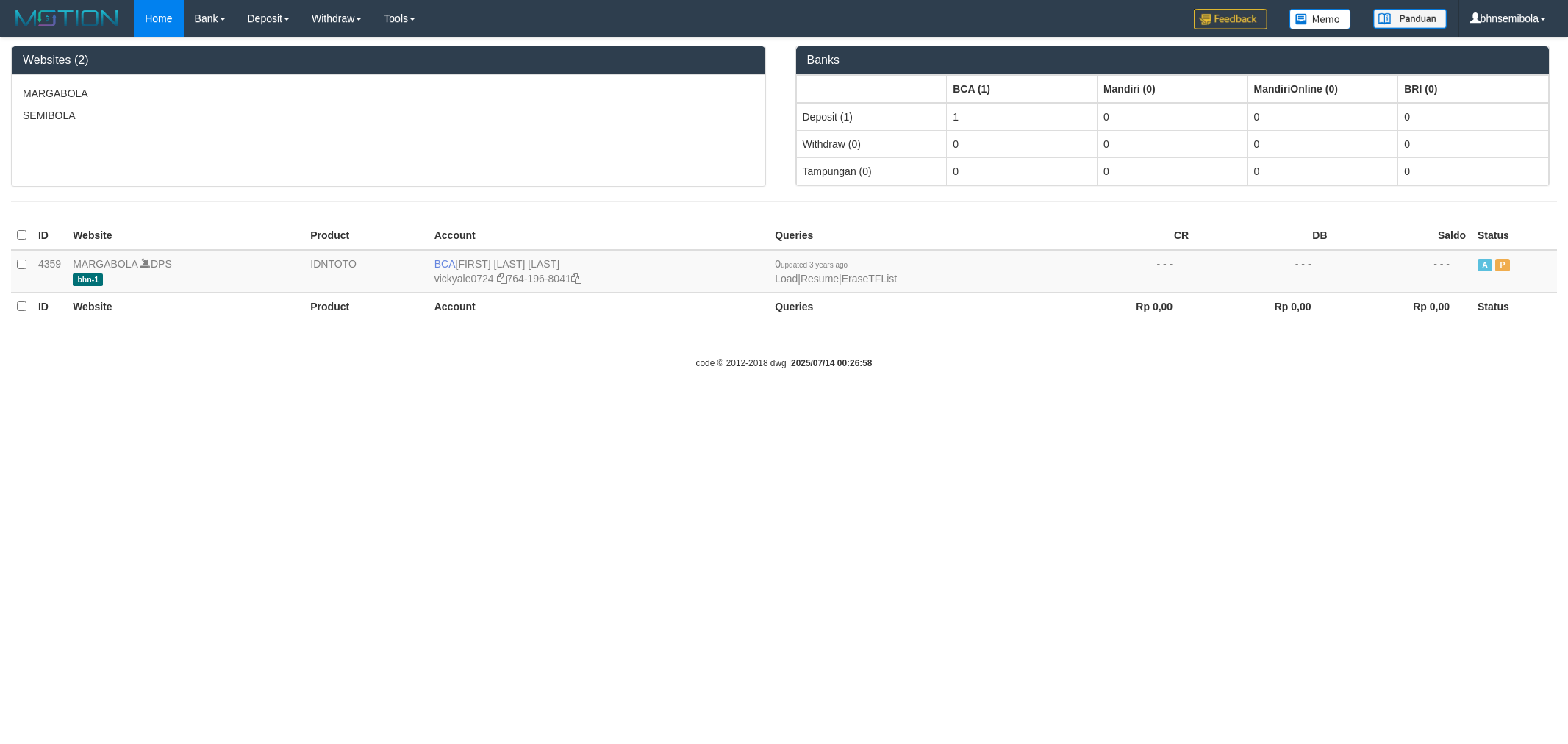 scroll, scrollTop: 0, scrollLeft: 0, axis: both 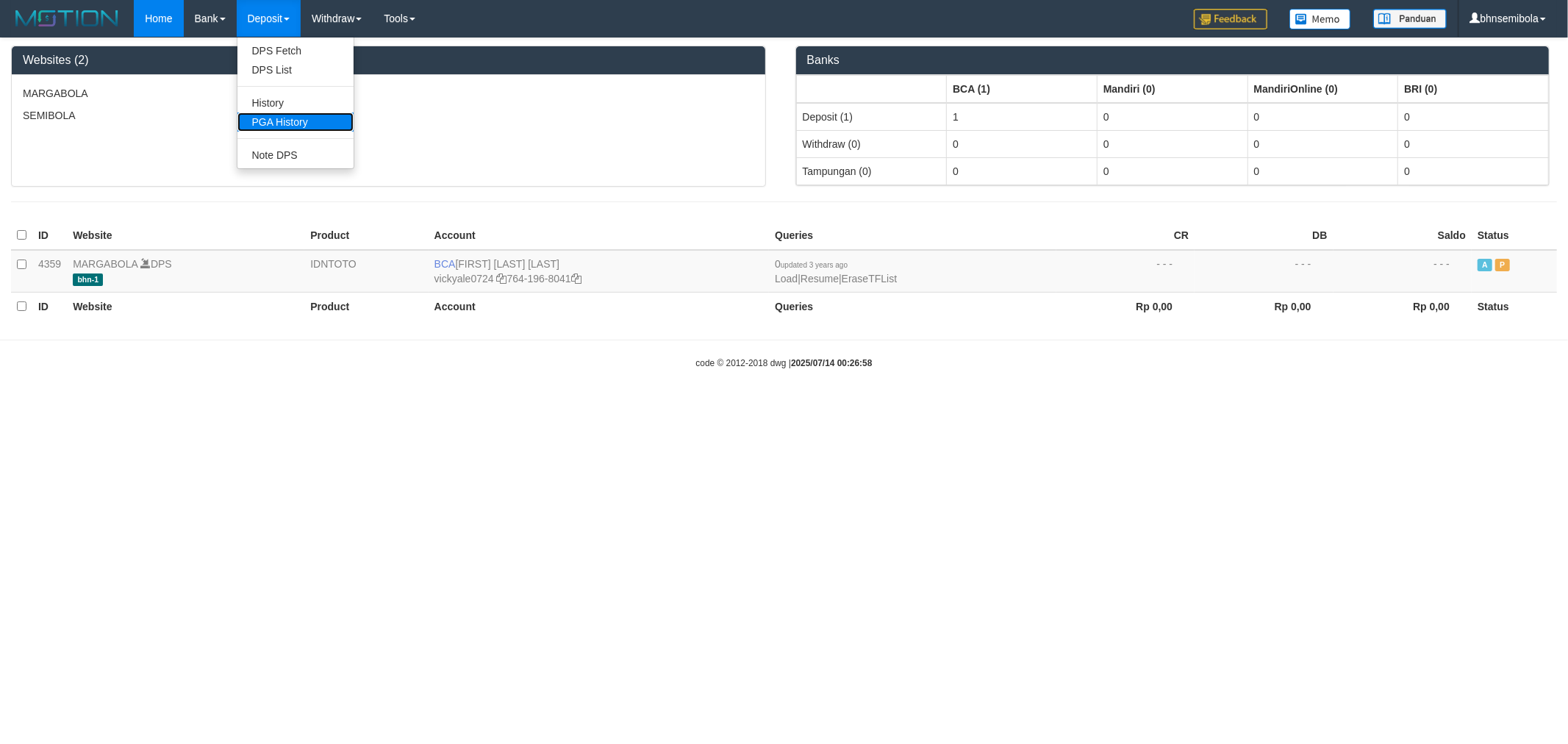 click on "PGA History" at bounding box center (296, 122) 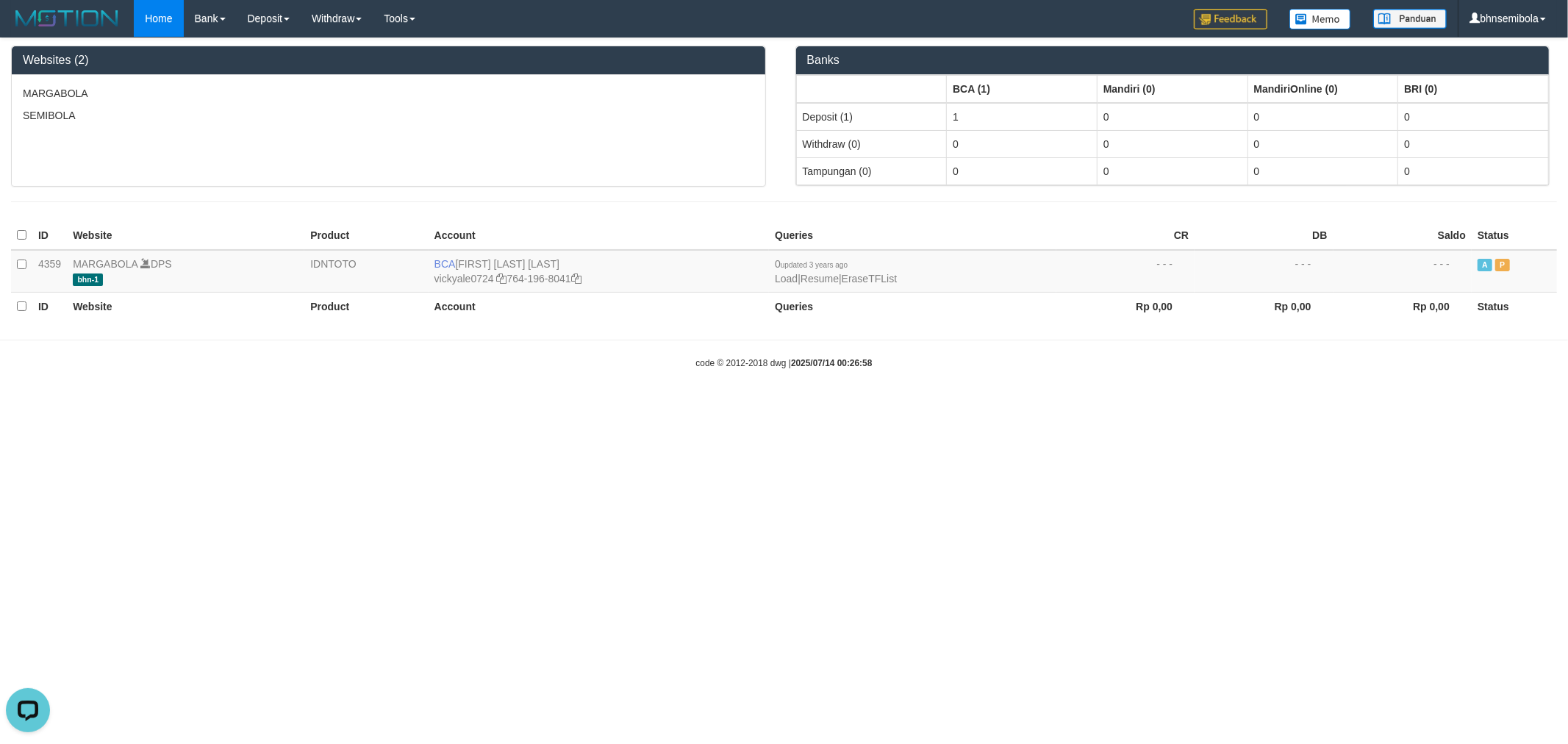 scroll, scrollTop: 0, scrollLeft: 0, axis: both 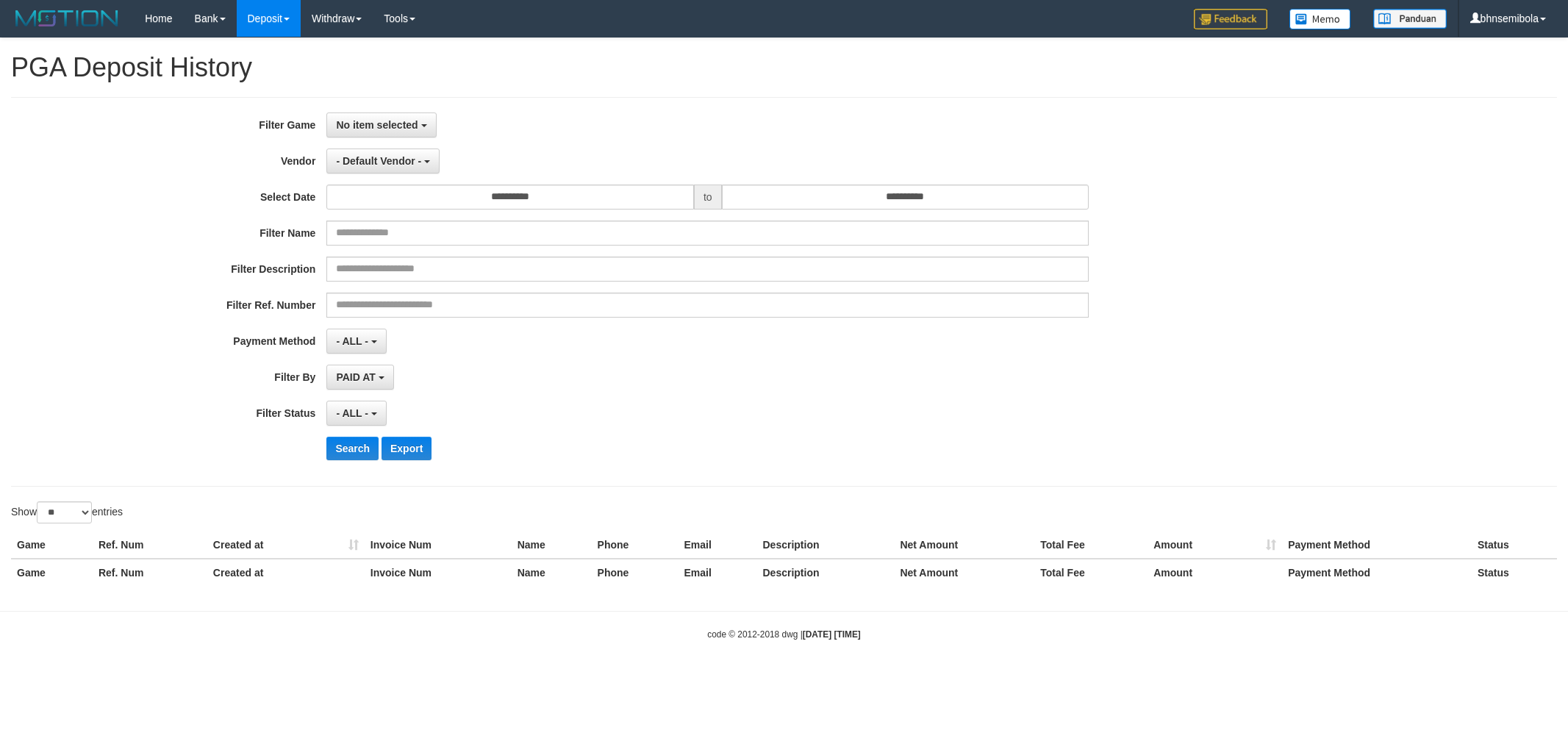 select 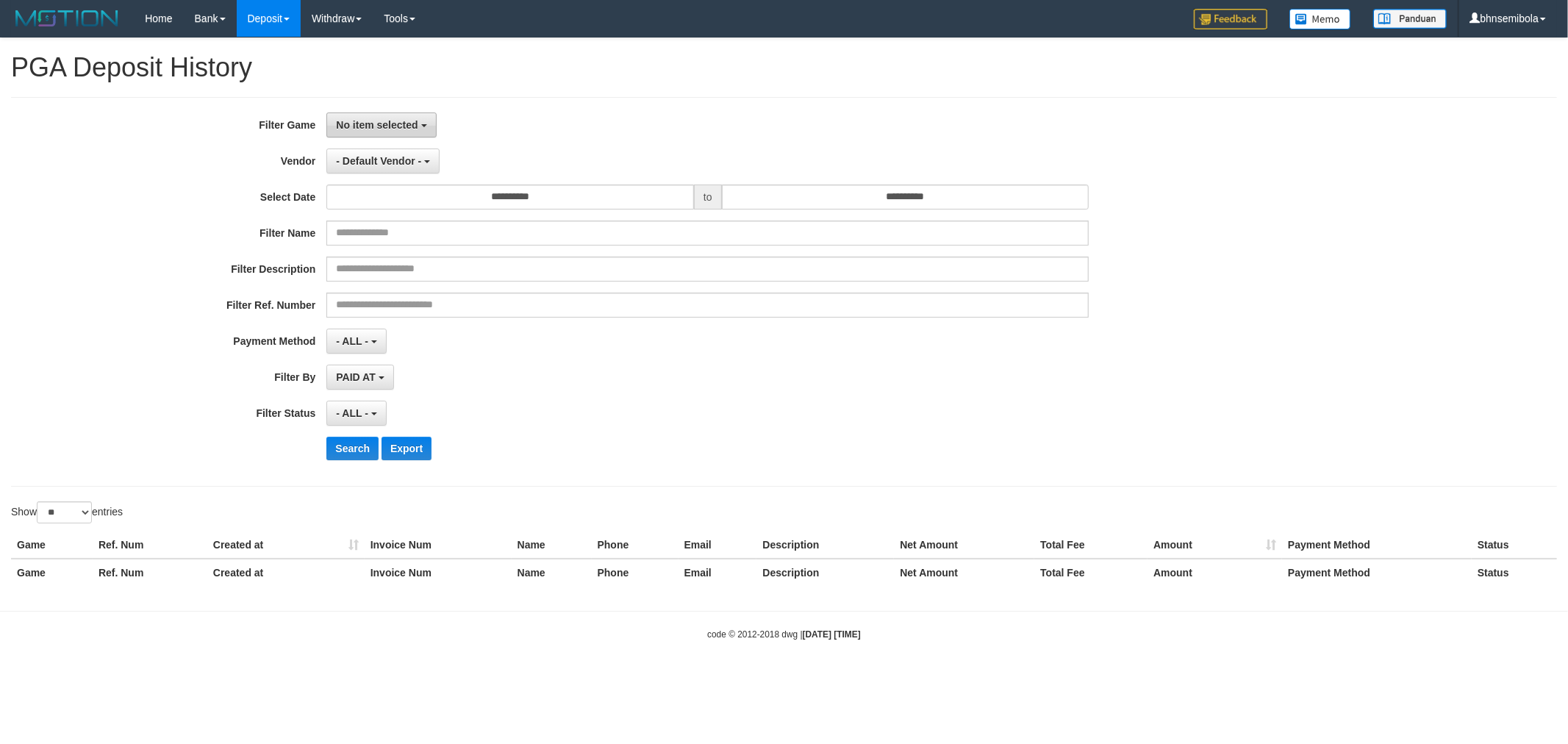 click on "No item selected" at bounding box center (376, 125) 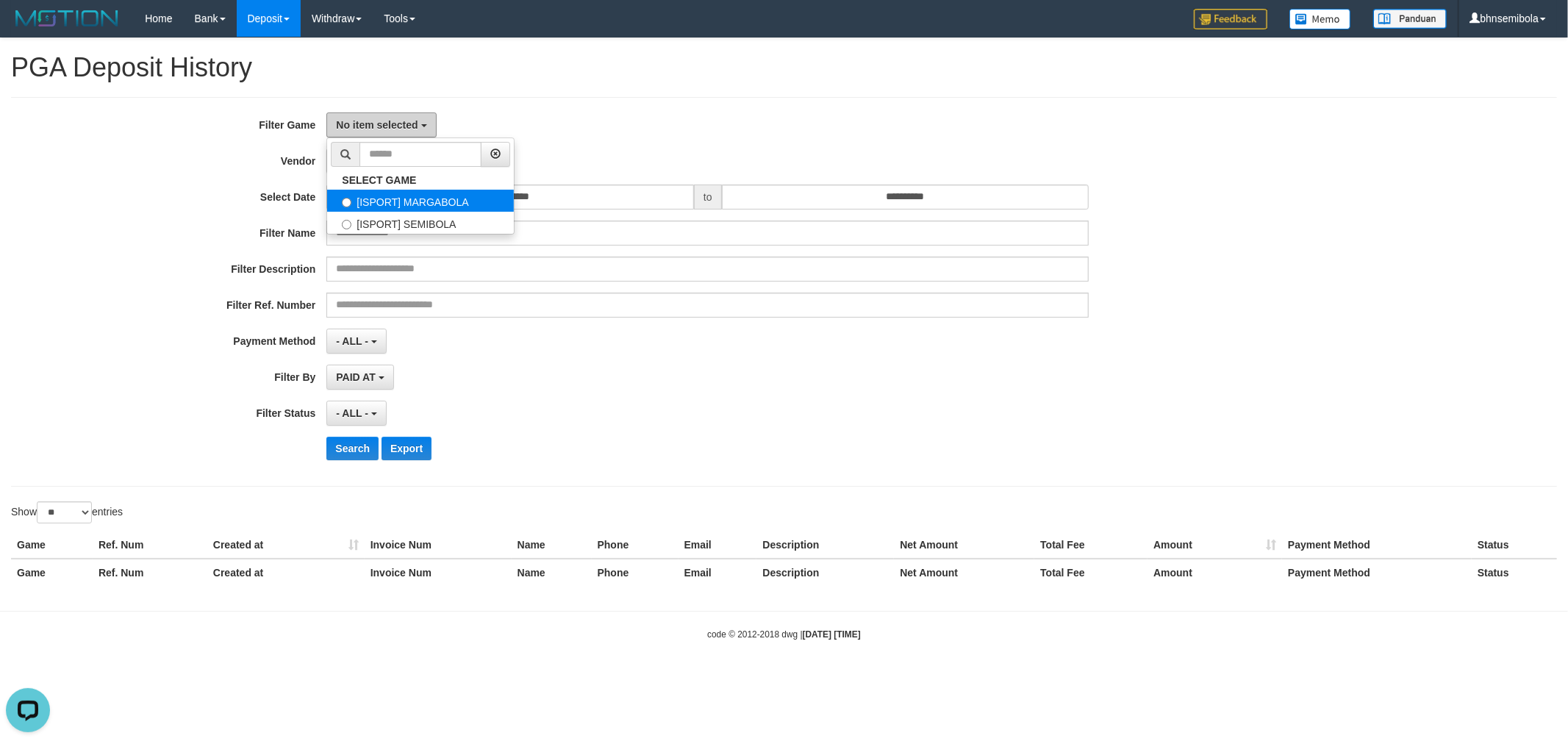 scroll, scrollTop: 0, scrollLeft: 0, axis: both 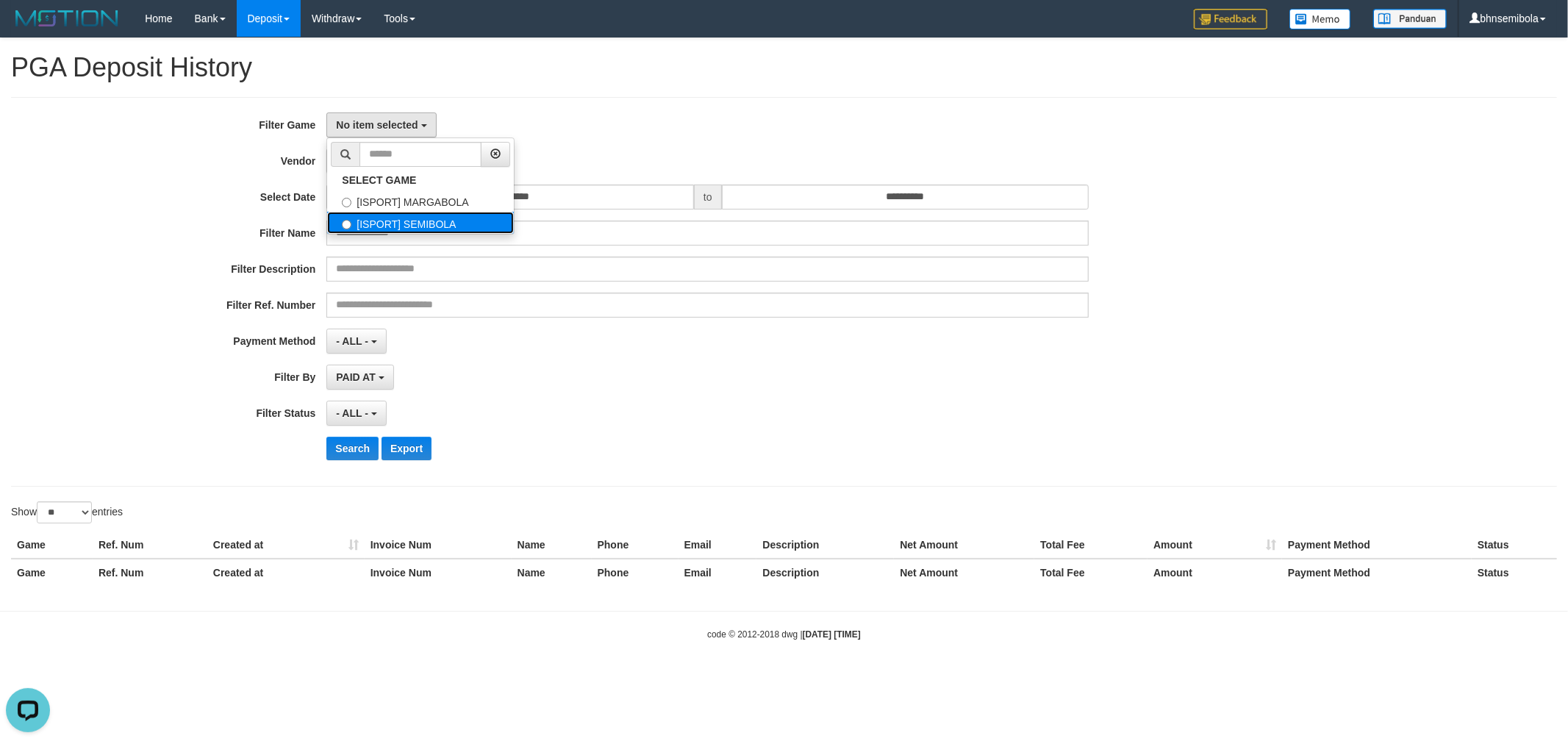 click on "[ISPORT] SEMIBOLA" at bounding box center [420, 223] 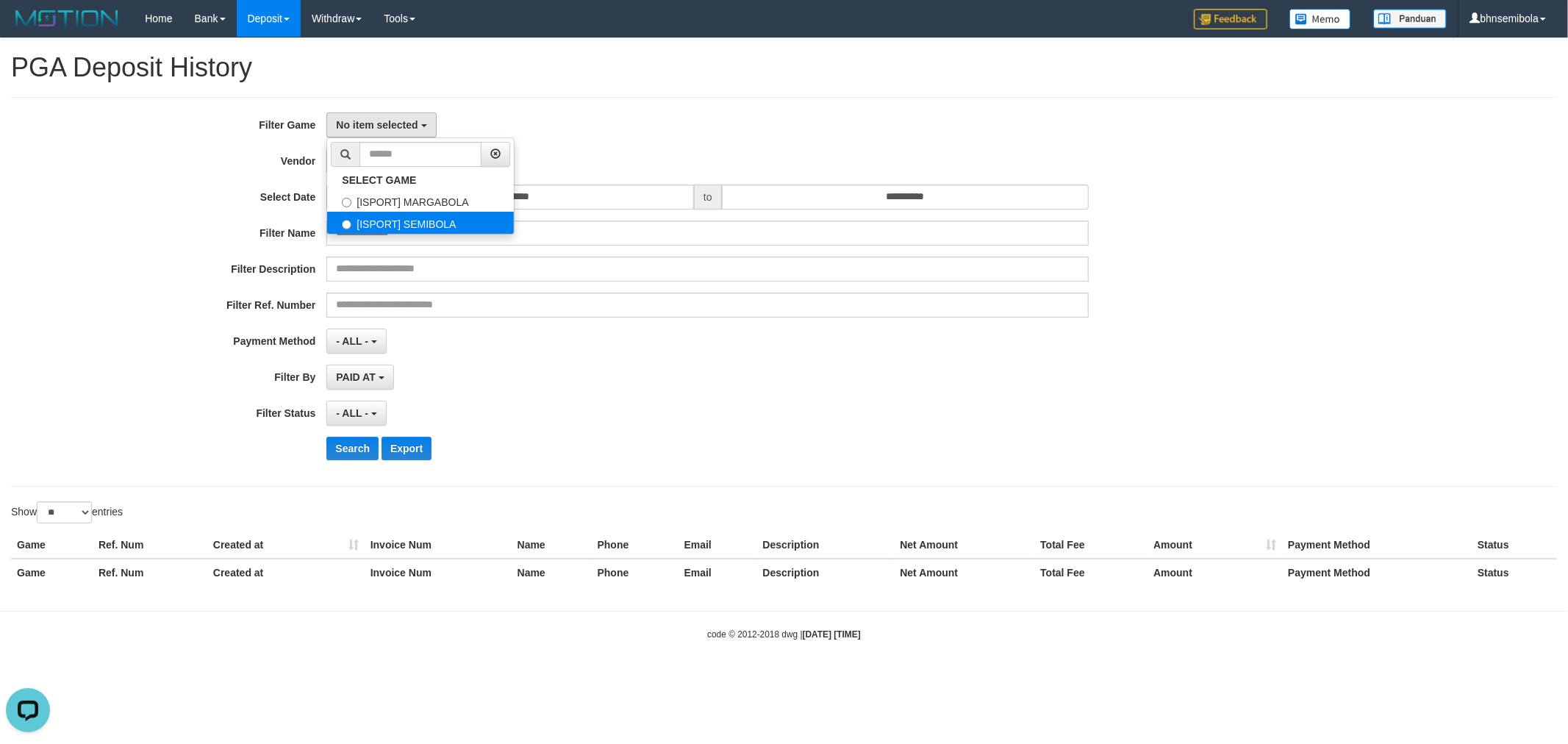 select on "****" 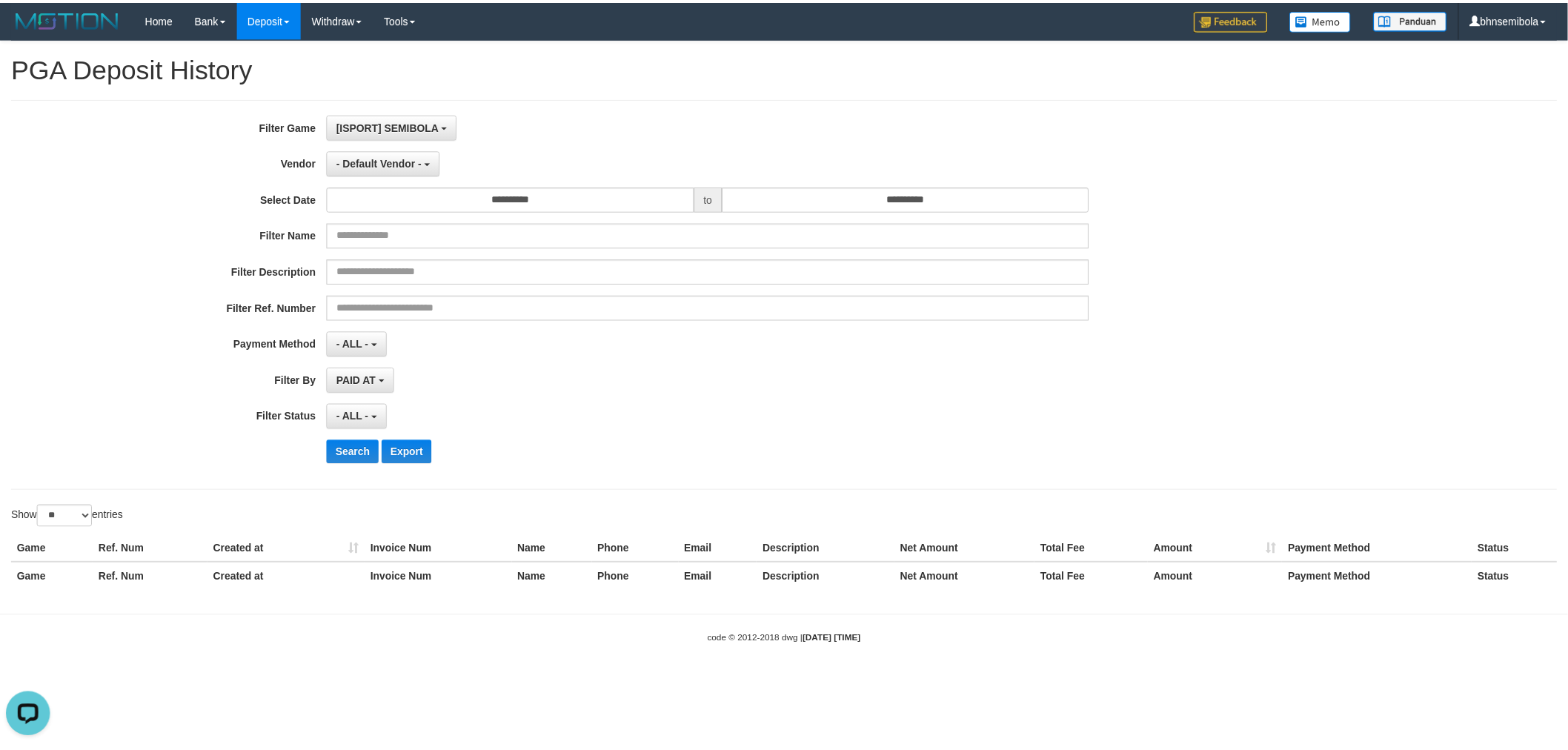 scroll, scrollTop: 25, scrollLeft: 0, axis: vertical 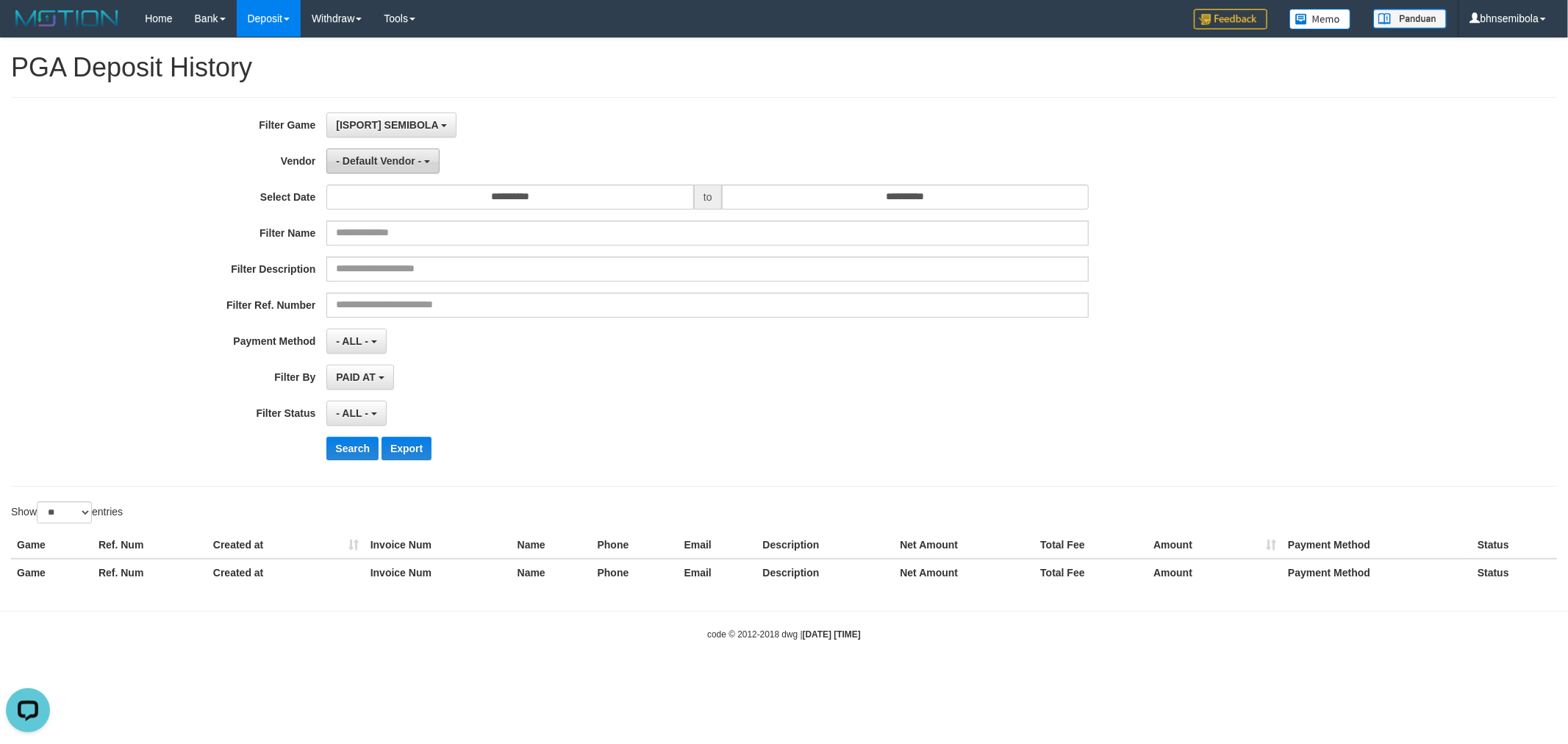 click on "- Default Vendor -" at bounding box center [379, 161] 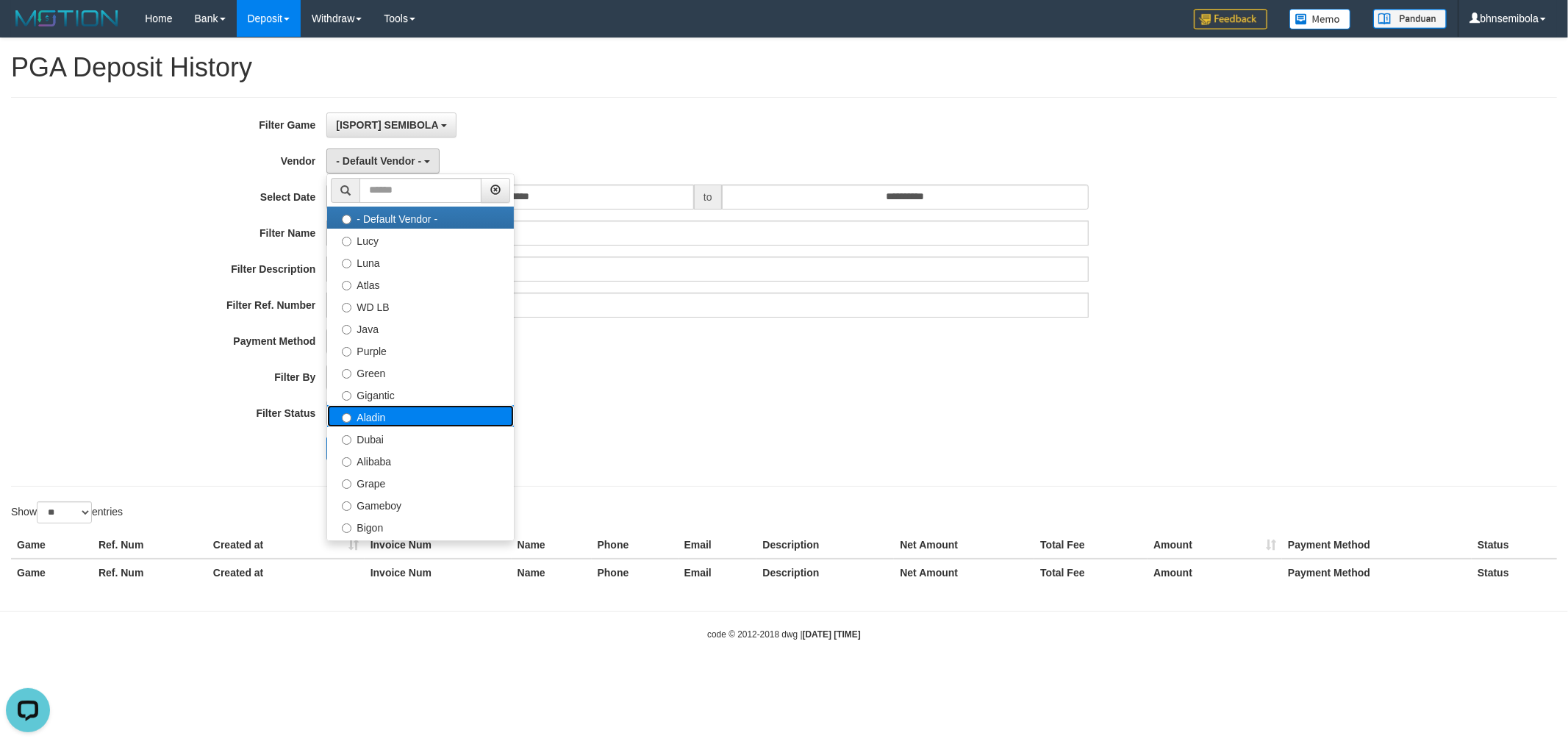 click on "Aladin" at bounding box center [420, 416] 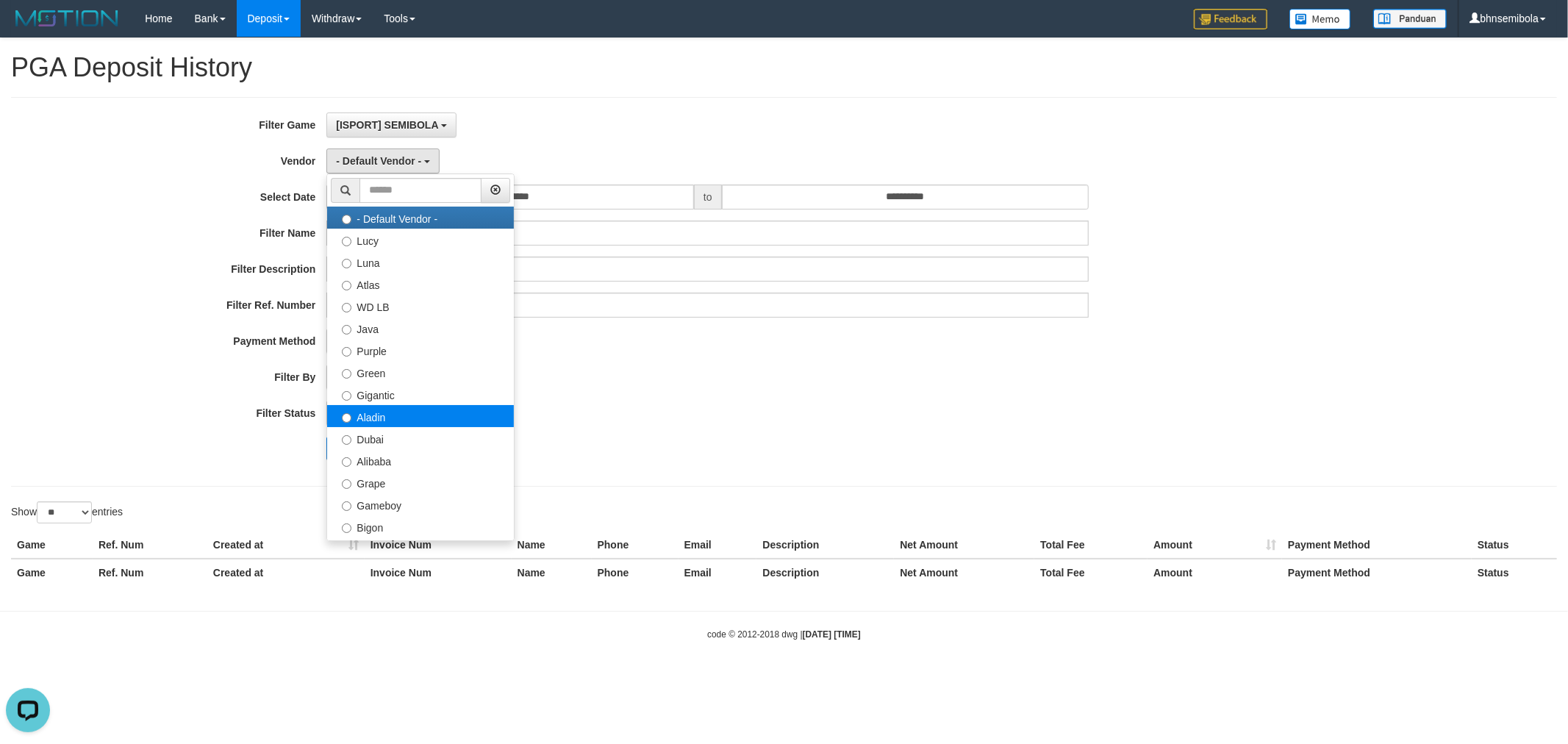 select on "**********" 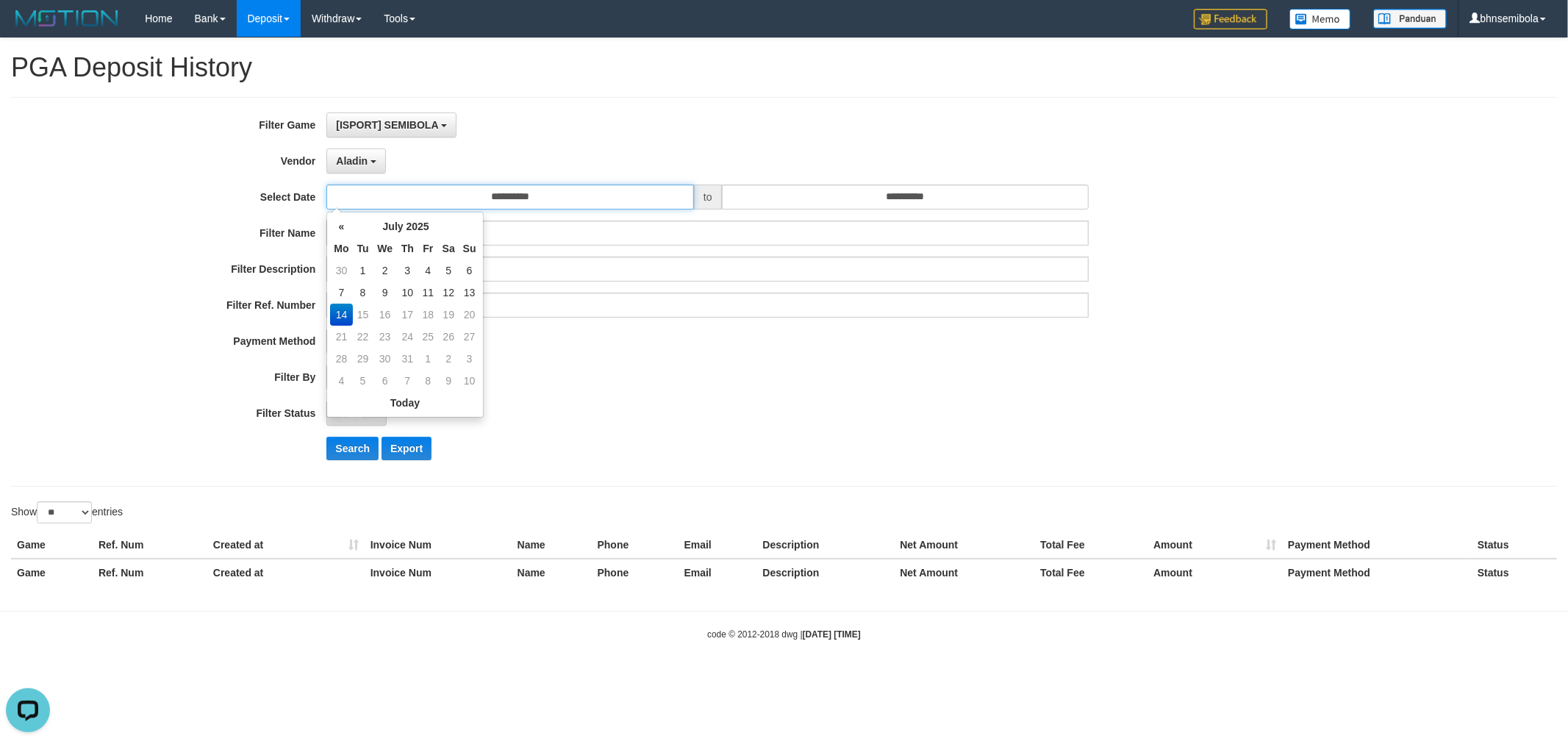 click on "**********" at bounding box center [510, 197] 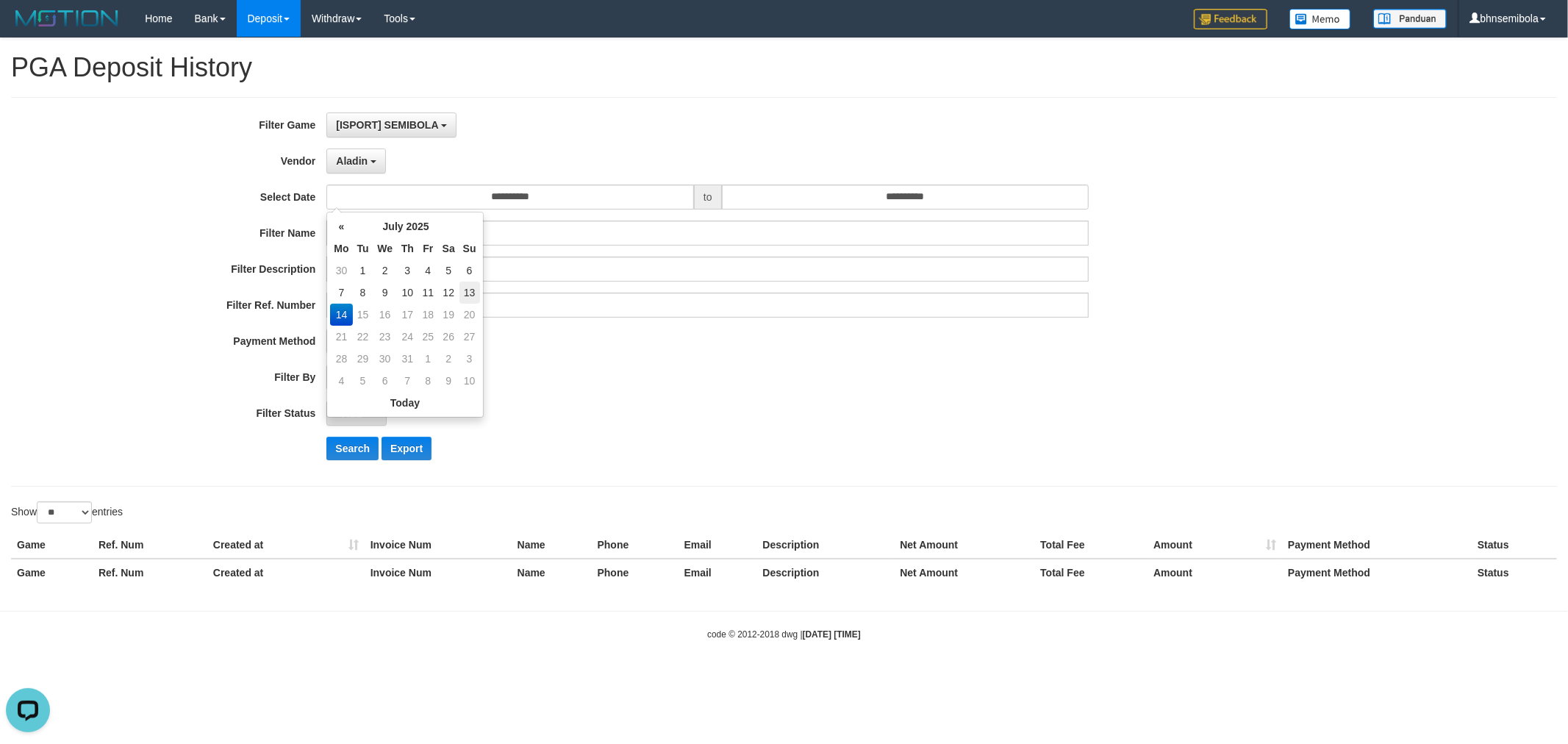 click on "13" at bounding box center (470, 293) 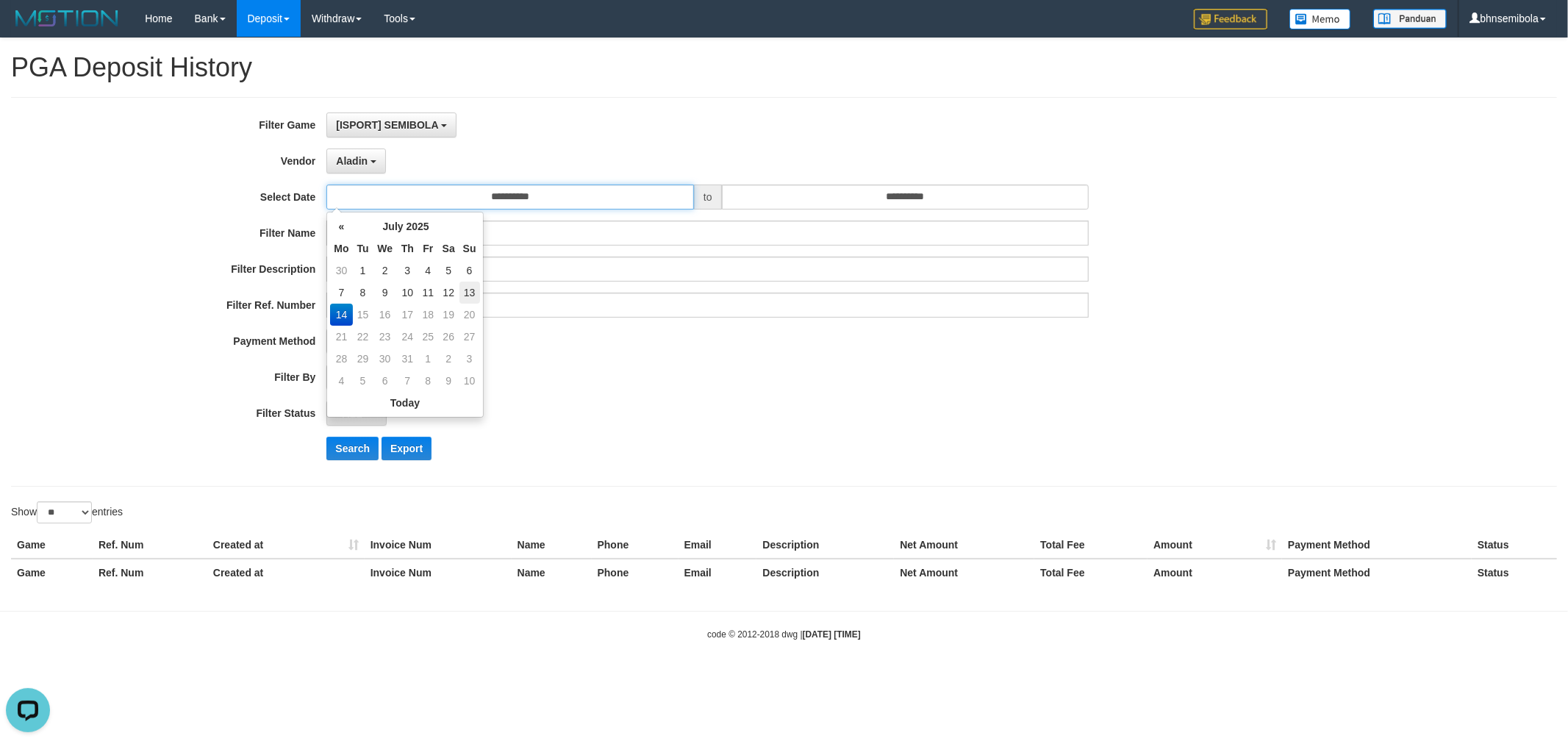 type on "**********" 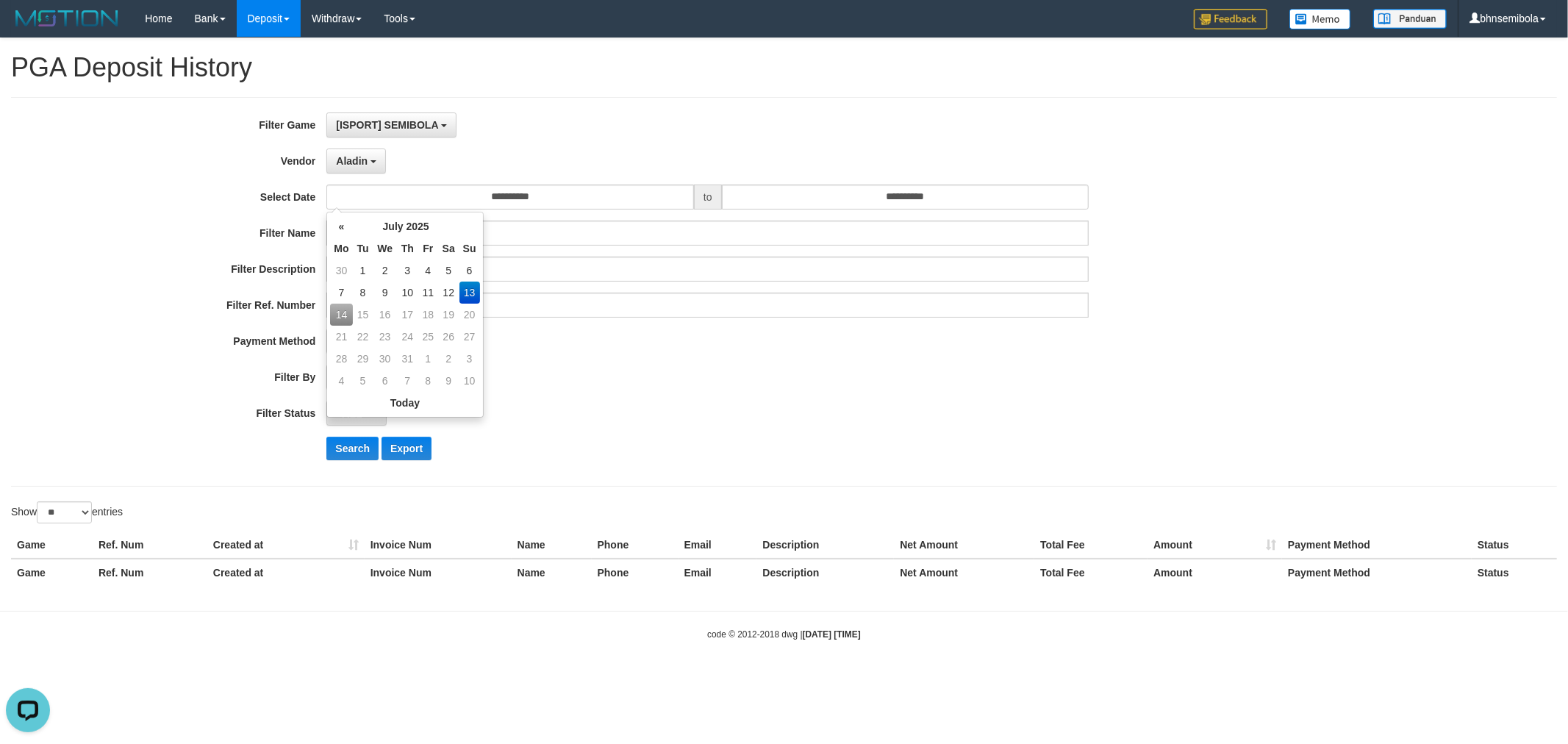 click on "13" at bounding box center (470, 293) 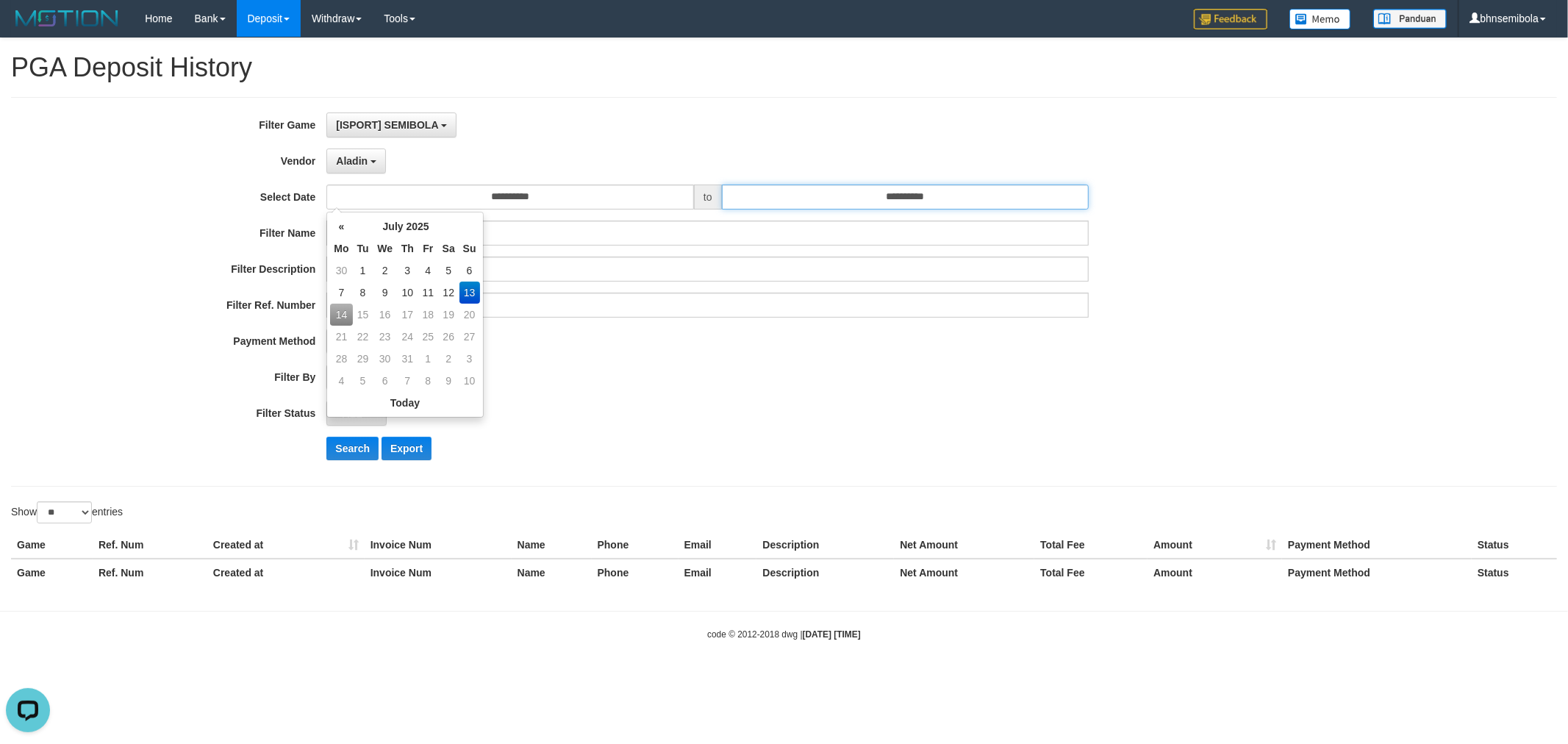 click on "**********" at bounding box center [906, 197] 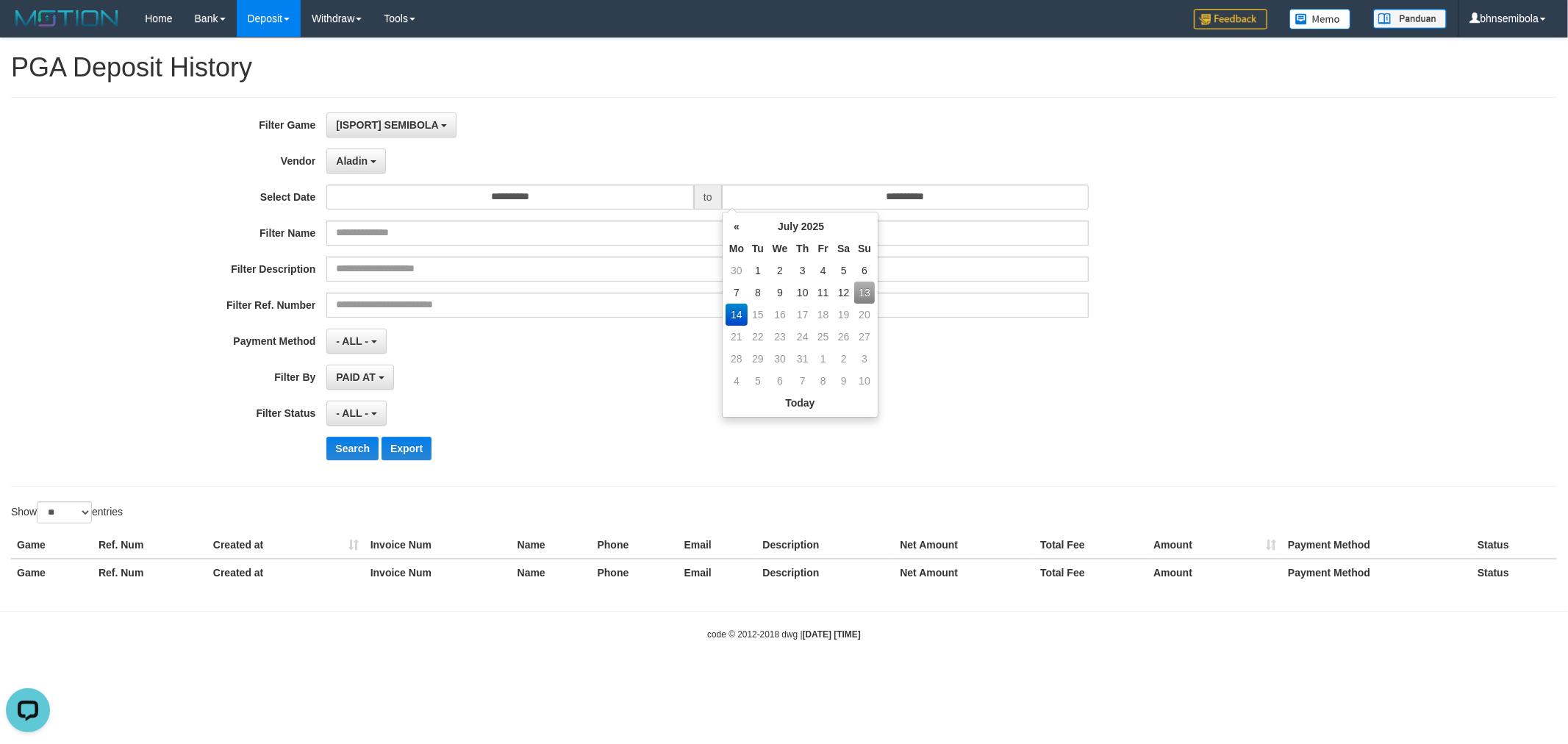 click on "13" at bounding box center [864, 293] 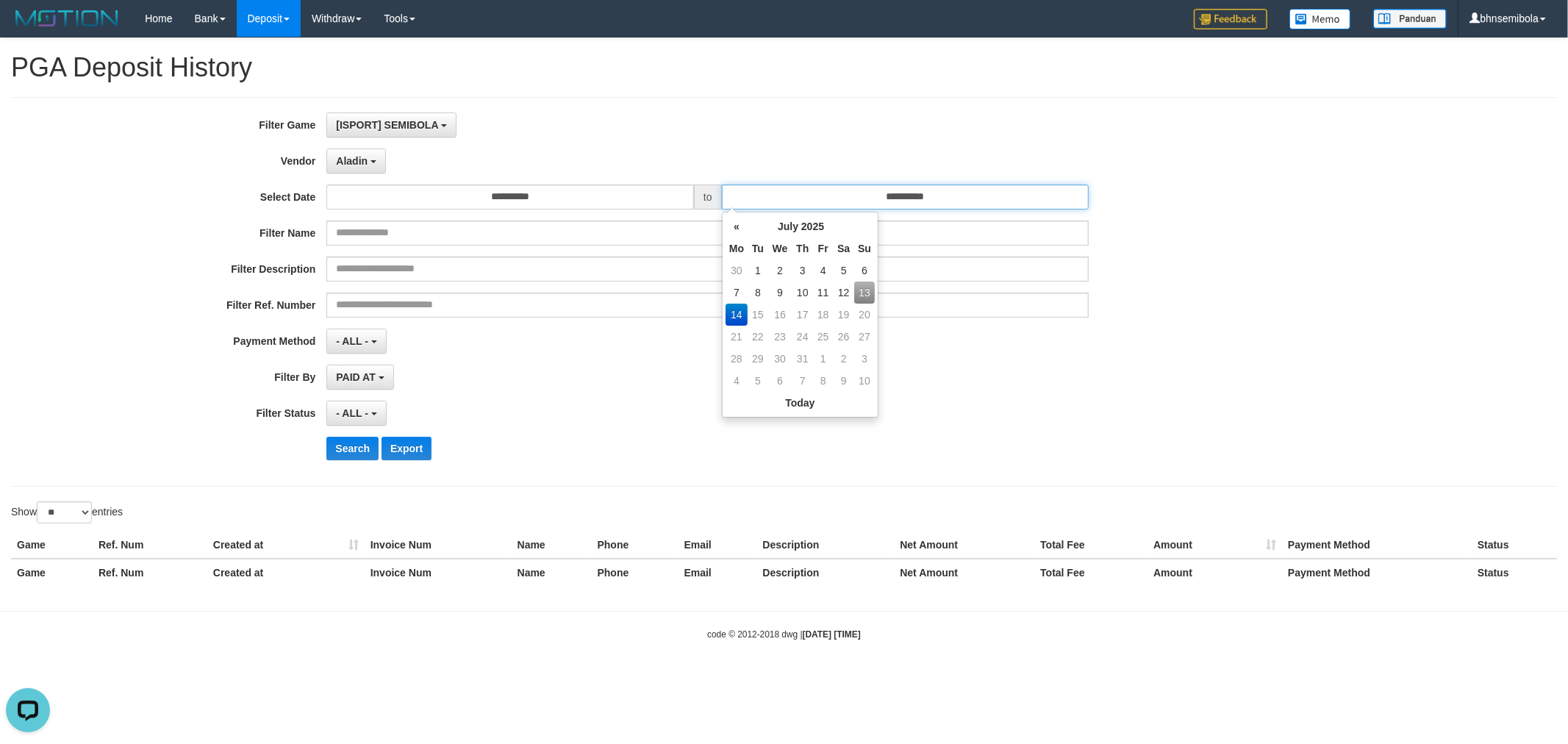type on "**********" 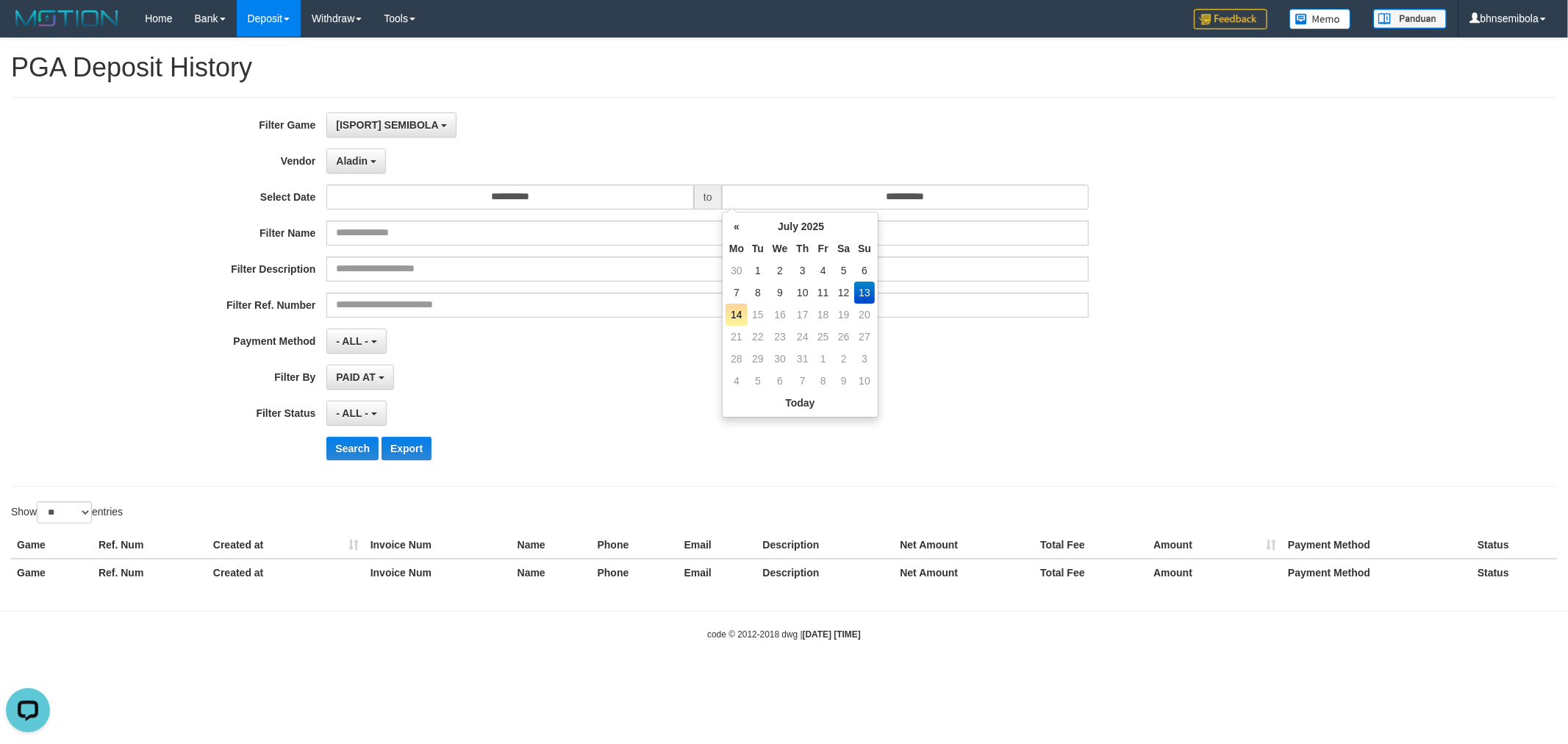 click on "13" at bounding box center (864, 293) 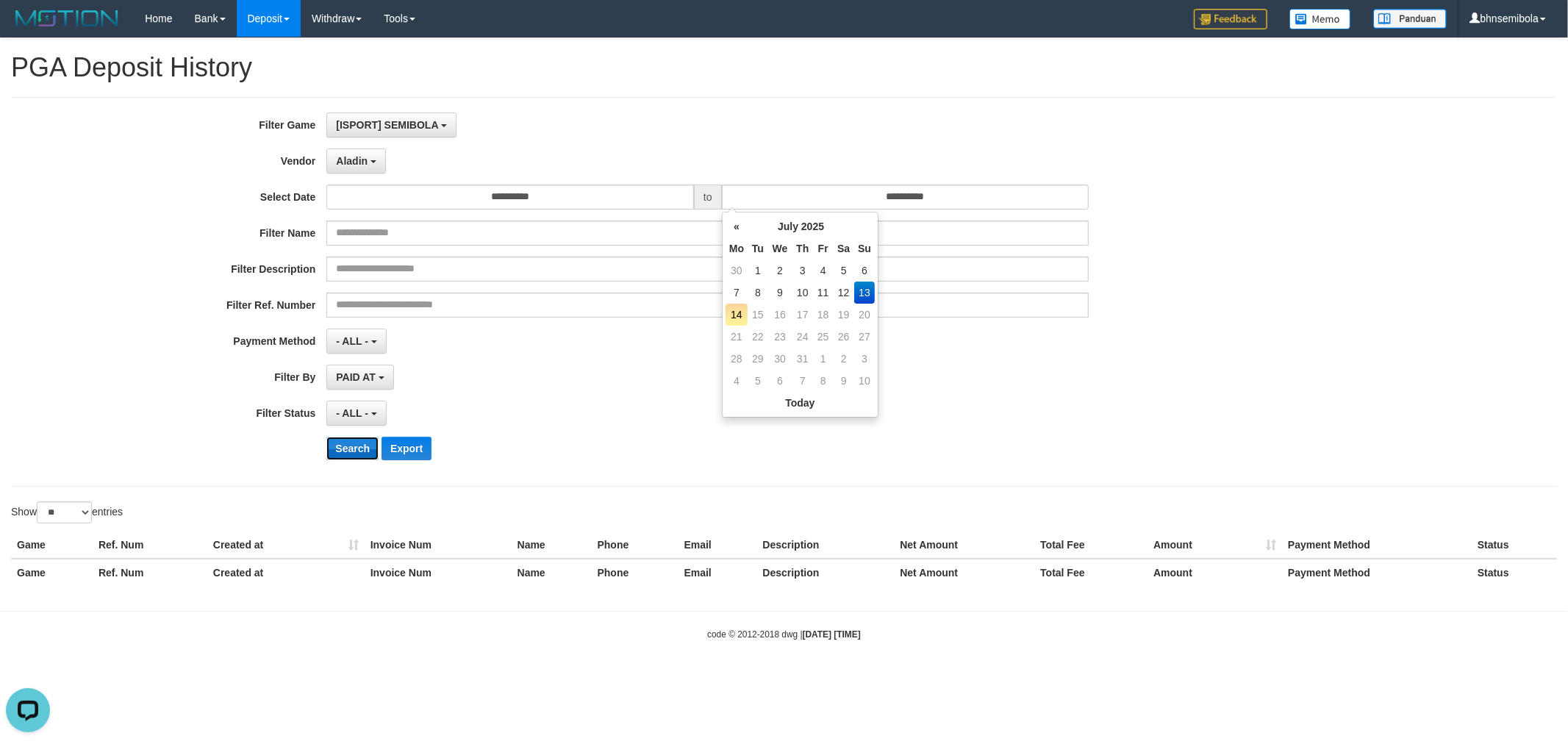 click on "Search" at bounding box center (352, 448) 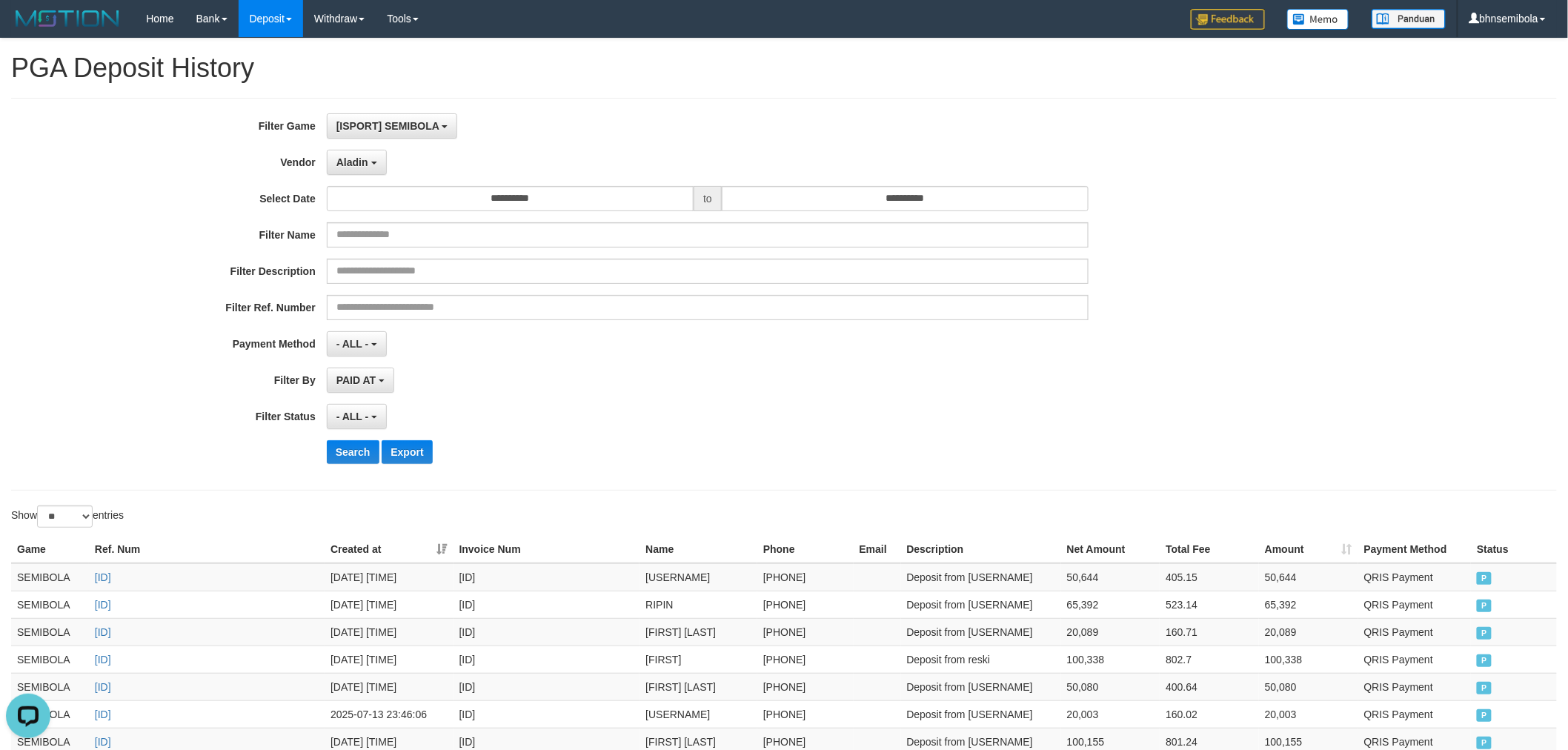 click on "Search
Export" at bounding box center (817, 452) 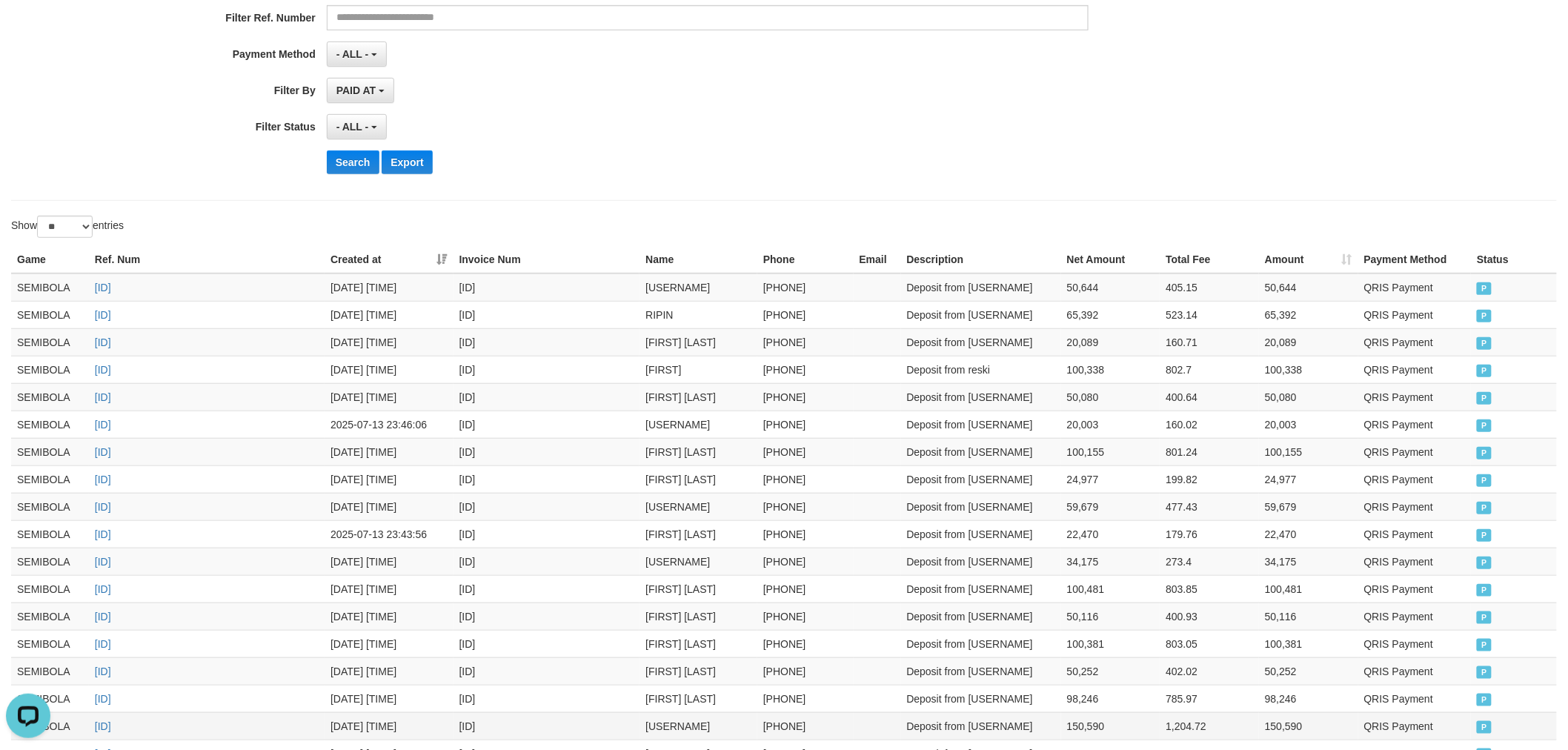 scroll, scrollTop: 0, scrollLeft: 0, axis: both 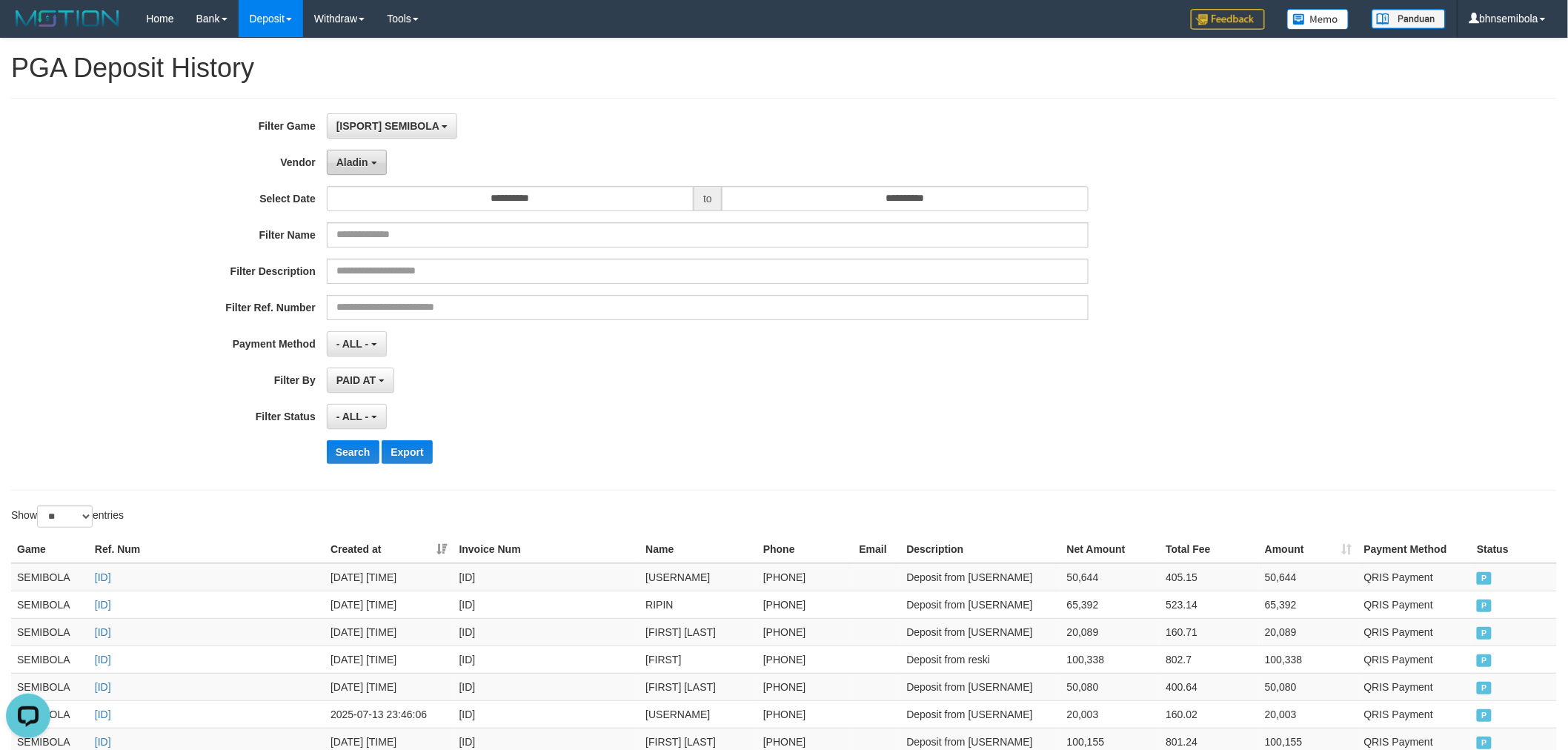 click on "Aladin" at bounding box center [356, 162] 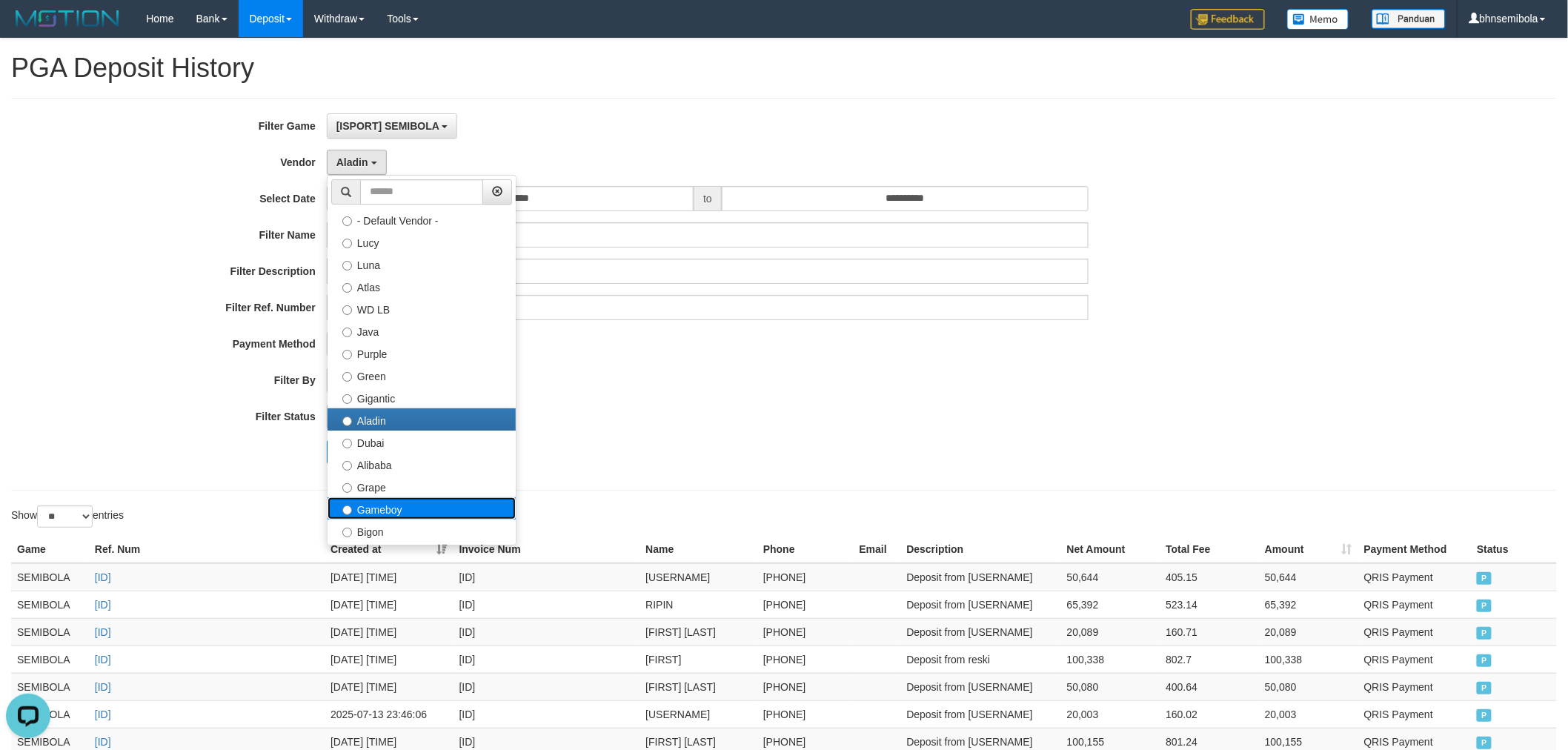 click on "Gameboy" at bounding box center [422, 508] 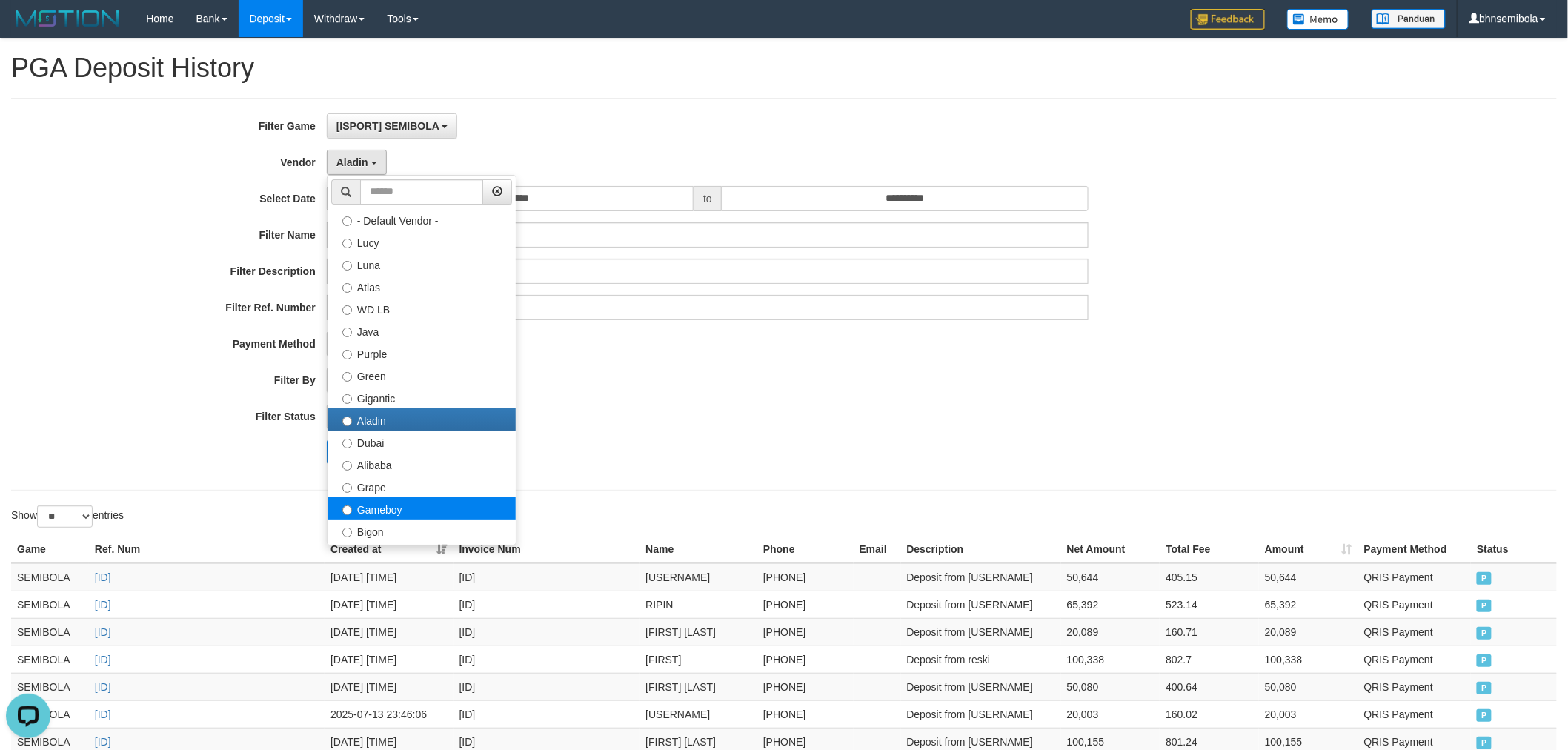select on "**********" 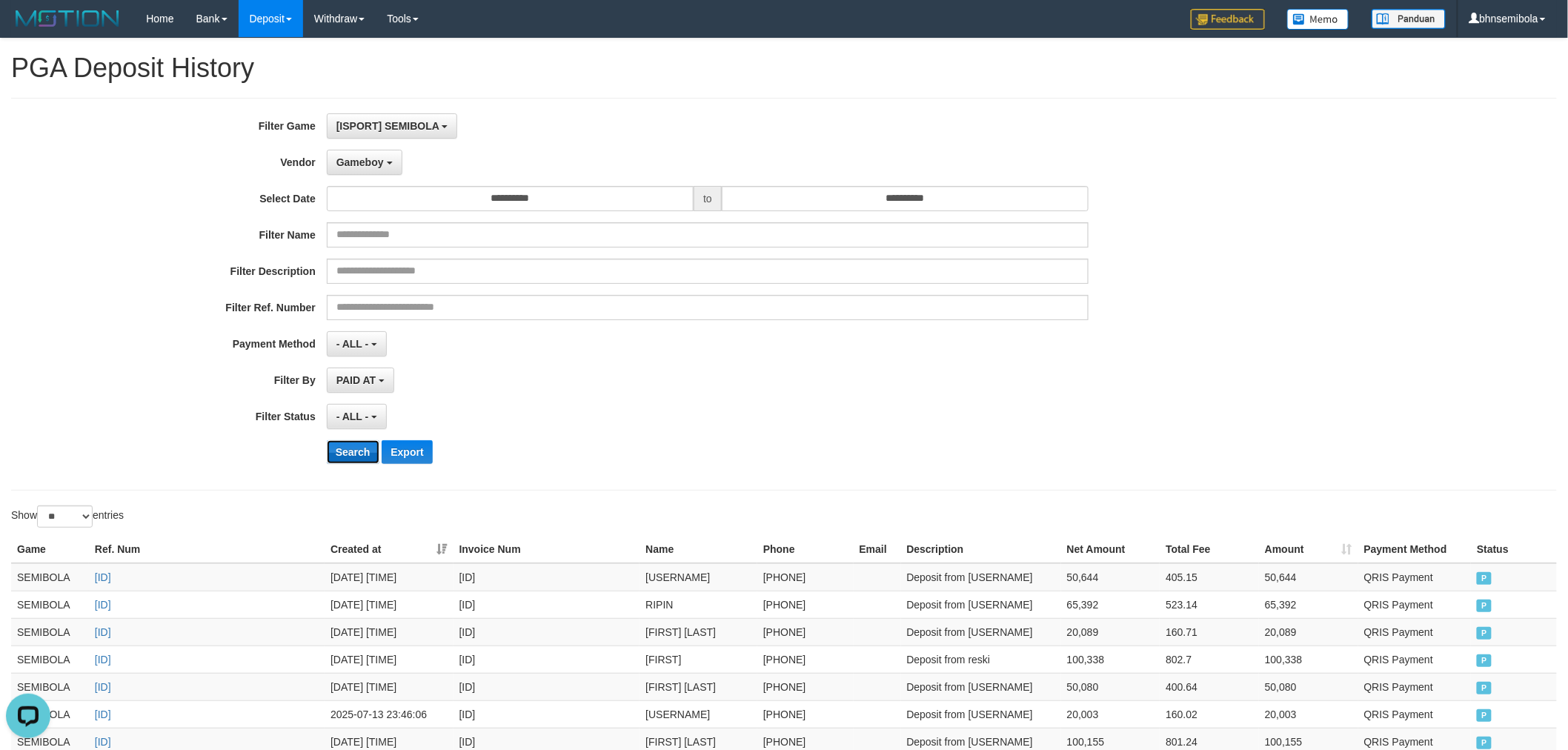 click on "Search" at bounding box center [353, 452] 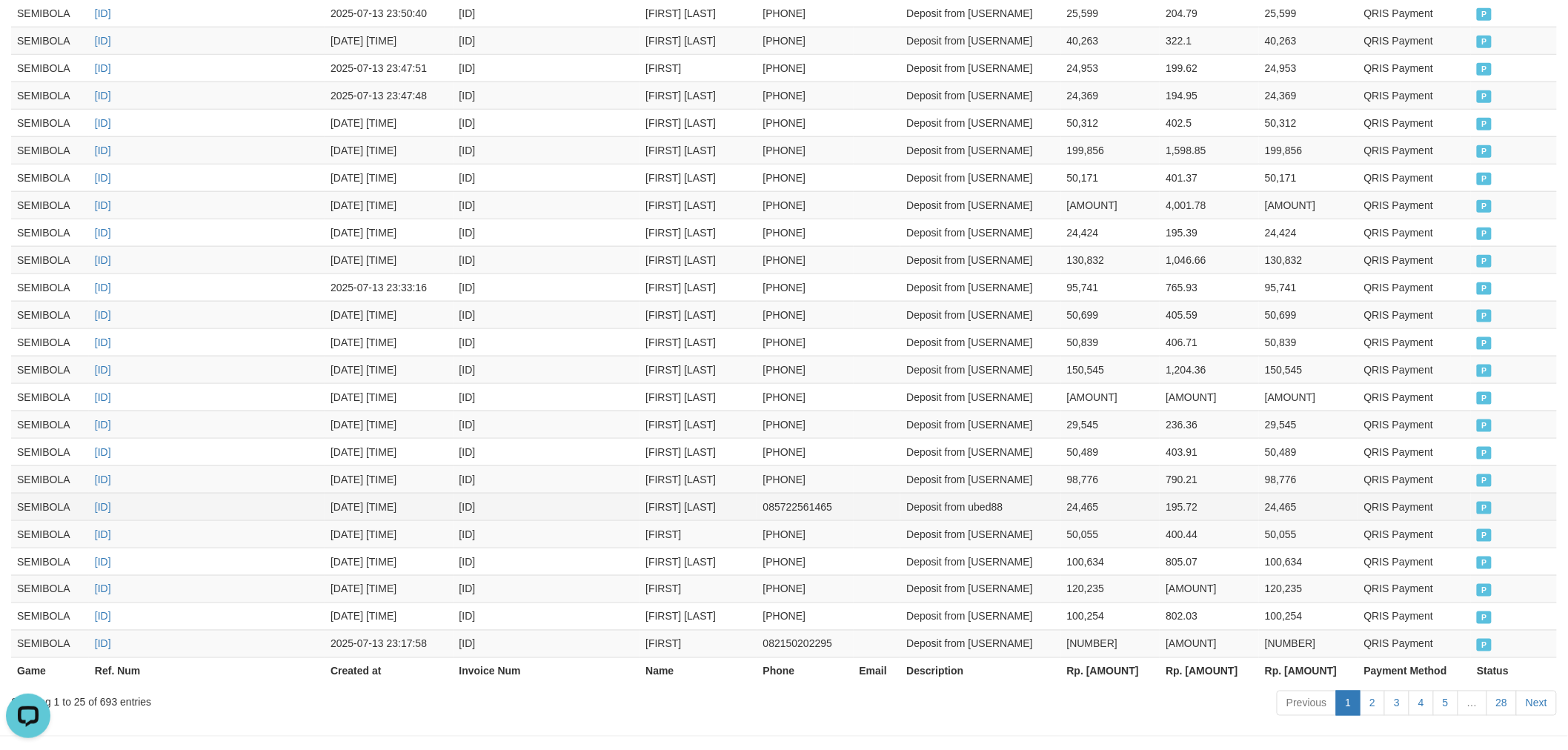 scroll, scrollTop: 706, scrollLeft: 0, axis: vertical 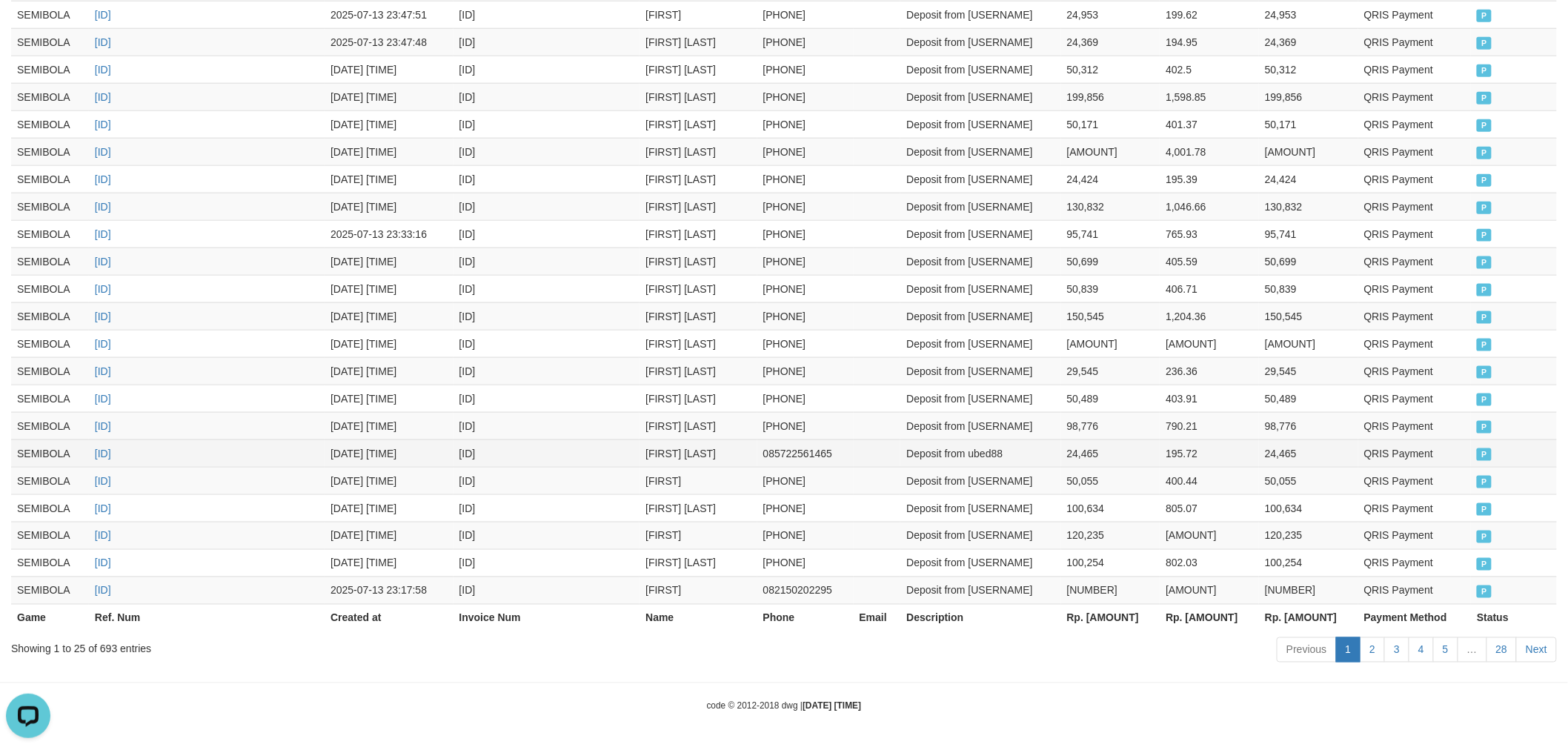 type 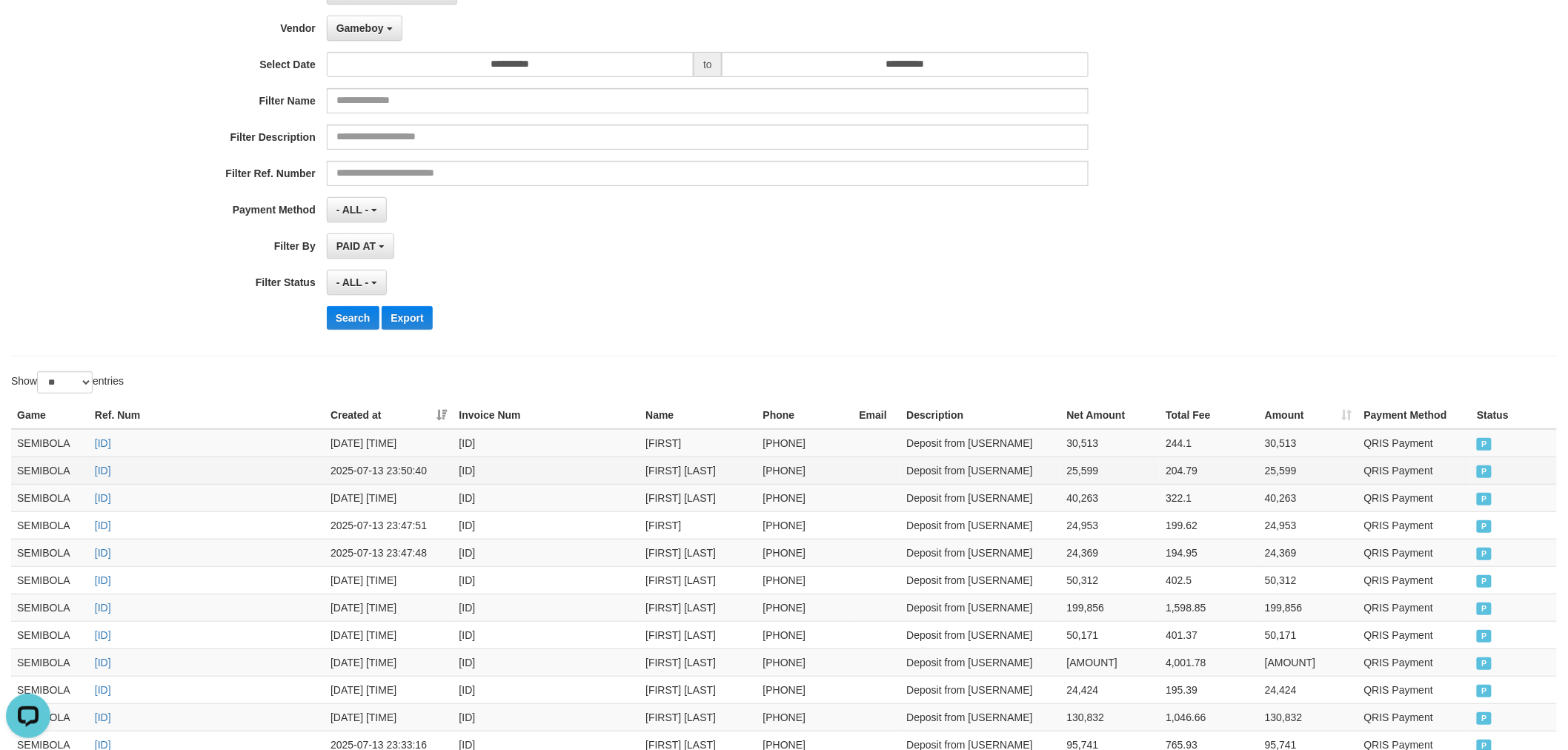 scroll, scrollTop: 0, scrollLeft: 0, axis: both 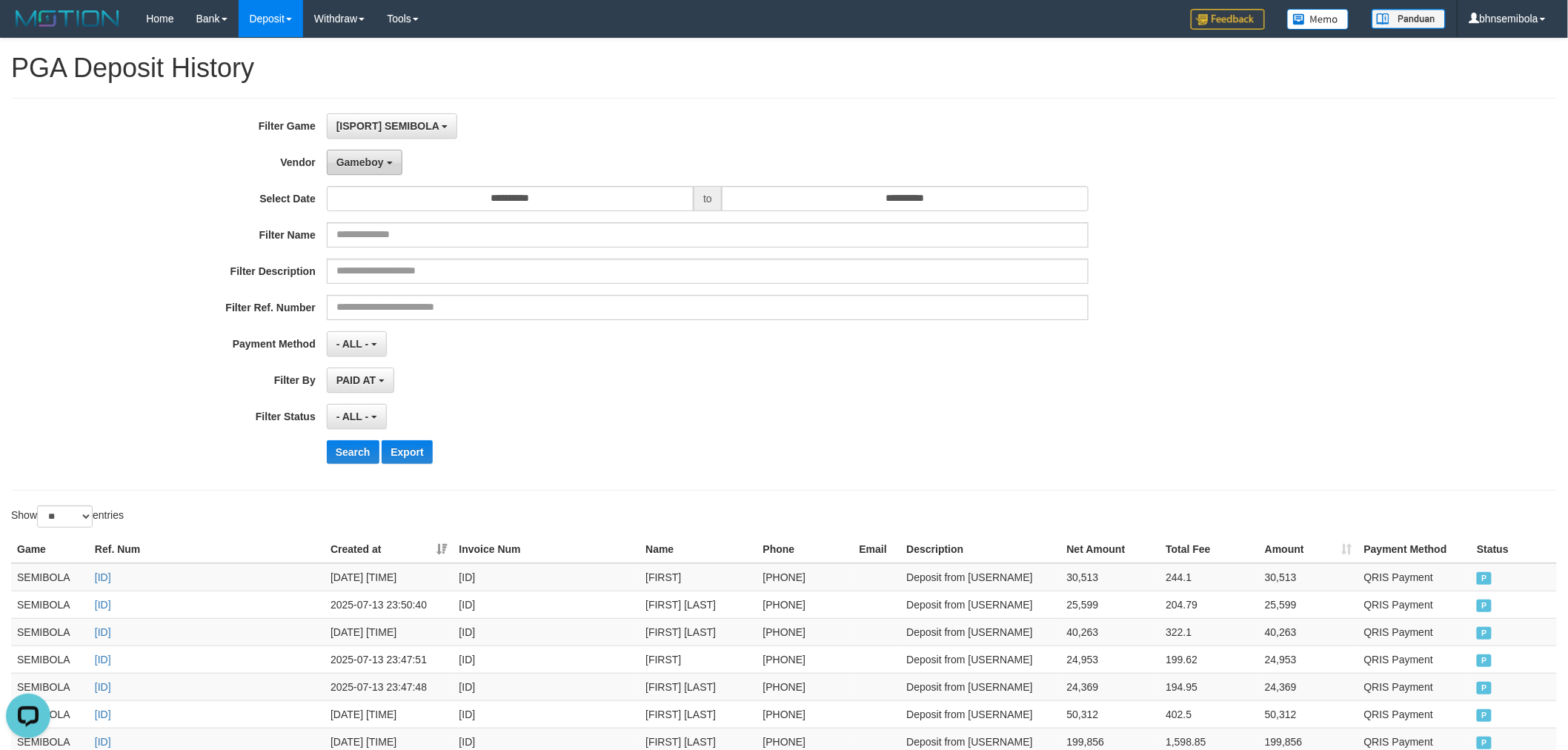 click on "Gameboy" at bounding box center (360, 162) 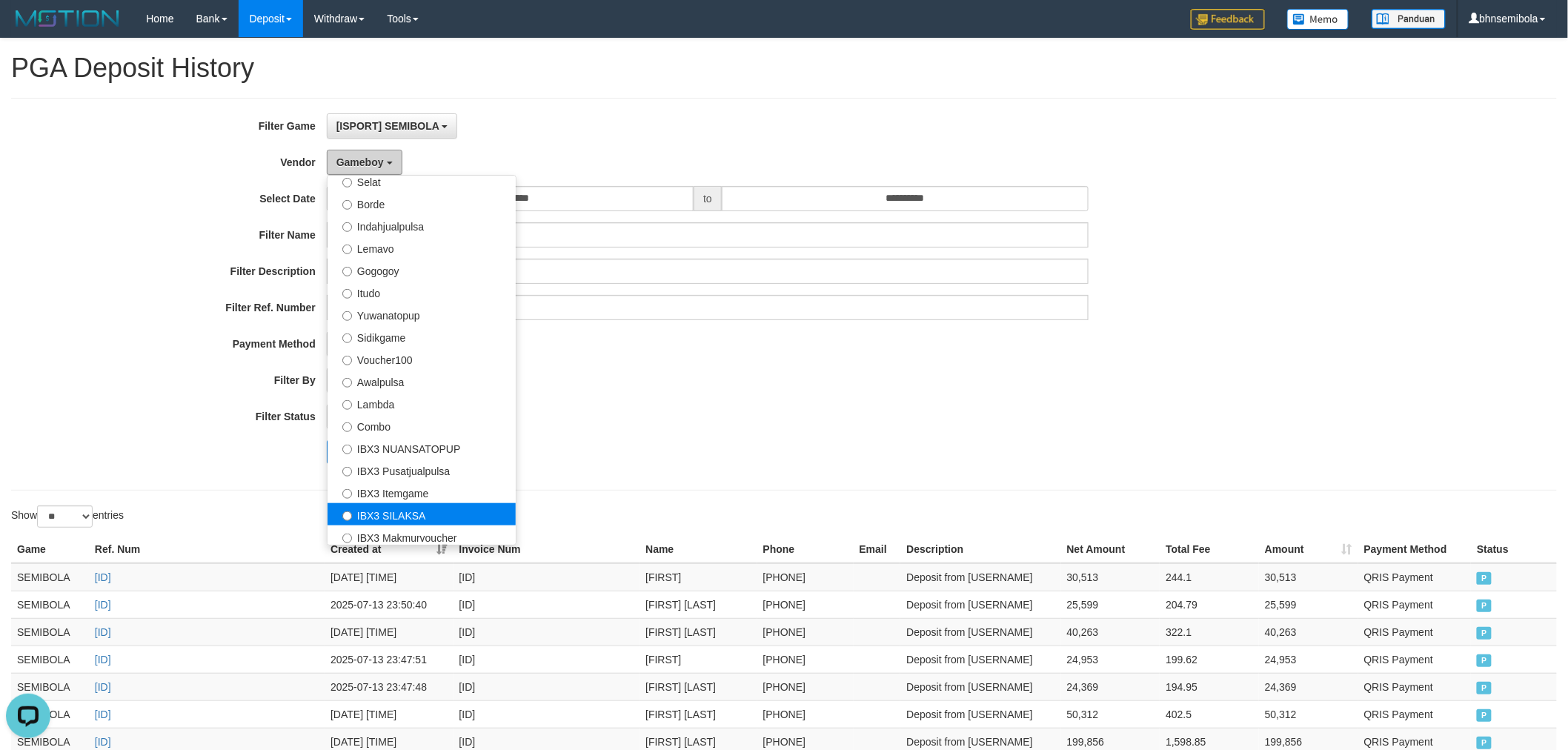scroll, scrollTop: 507, scrollLeft: 0, axis: vertical 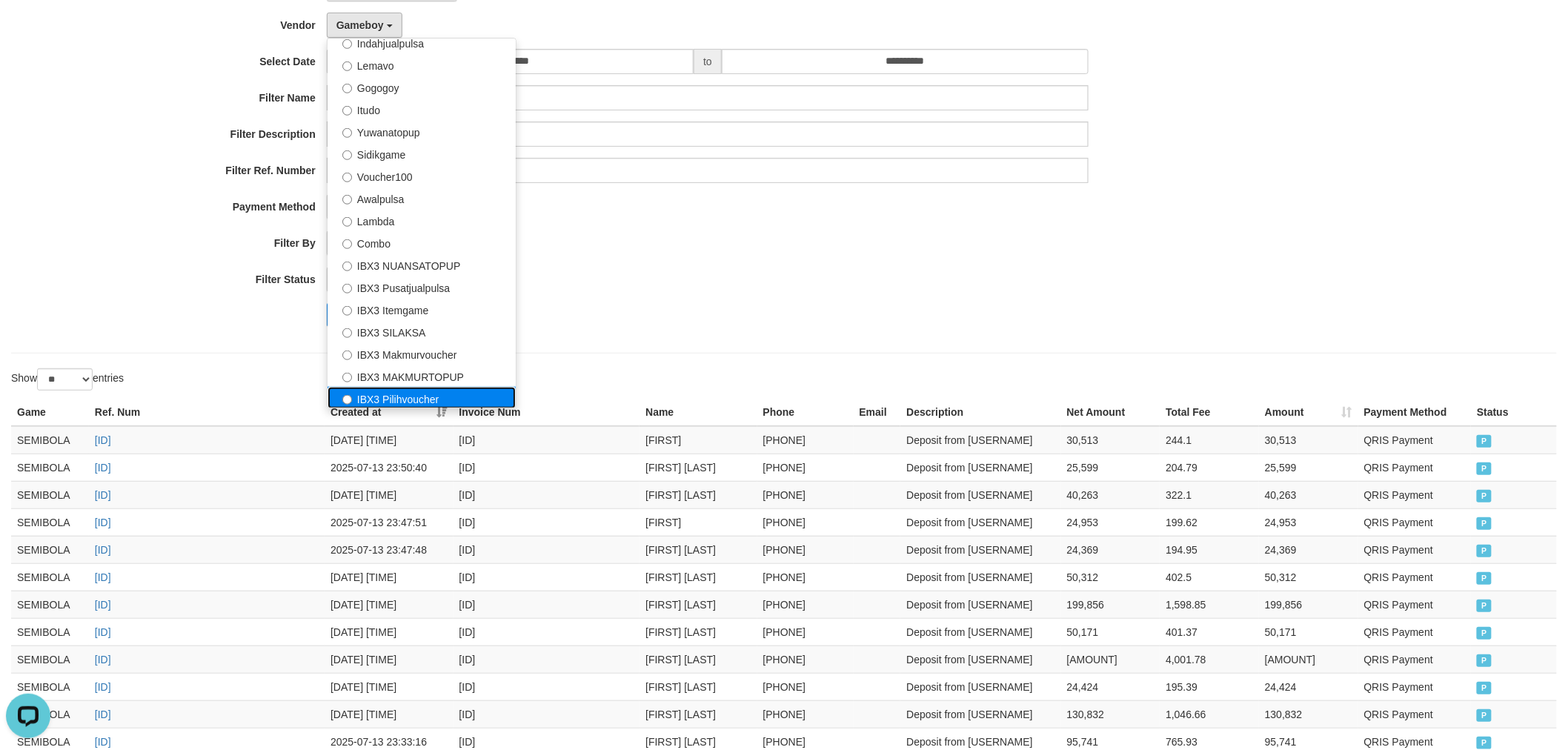 click on "IBX3 Pilihvoucher" at bounding box center [422, 398] 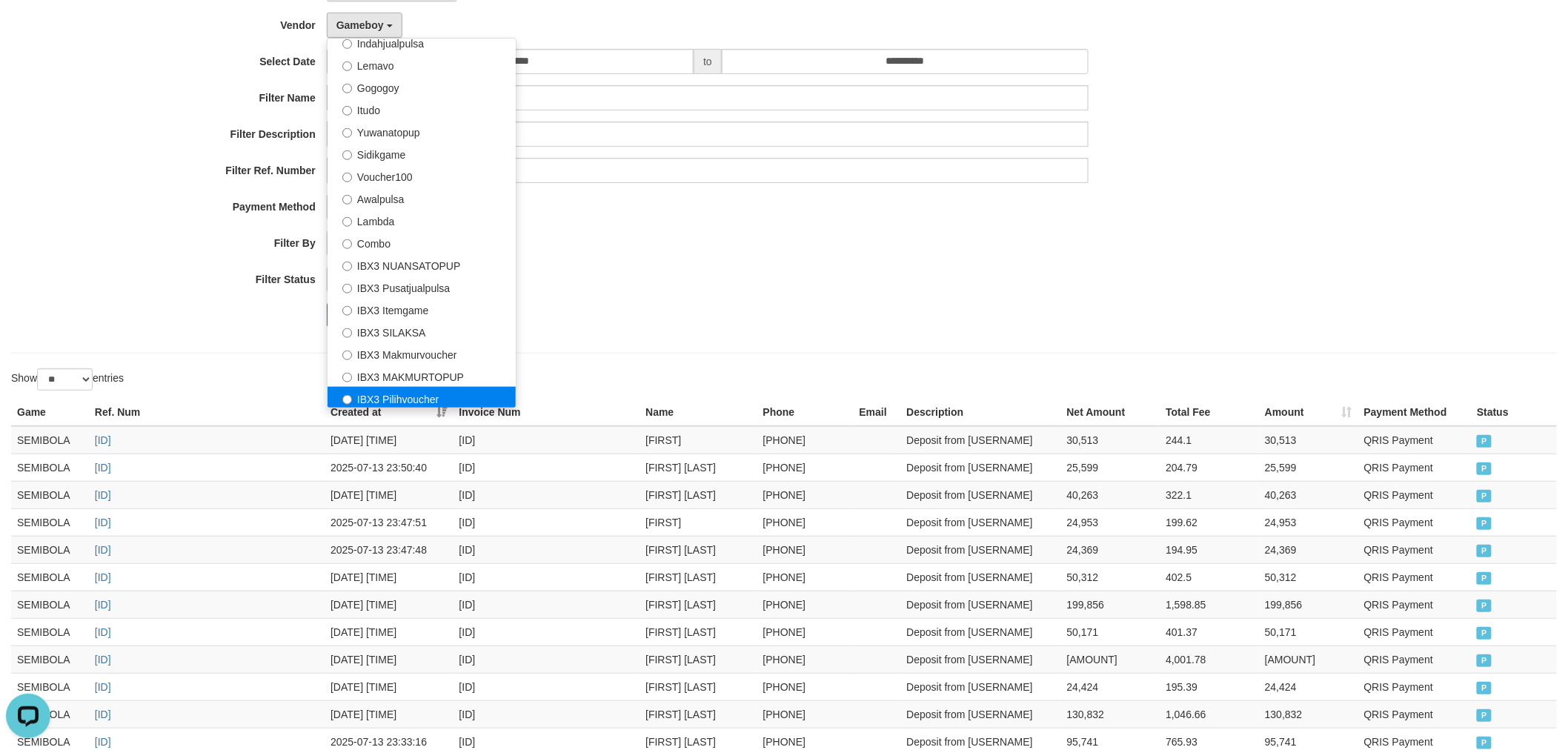 select on "**********" 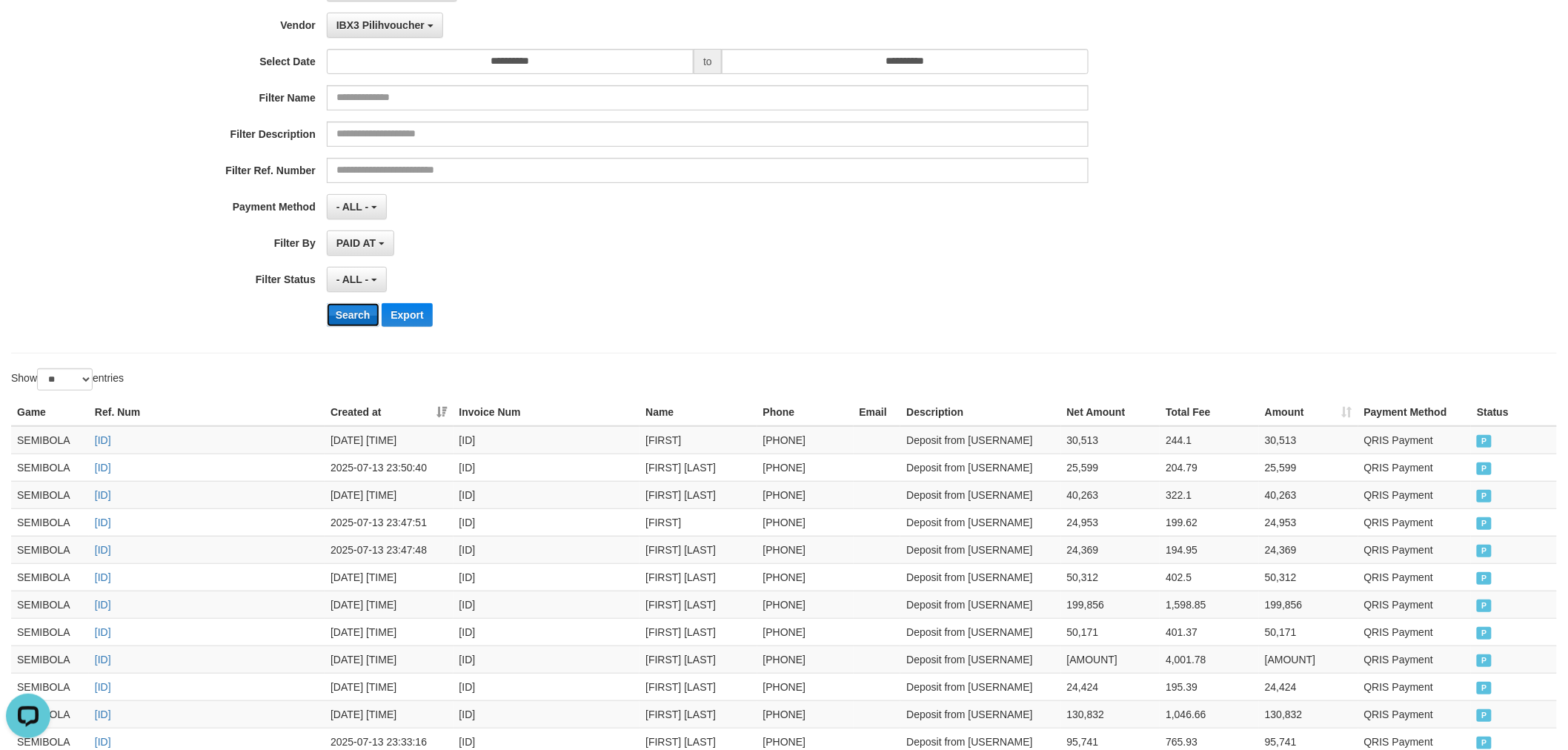 click on "Search" at bounding box center (353, 315) 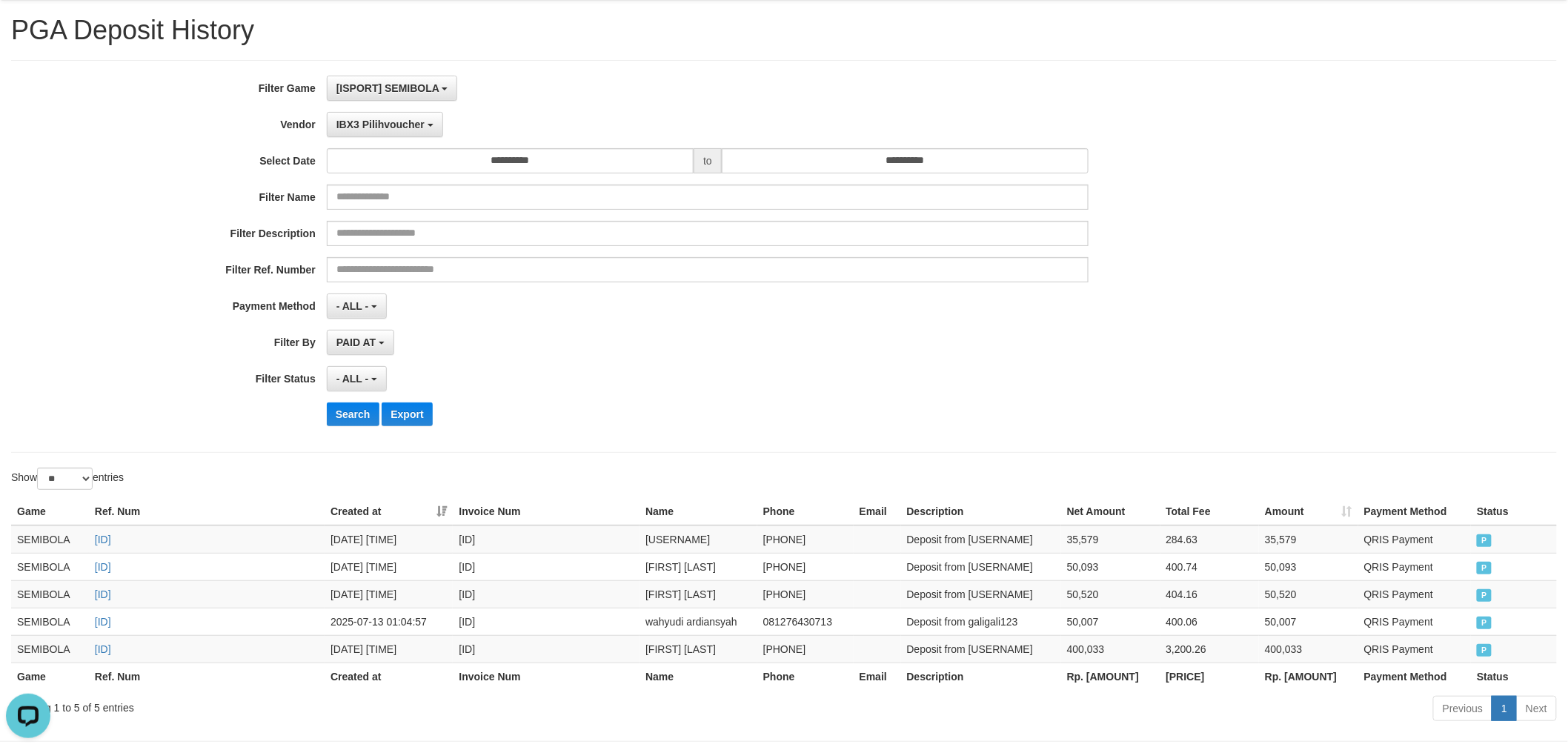 scroll, scrollTop: 0, scrollLeft: 0, axis: both 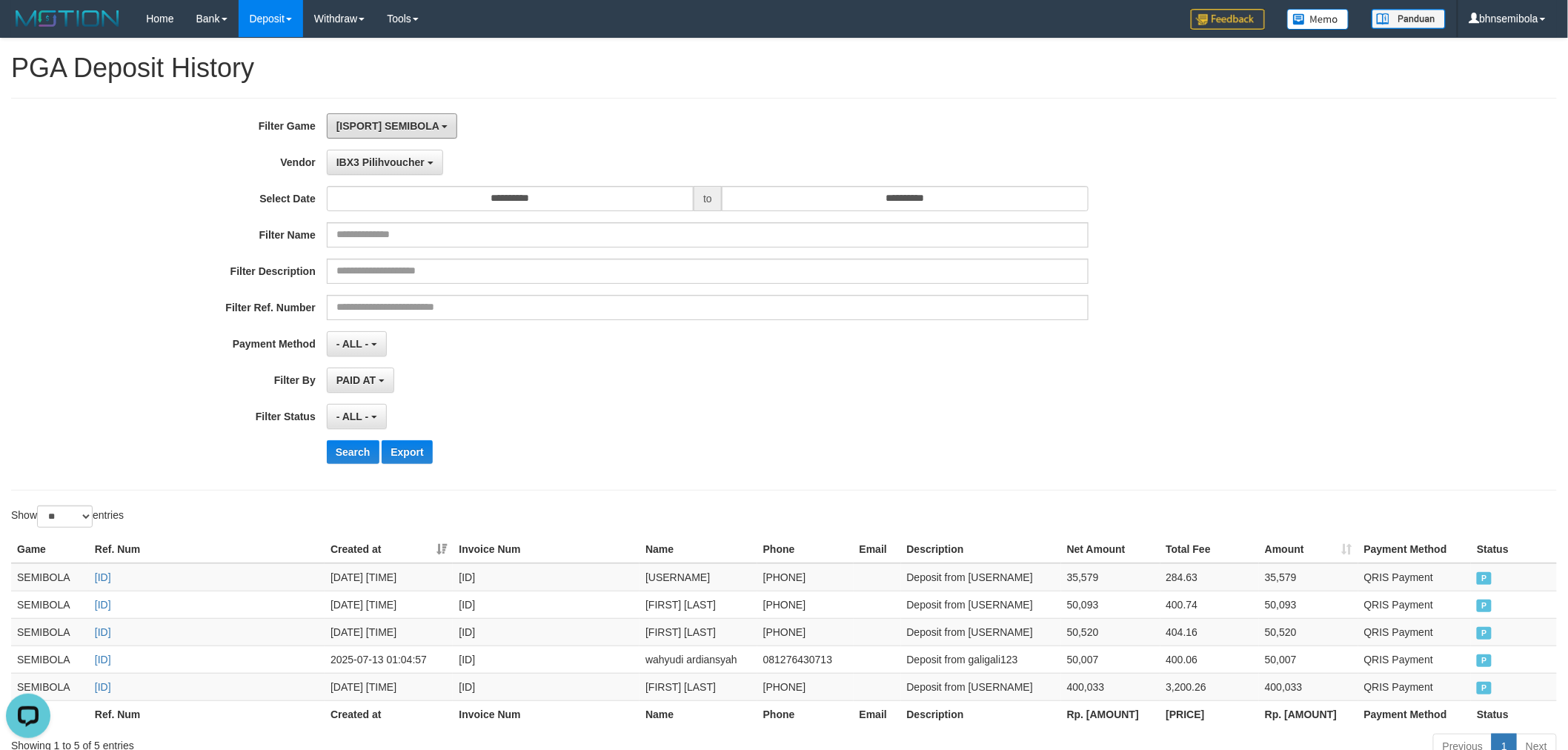 drag, startPoint x: 426, startPoint y: 128, endPoint x: 418, endPoint y: 139, distance: 13.601471 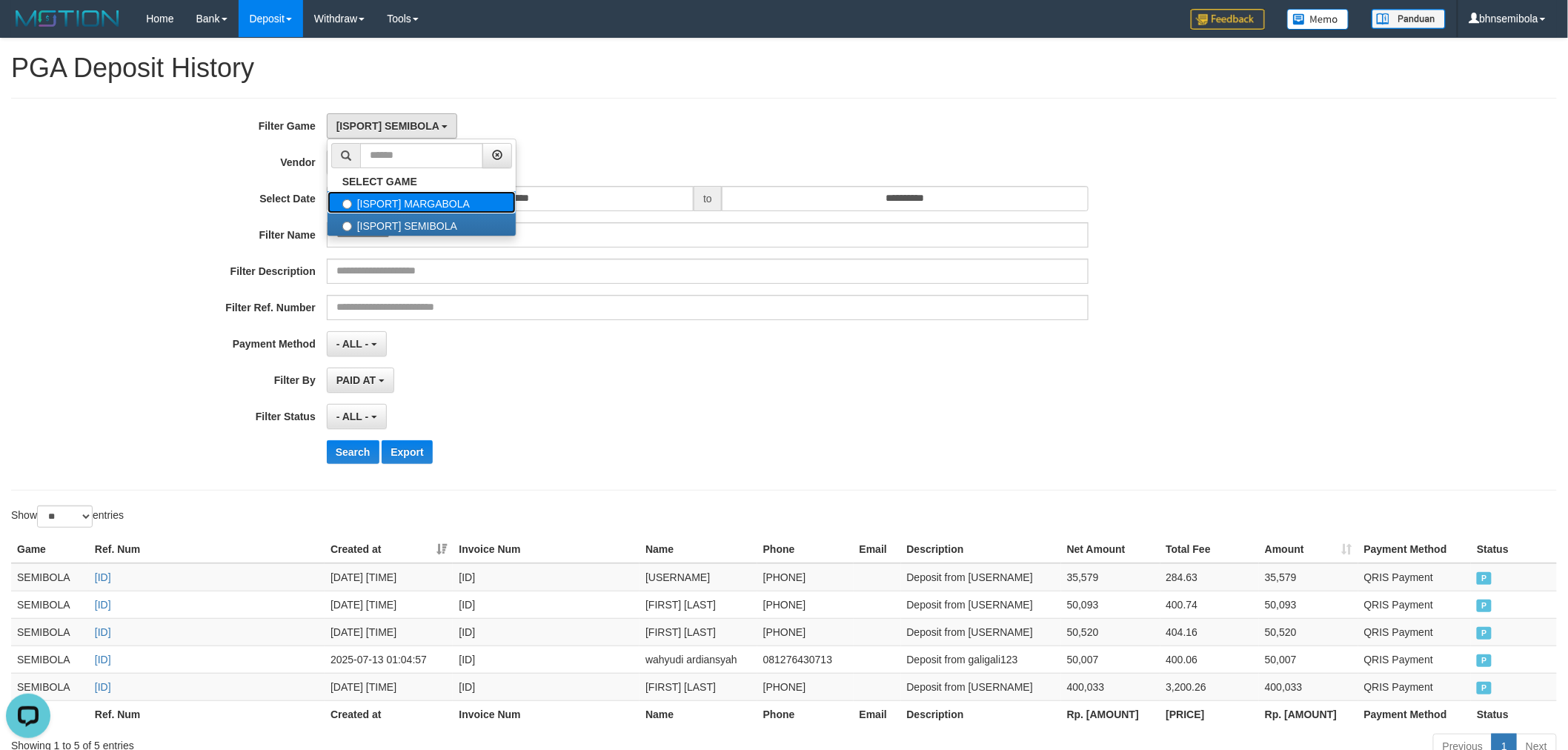 click on "[ISPORT] MARGABOLA" at bounding box center (422, 202) 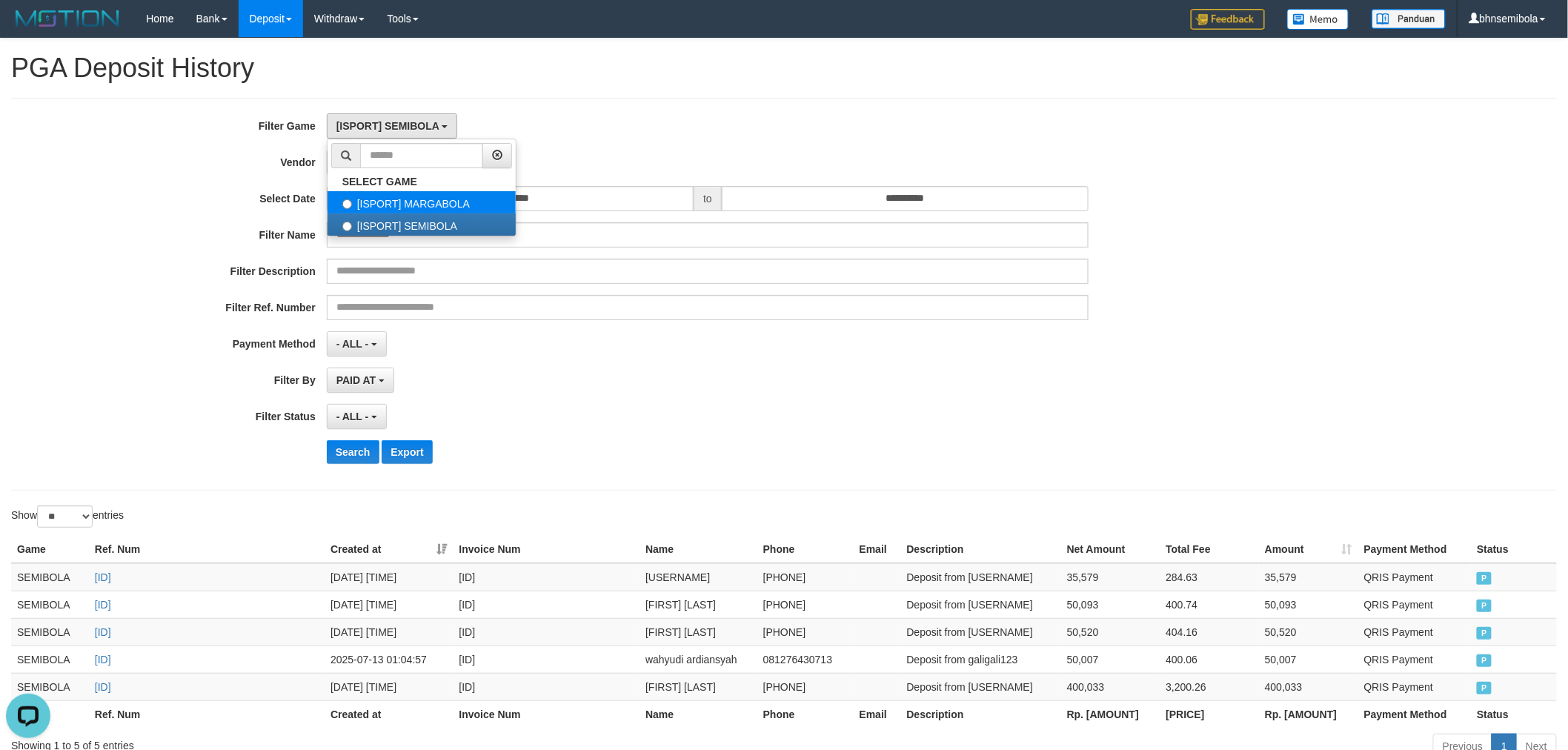 select on "****" 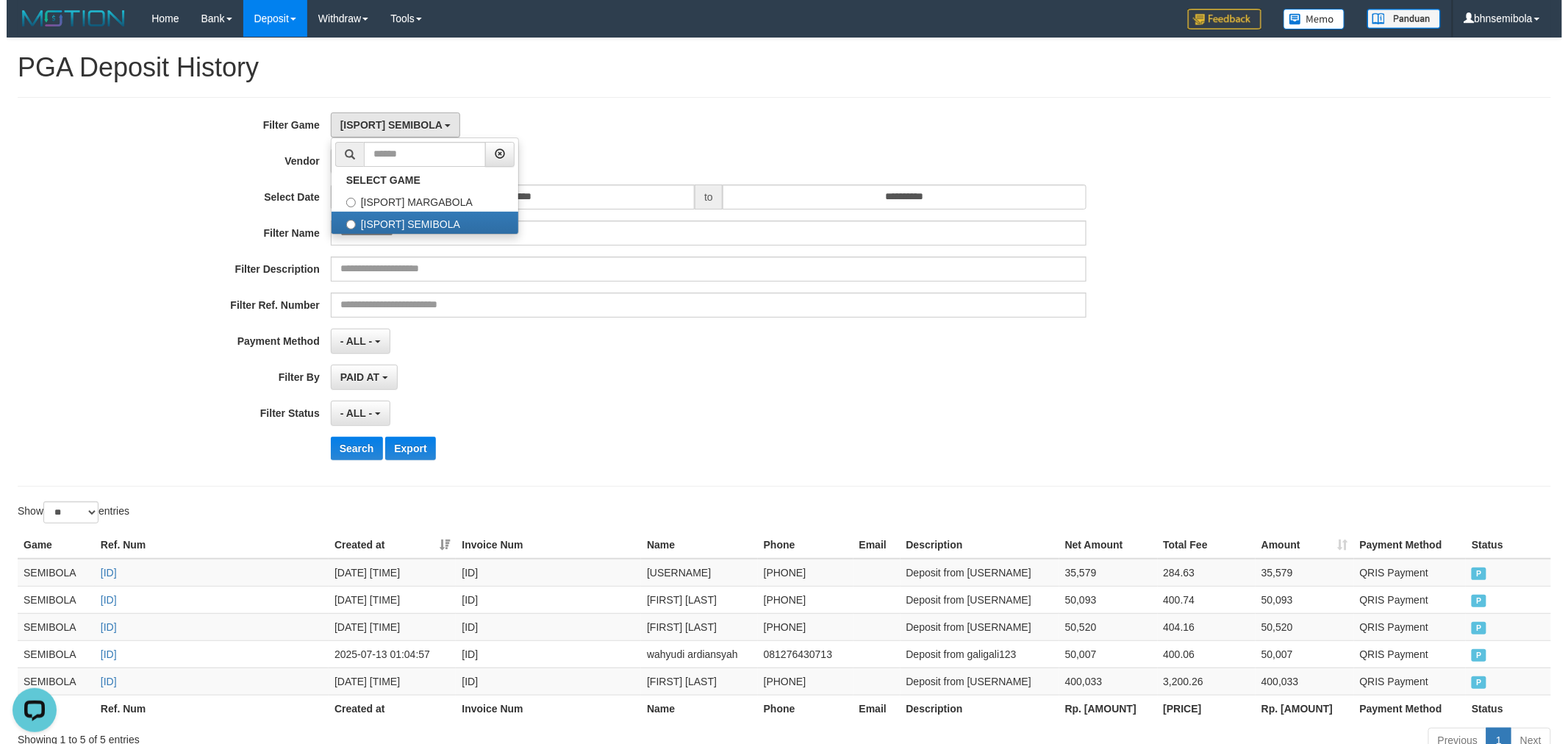 scroll, scrollTop: 24, scrollLeft: 0, axis: vertical 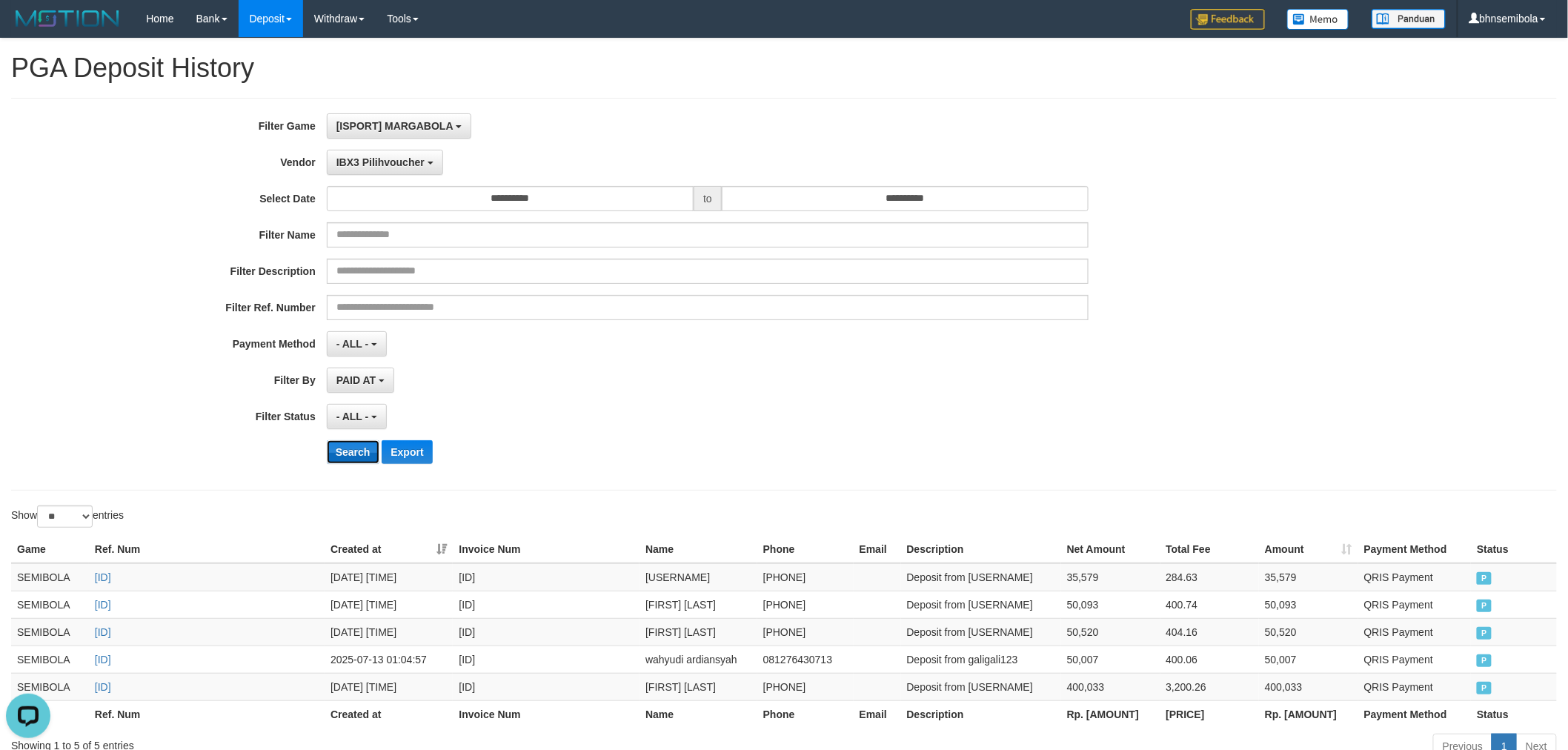 click on "Search" at bounding box center [353, 452] 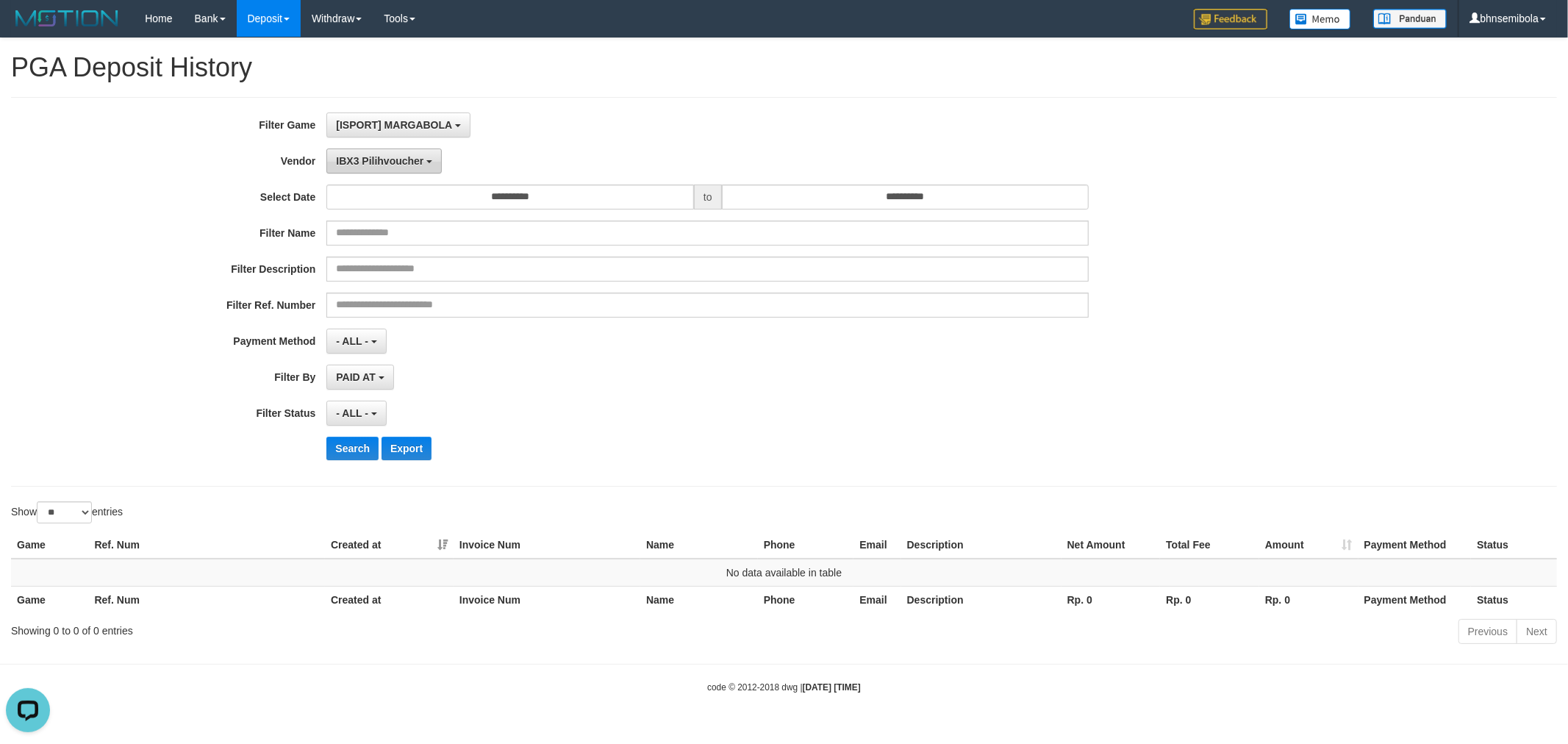 click on "IBX3 Pilihvoucher" at bounding box center [379, 161] 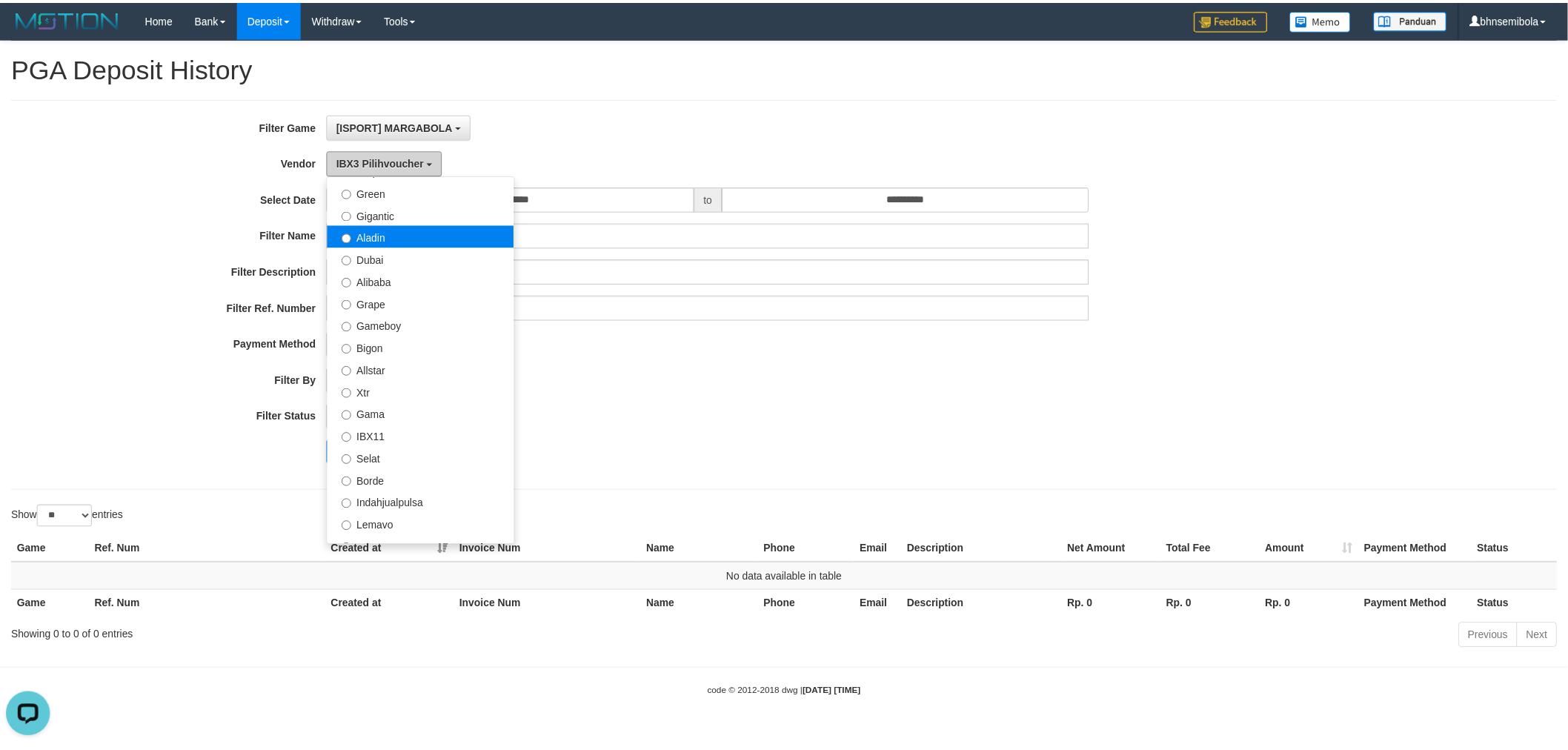 scroll, scrollTop: 0, scrollLeft: 0, axis: both 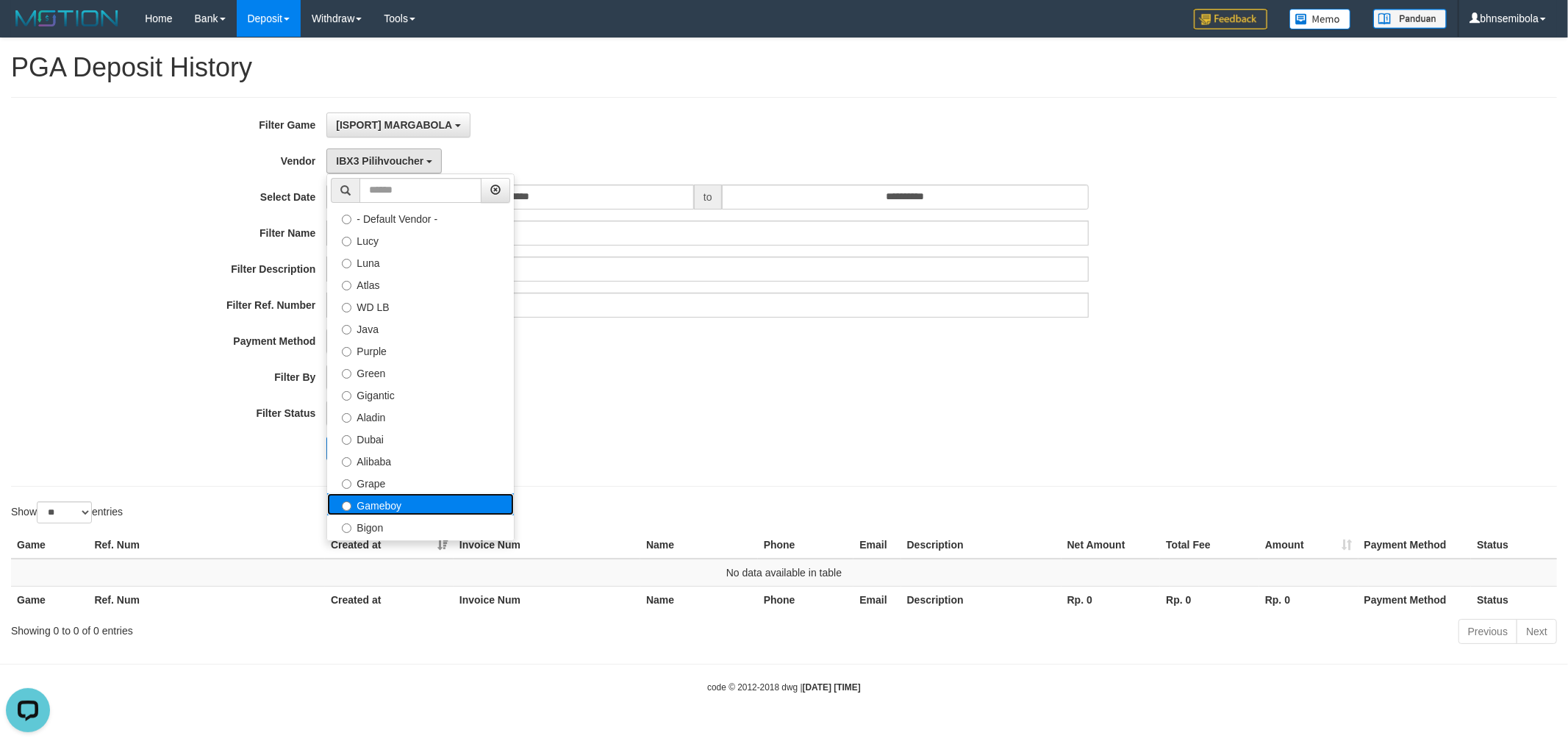 click on "Gameboy" at bounding box center (420, 504) 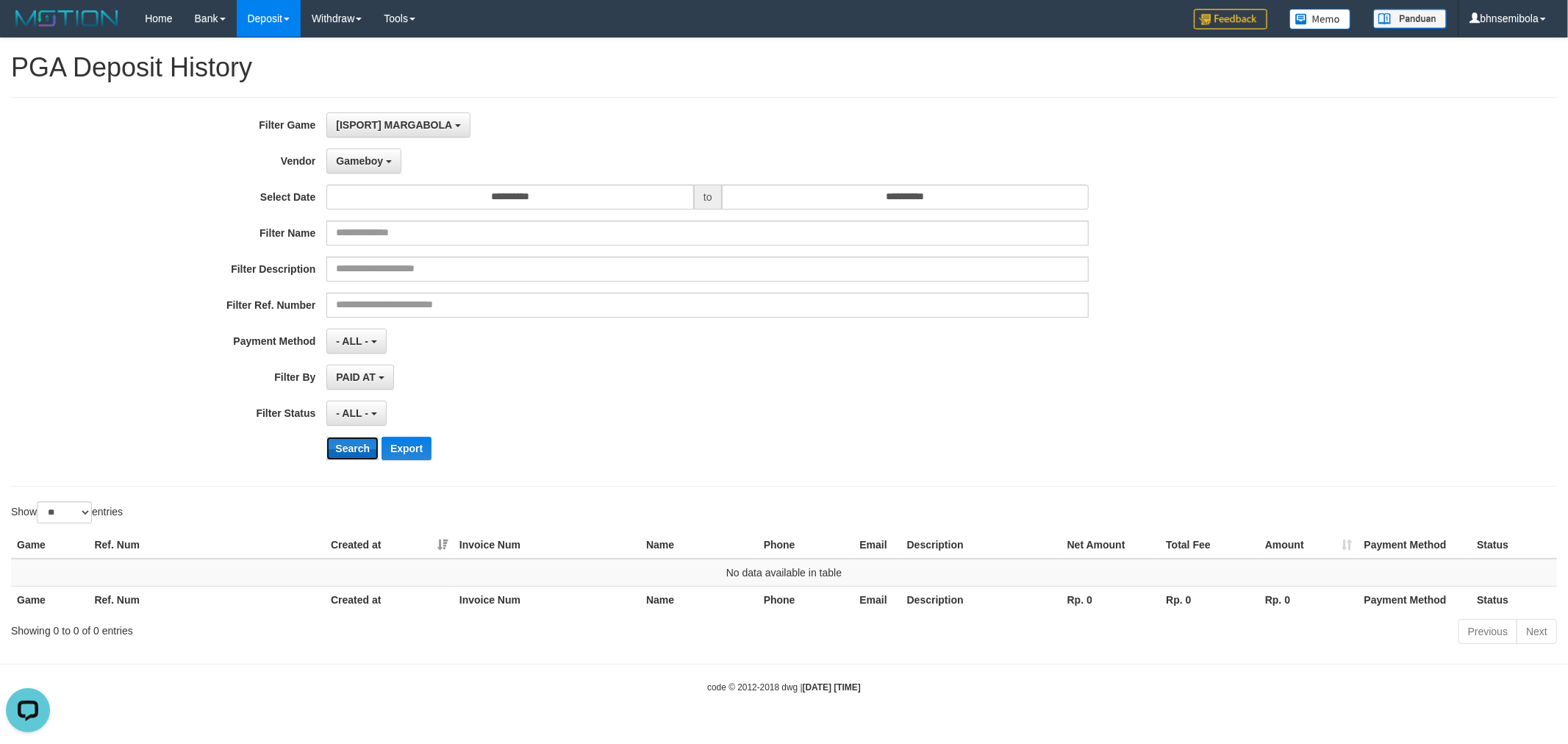 click on "Search" at bounding box center [352, 448] 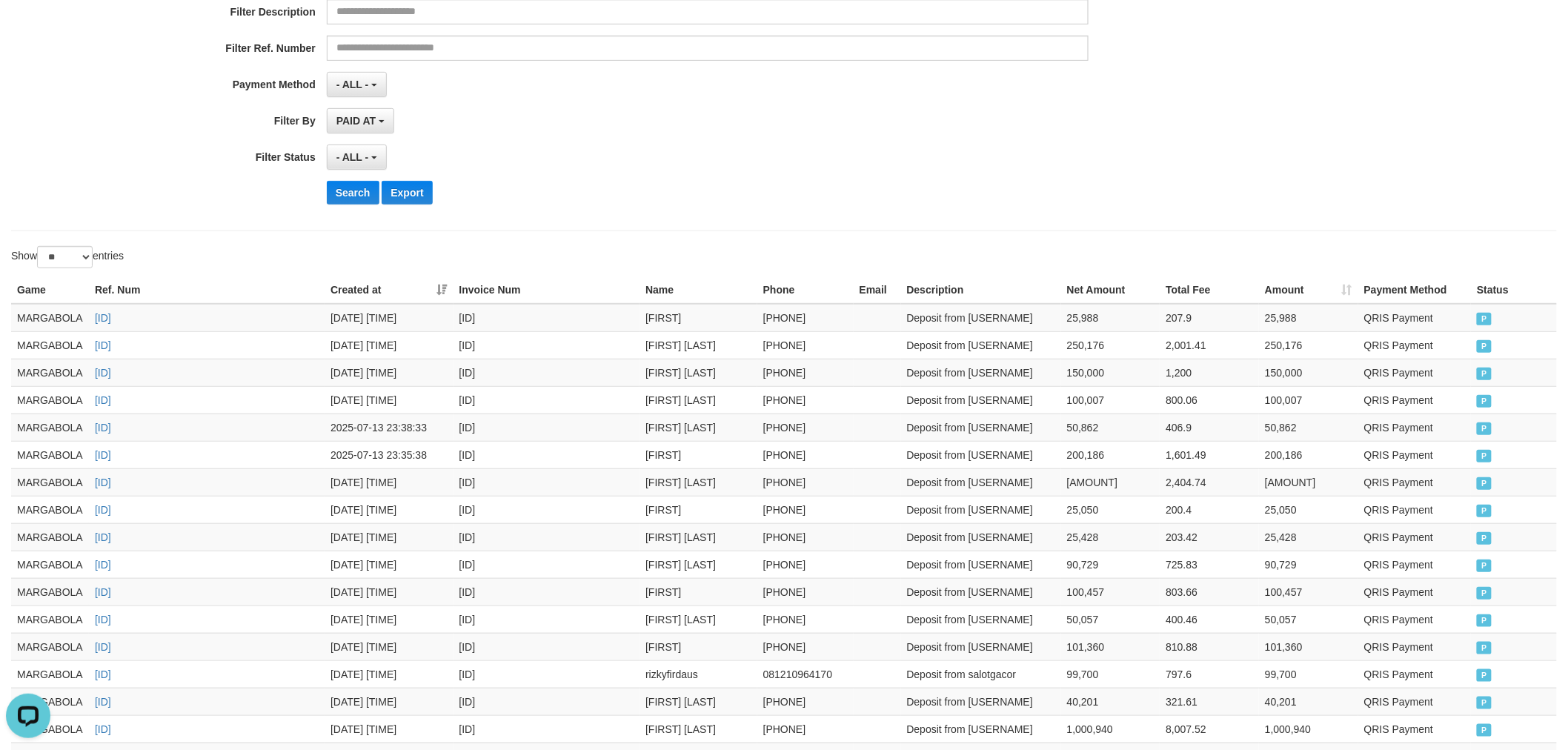 scroll, scrollTop: 0, scrollLeft: 0, axis: both 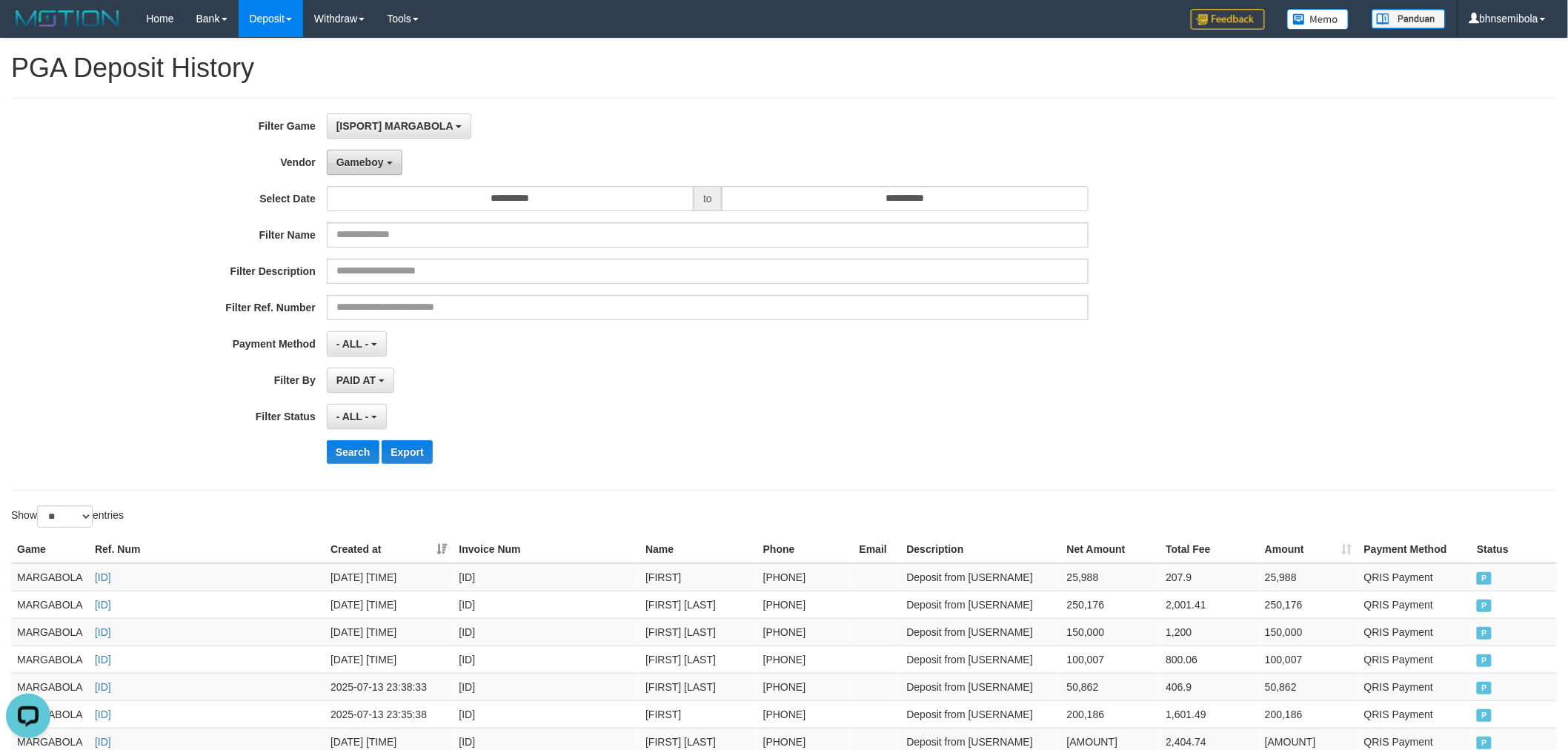 click on "Gameboy" at bounding box center [365, 162] 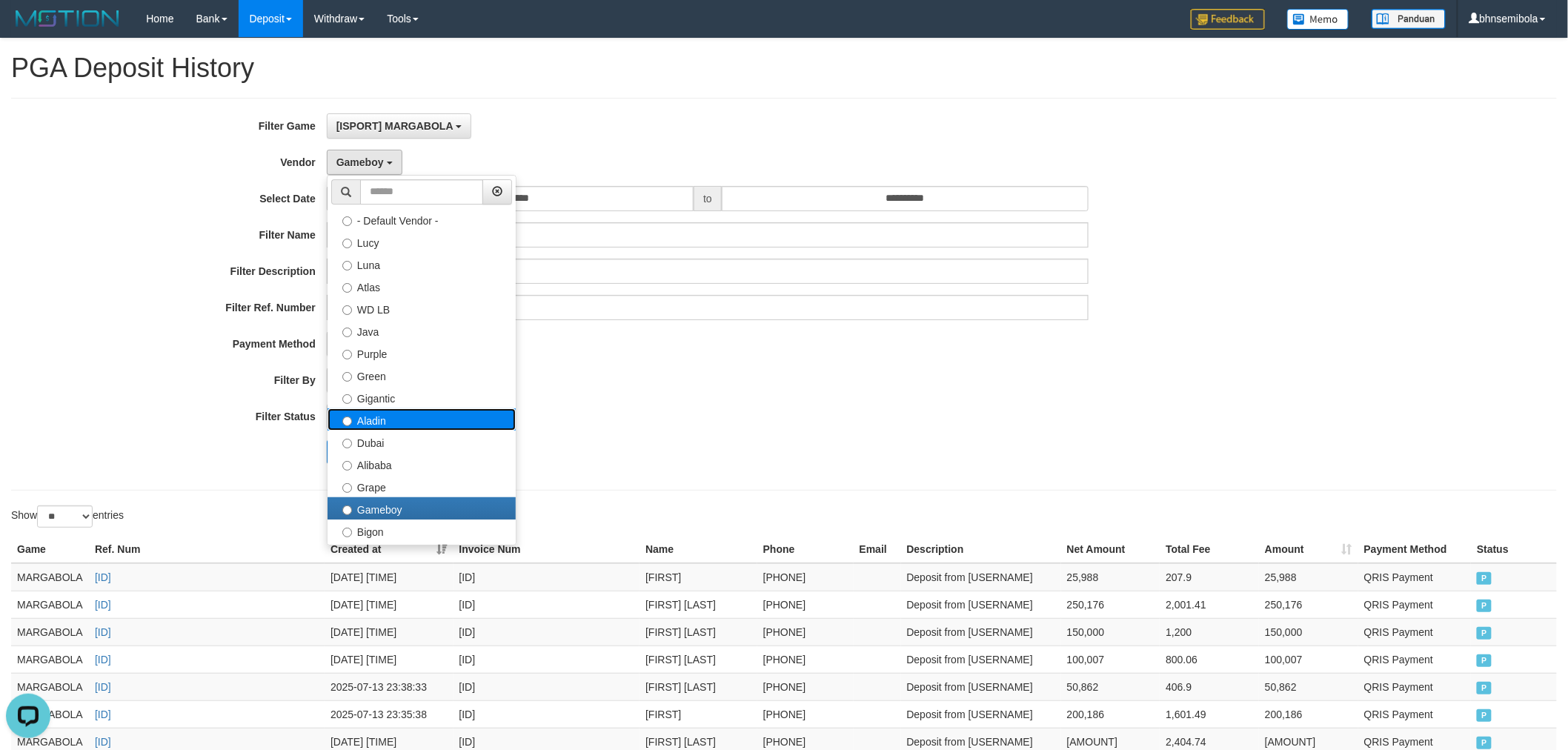 click on "Aladin" at bounding box center (422, 419) 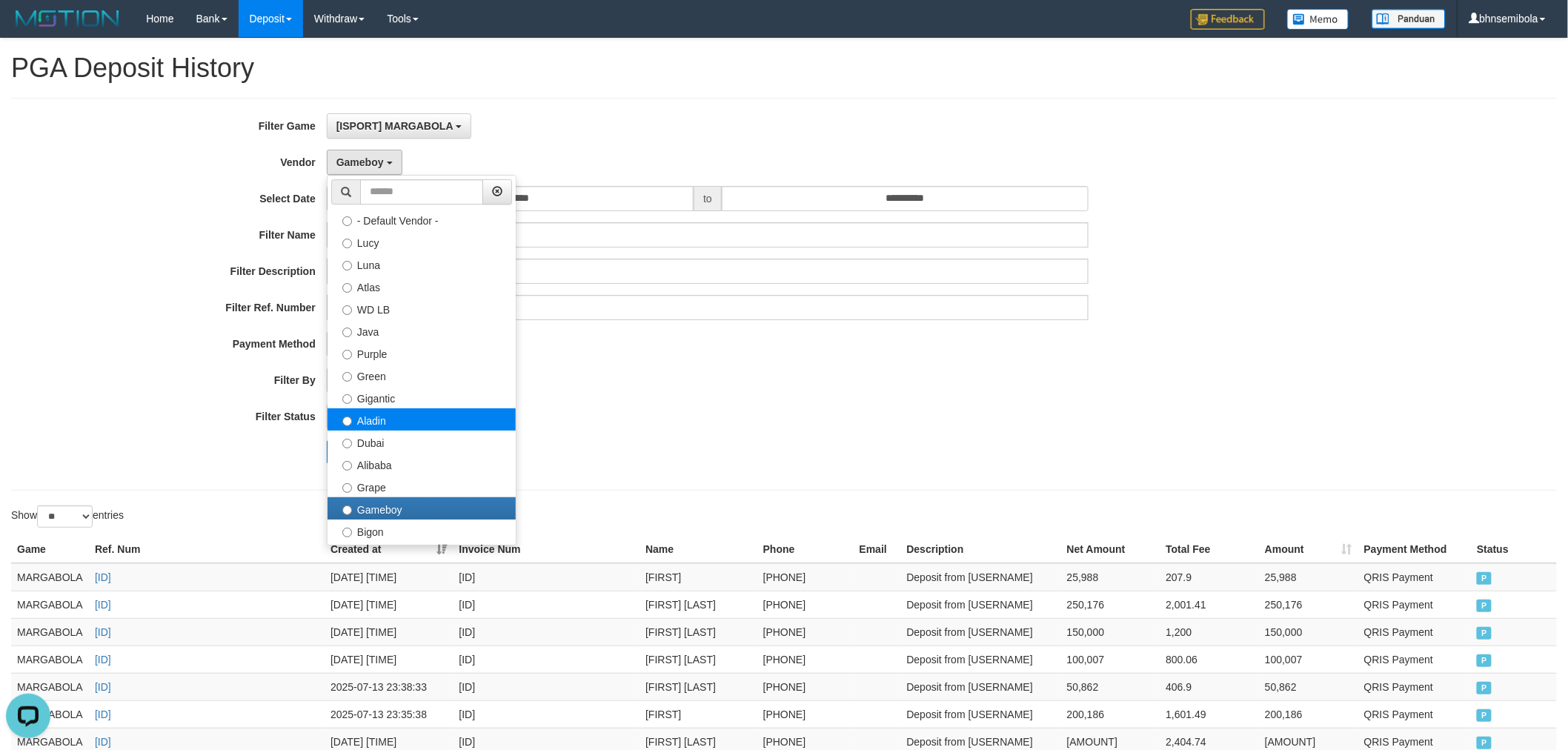 select on "**********" 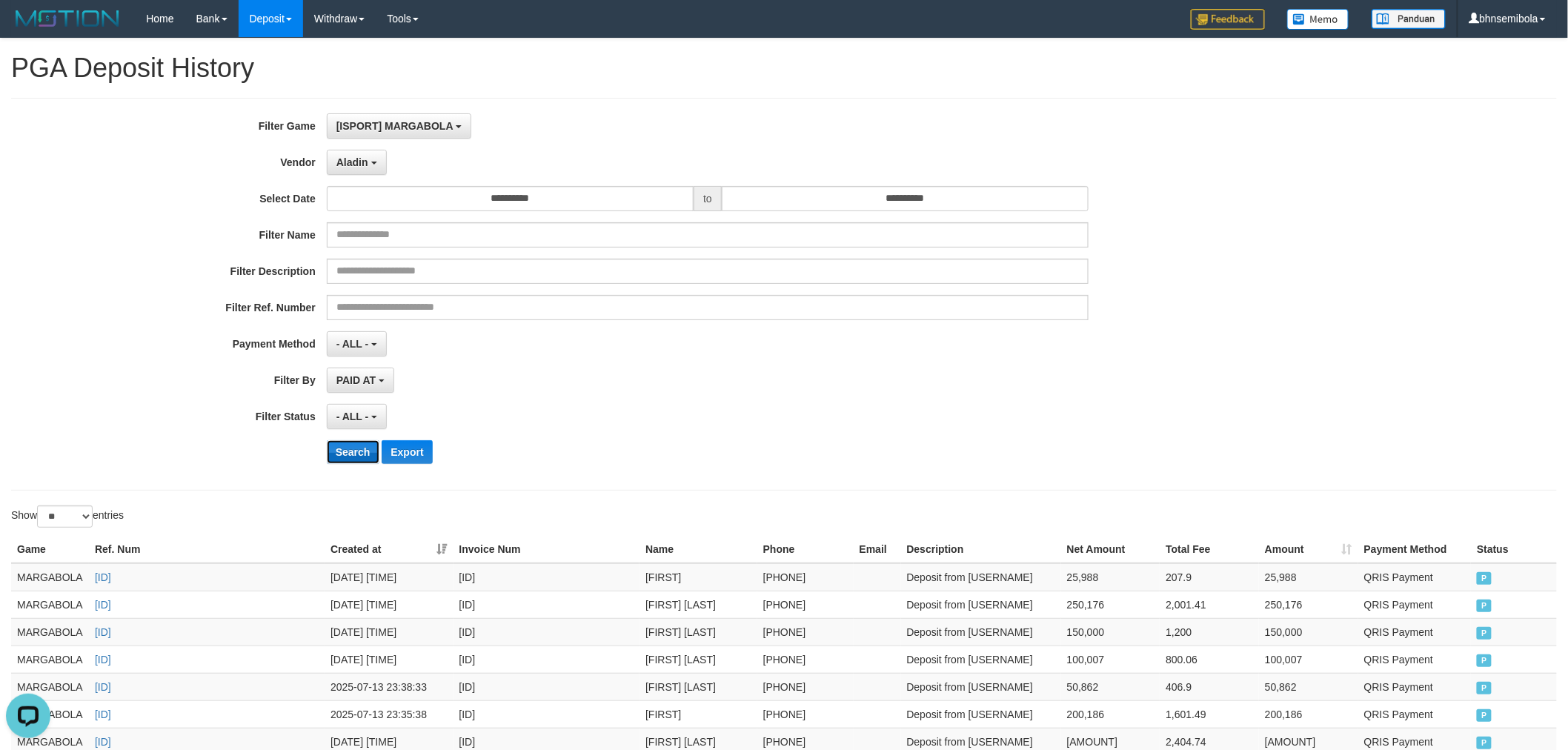 click on "Search" at bounding box center [353, 452] 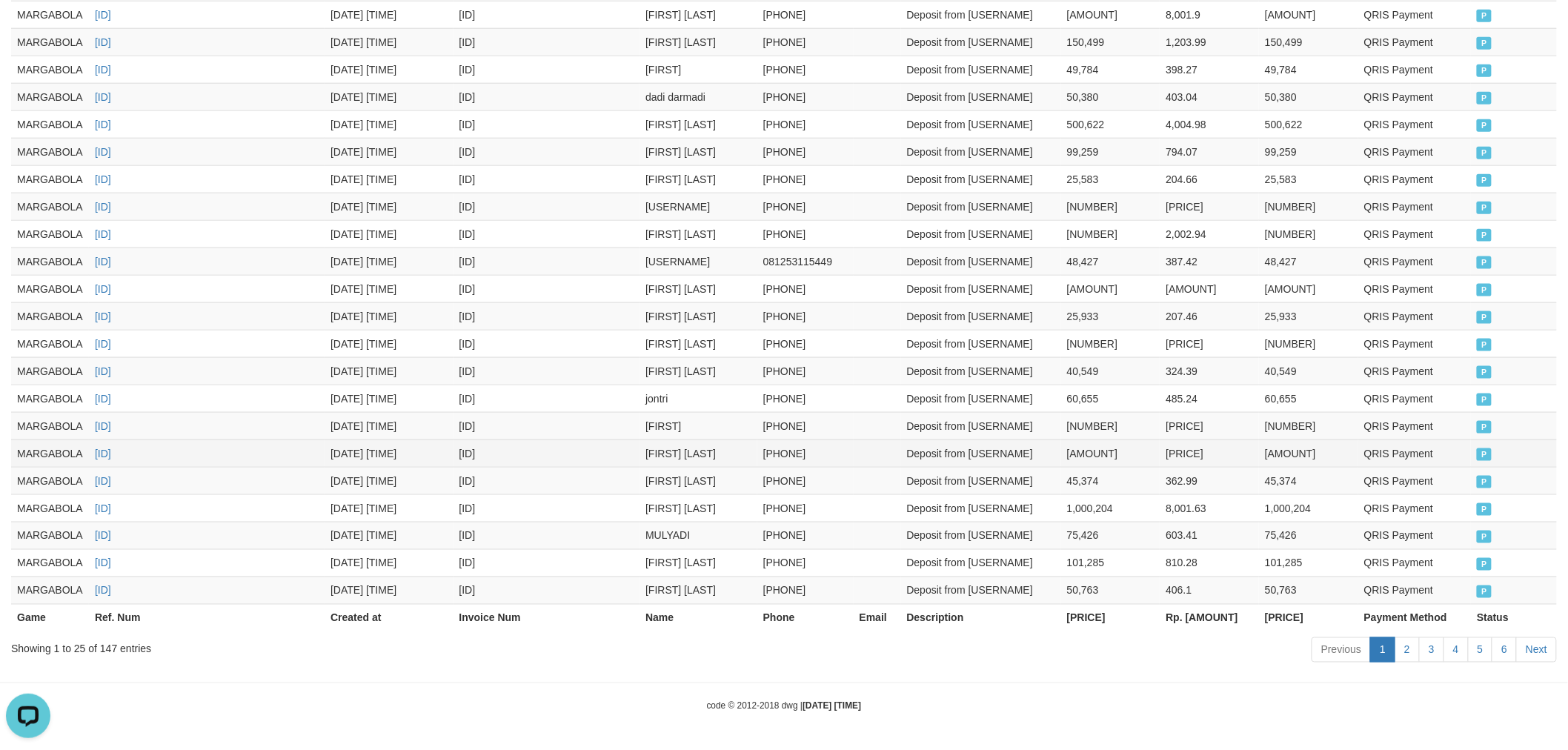 scroll, scrollTop: 0, scrollLeft: 0, axis: both 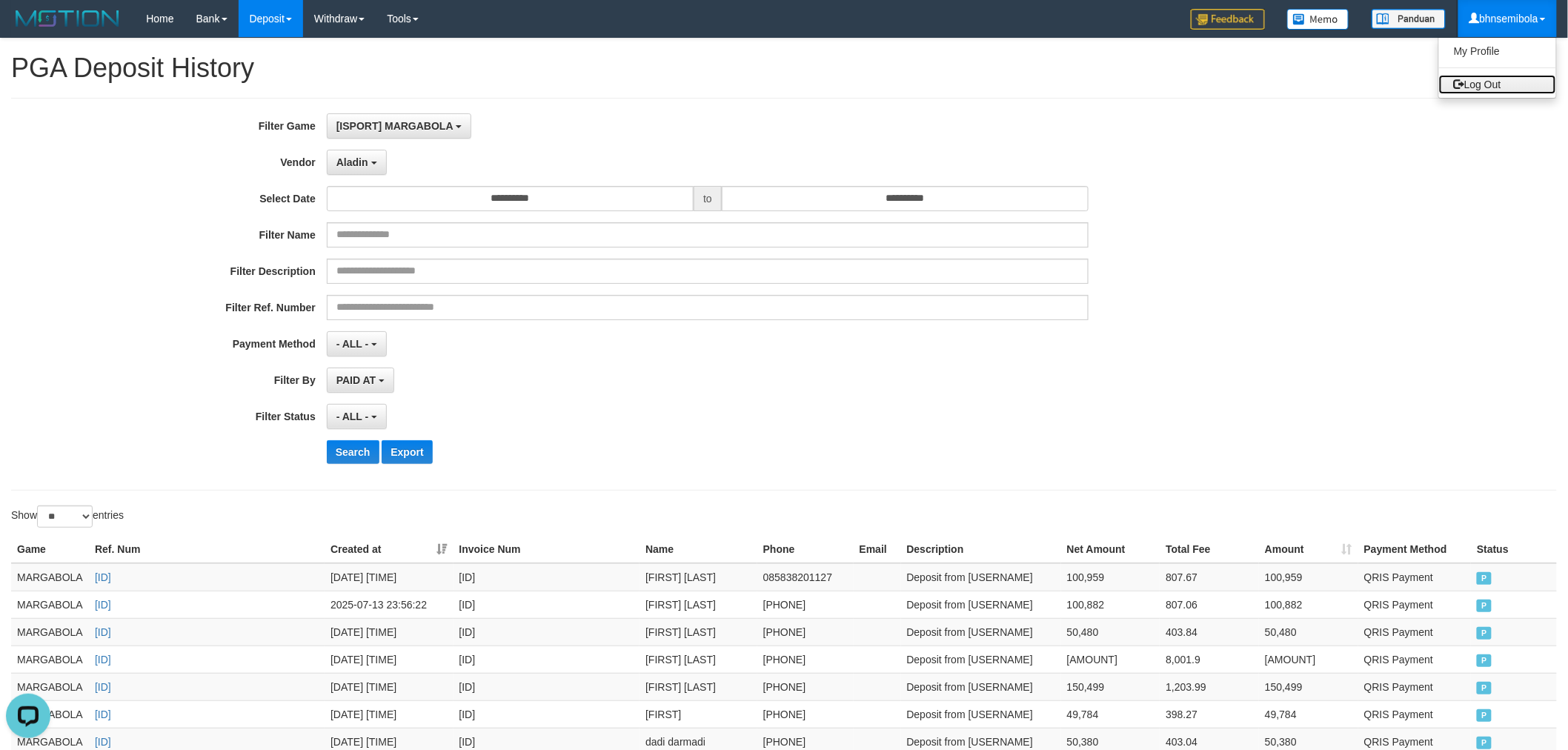 drag, startPoint x: 1484, startPoint y: 90, endPoint x: 1439, endPoint y: 102, distance: 46.5725 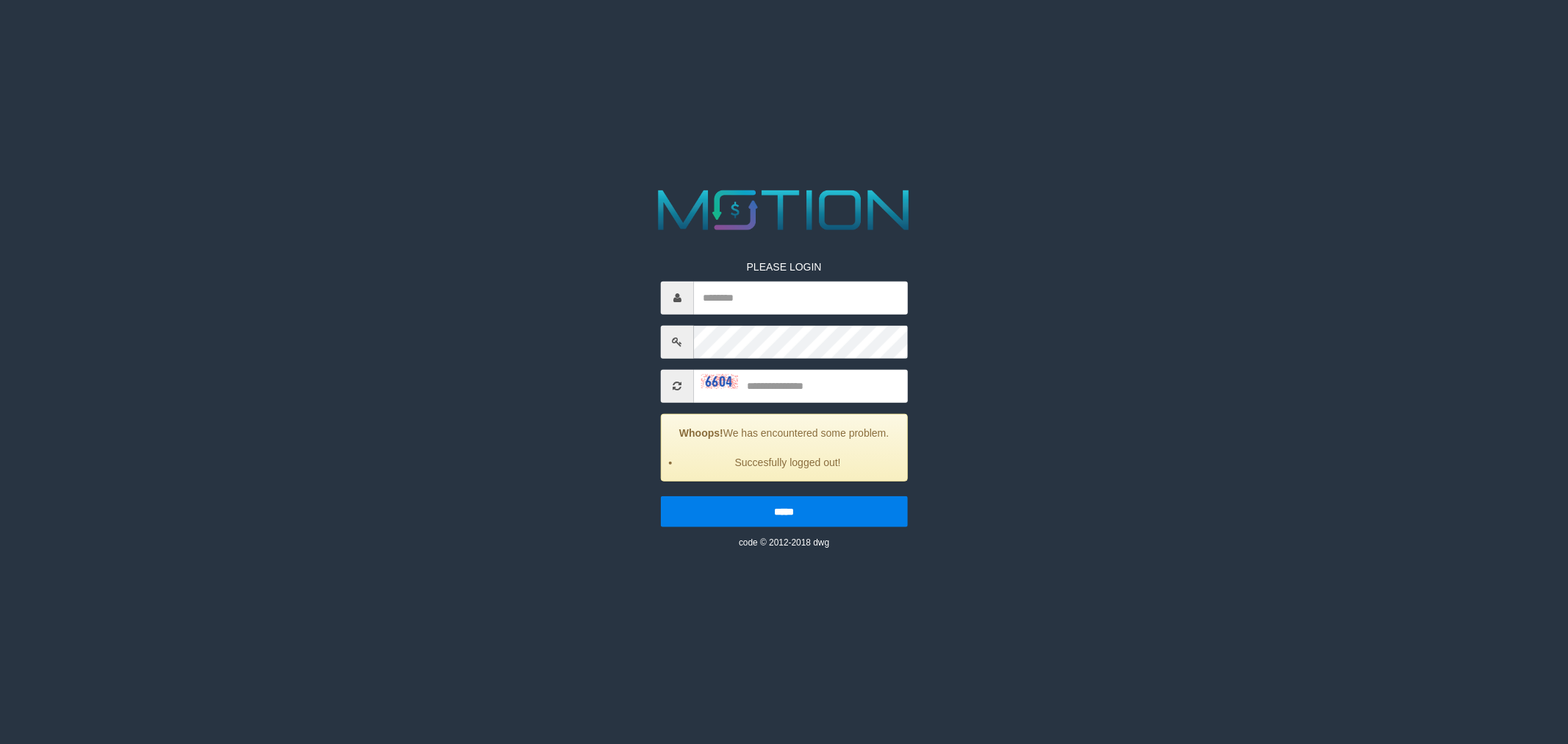 scroll, scrollTop: 0, scrollLeft: 0, axis: both 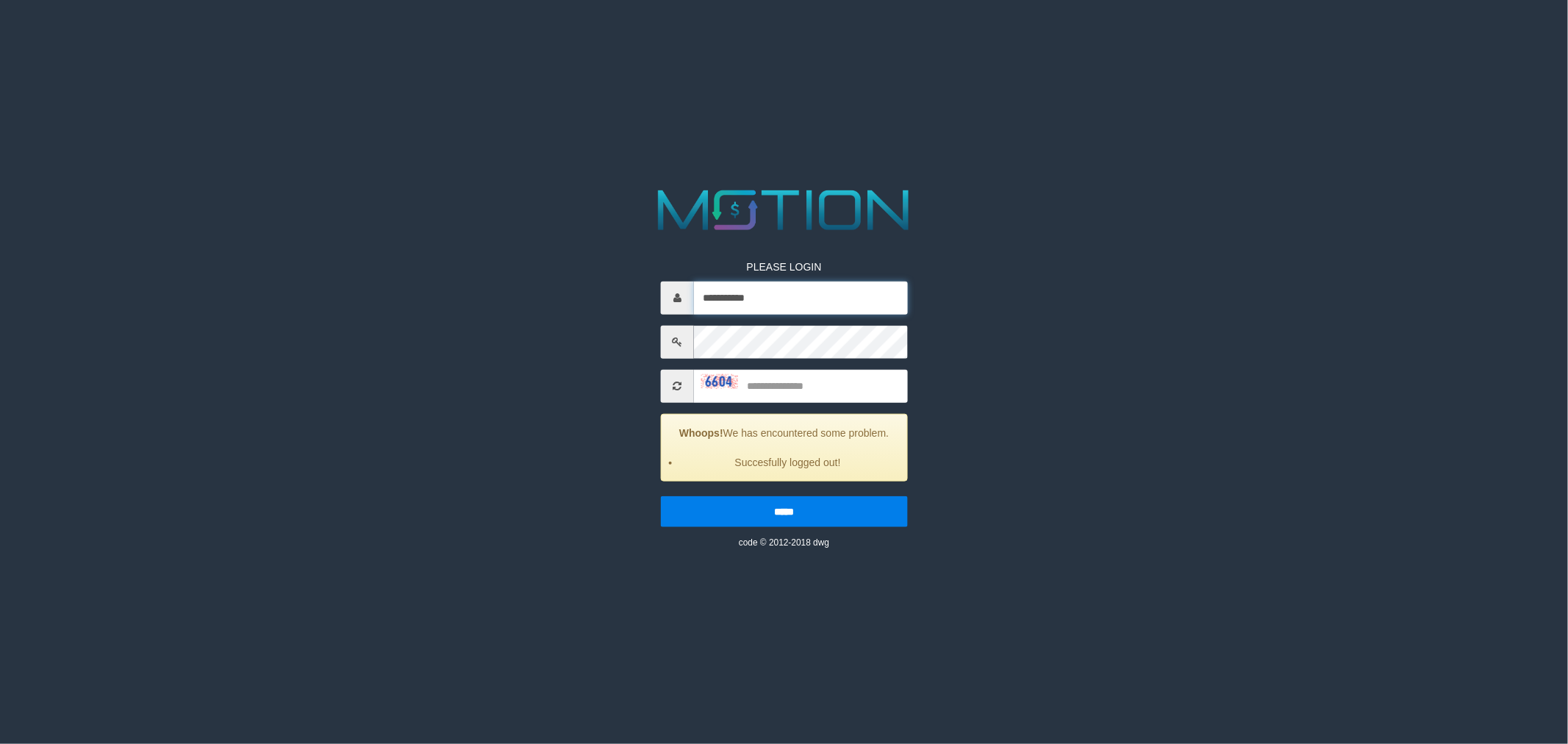 click on "**********" at bounding box center [801, 297] 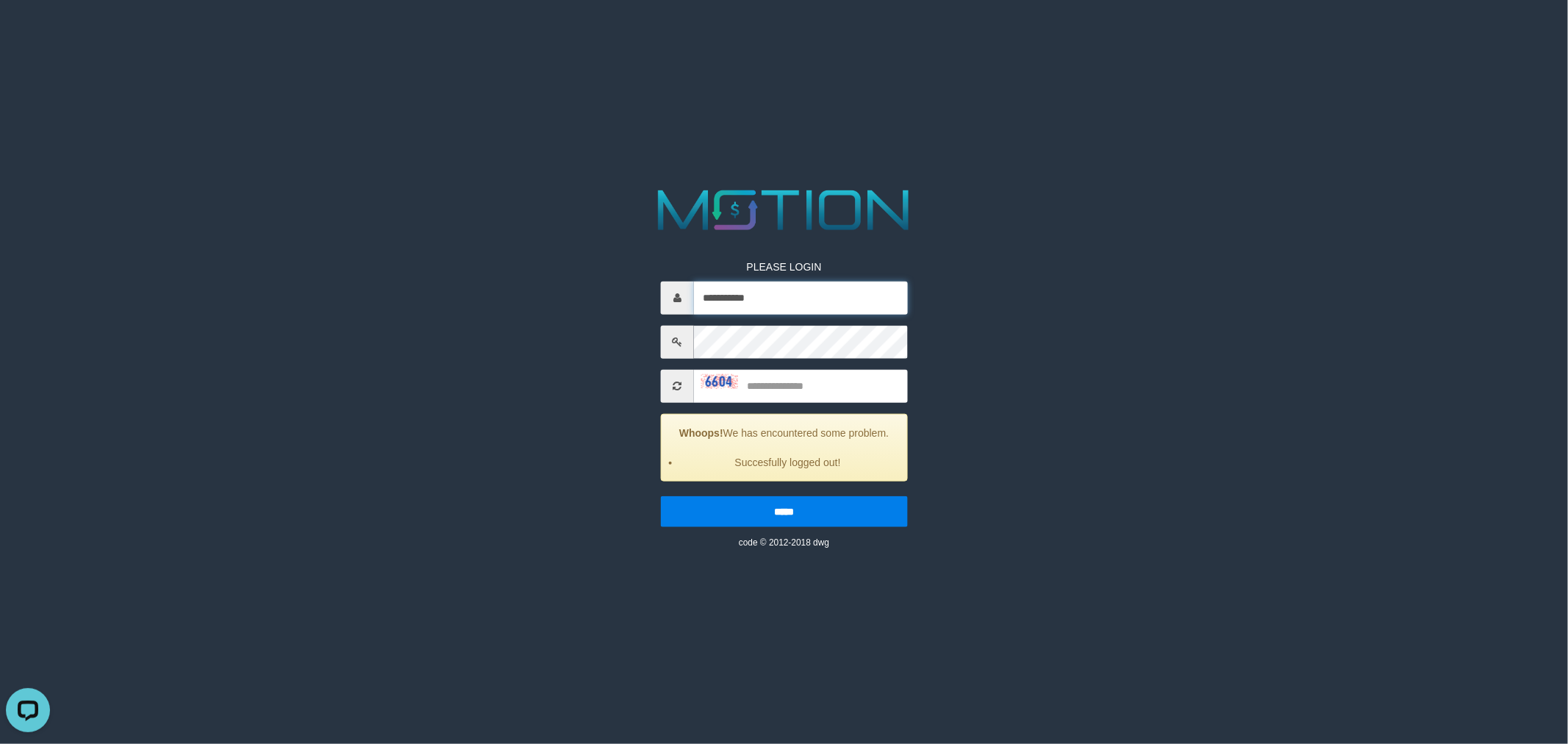 scroll, scrollTop: 0, scrollLeft: 0, axis: both 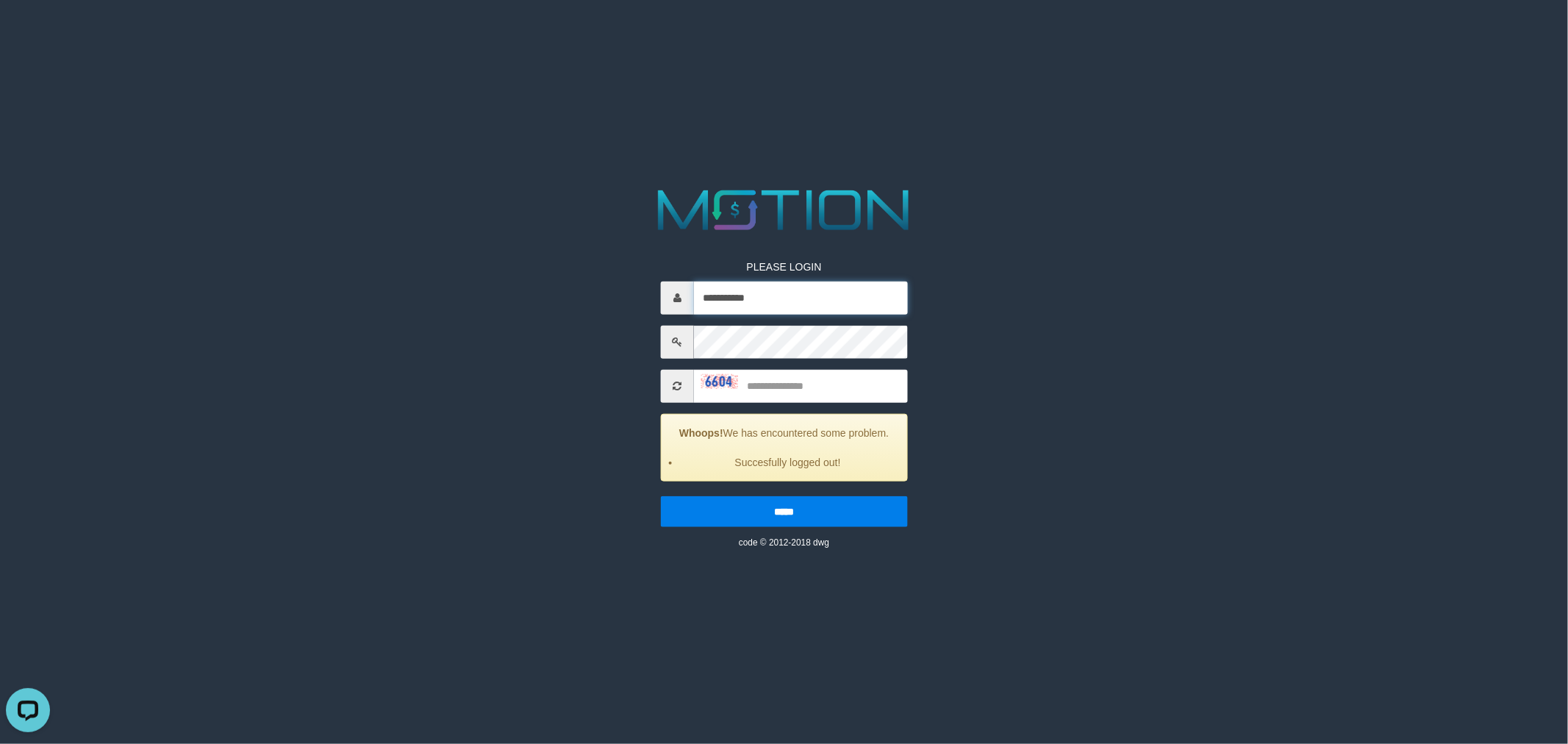 type on "*********" 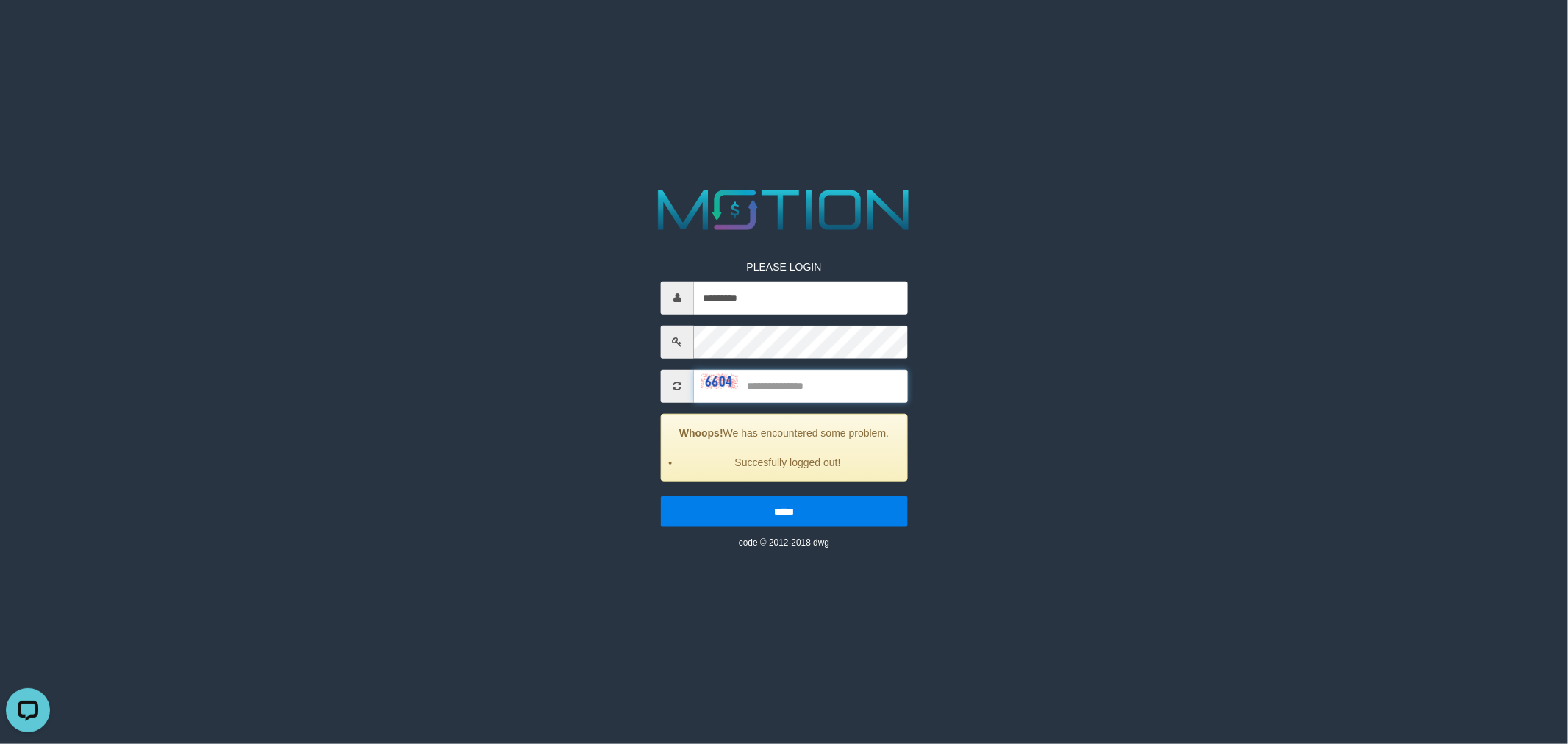 click at bounding box center [801, 385] 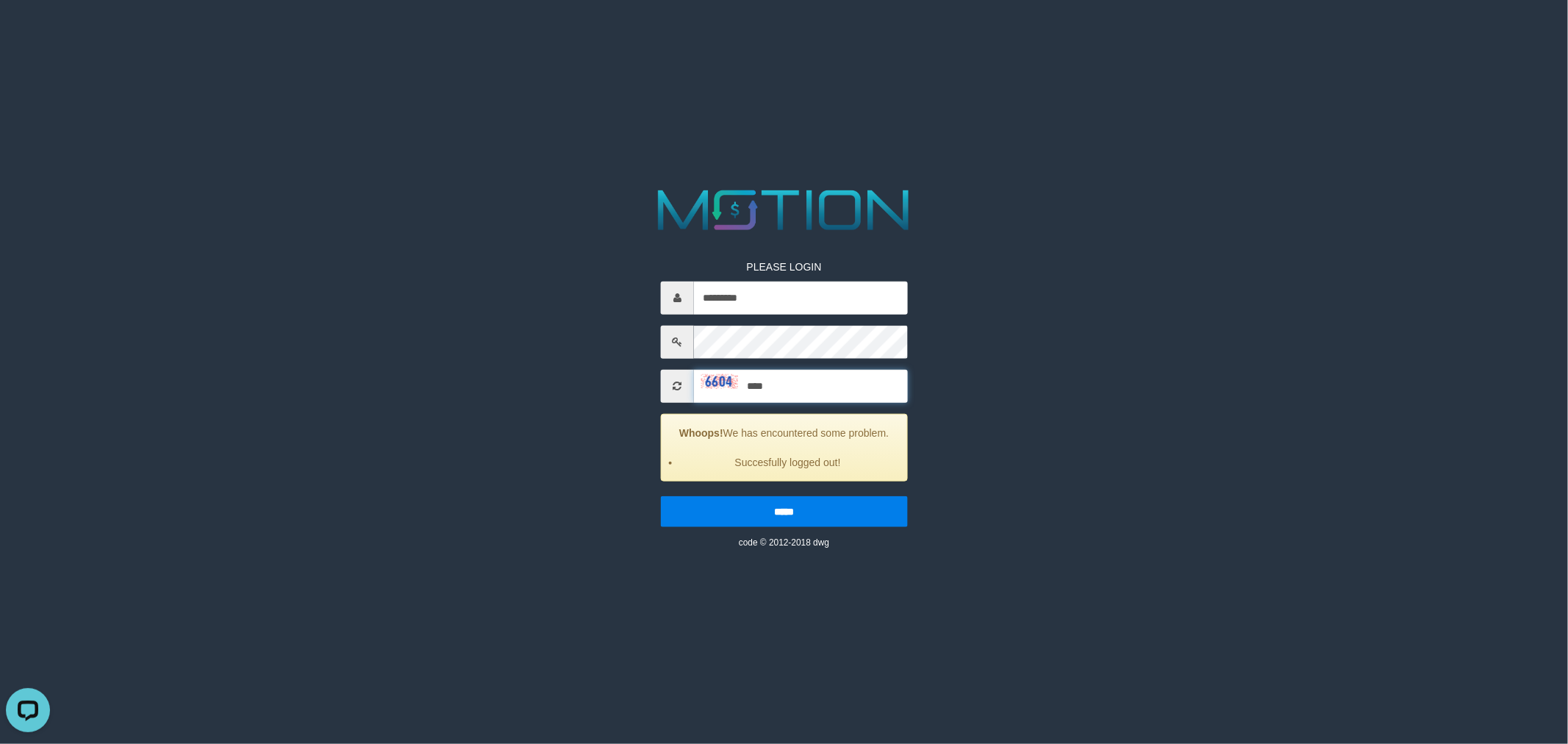 type on "****" 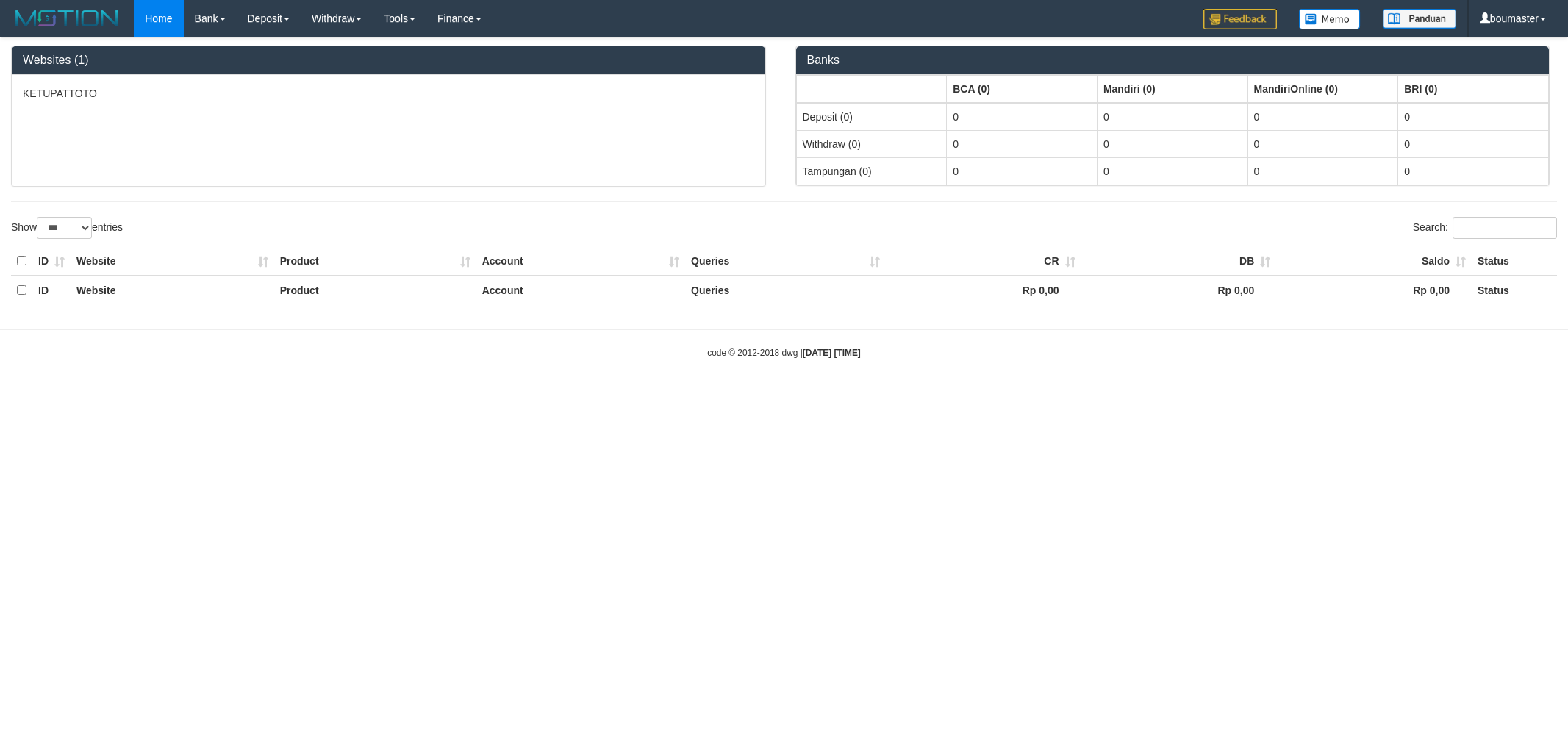 select on "***" 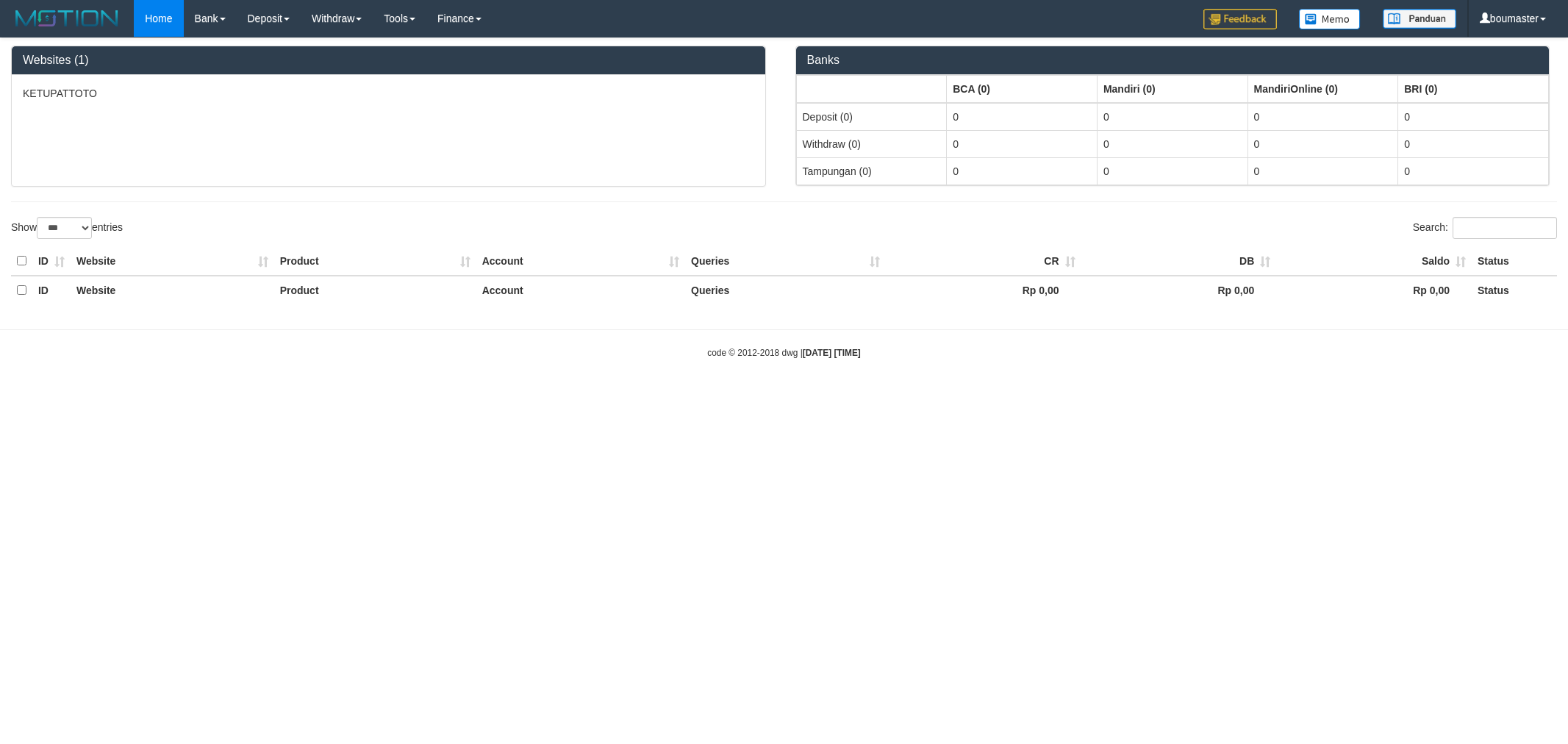 scroll, scrollTop: 0, scrollLeft: 0, axis: both 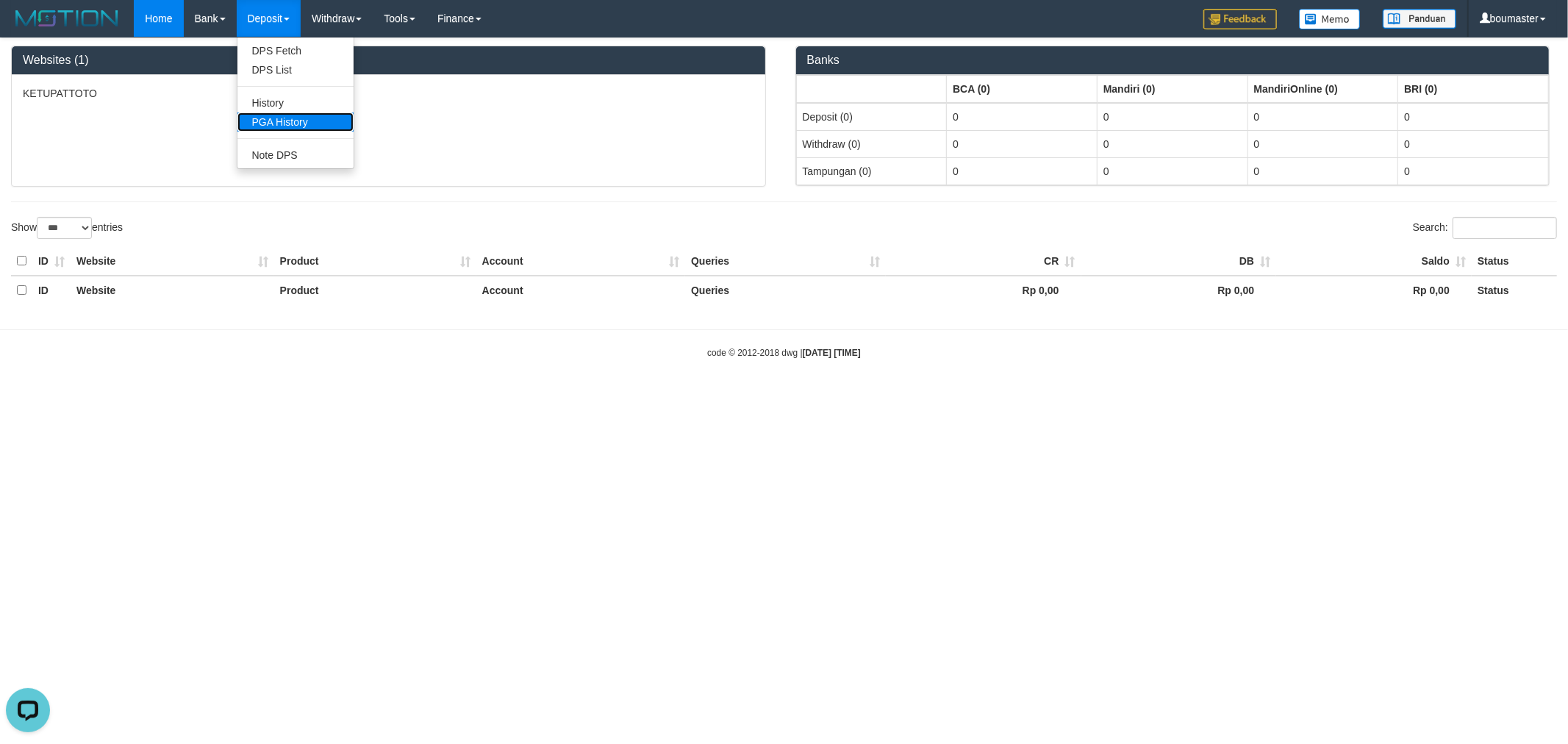 click on "PGA History" at bounding box center [296, 122] 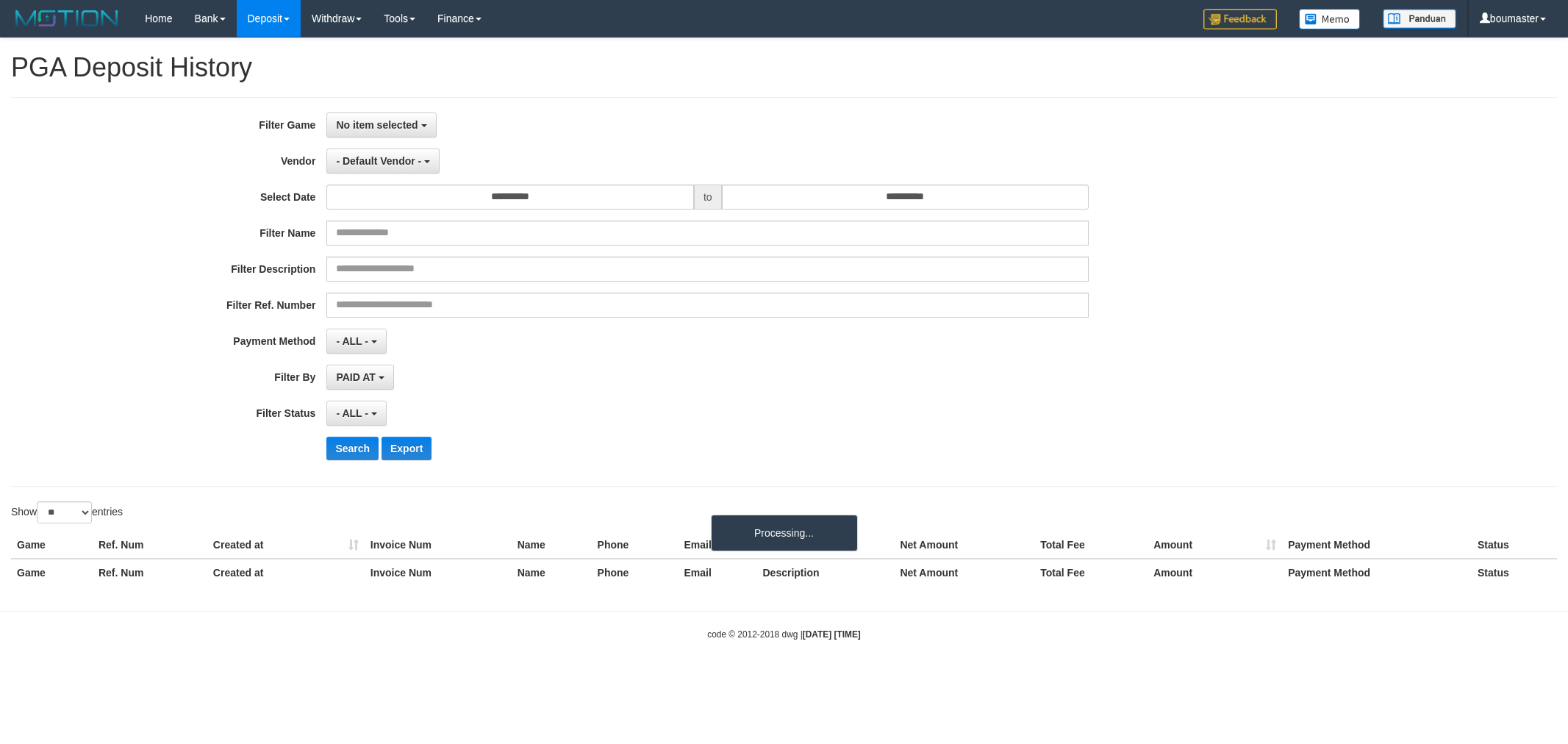 select 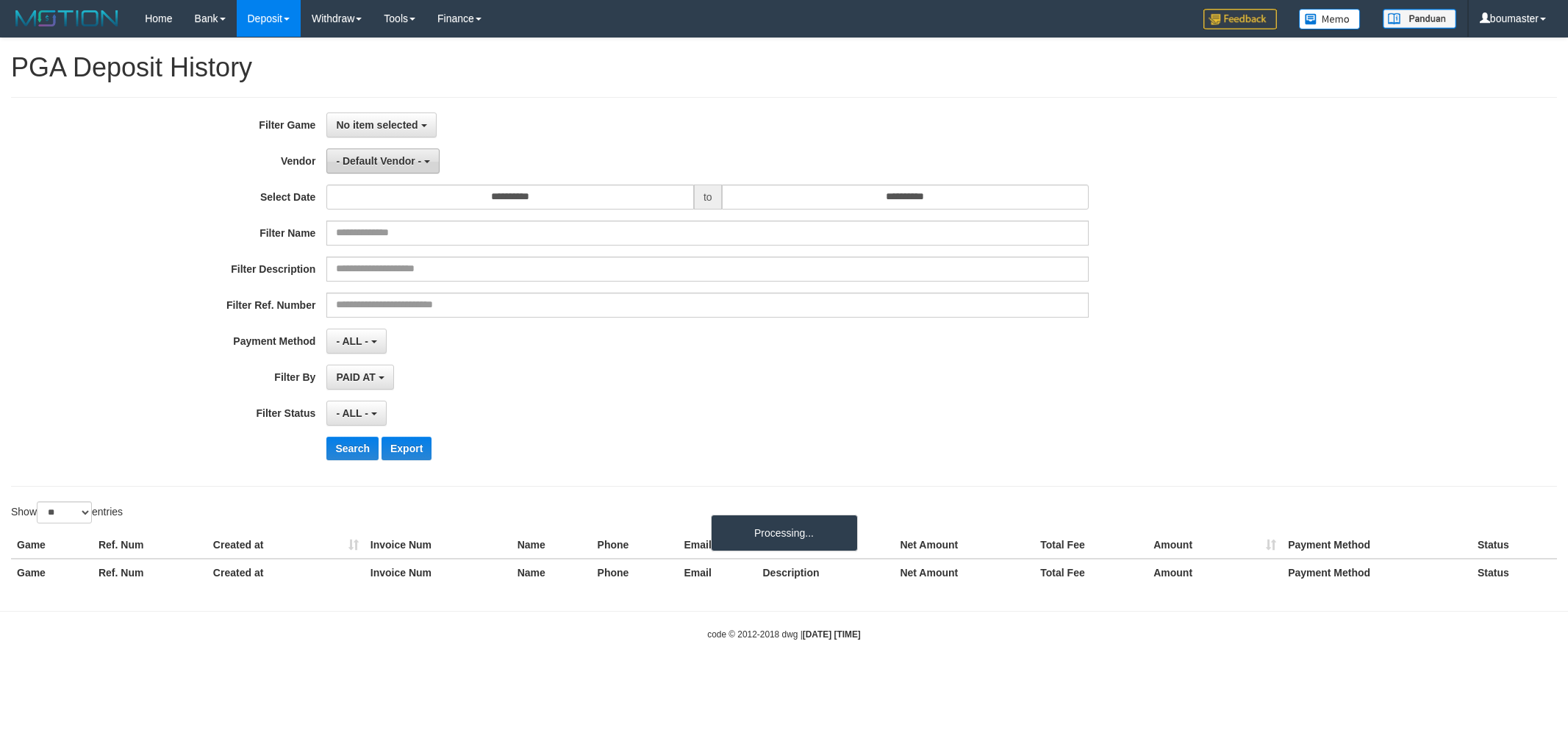 scroll, scrollTop: 0, scrollLeft: 0, axis: both 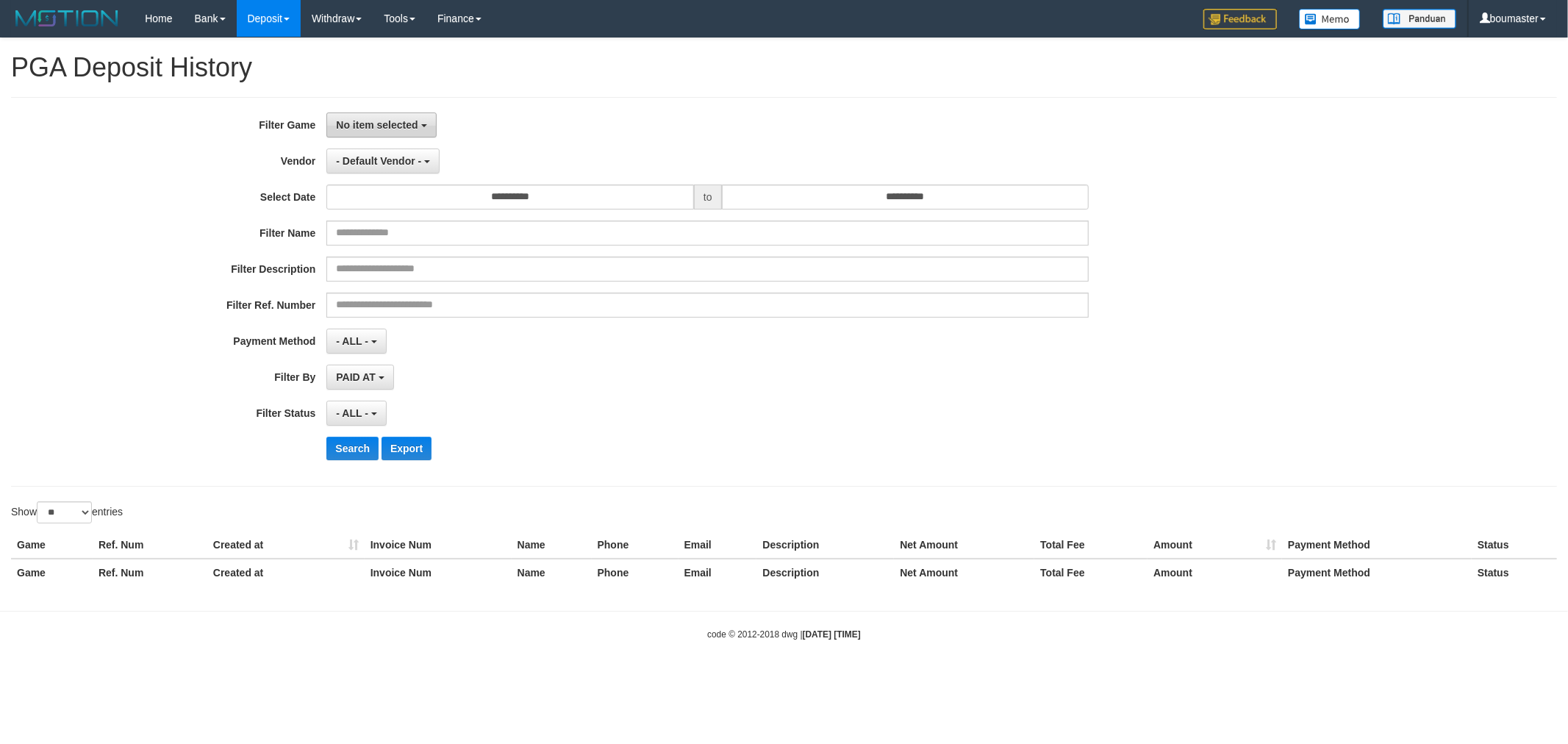 click on "No item selected" at bounding box center [376, 125] 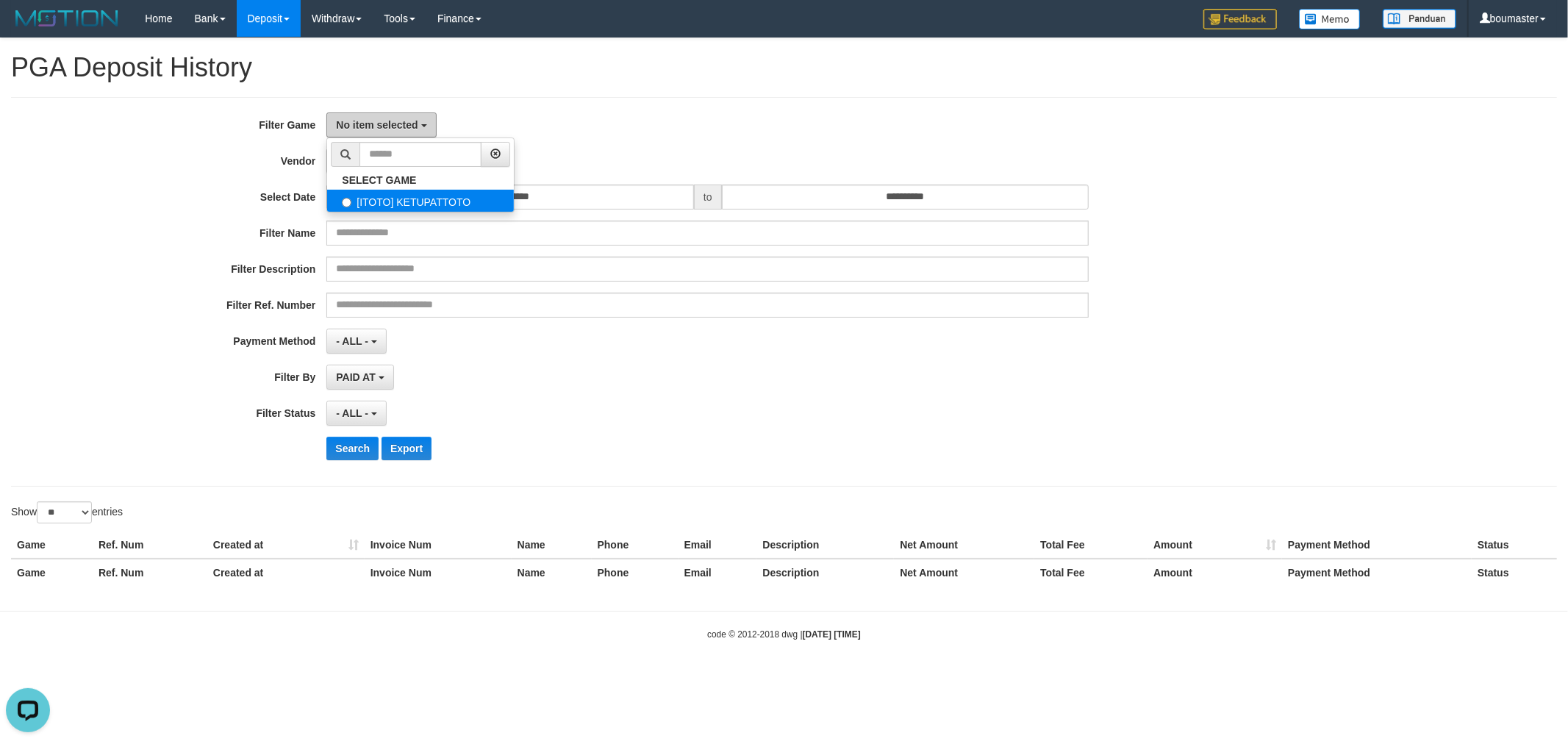 scroll, scrollTop: 0, scrollLeft: 0, axis: both 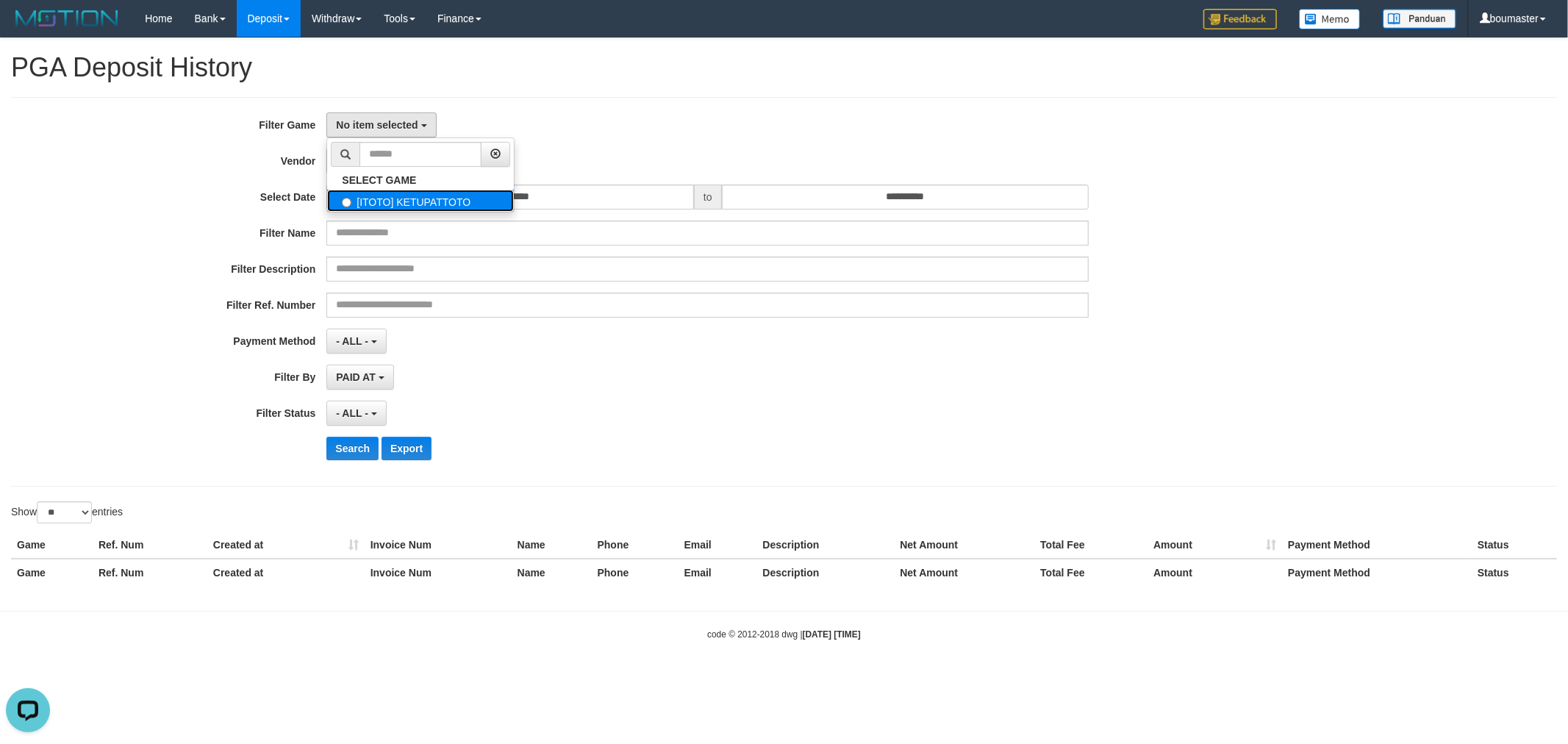 click on "[ITOTO] KETUPATTOTO" at bounding box center [420, 201] 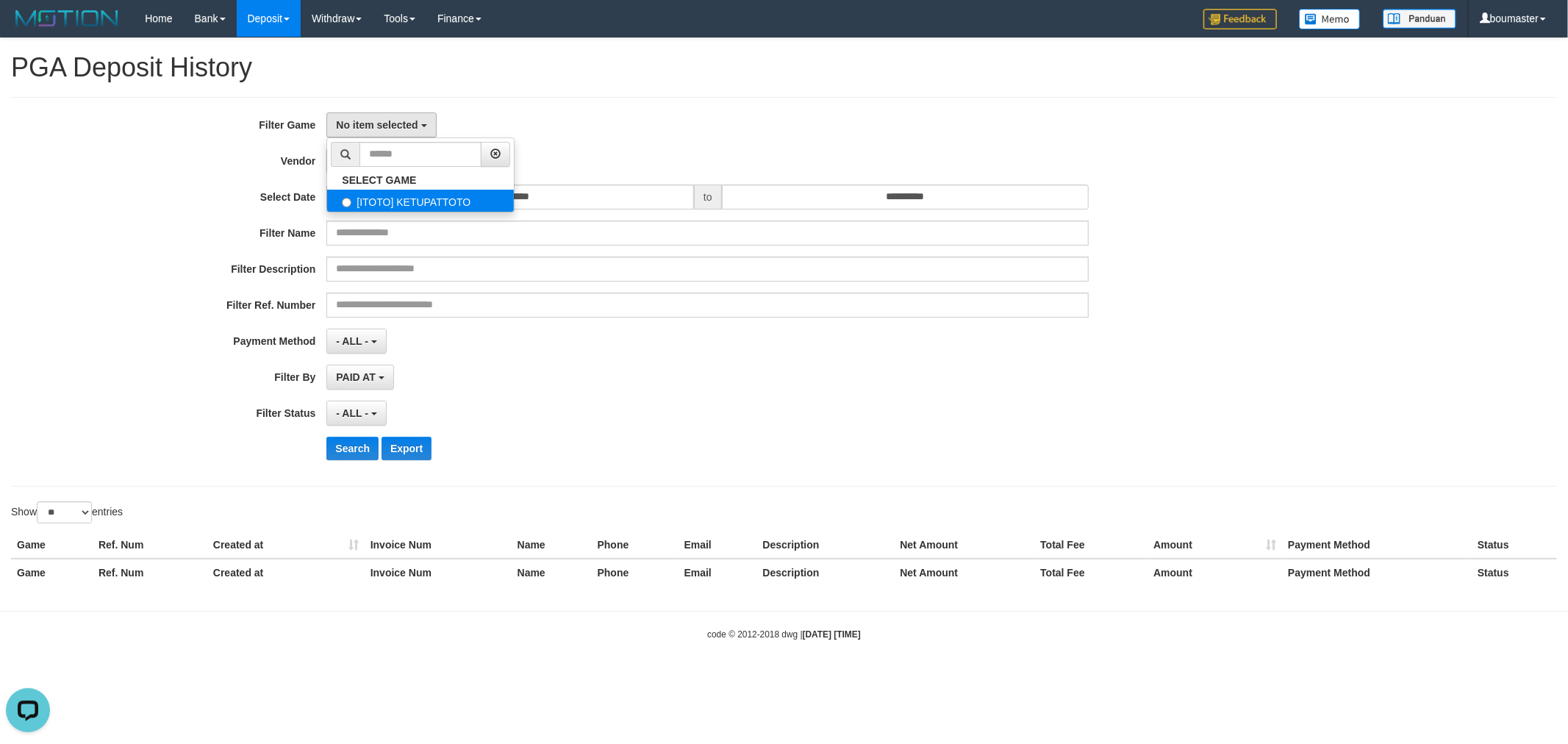 select on "****" 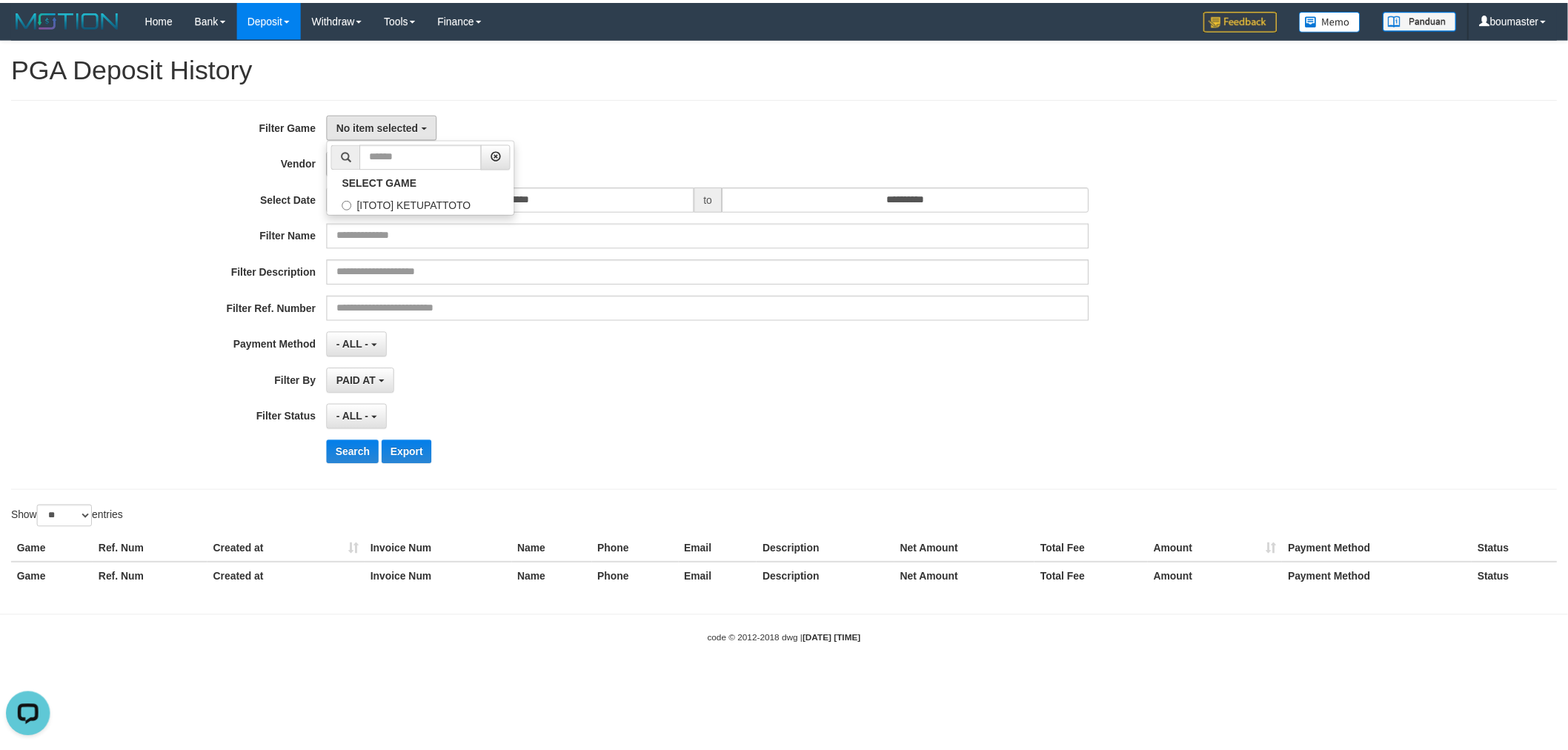 scroll, scrollTop: 13, scrollLeft: 0, axis: vertical 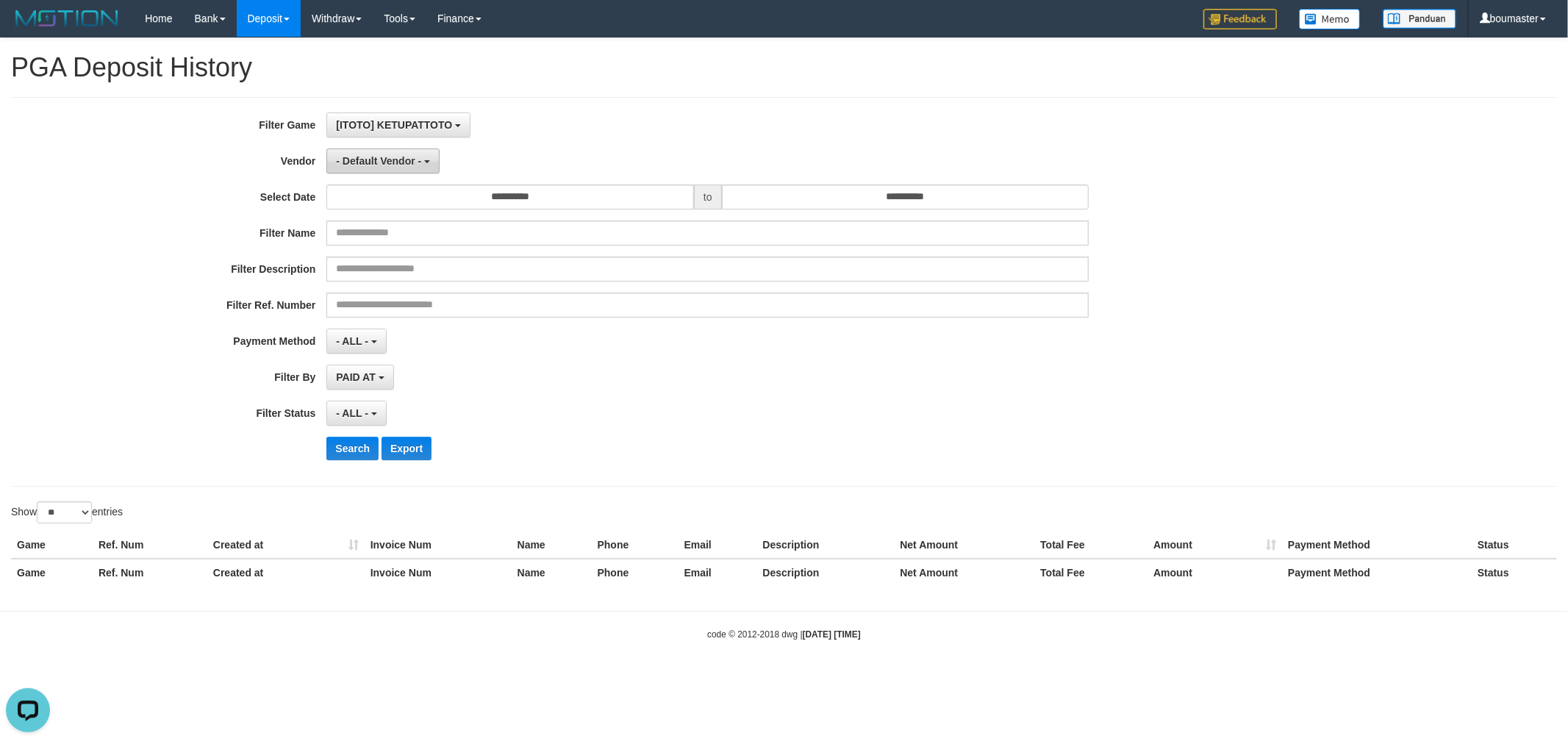 click on "- Default Vendor -" at bounding box center (379, 161) 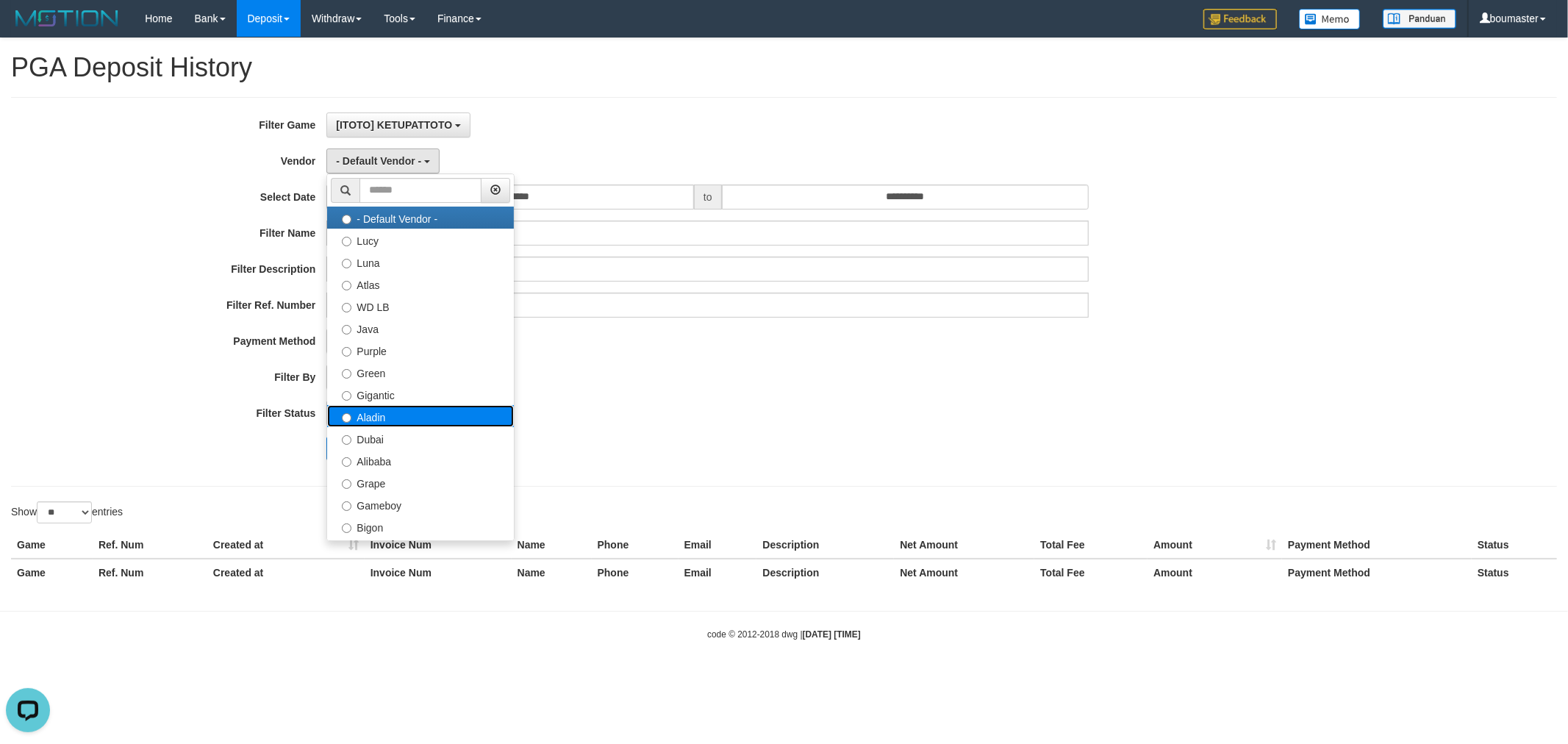 click on "Aladin" at bounding box center (420, 416) 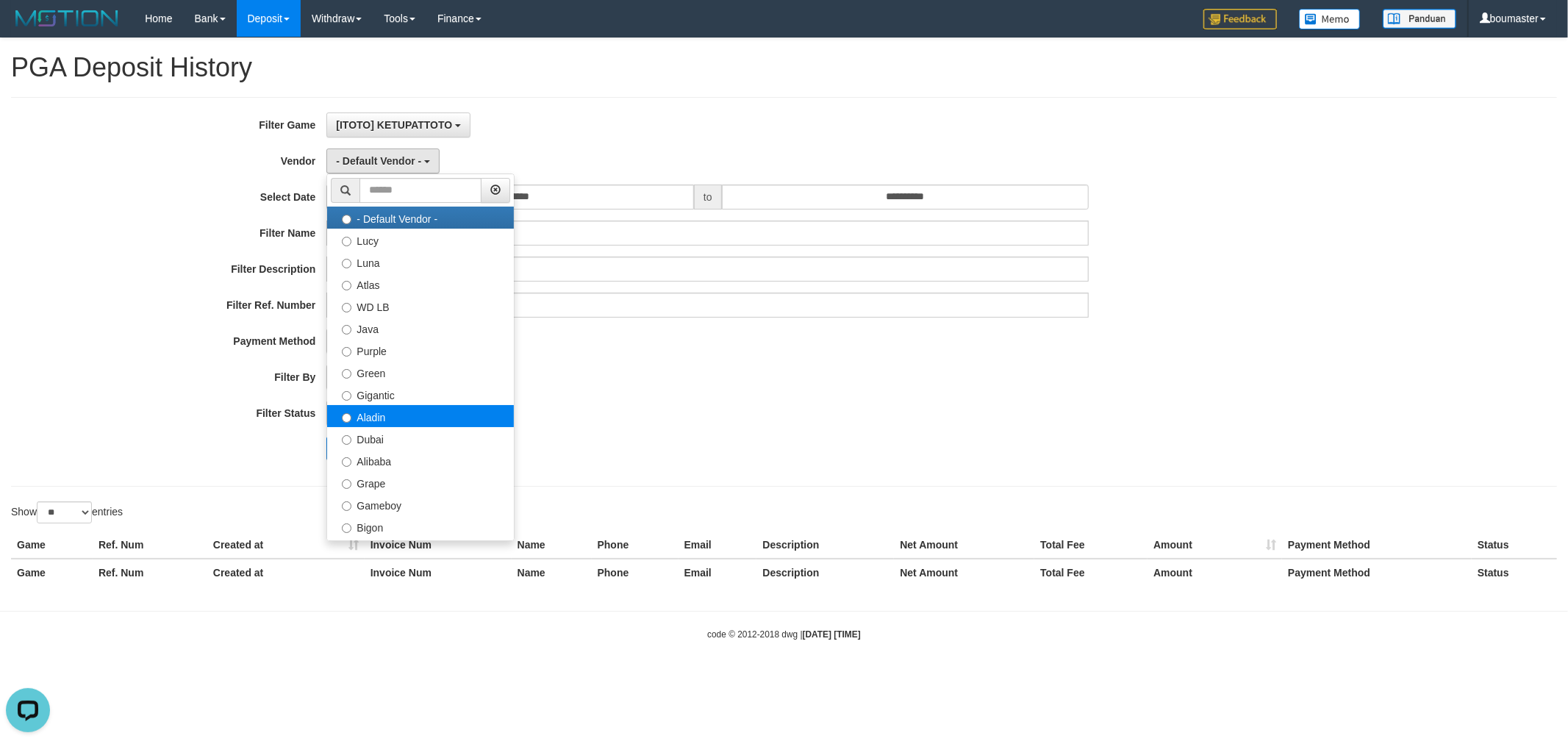select on "**********" 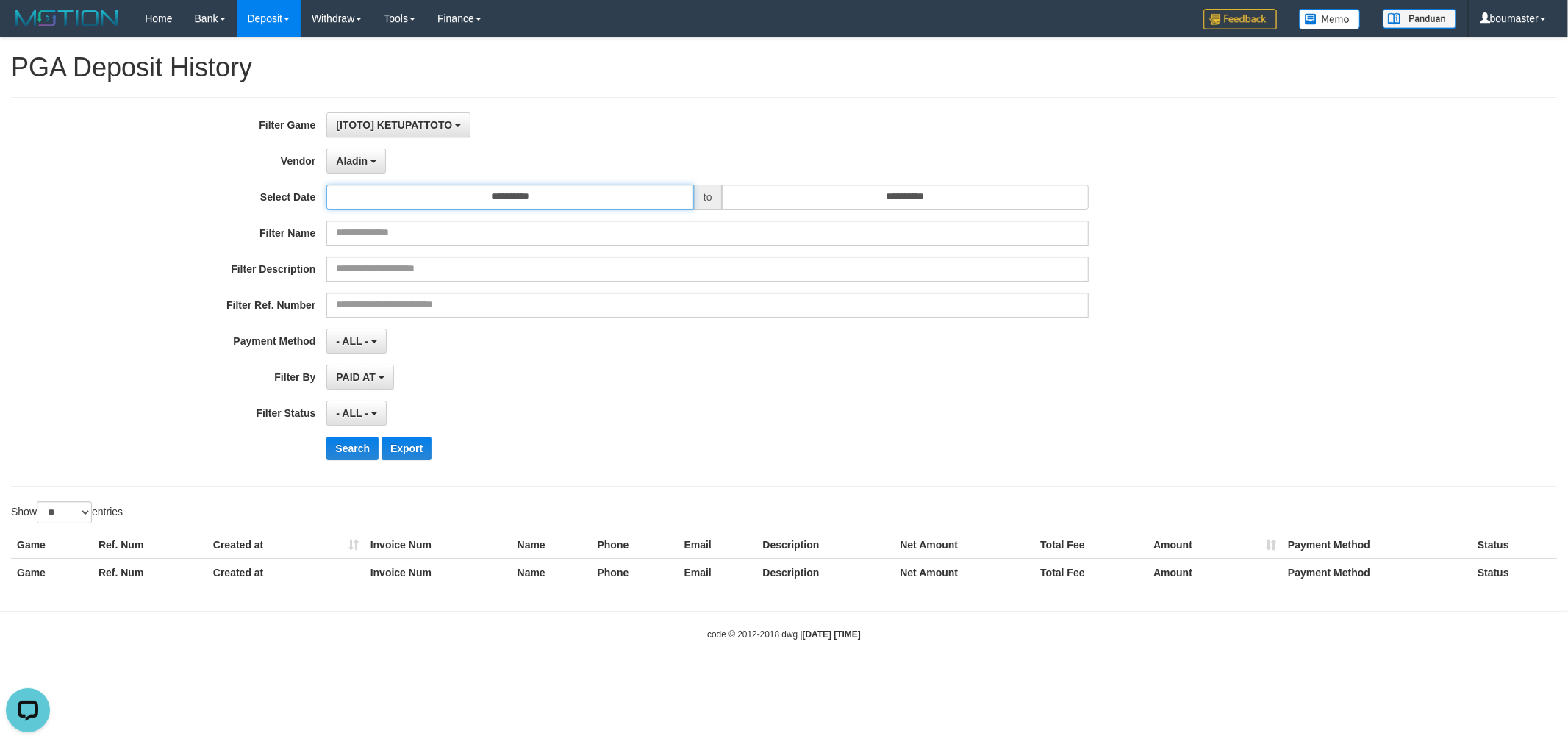 drag, startPoint x: 567, startPoint y: 186, endPoint x: 568, endPoint y: 202, distance: 16.03122 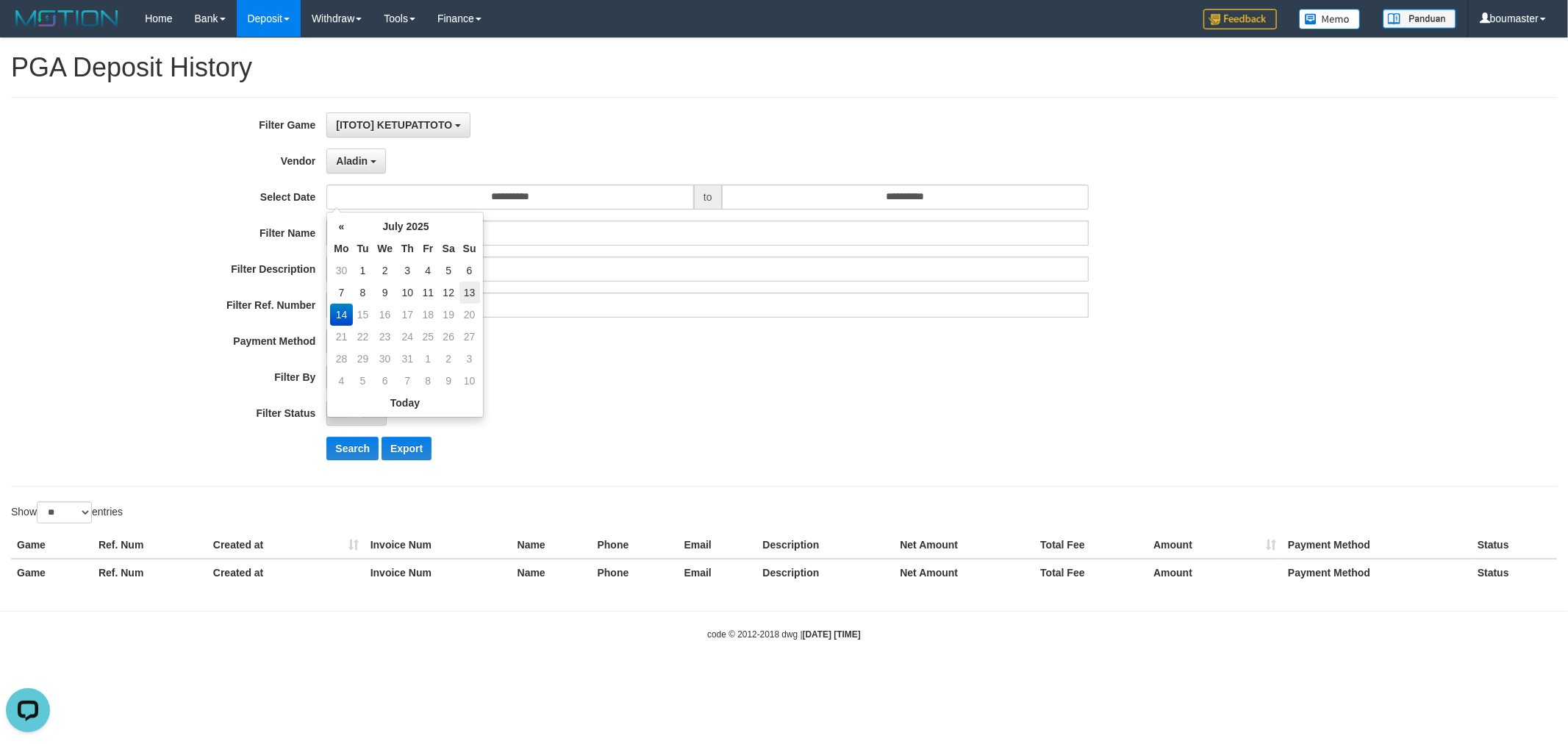 click on "13" at bounding box center (470, 293) 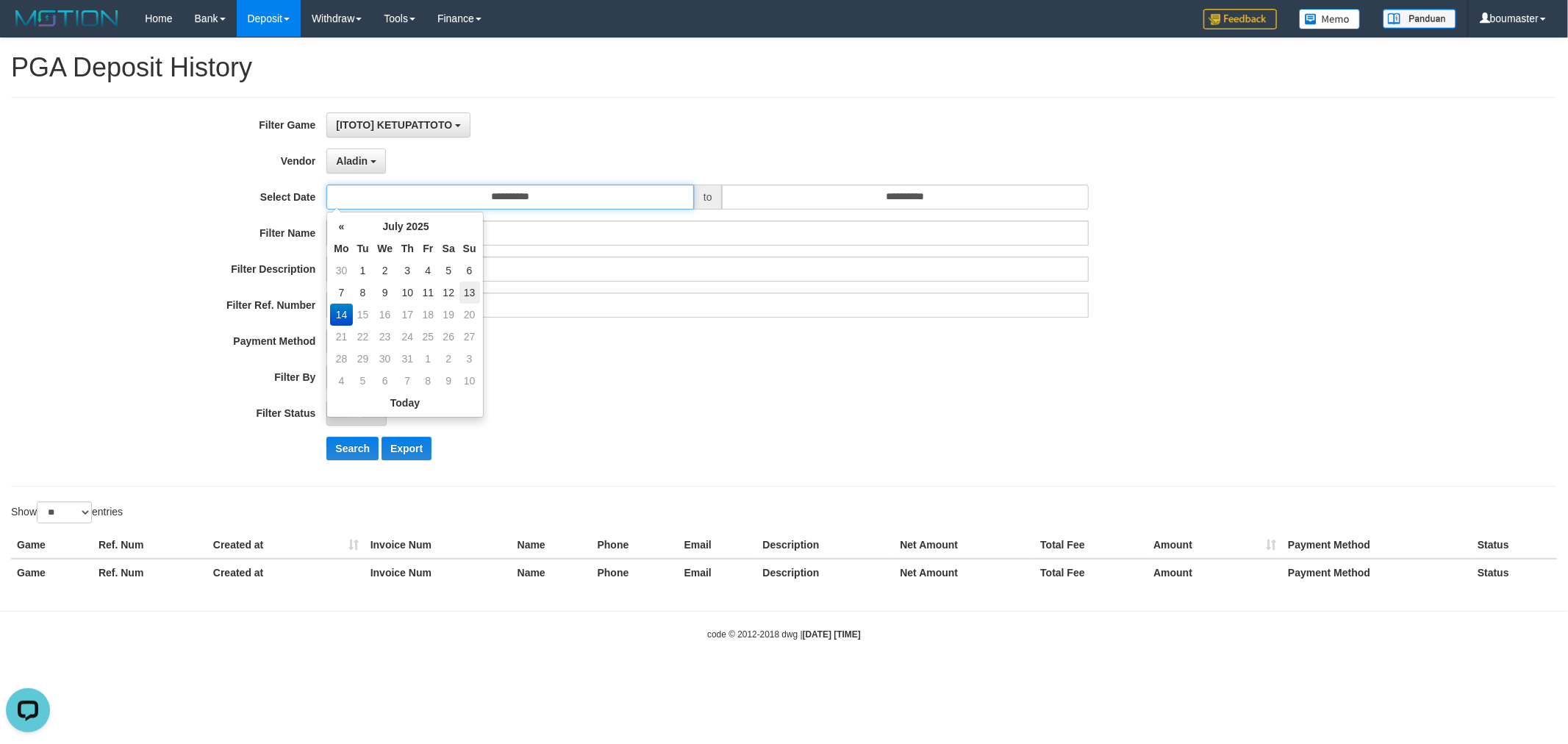 type on "**********" 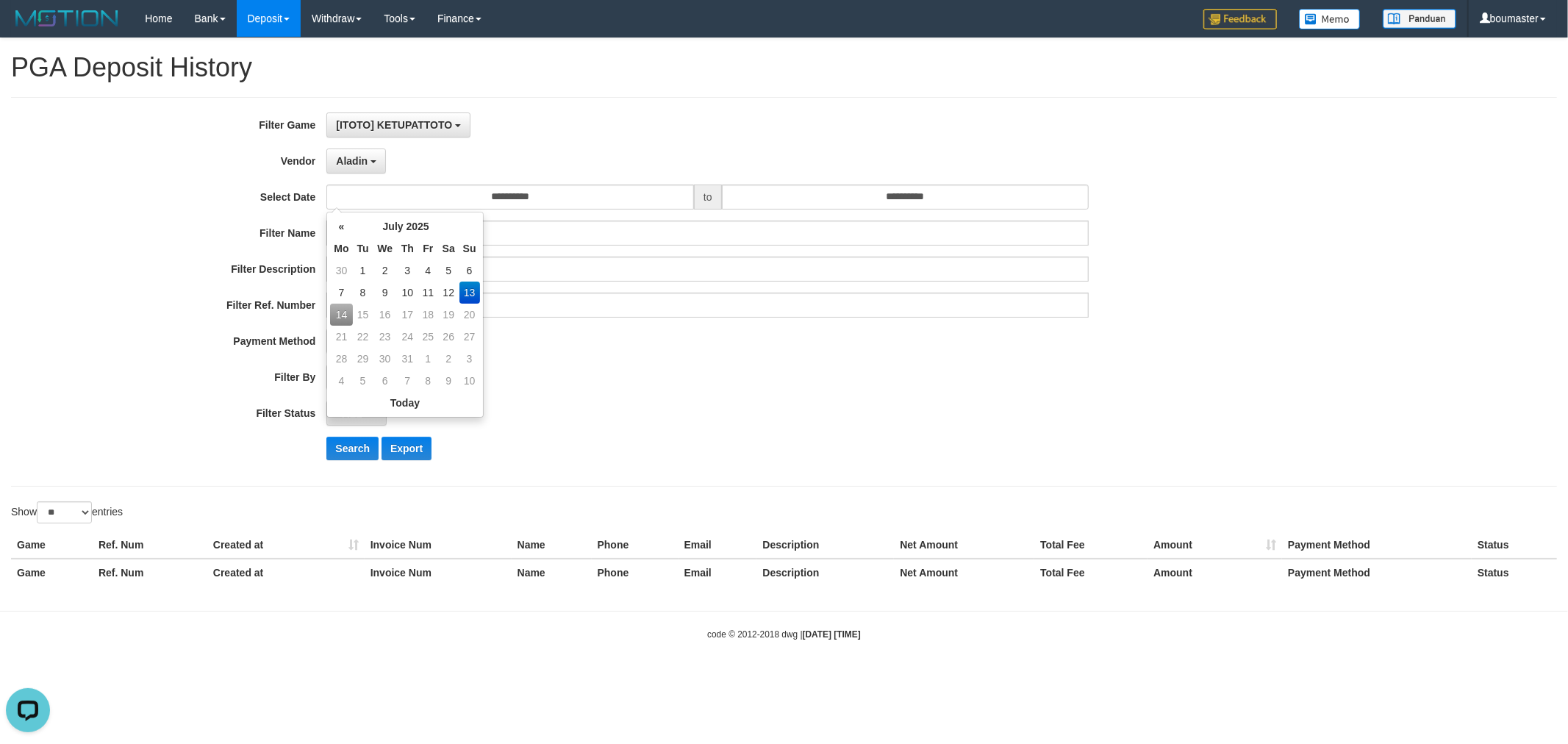 click on "13" at bounding box center (470, 293) 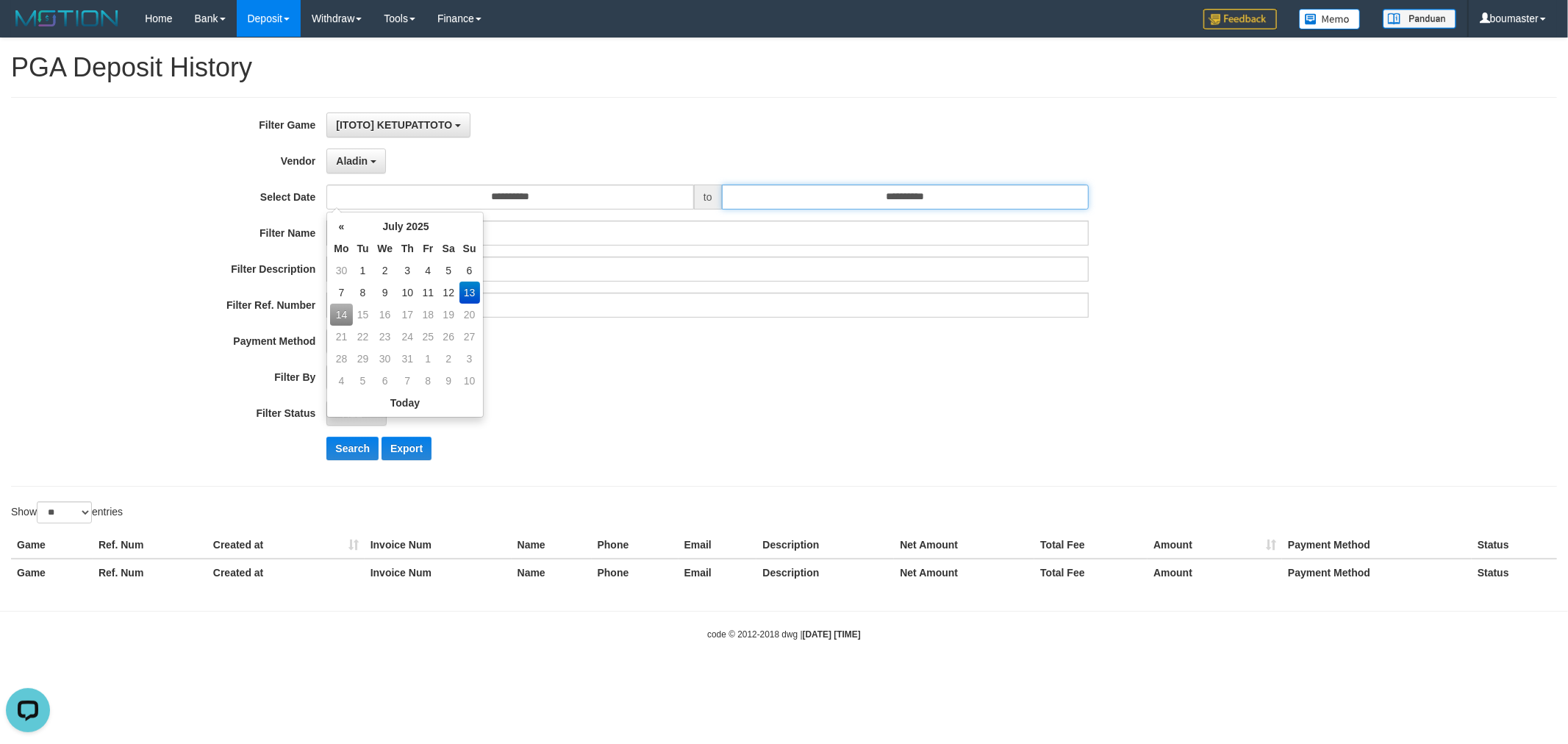 drag, startPoint x: 930, startPoint y: 195, endPoint x: 953, endPoint y: 243, distance: 53.225934 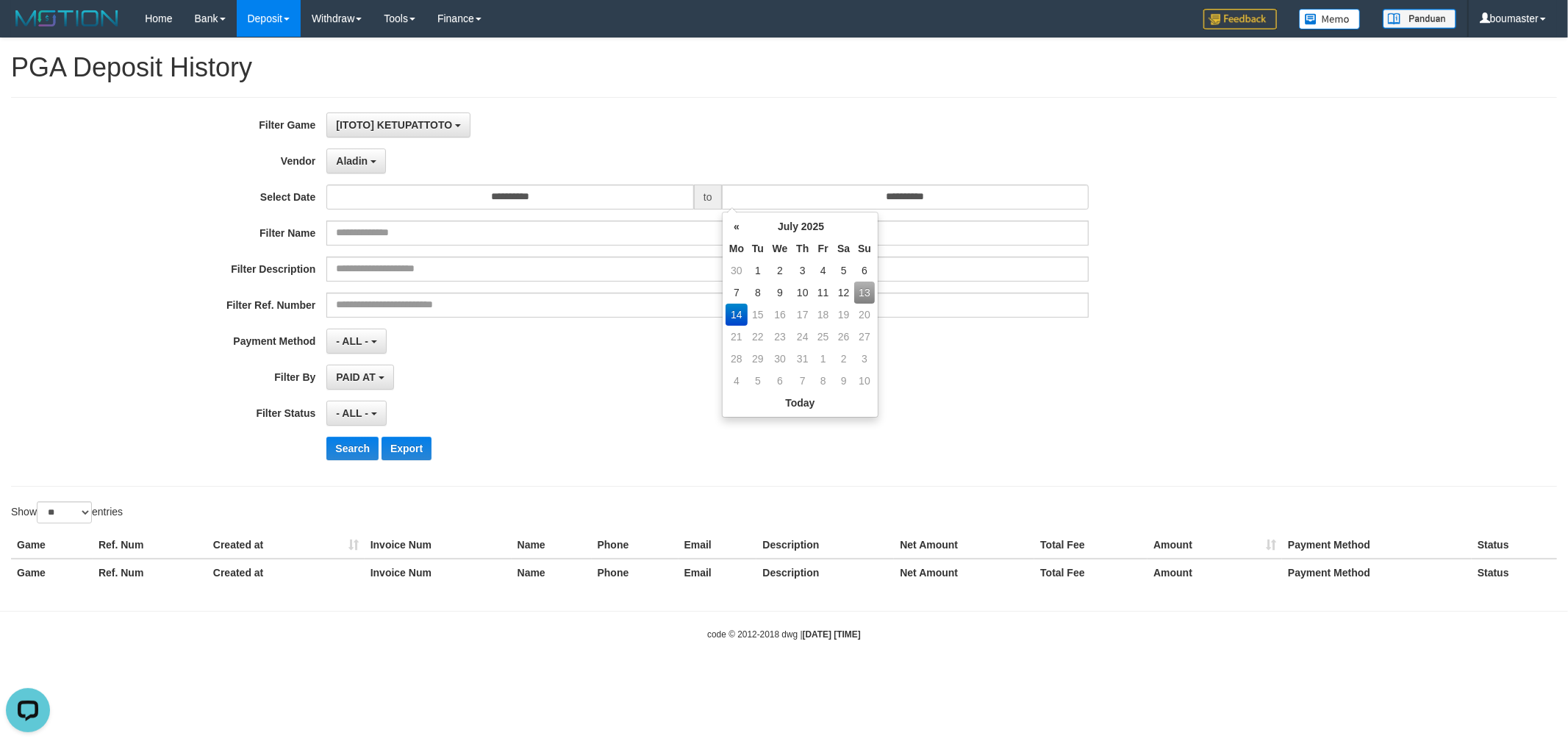 click on "13" at bounding box center (864, 293) 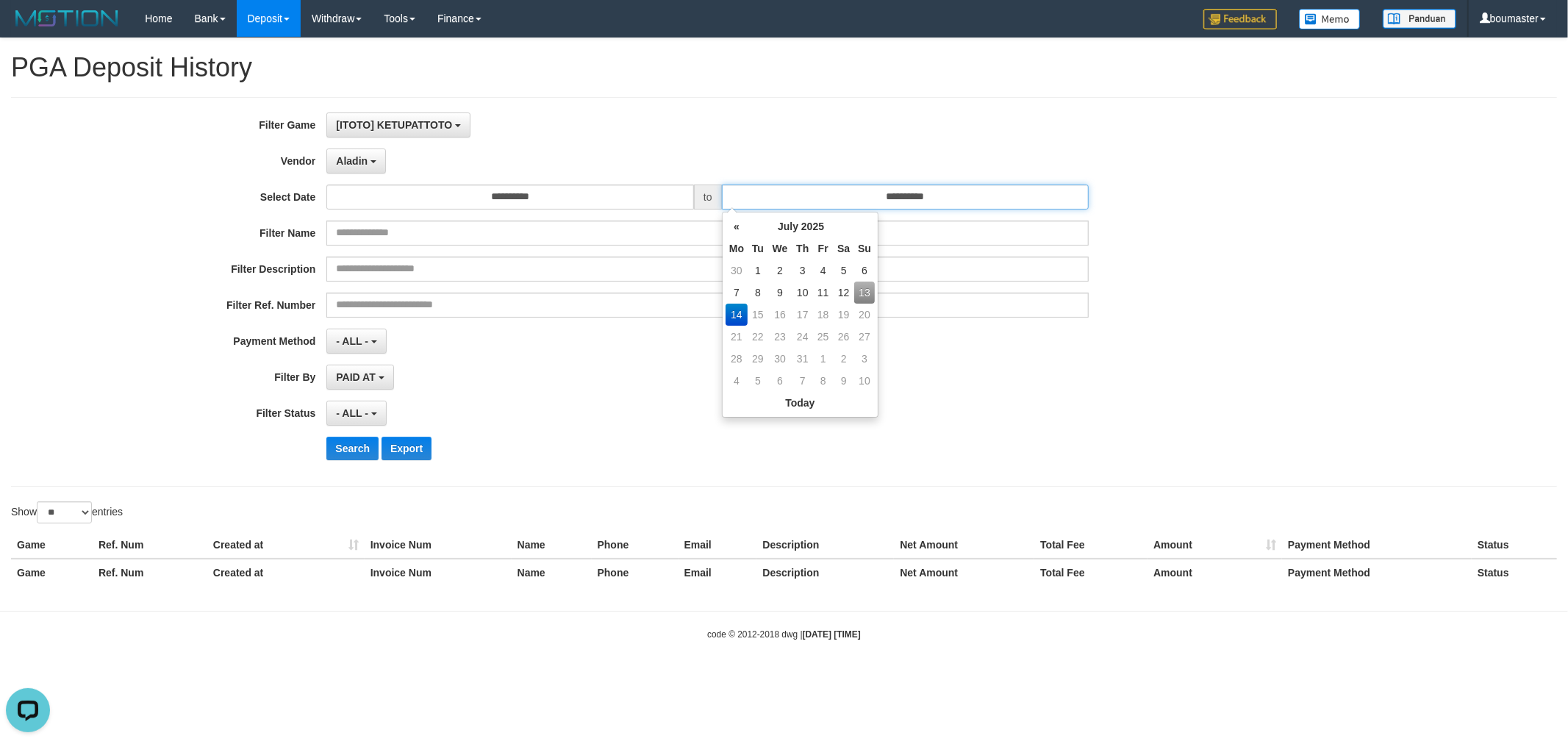 type on "**********" 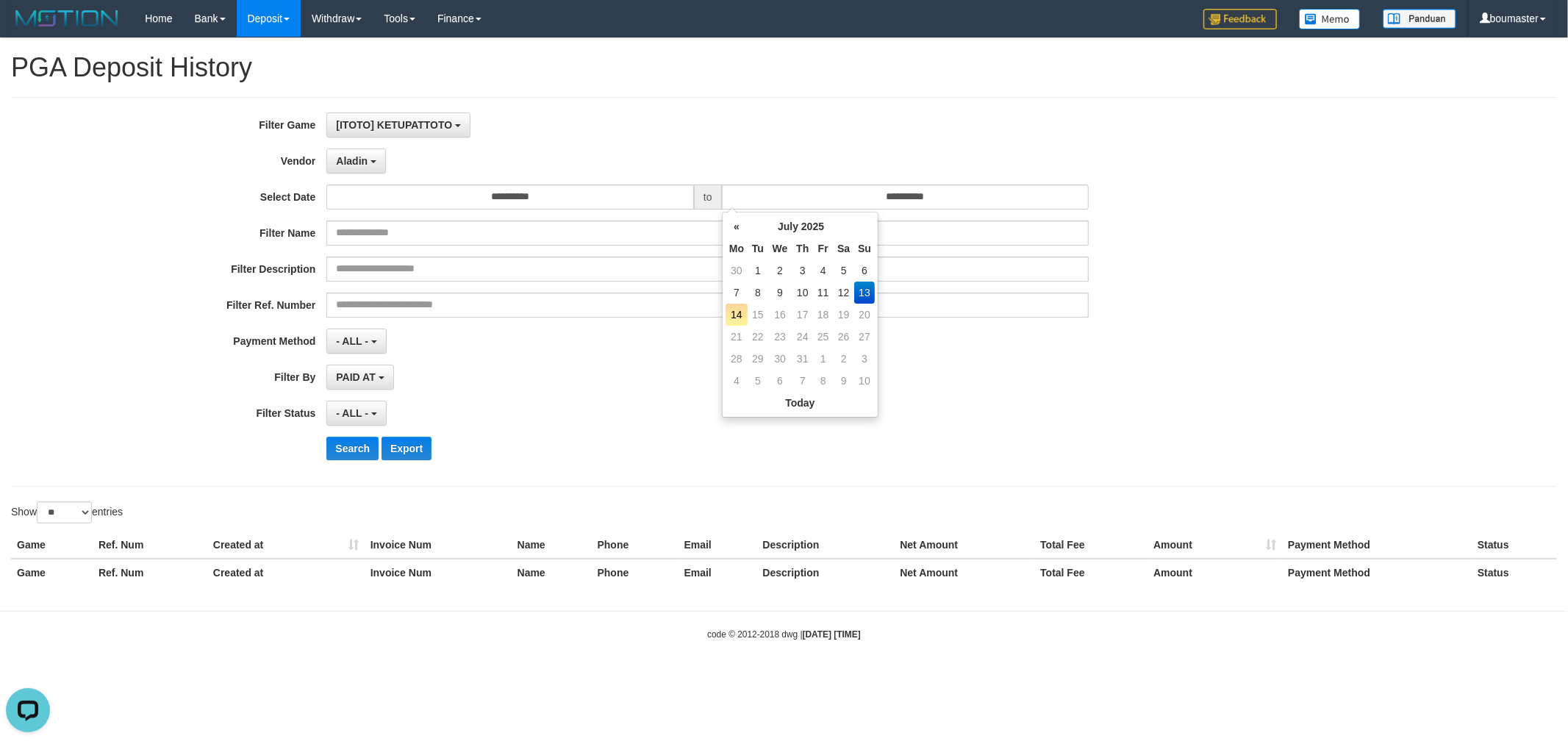 click on "13" at bounding box center [864, 293] 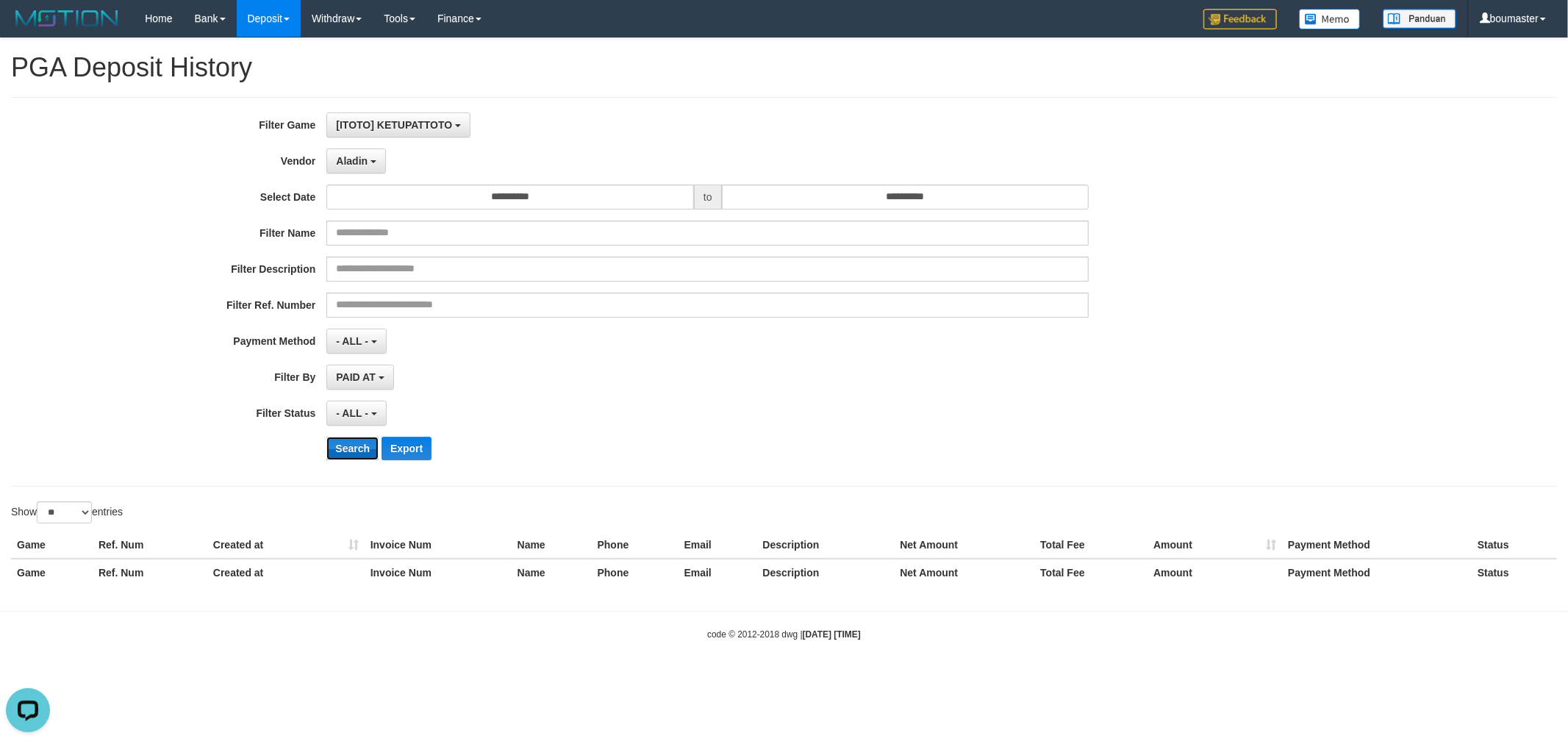 click on "Search" at bounding box center [352, 448] 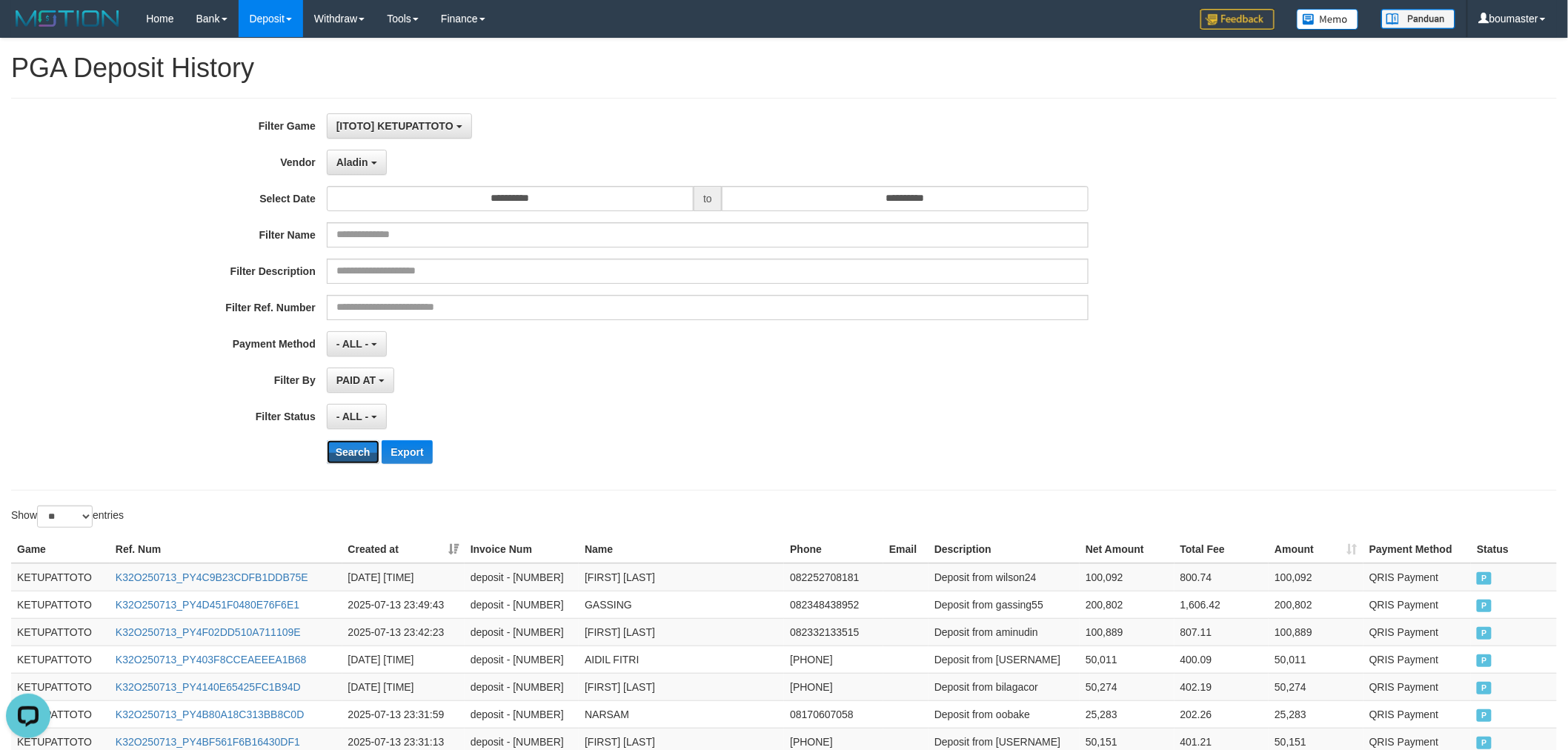 type 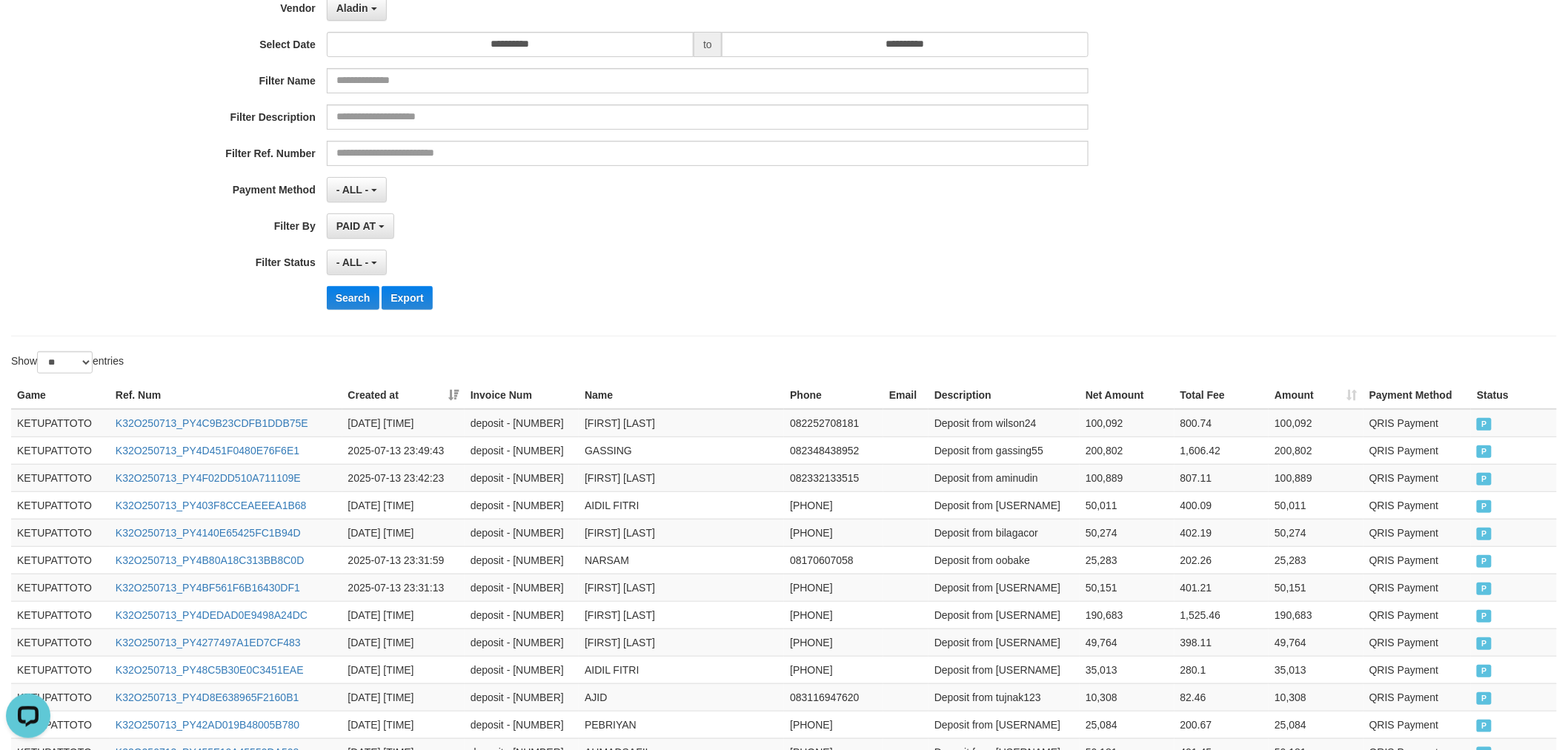scroll, scrollTop: 0, scrollLeft: 0, axis: both 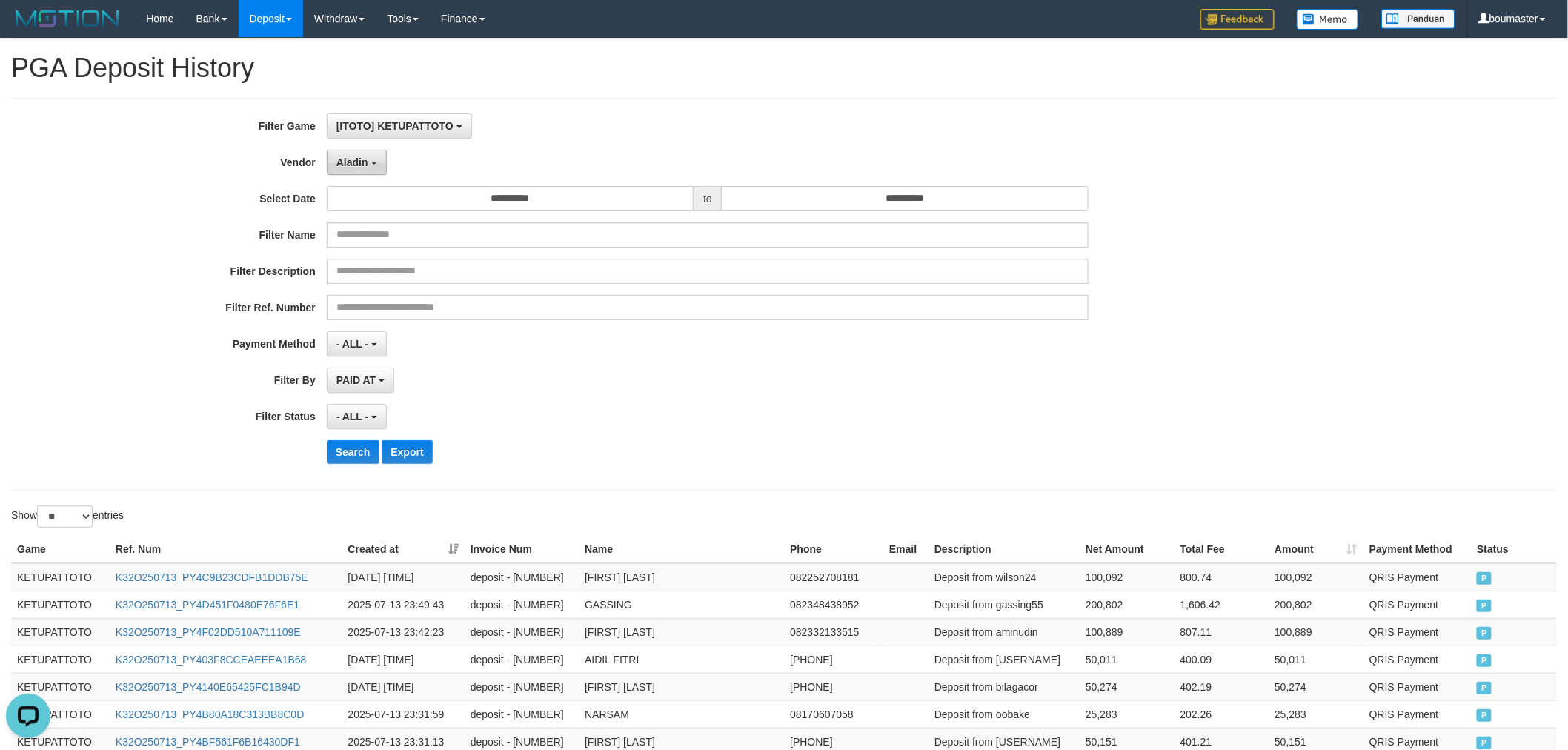 click on "Aladin" at bounding box center [352, 162] 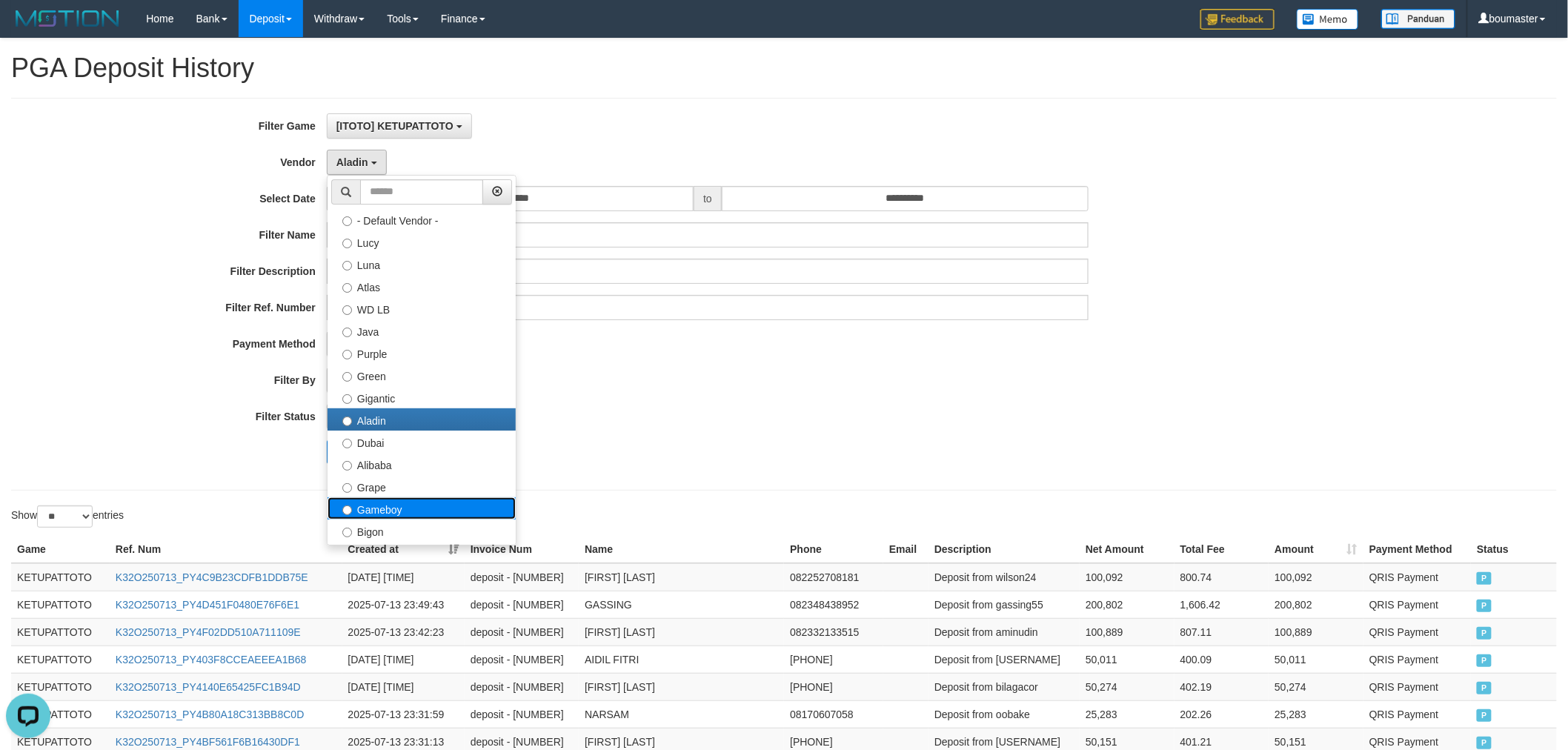 click on "Gameboy" at bounding box center (422, 508) 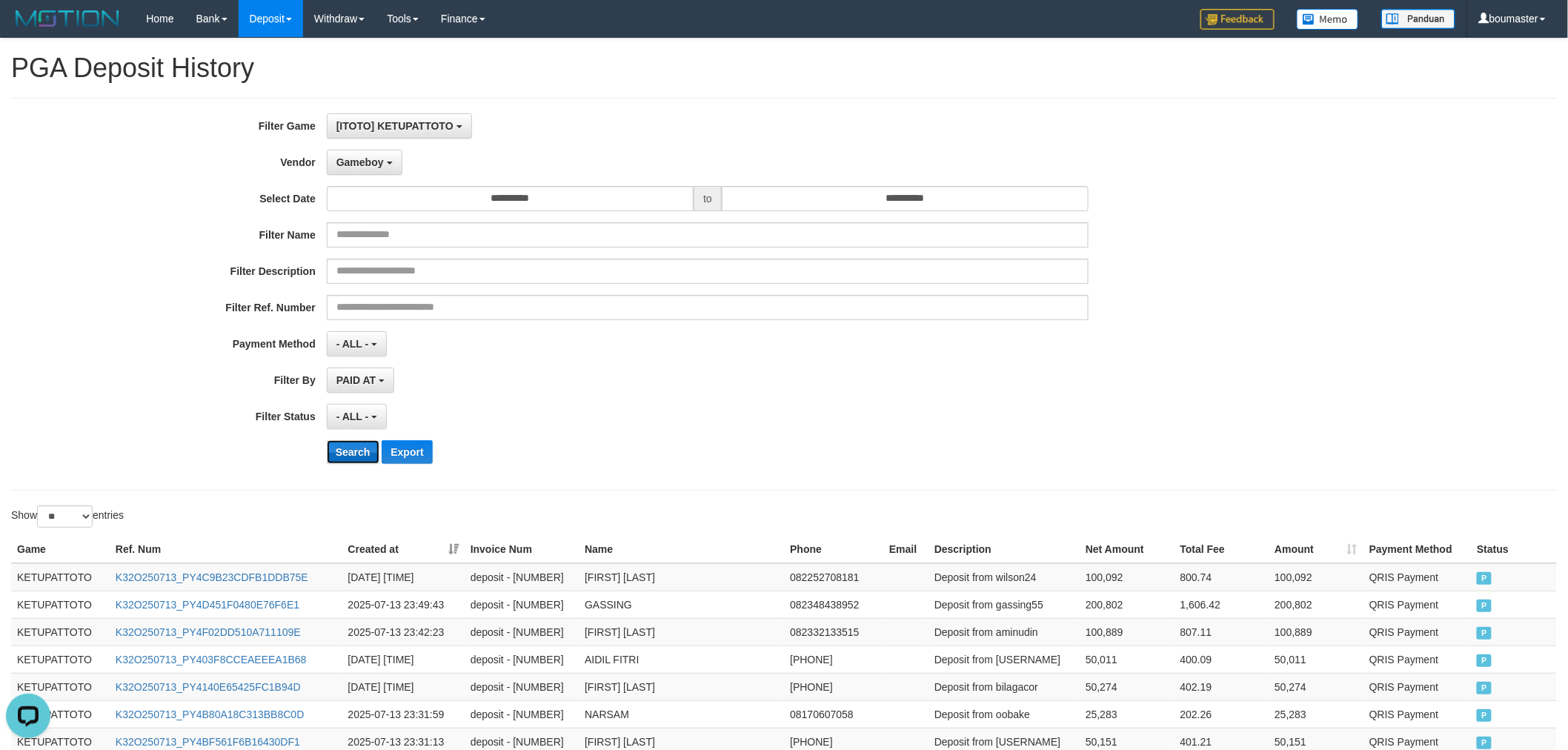 click on "Search" at bounding box center (353, 452) 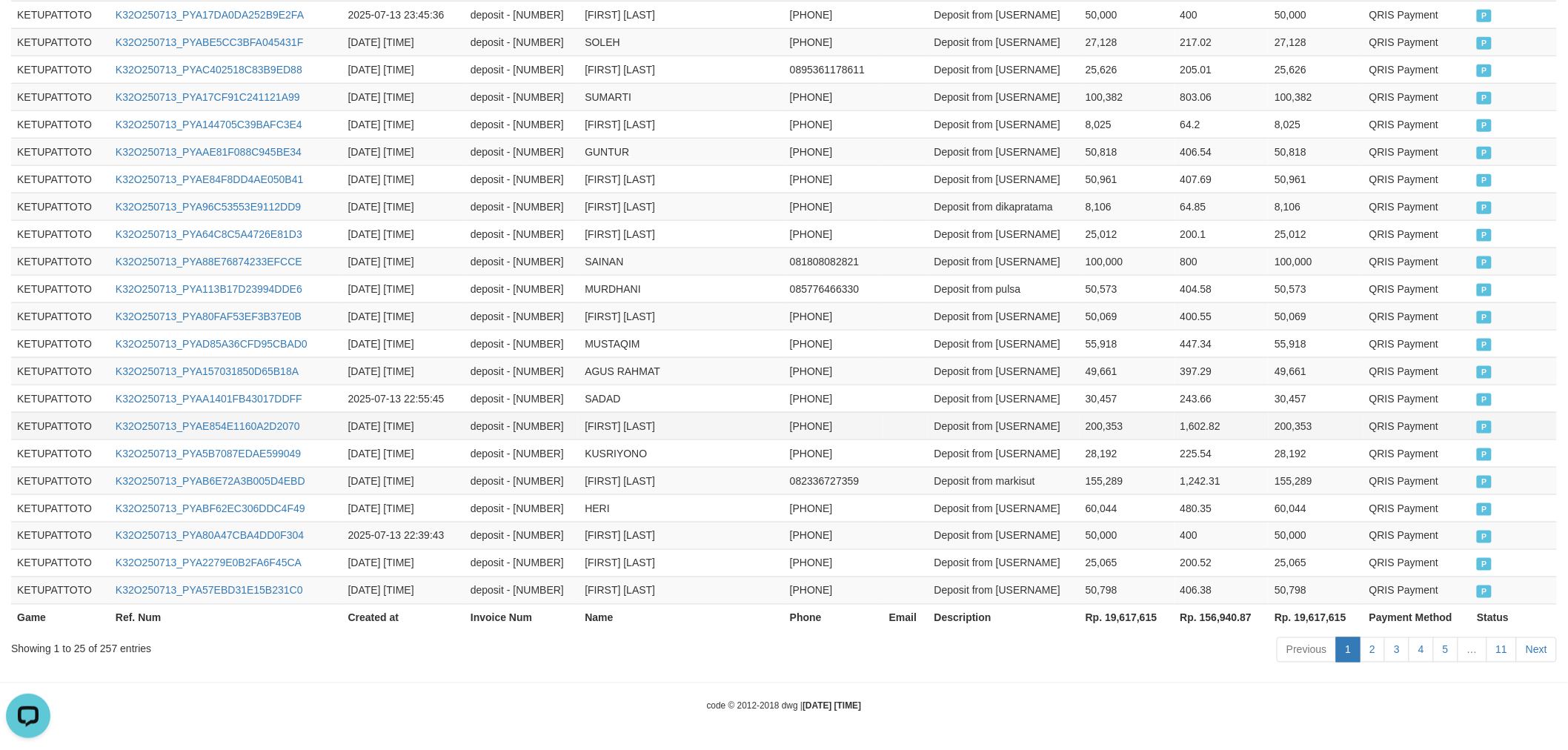 scroll, scrollTop: 0, scrollLeft: 0, axis: both 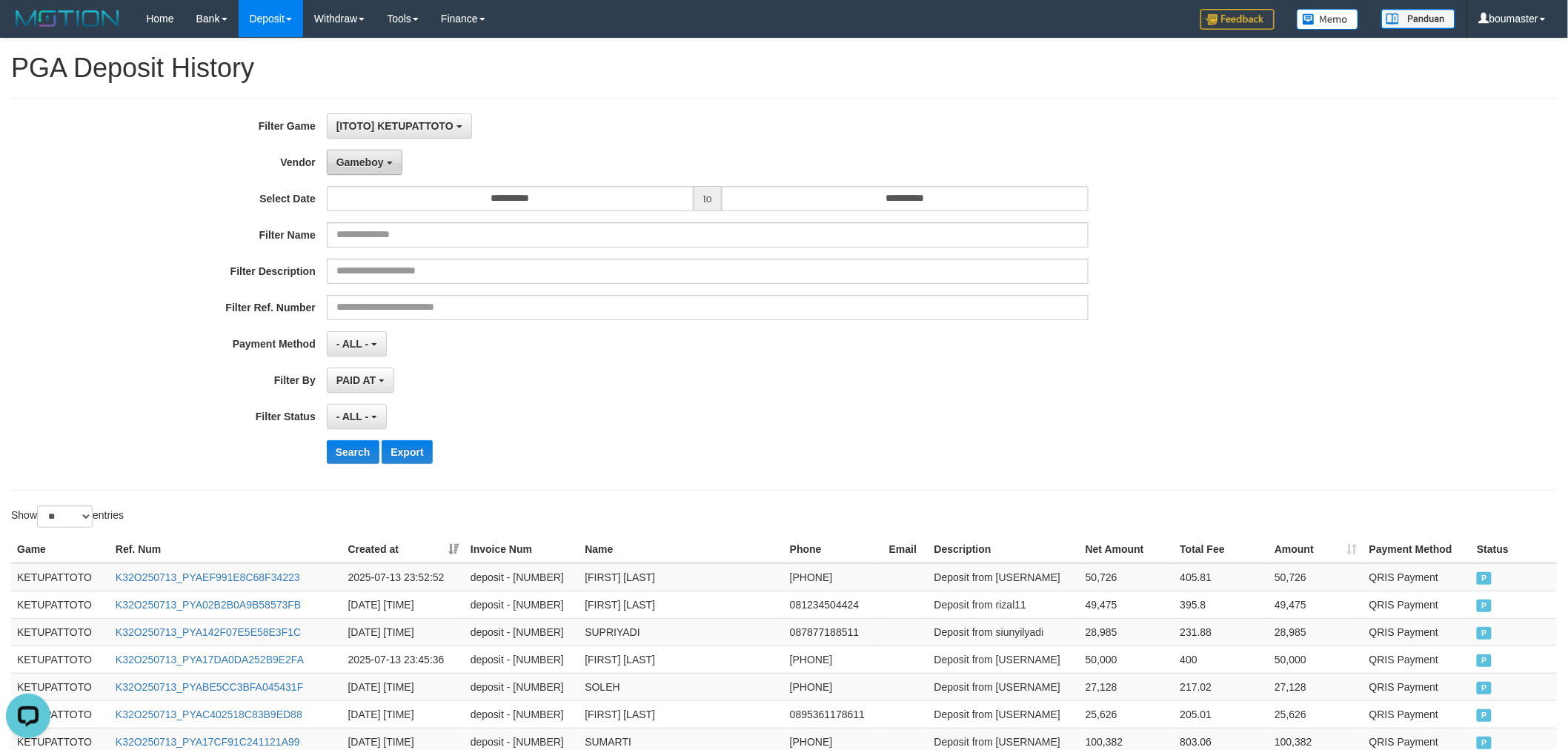 click on "Gameboy" at bounding box center [360, 162] 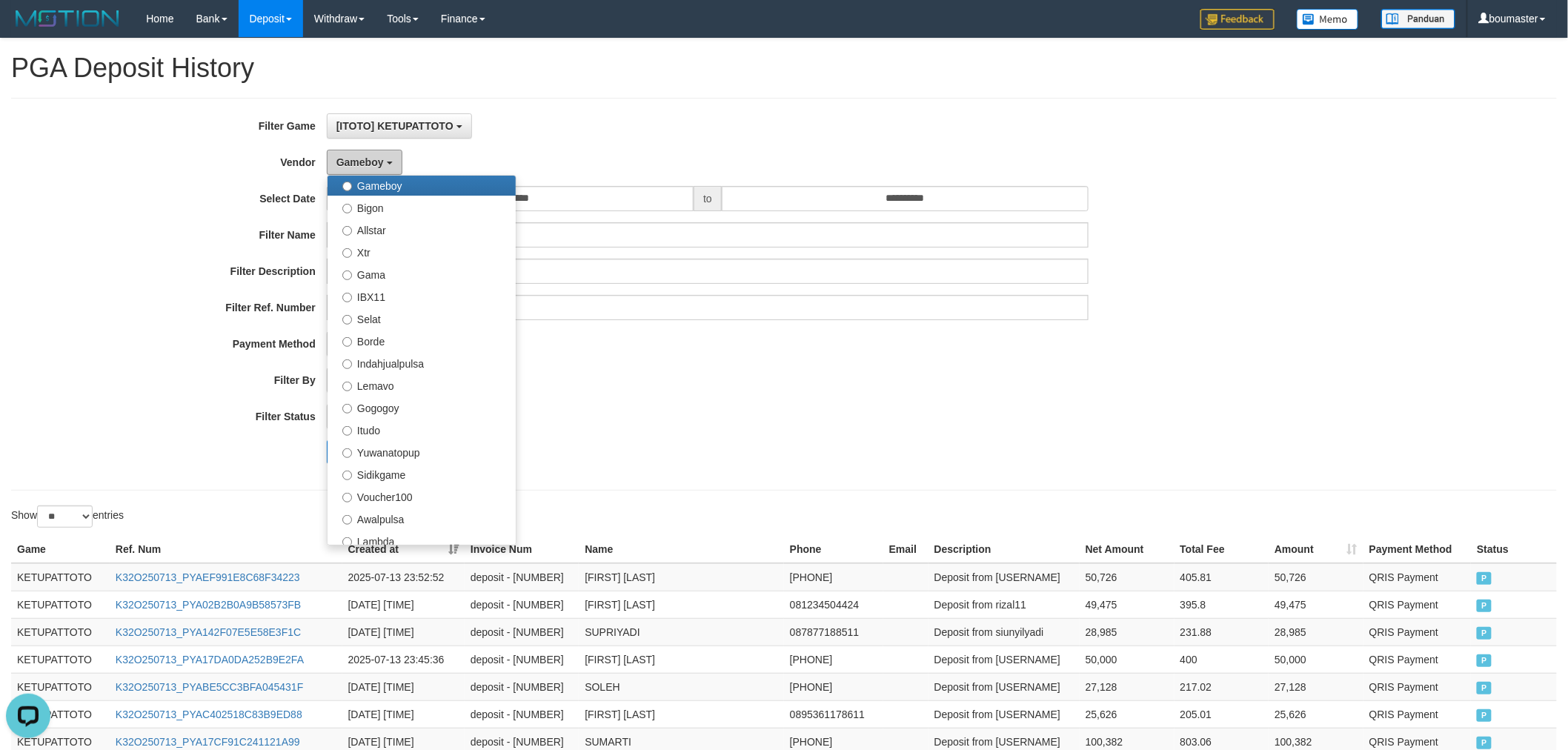 scroll, scrollTop: 507, scrollLeft: 0, axis: vertical 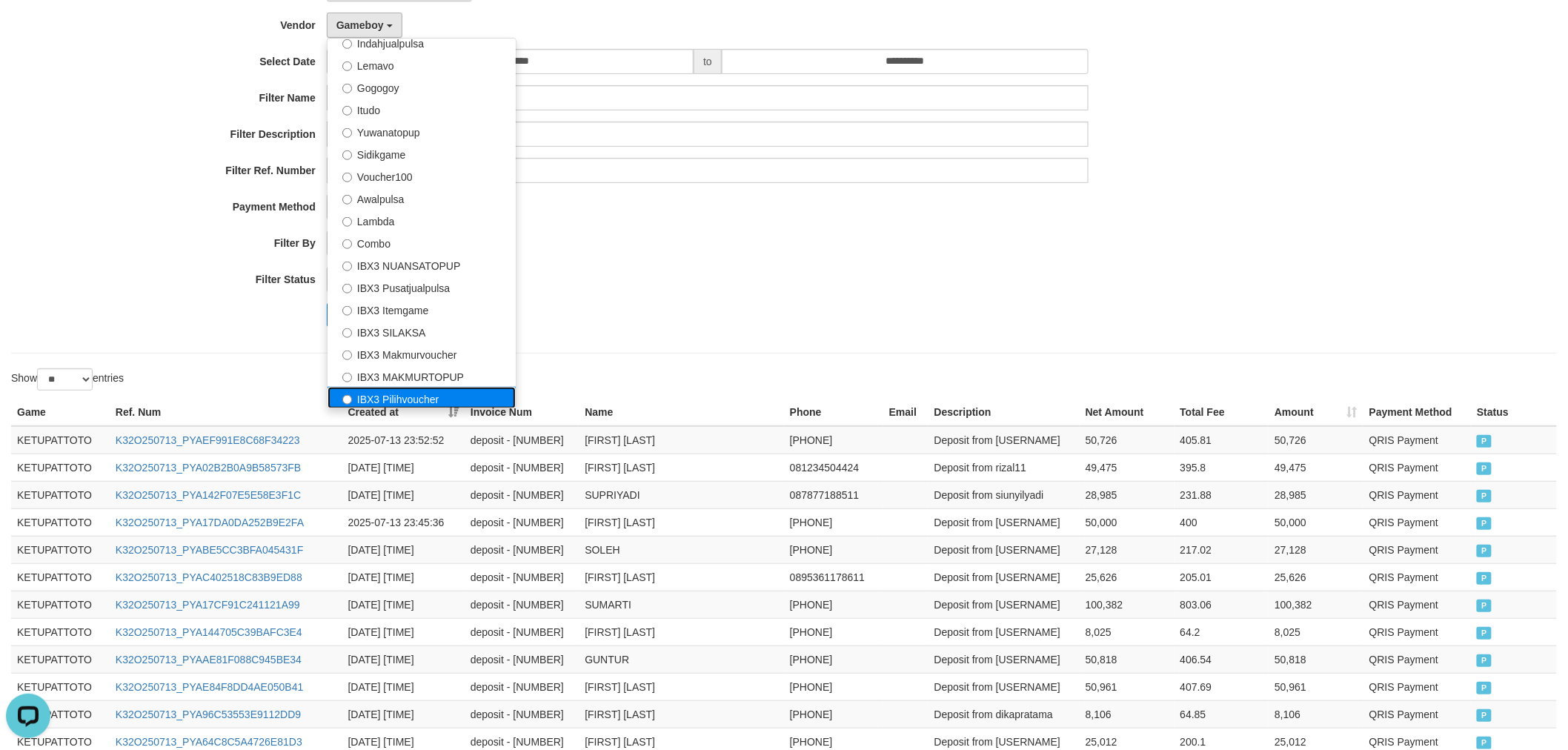 click on "IBX3 Pilihvoucher" at bounding box center (422, 398) 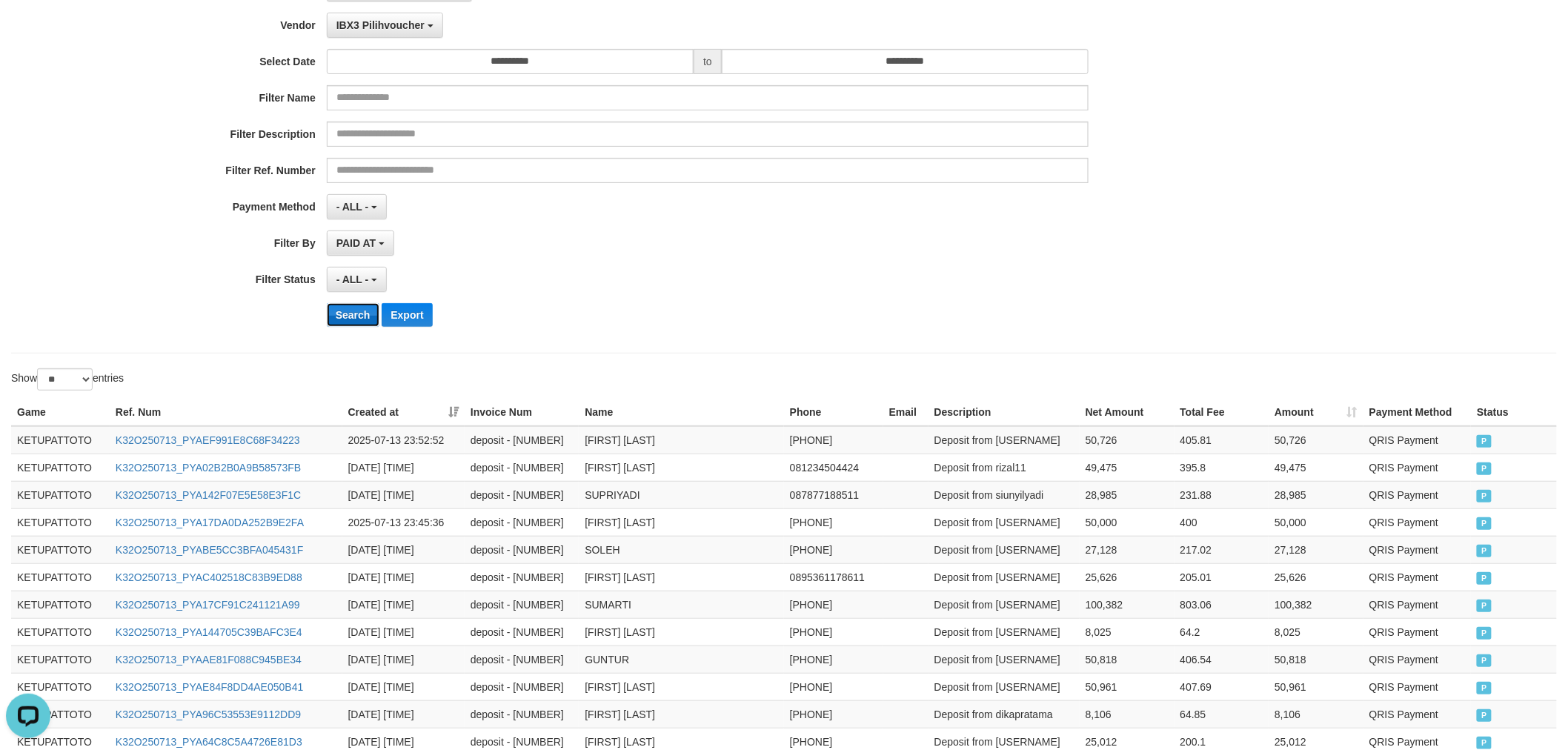 click on "Search" at bounding box center [353, 315] 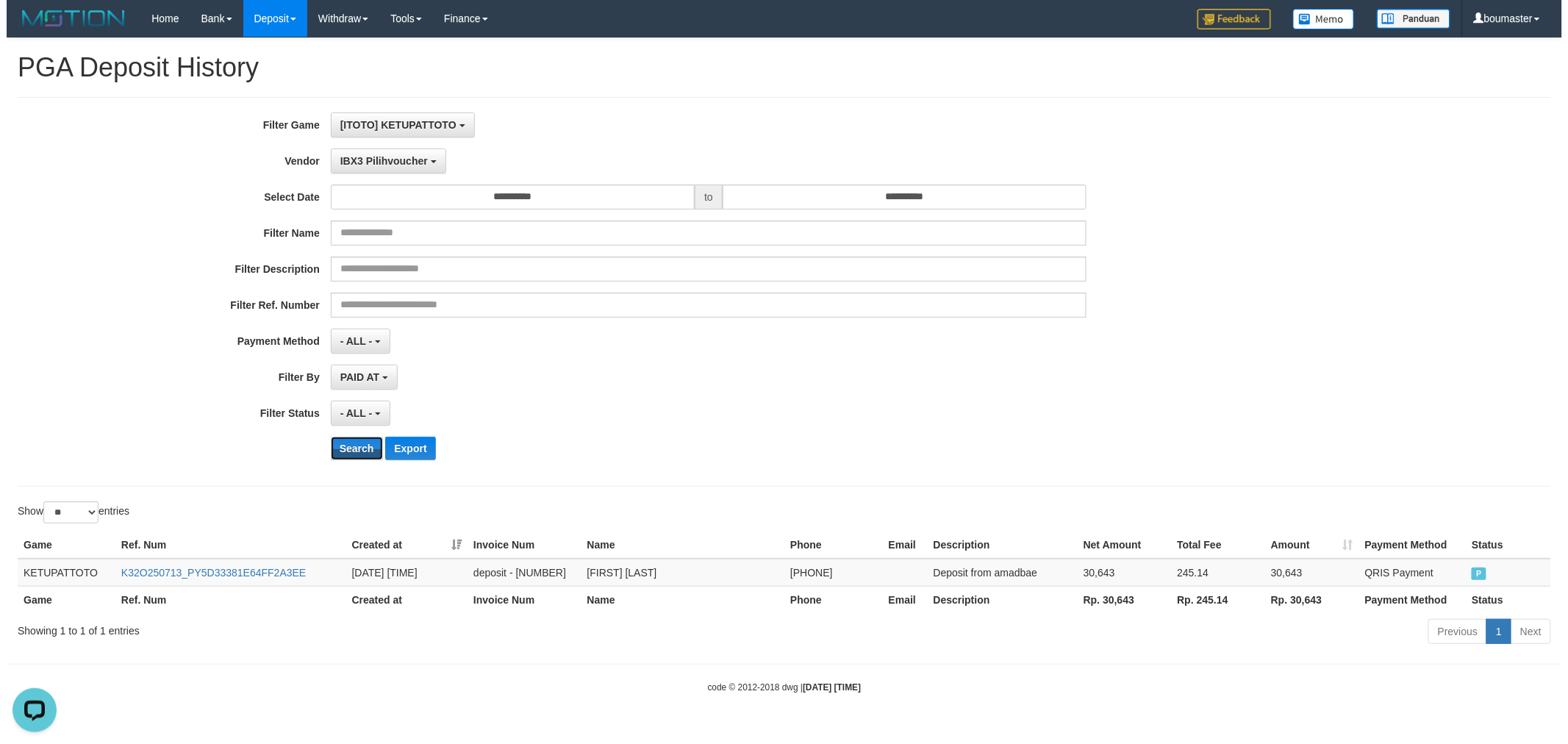 scroll, scrollTop: 0, scrollLeft: 0, axis: both 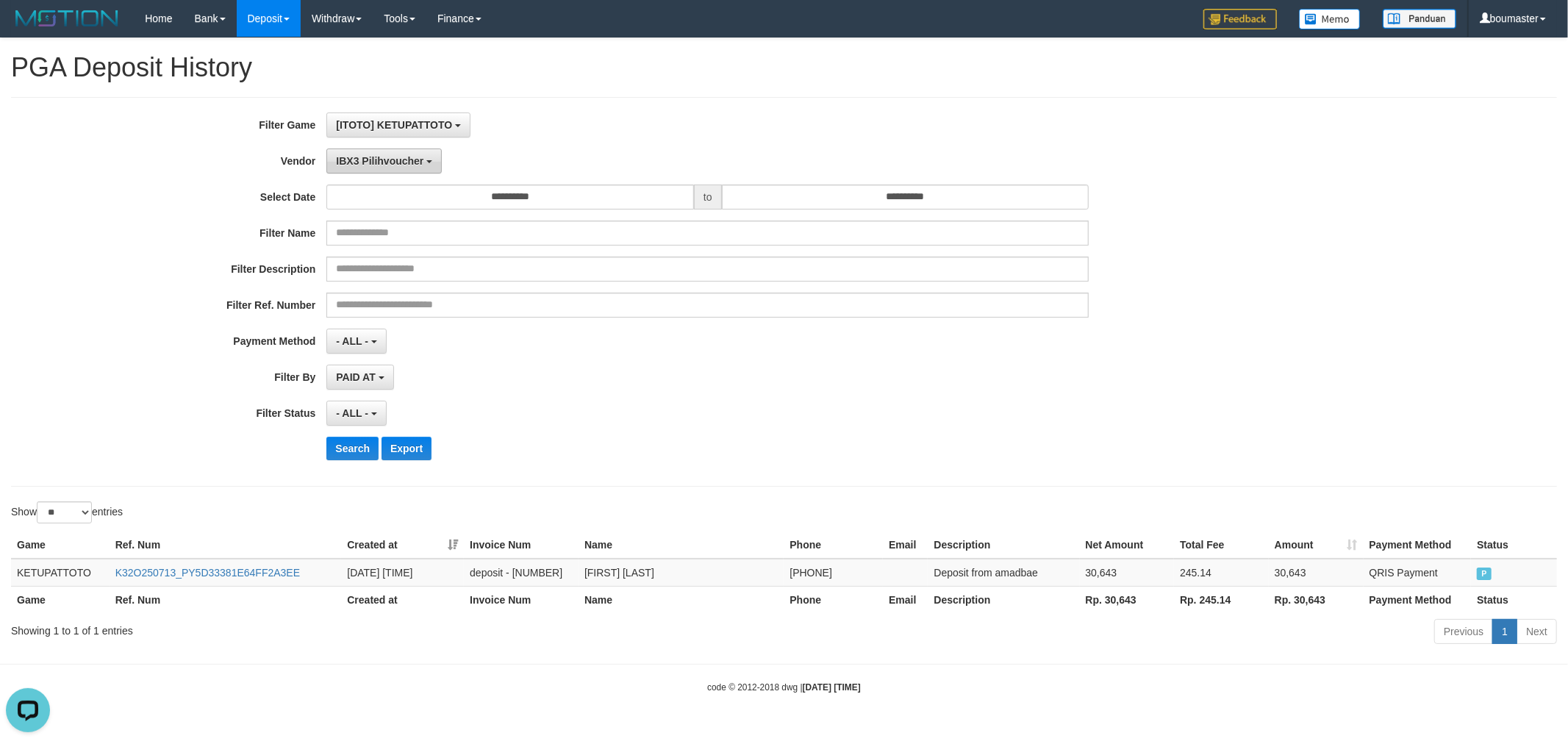 click on "IBX3 Pilihvoucher" at bounding box center [379, 161] 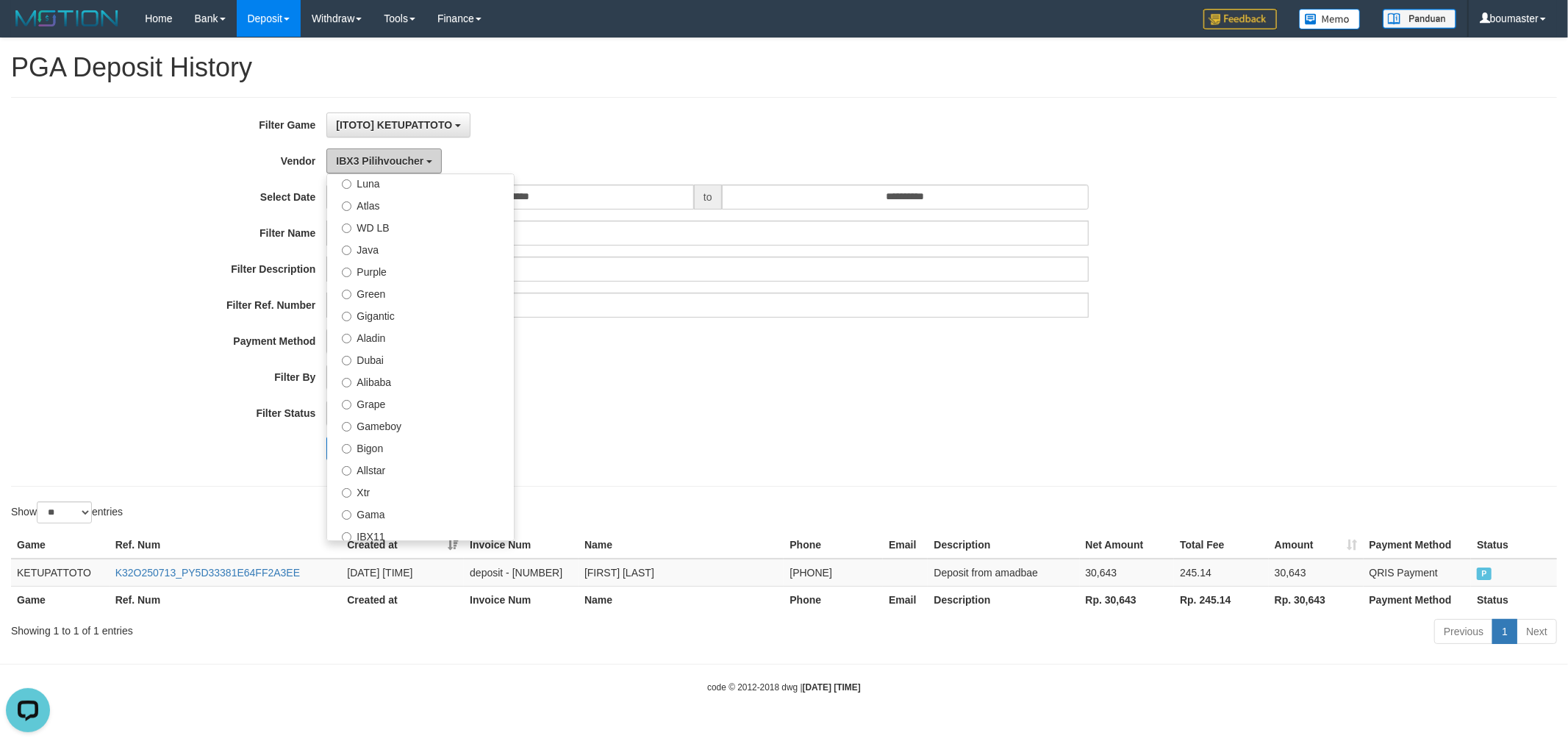 scroll, scrollTop: 0, scrollLeft: 0, axis: both 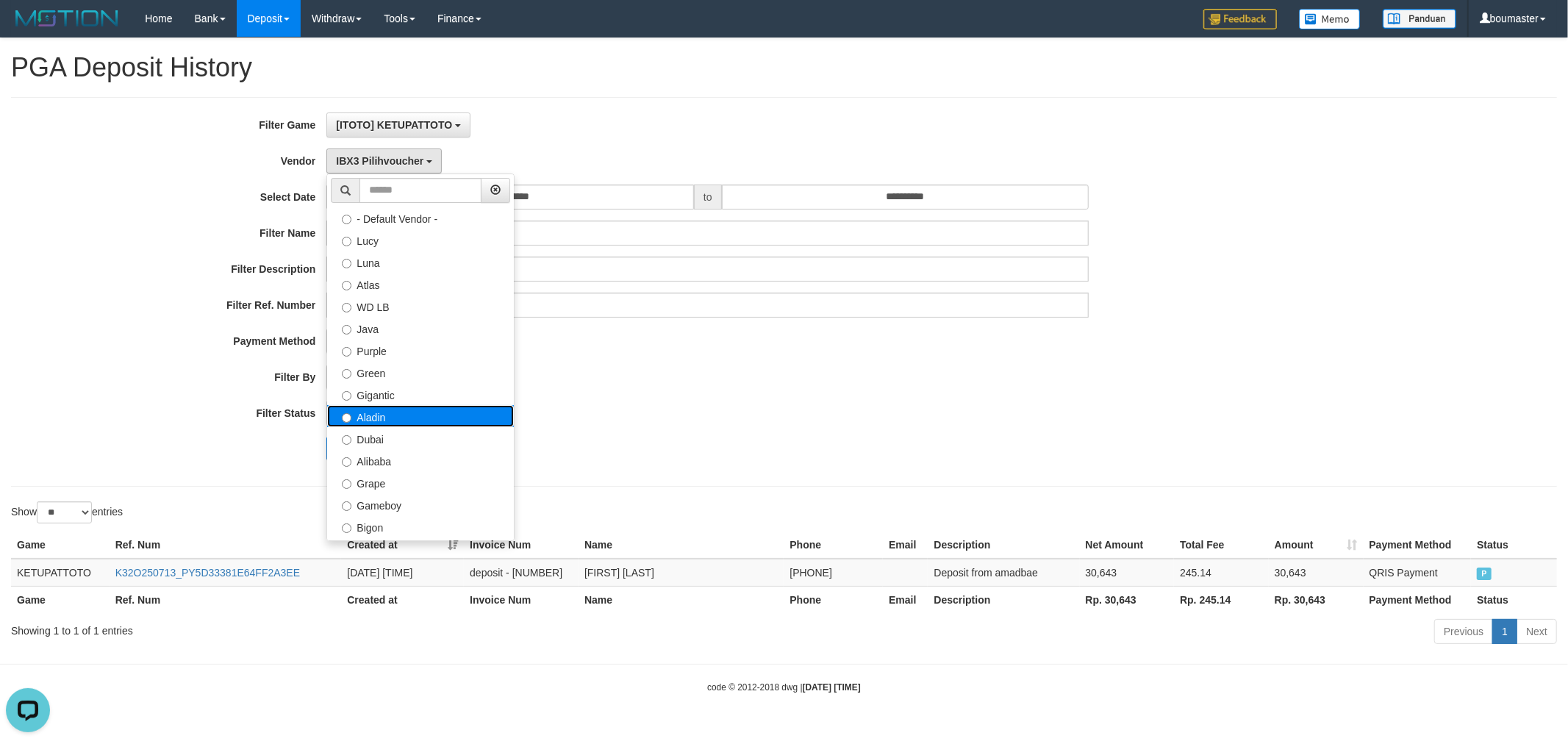 click on "Aladin" at bounding box center [420, 416] 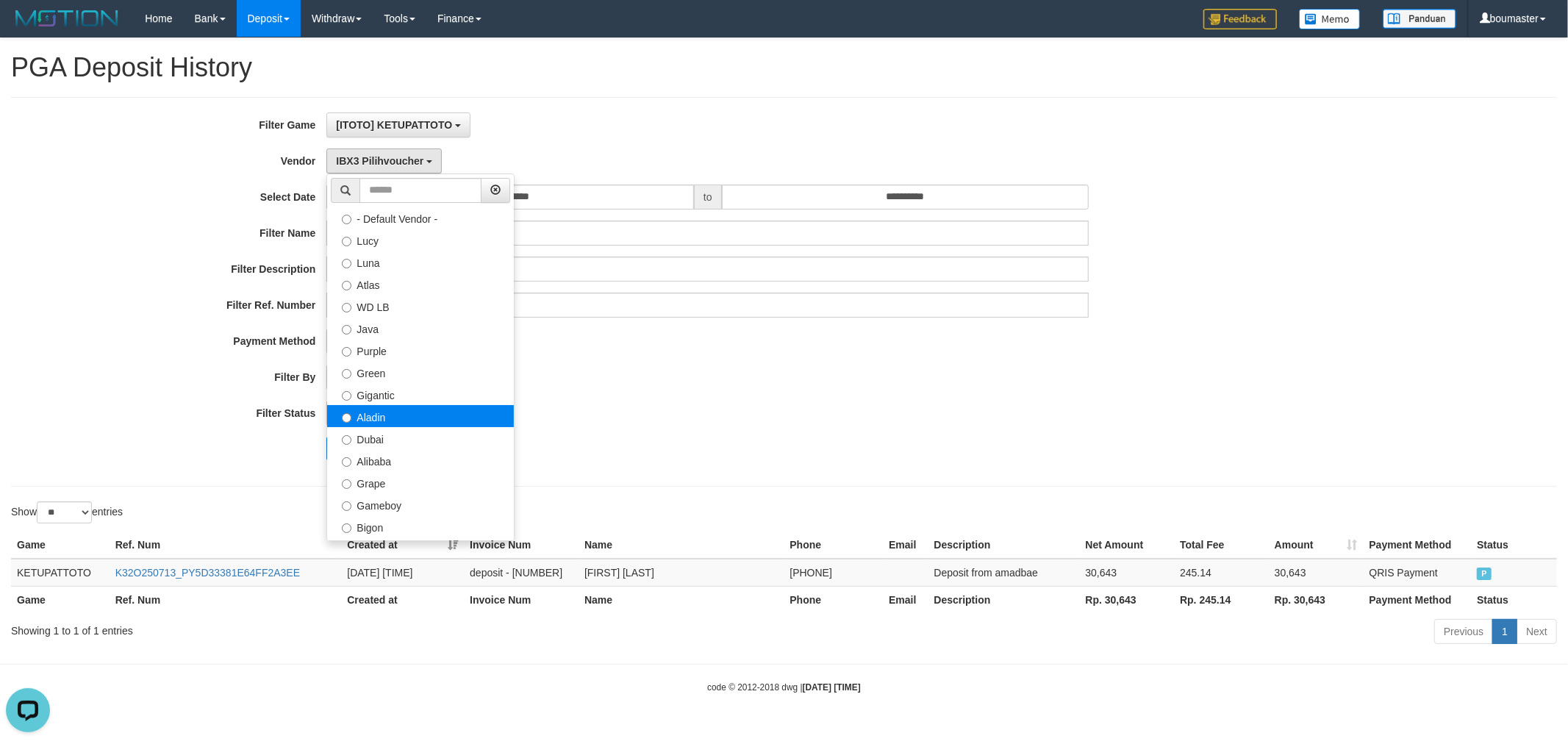 select on "**********" 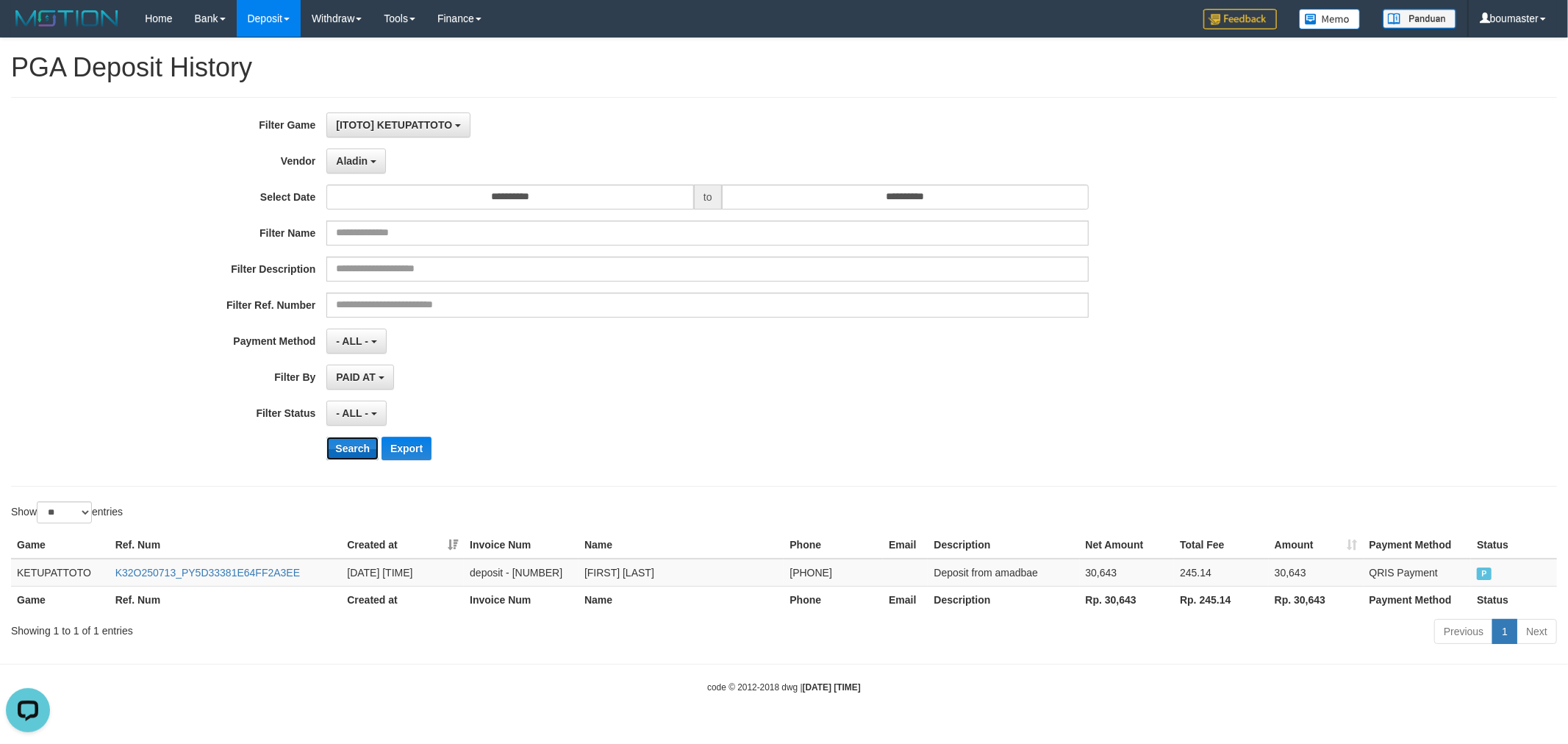 click on "Search" at bounding box center [352, 448] 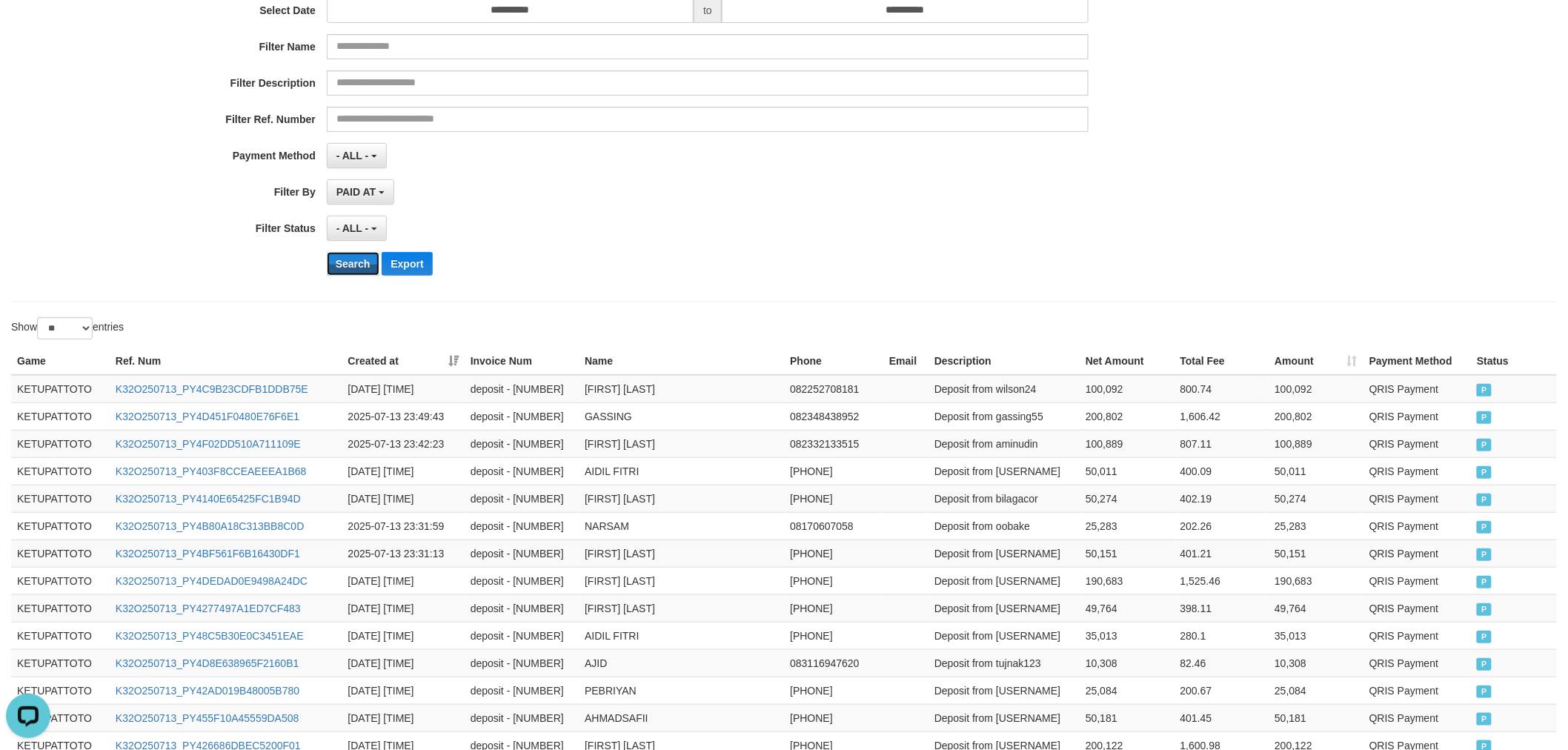 scroll, scrollTop: 0, scrollLeft: 0, axis: both 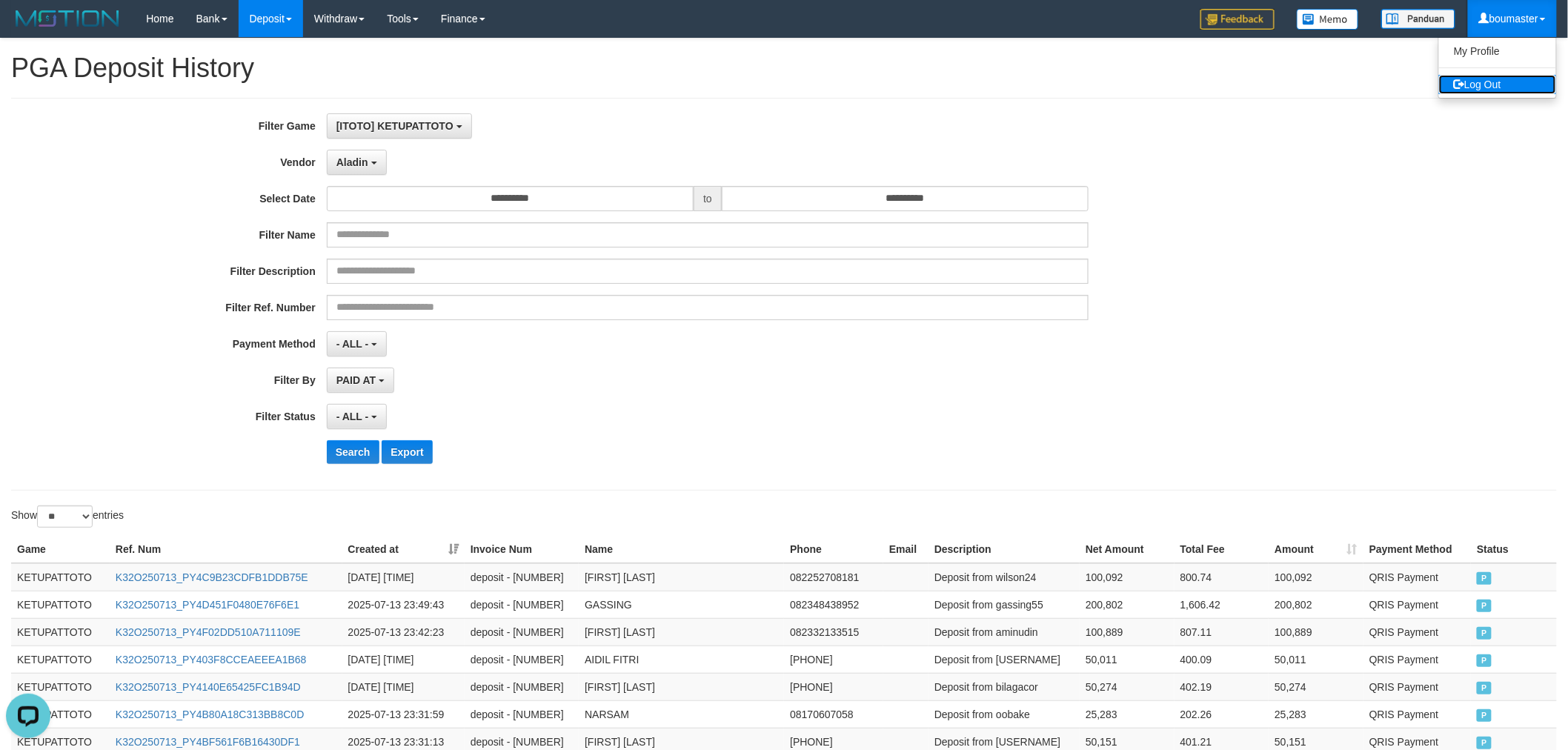 click on "Log Out" at bounding box center [1498, 84] 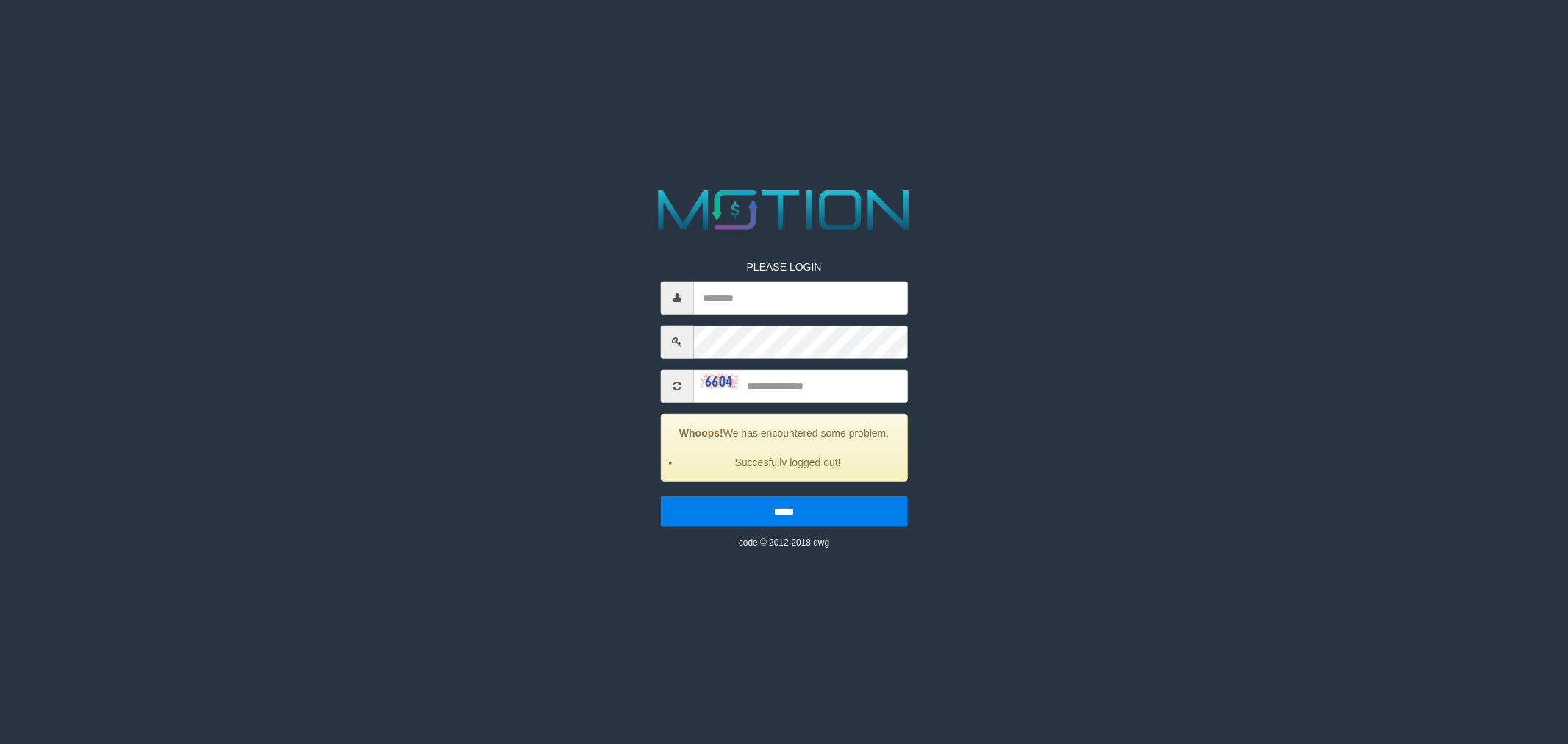 scroll, scrollTop: 0, scrollLeft: 0, axis: both 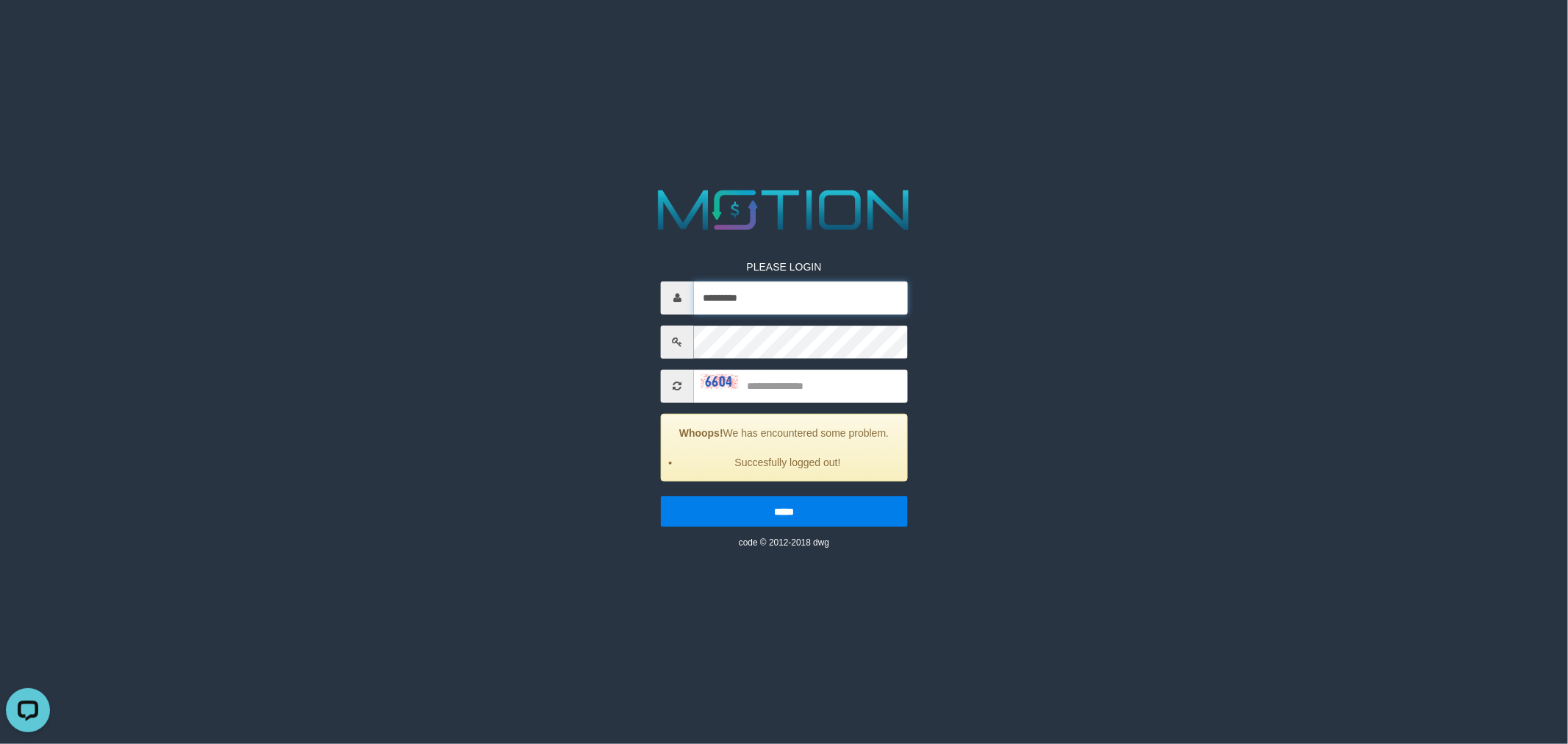click on "*********" at bounding box center (801, 297) 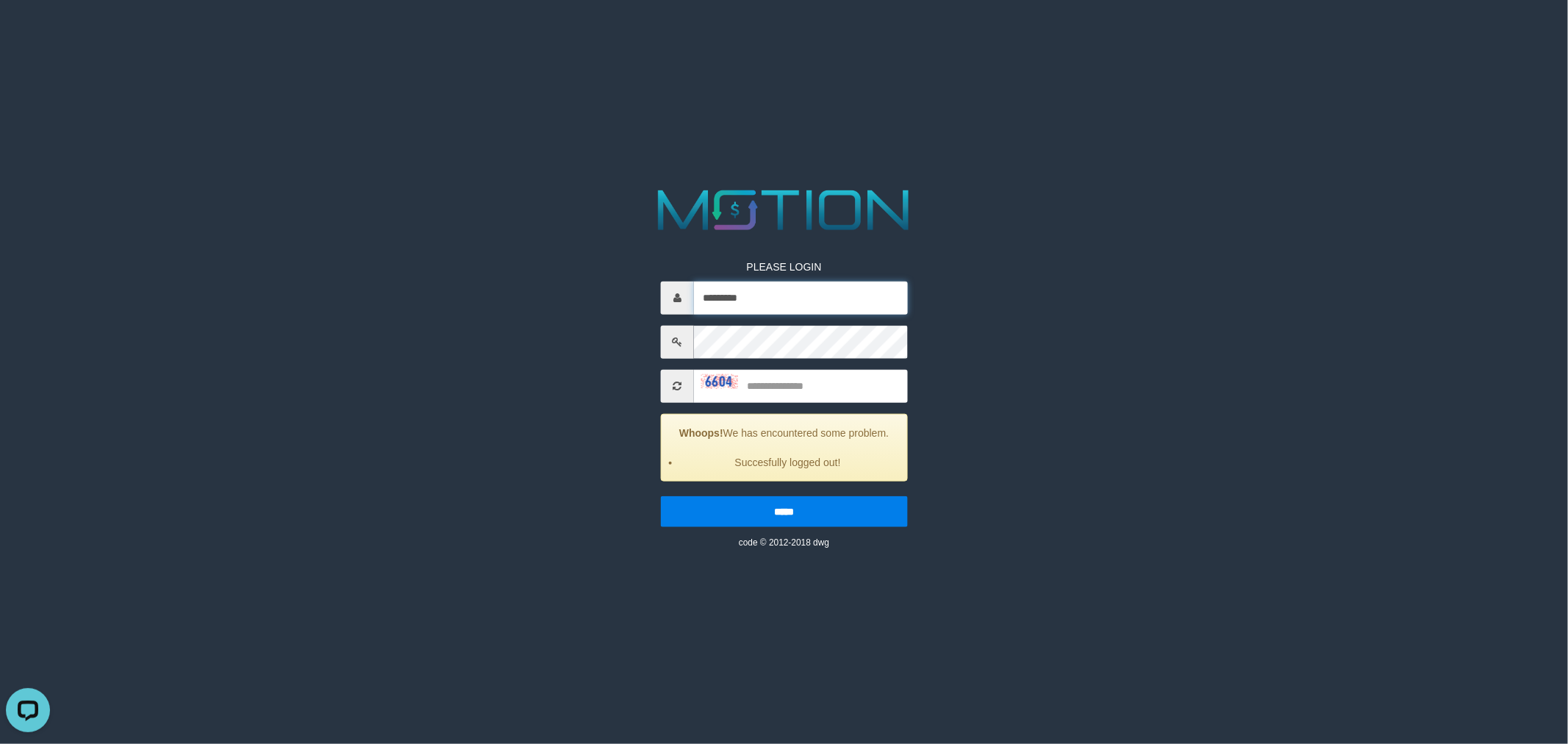 type on "*********" 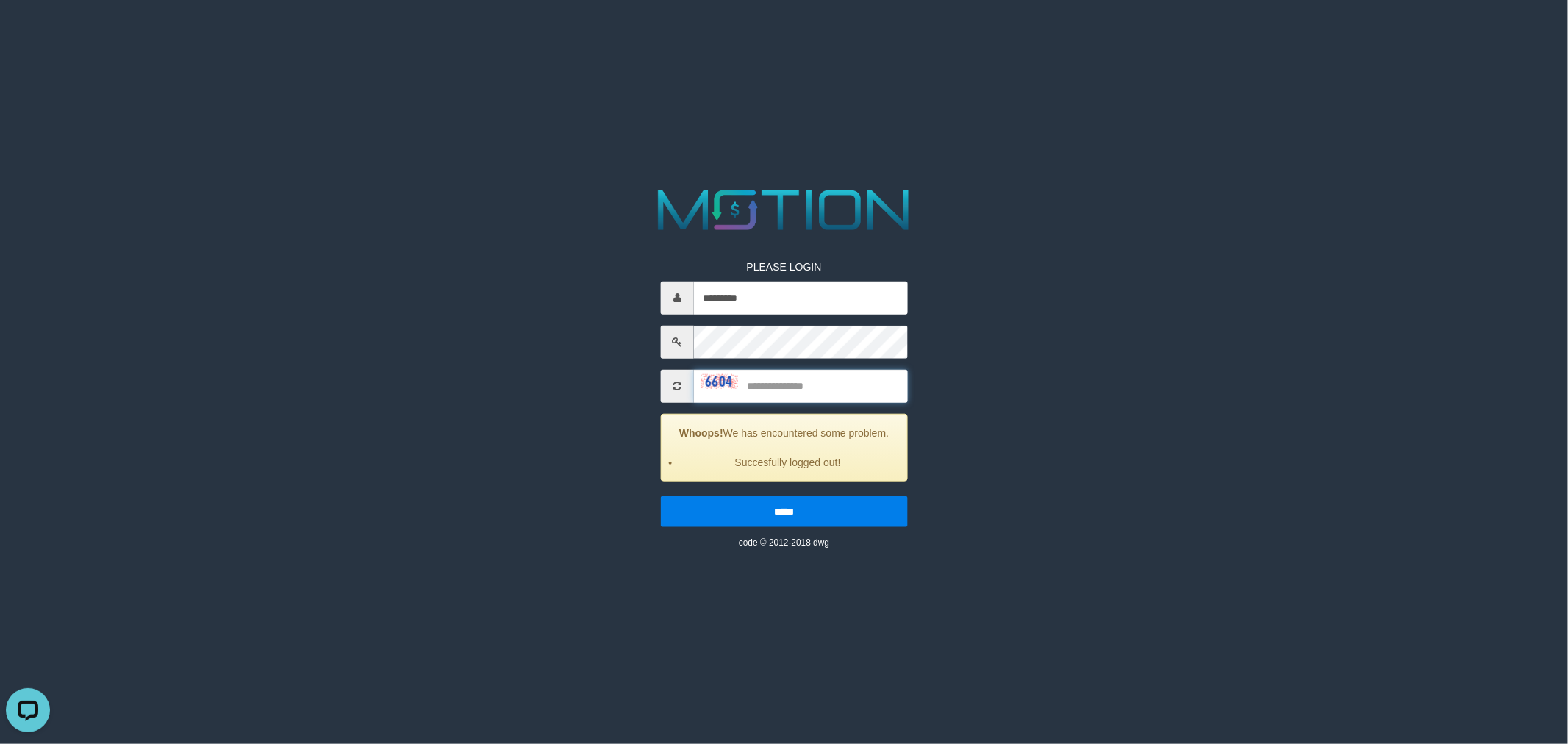 click at bounding box center [801, 385] 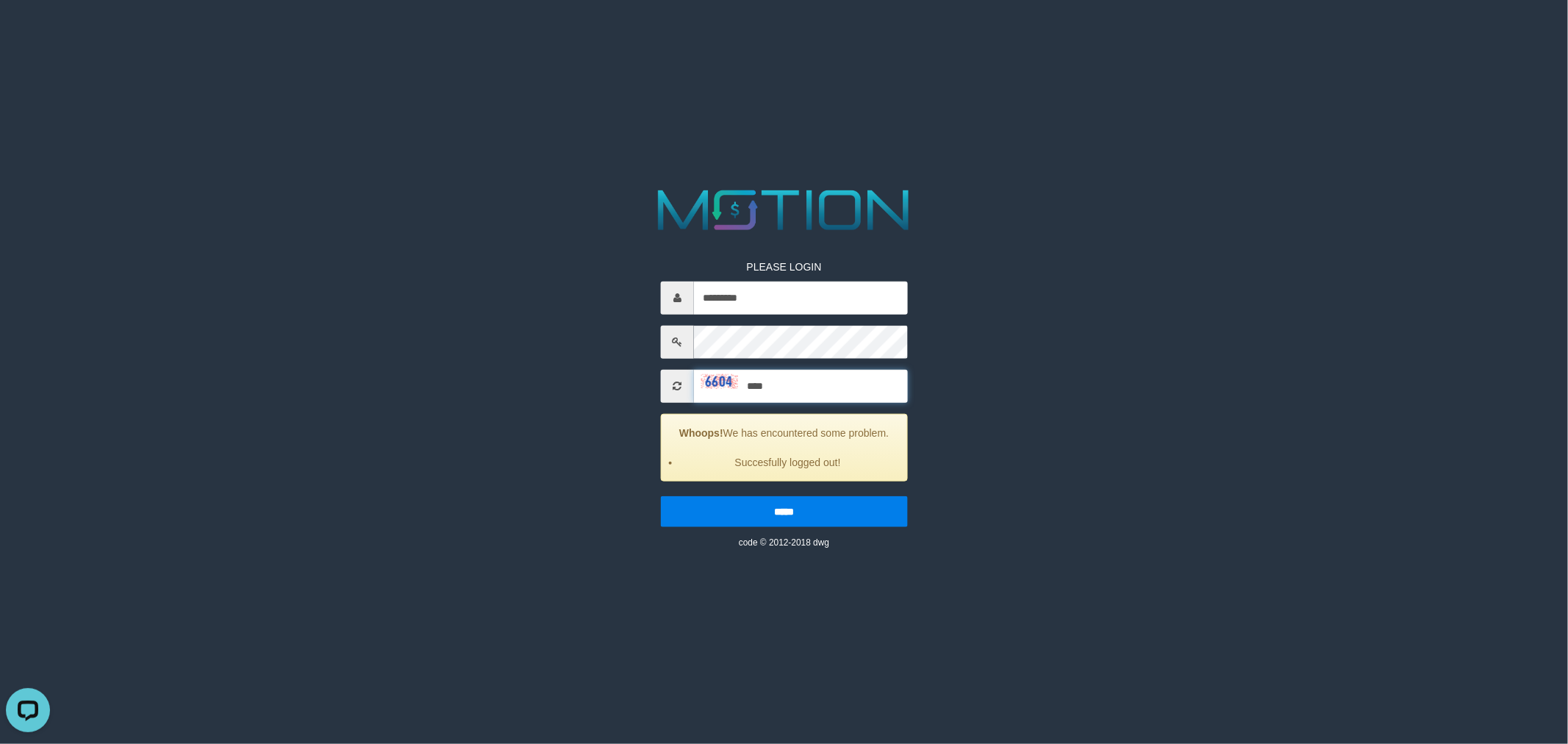 type on "****" 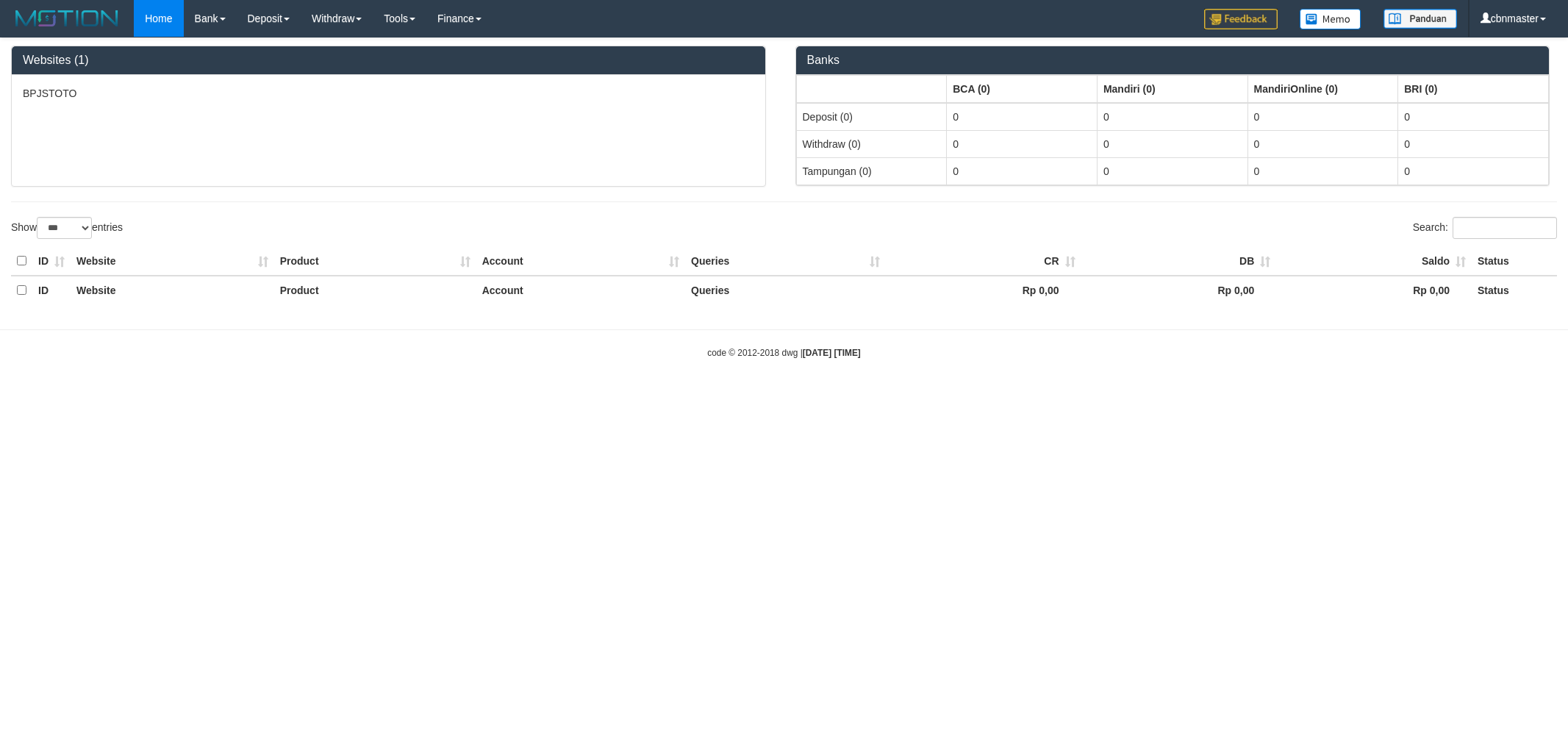 select on "***" 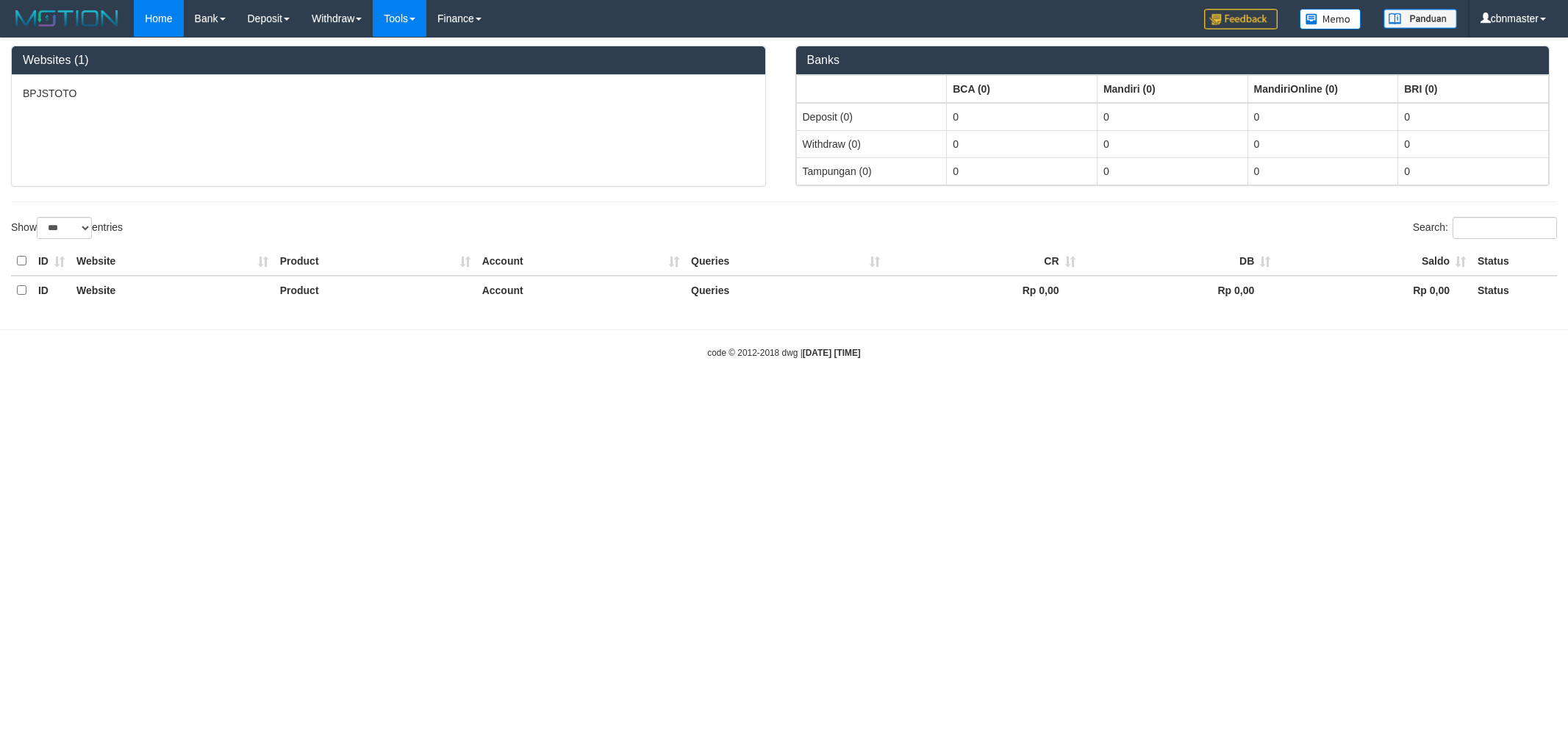scroll, scrollTop: 0, scrollLeft: 0, axis: both 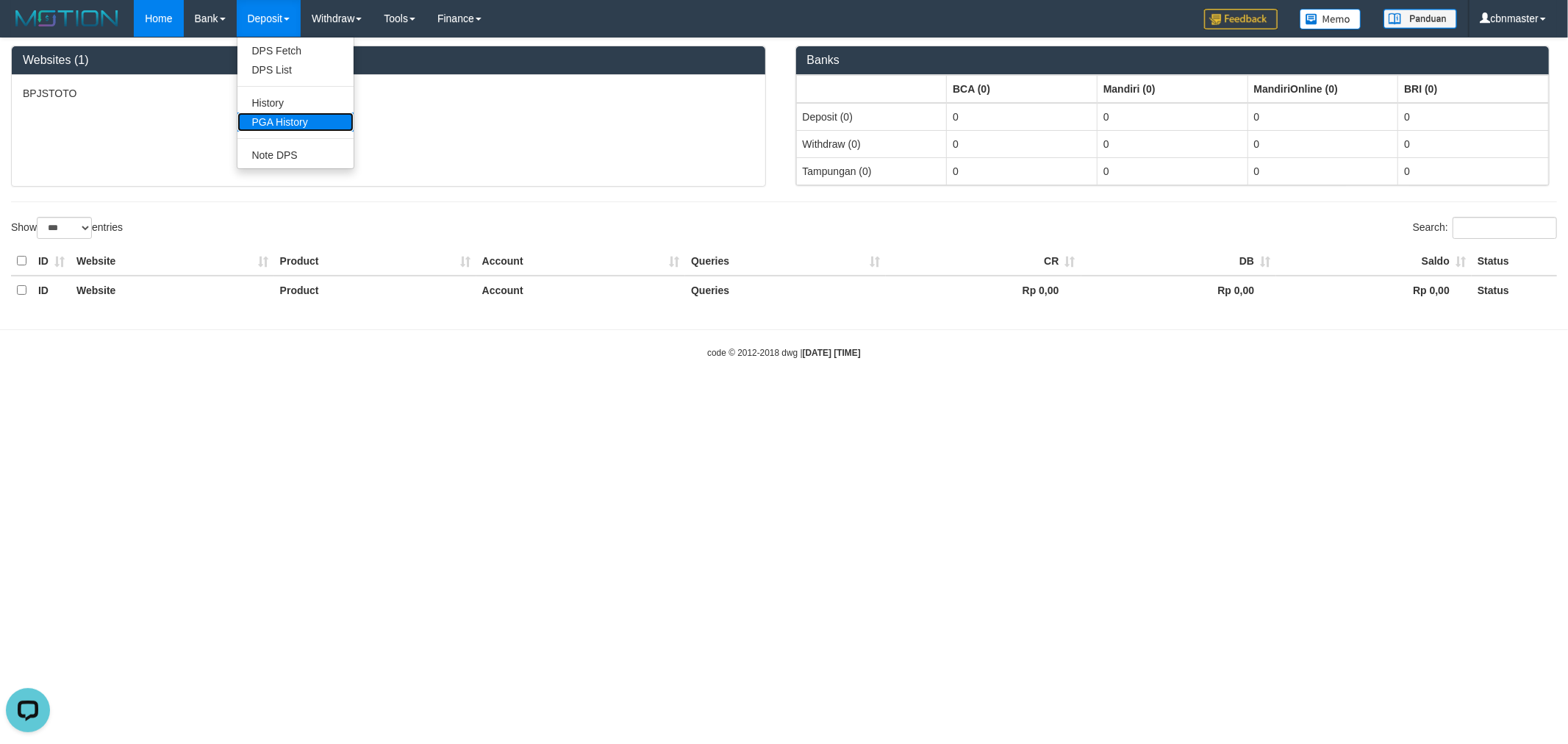 click on "PGA History" at bounding box center (296, 122) 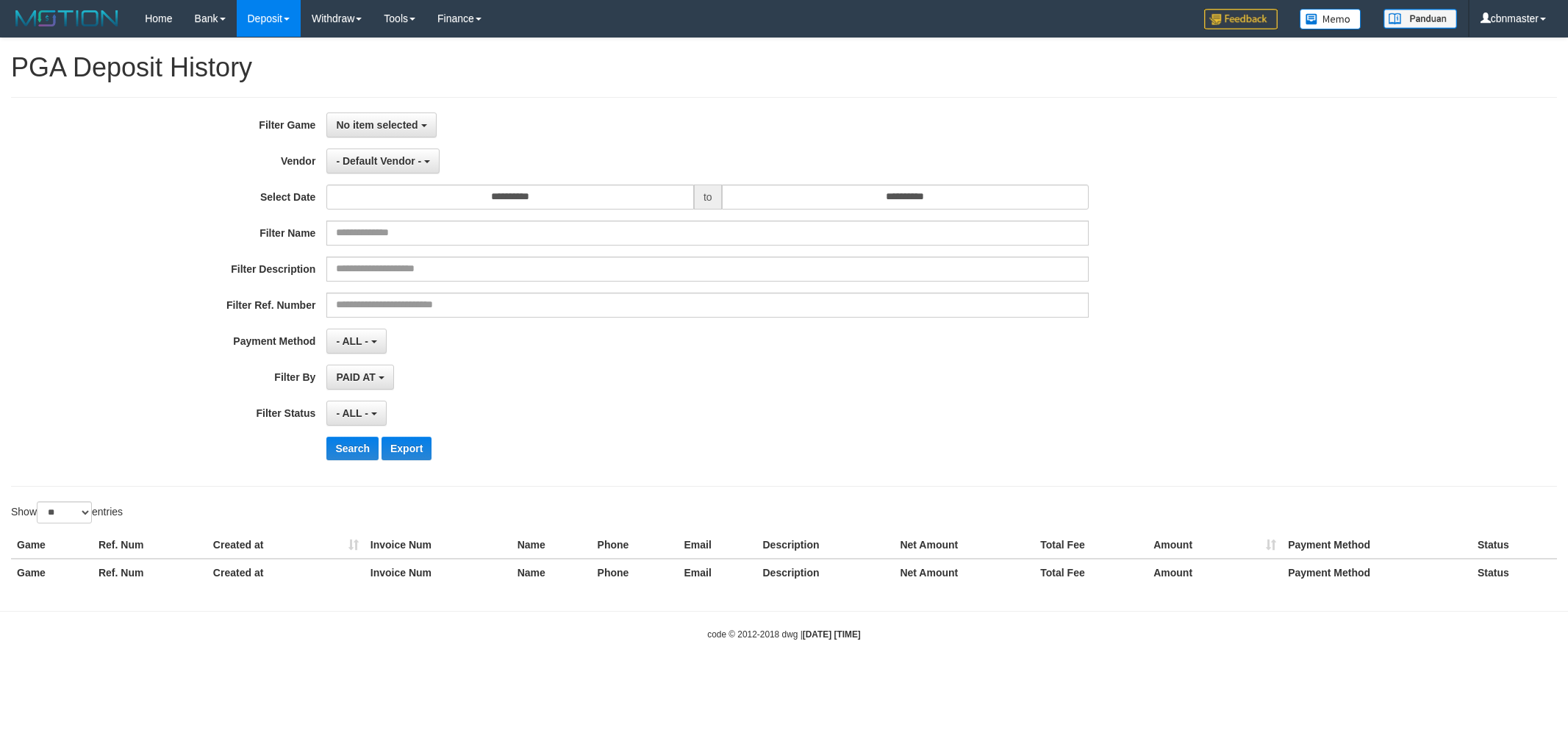 select 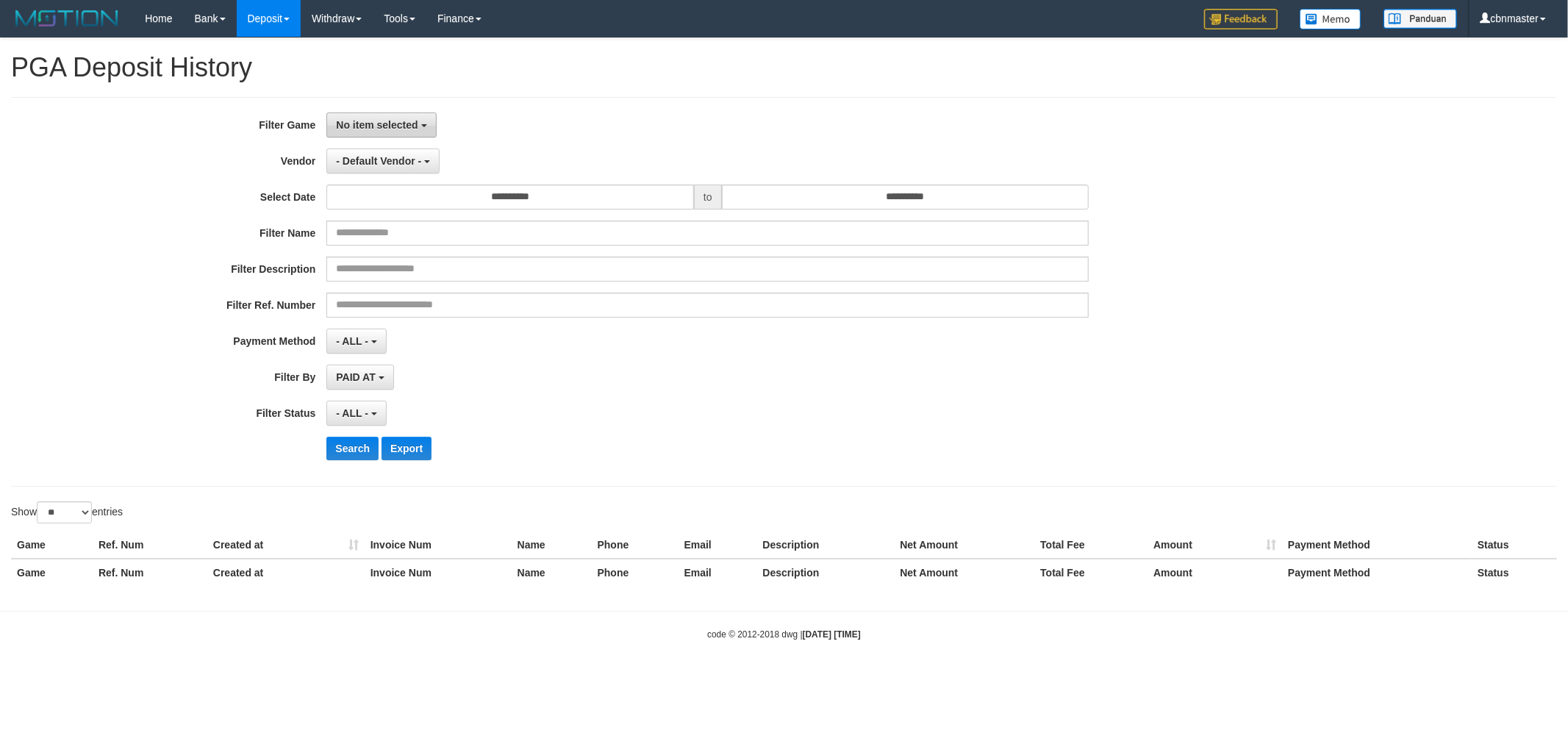 click on "No item selected" at bounding box center [381, 125] 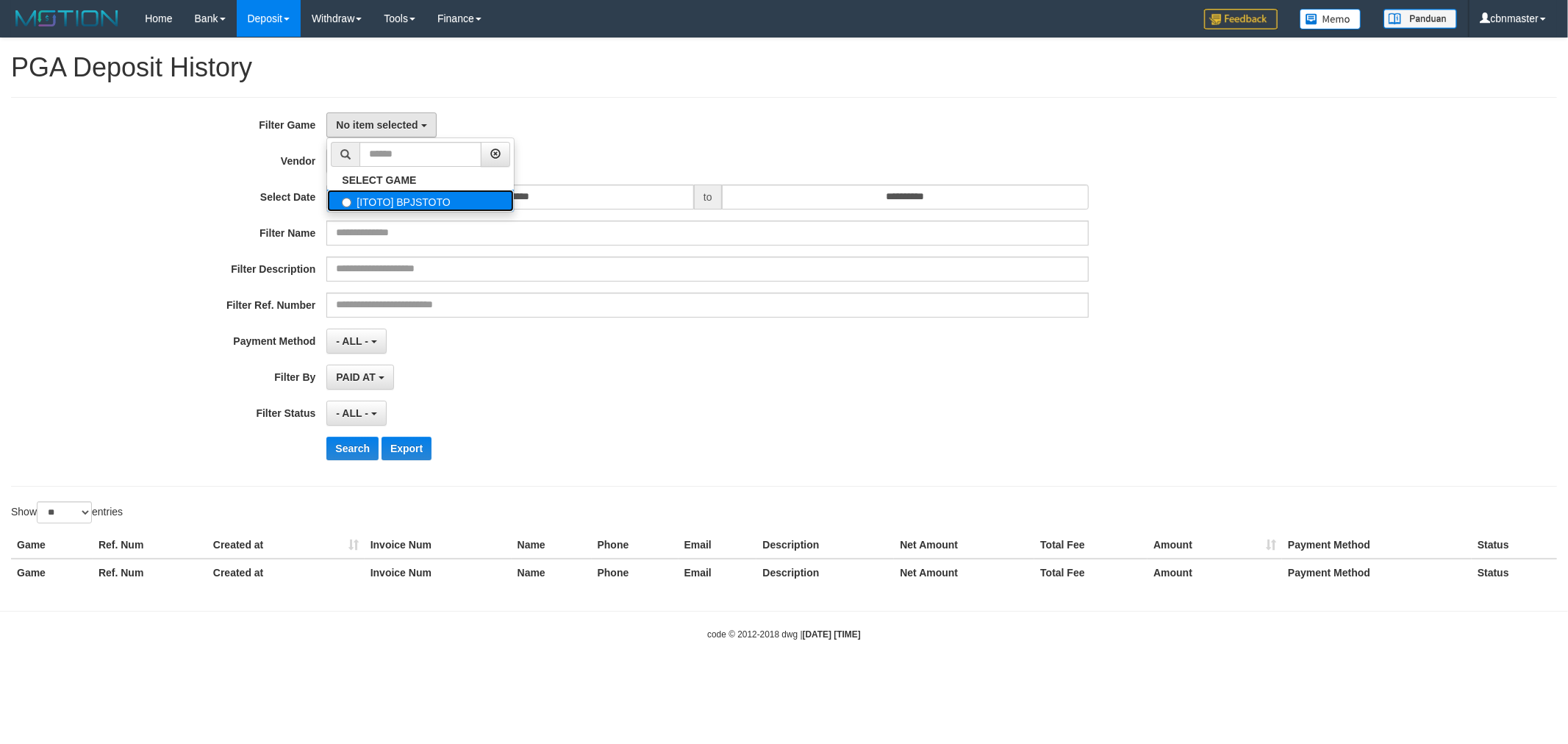 click on "[ITOTO] BPJSTOTO" at bounding box center (420, 201) 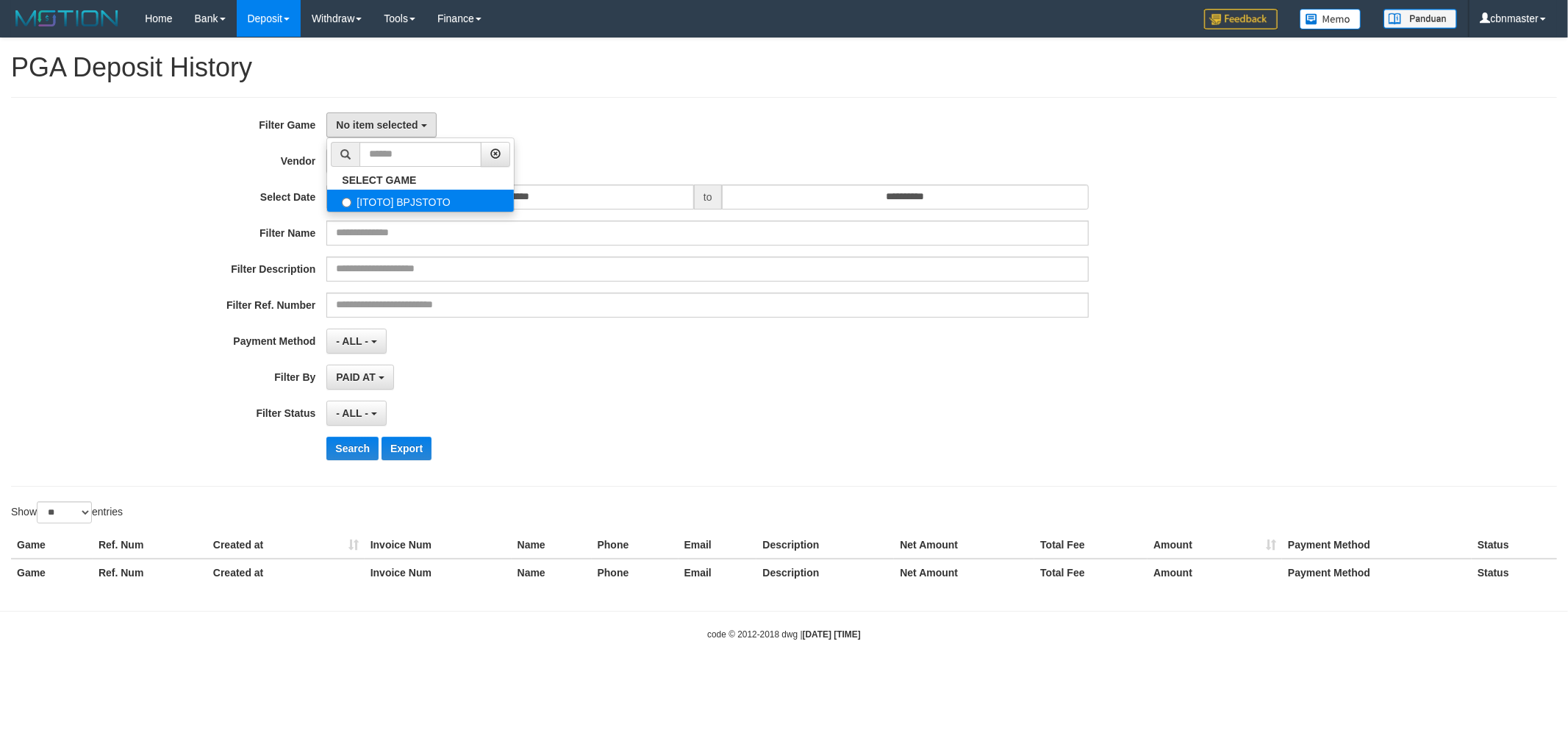 select on "****" 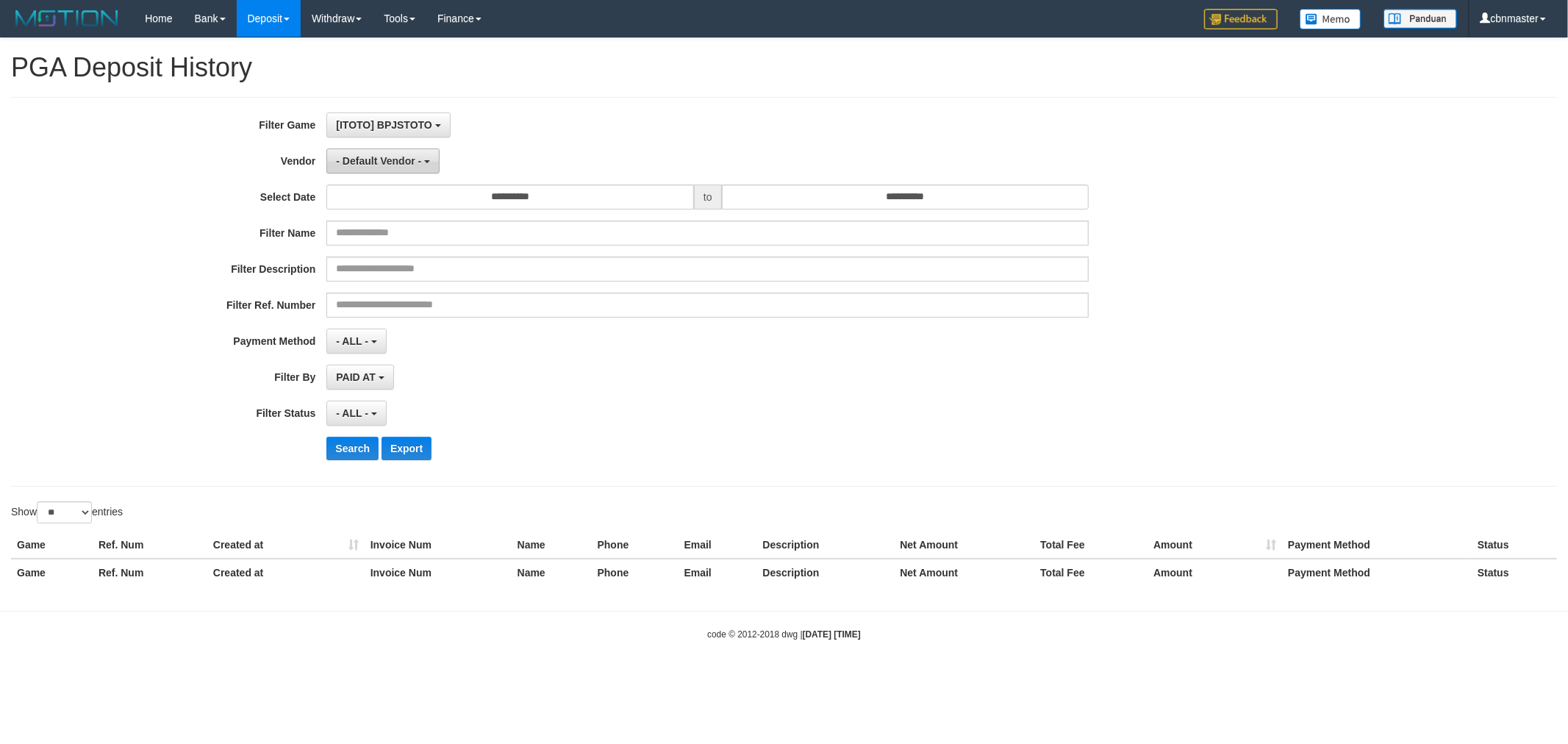 scroll, scrollTop: 12, scrollLeft: 0, axis: vertical 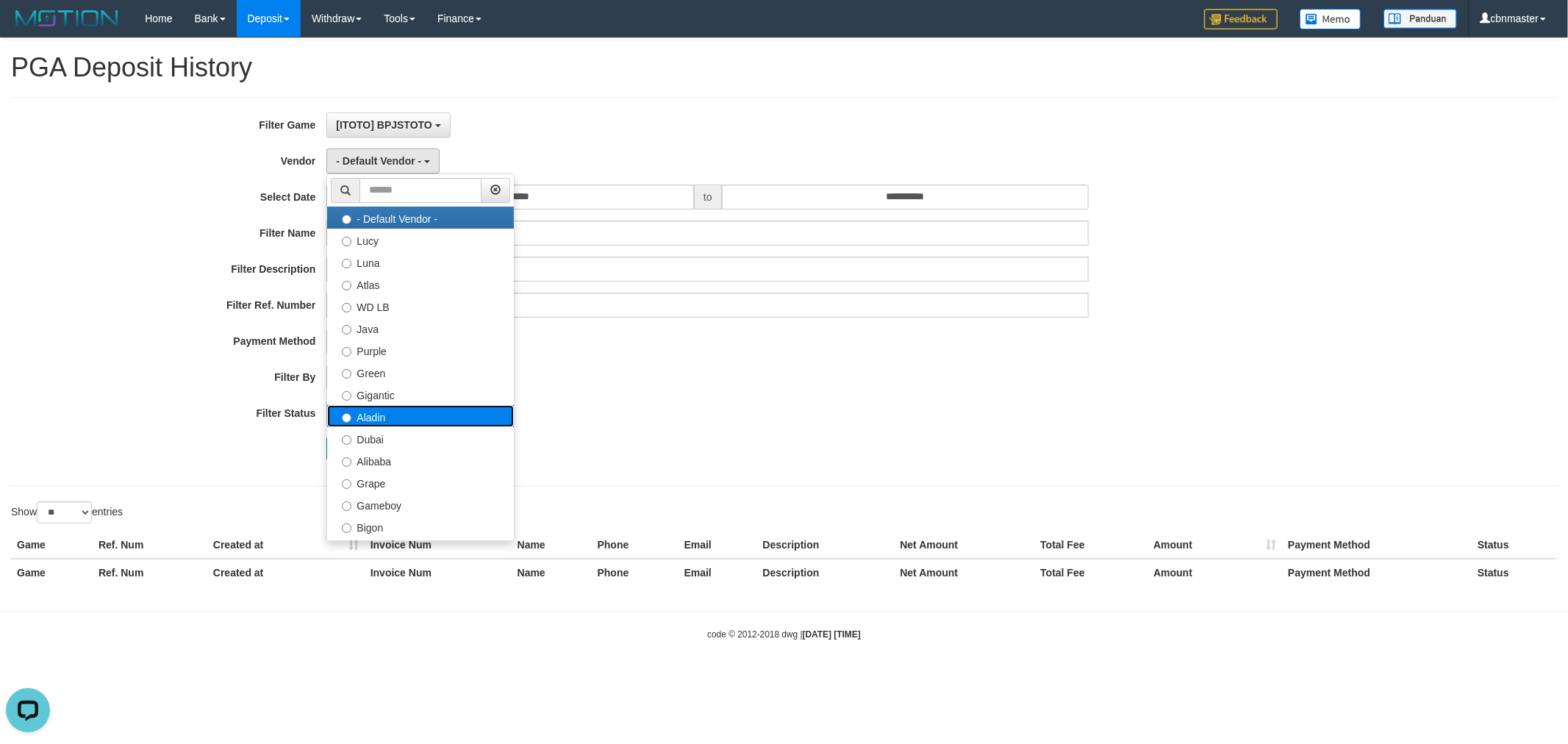 click on "Aladin" at bounding box center [420, 416] 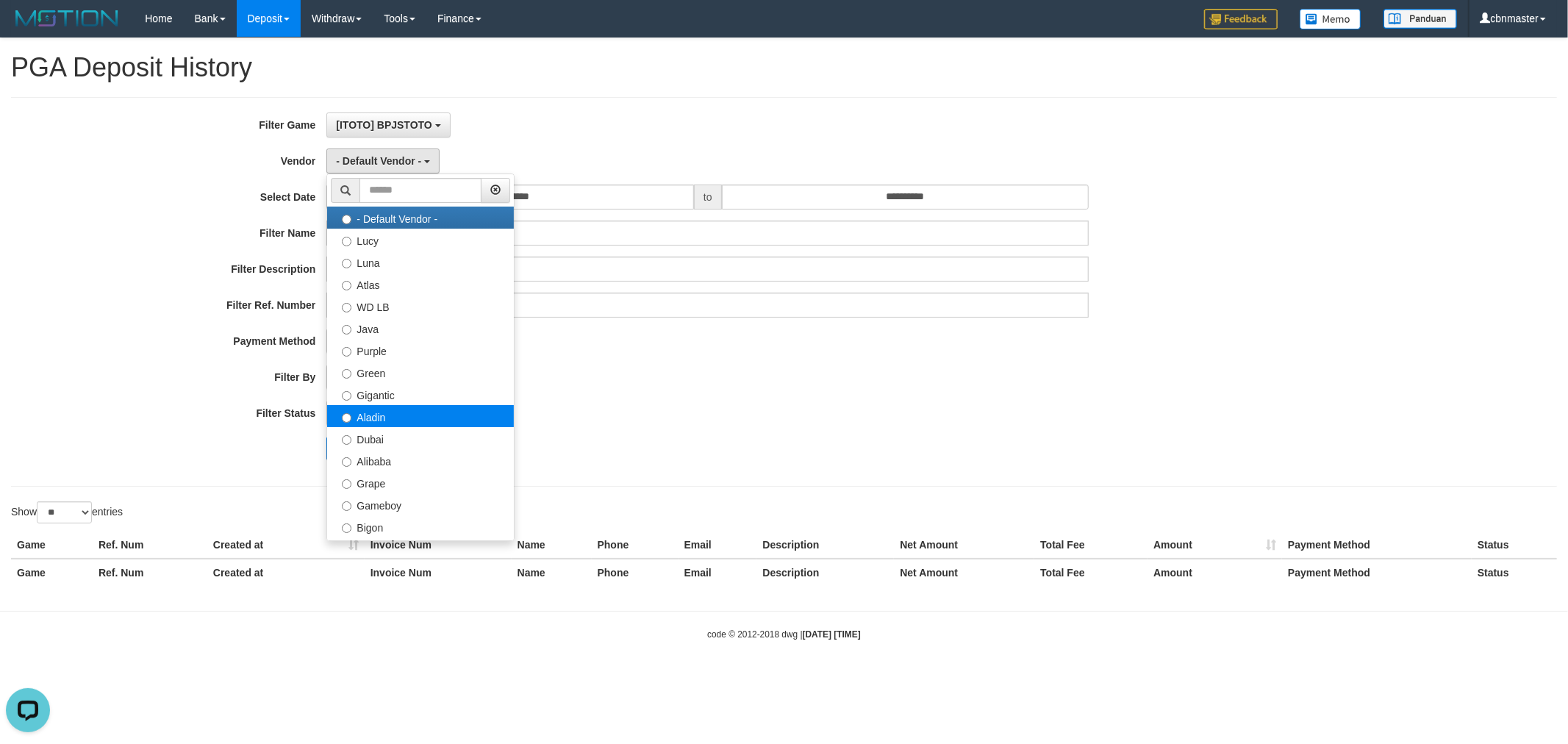 select on "**********" 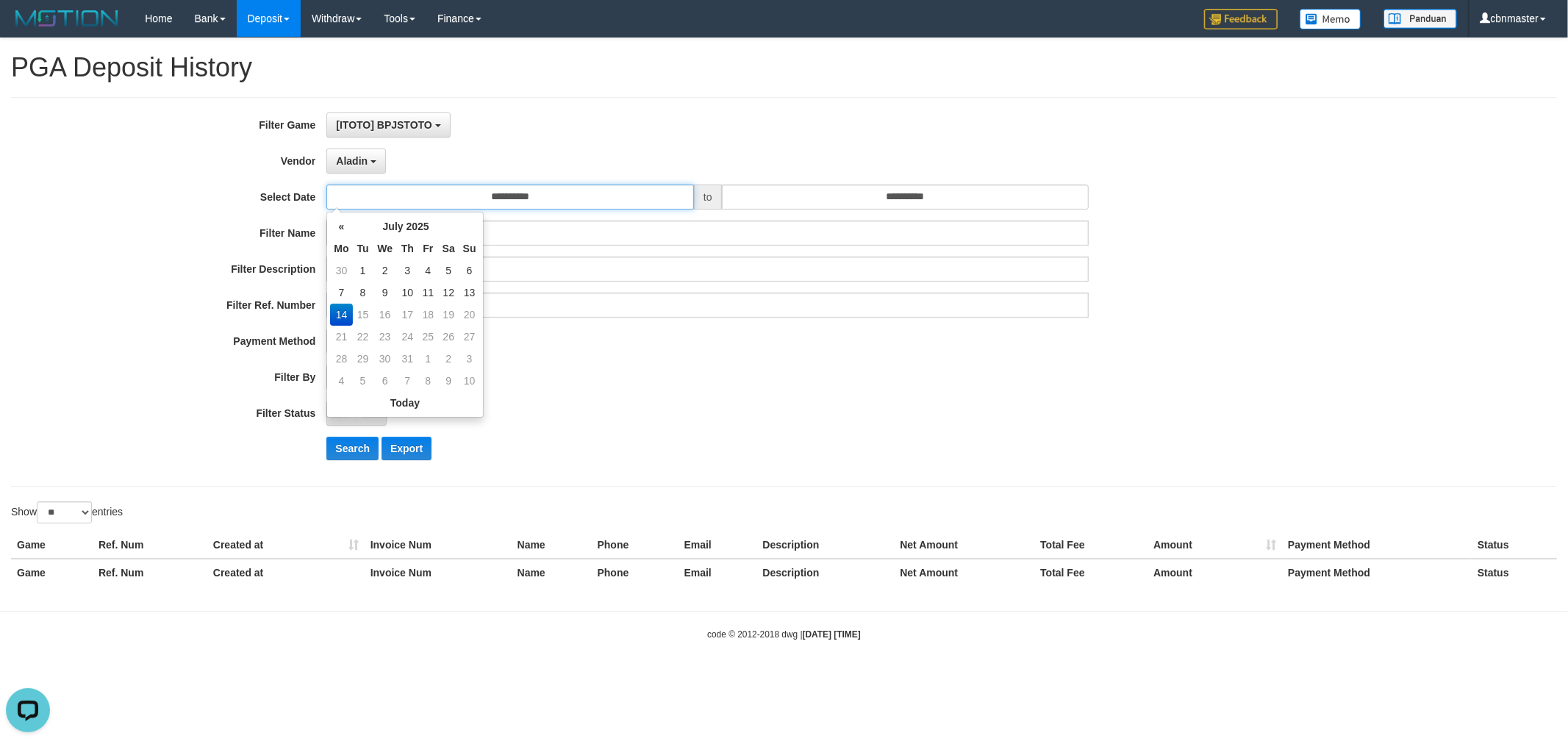 click on "**********" at bounding box center (510, 197) 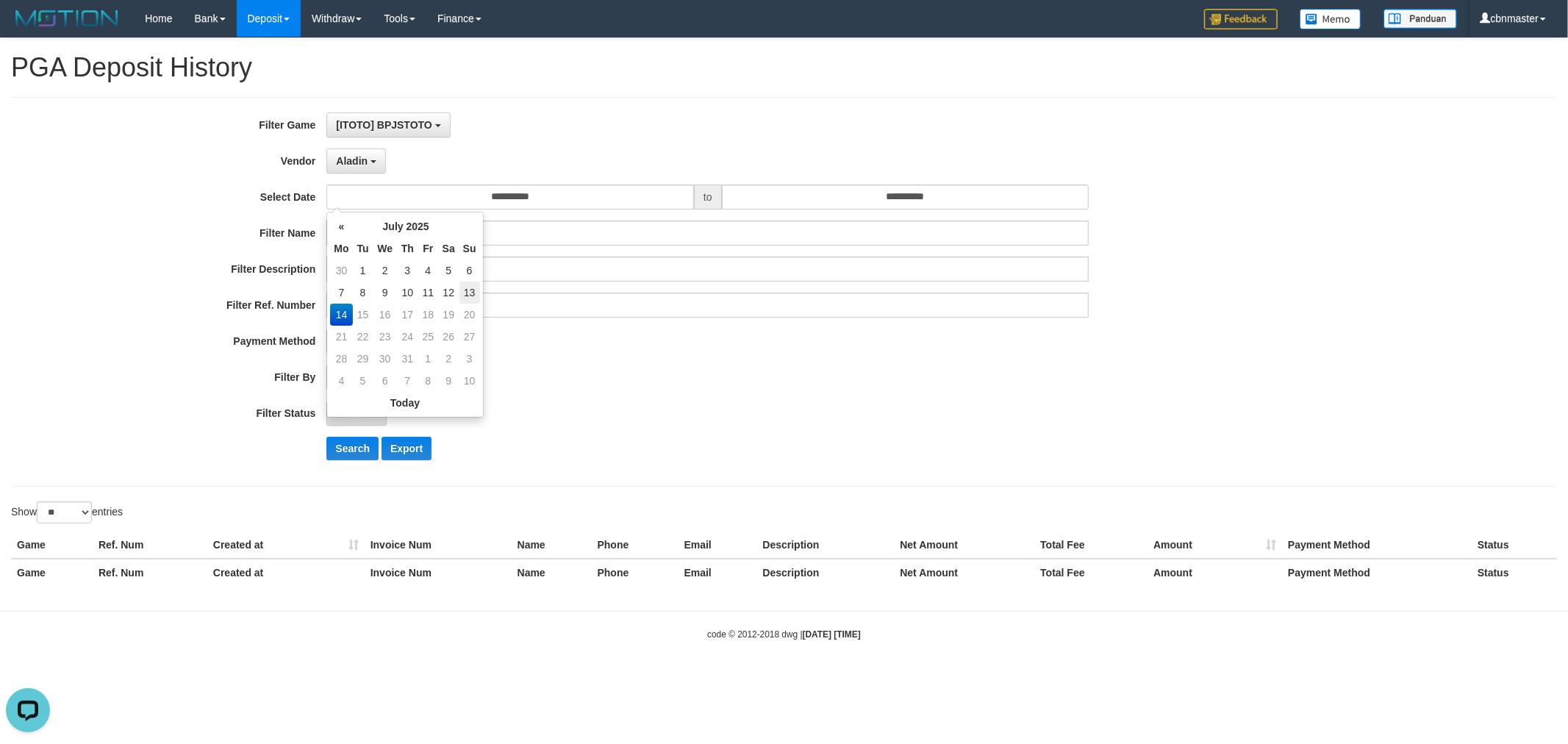 click on "13" at bounding box center [470, 293] 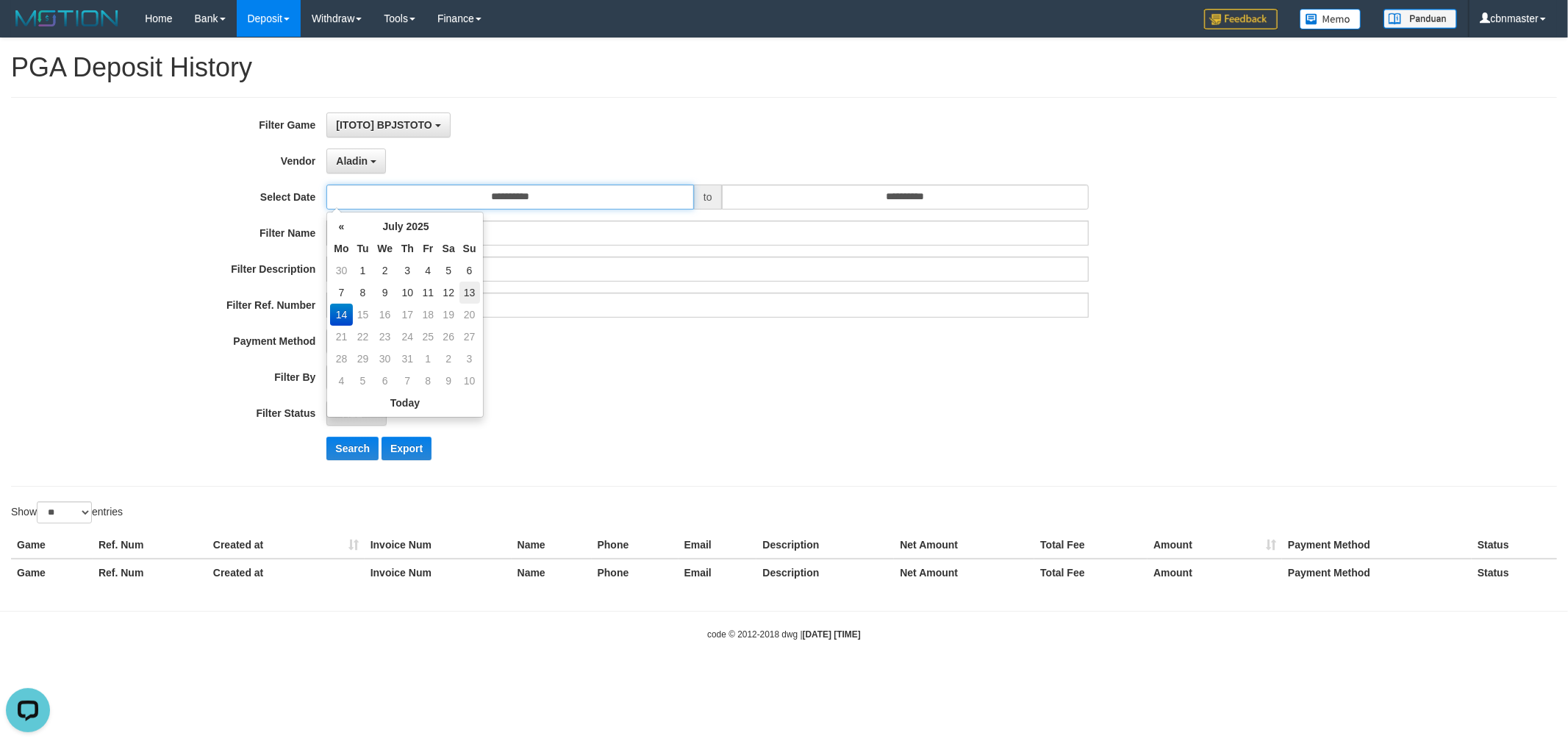 type on "**********" 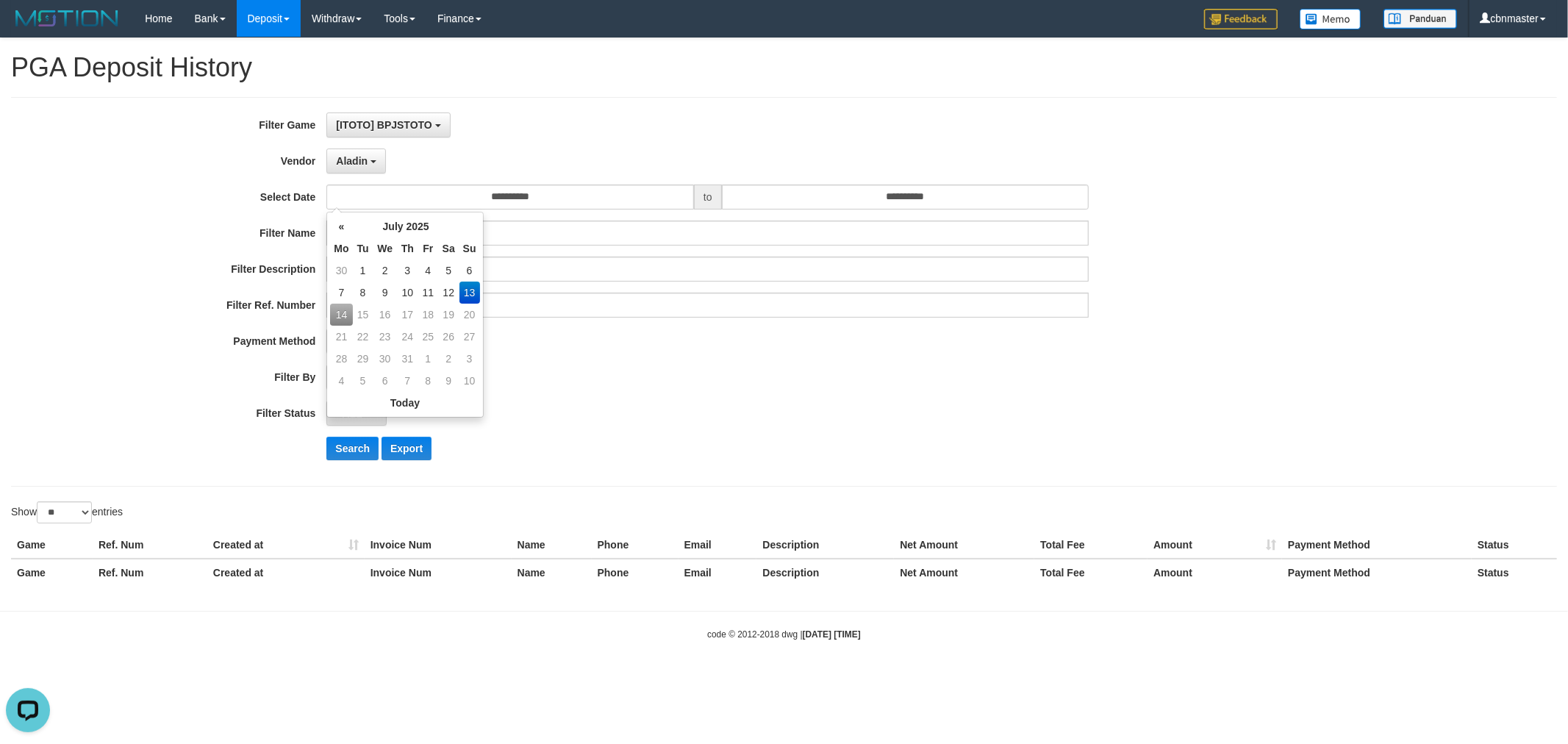 click on "13" at bounding box center [470, 293] 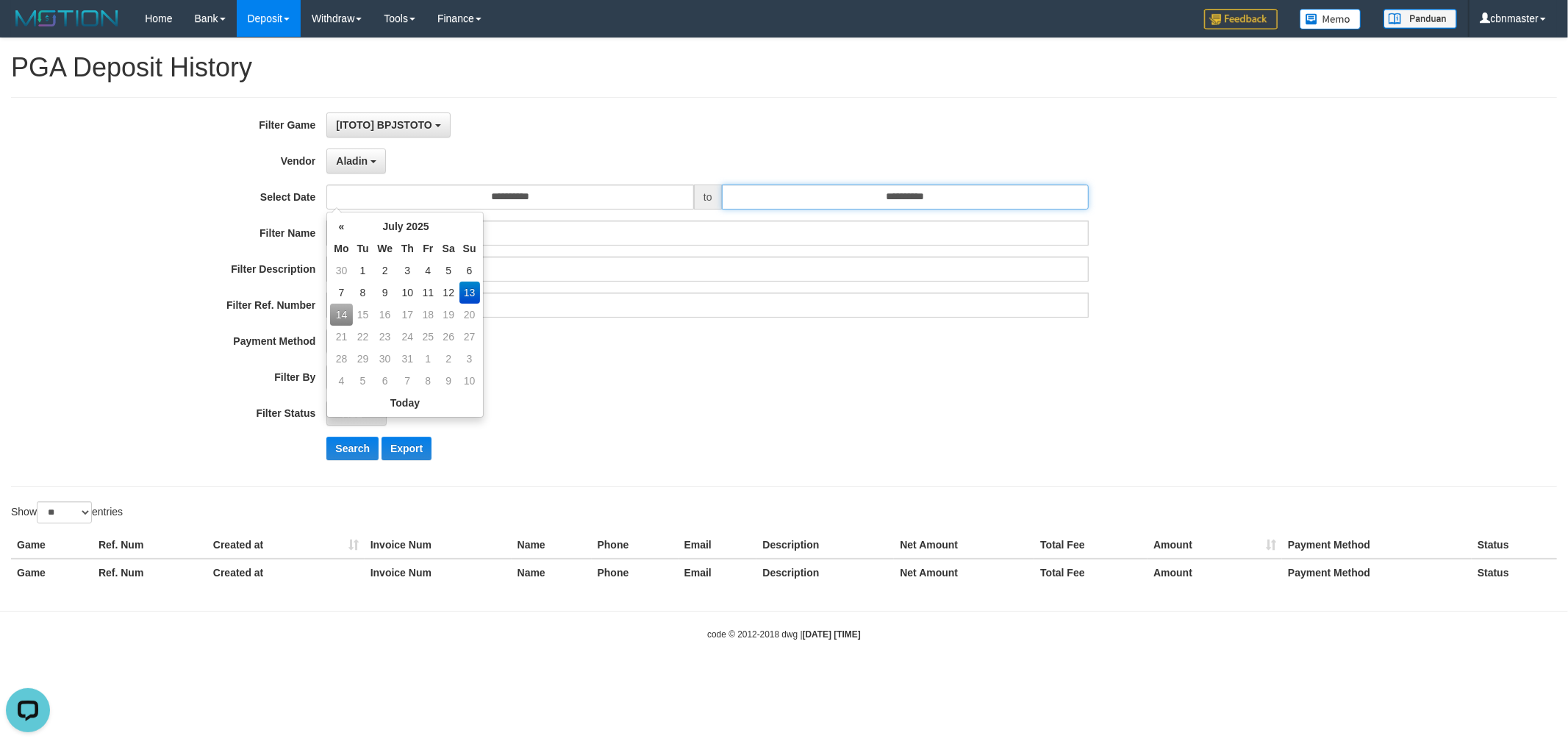 click on "**********" at bounding box center [906, 197] 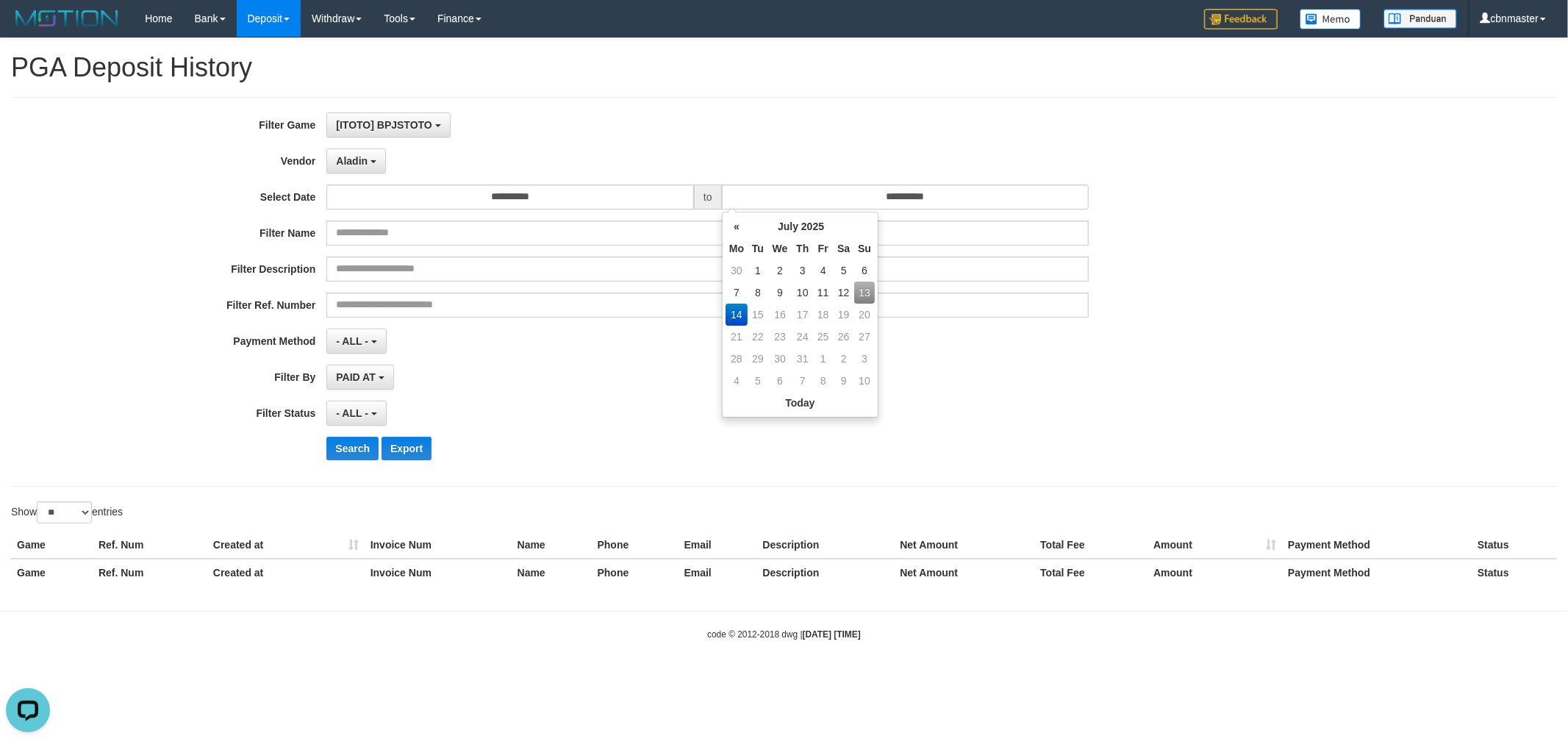 click on "13" at bounding box center (864, 293) 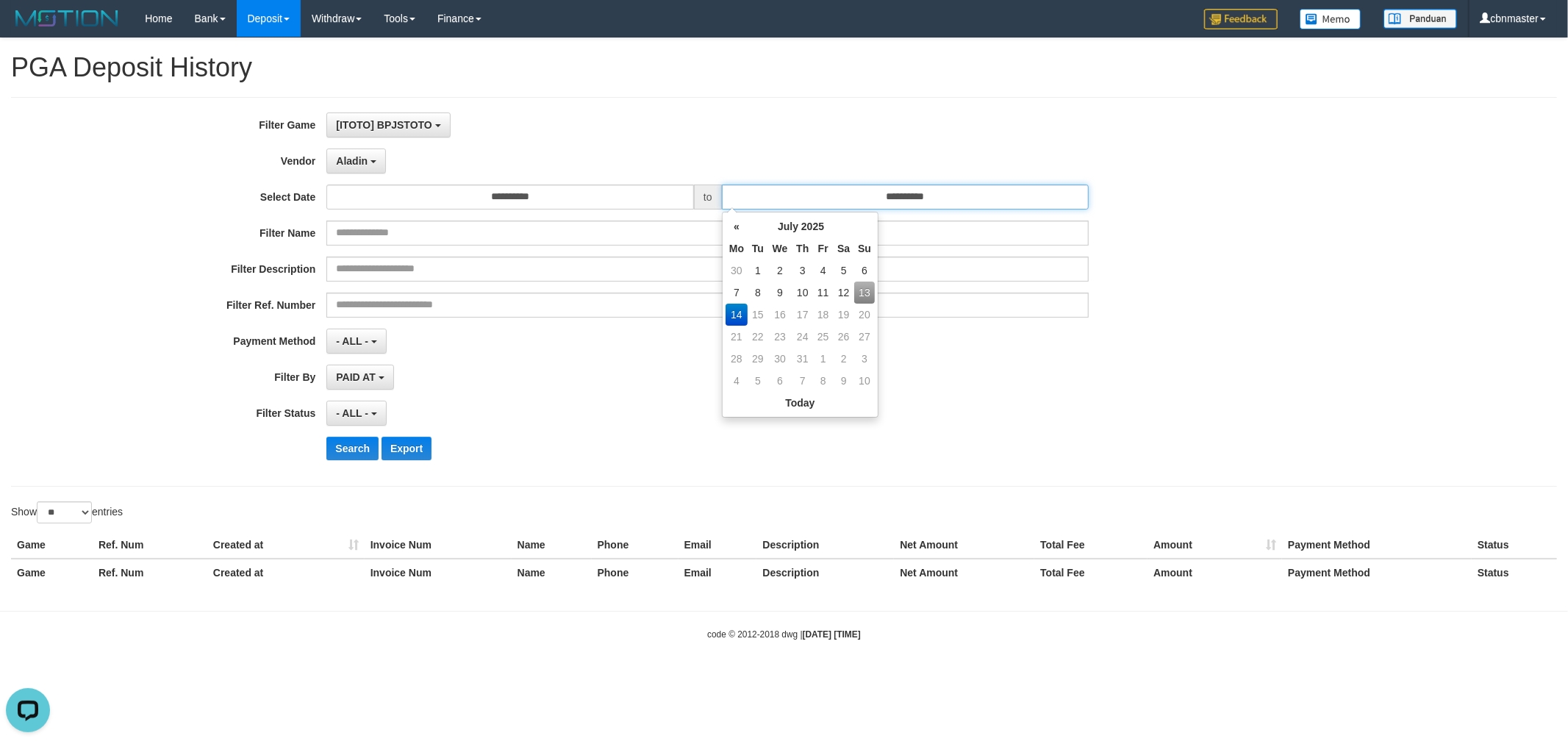 type on "**********" 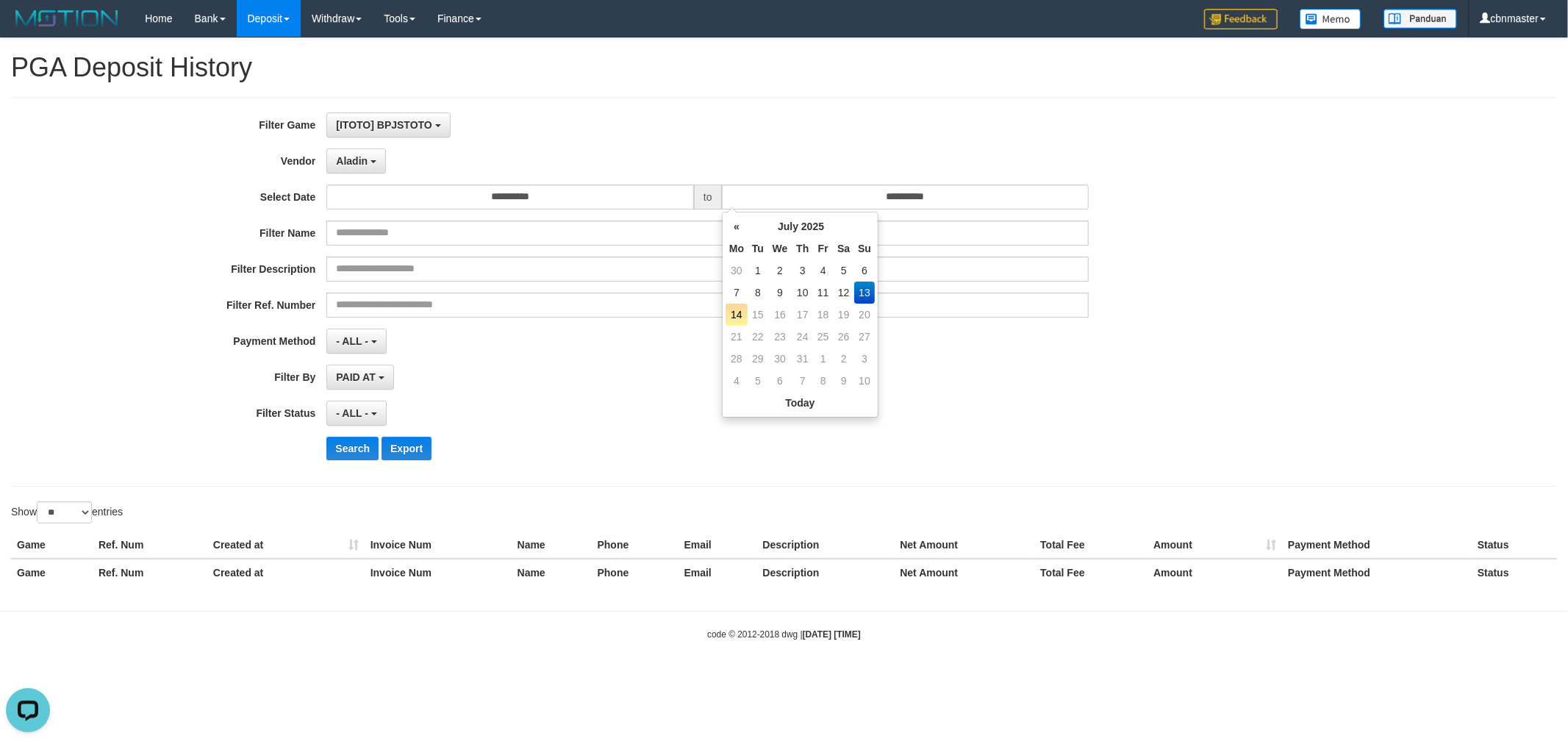 click on "13" at bounding box center (864, 293) 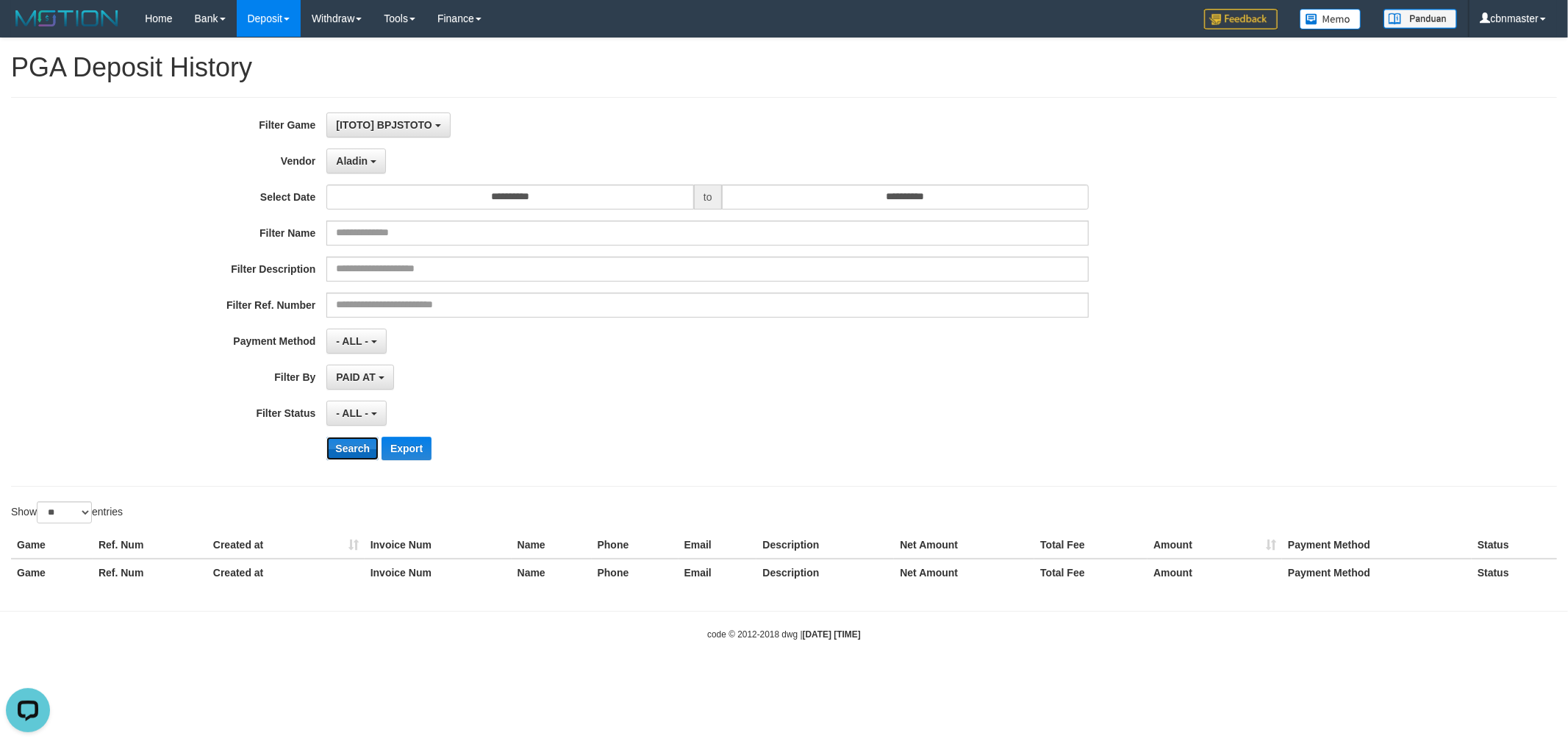 click on "Search" at bounding box center (352, 448) 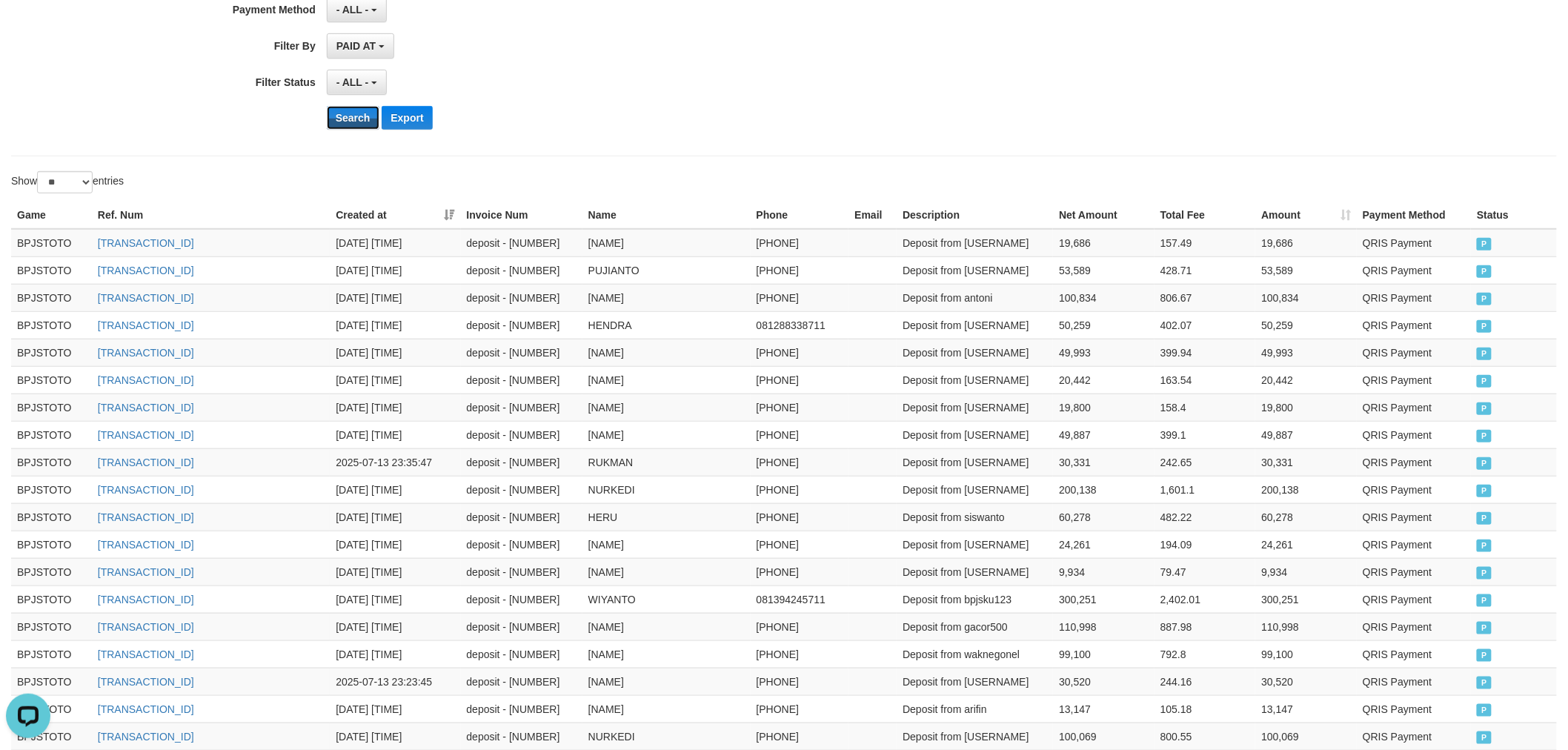 scroll, scrollTop: 647, scrollLeft: 0, axis: vertical 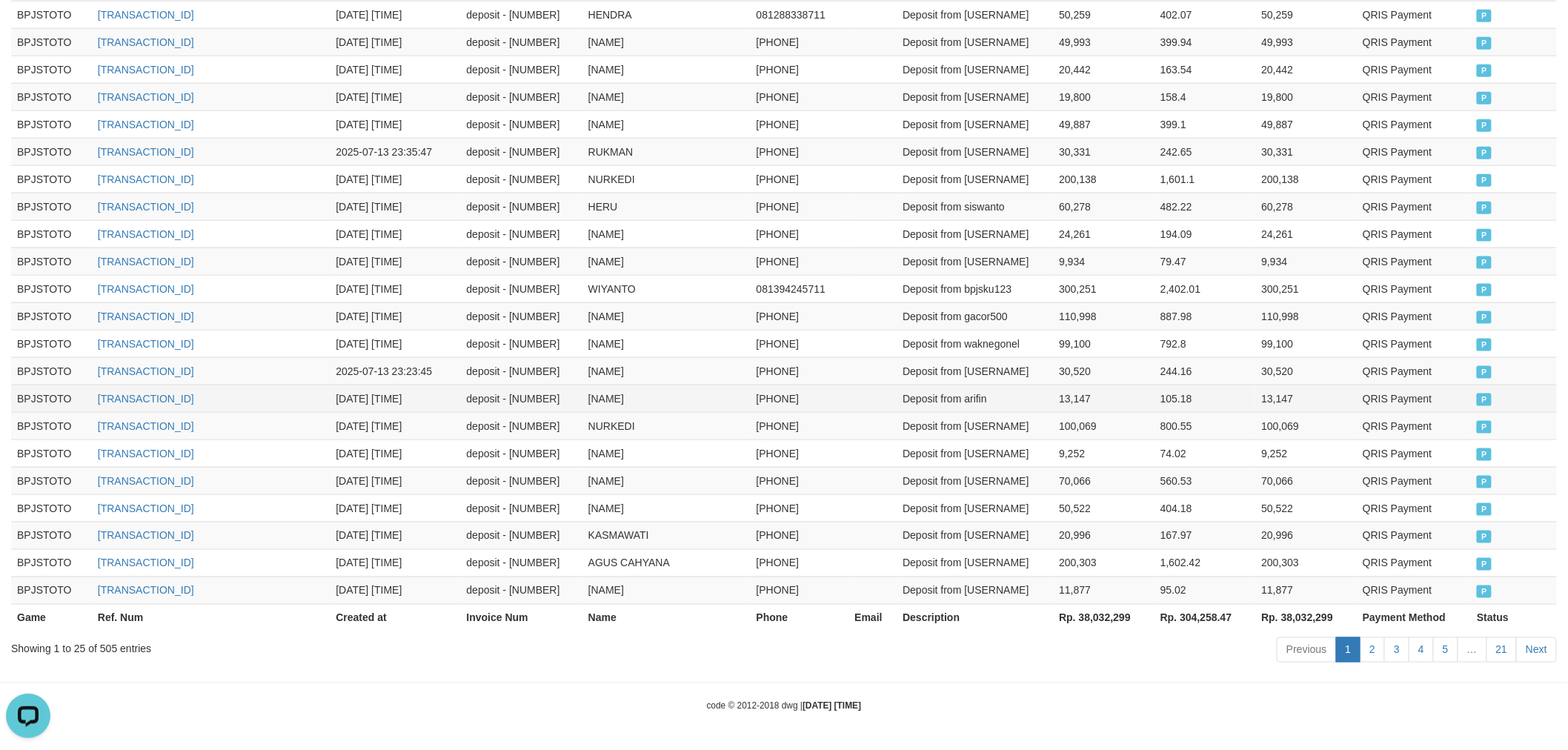 type 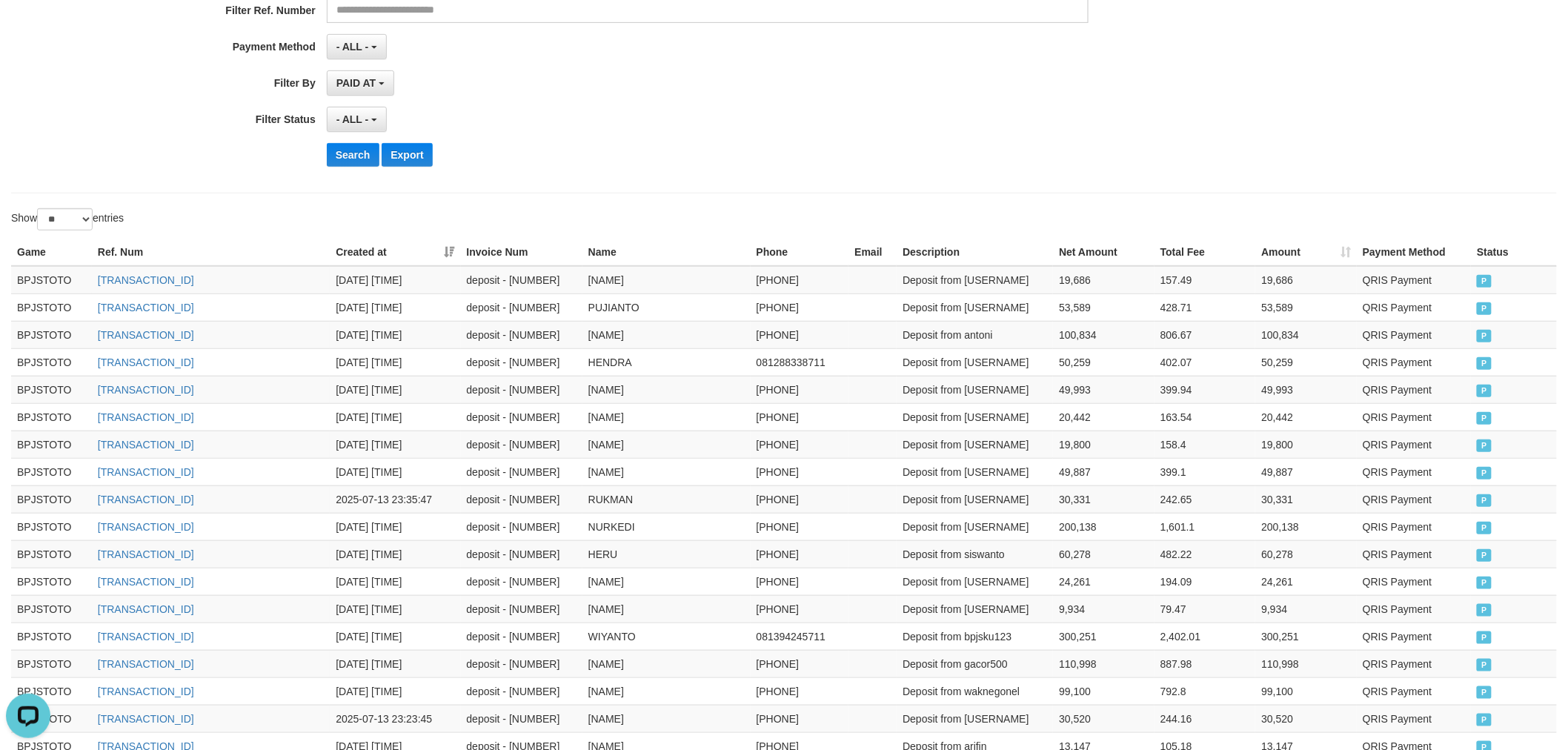 scroll, scrollTop: 0, scrollLeft: 0, axis: both 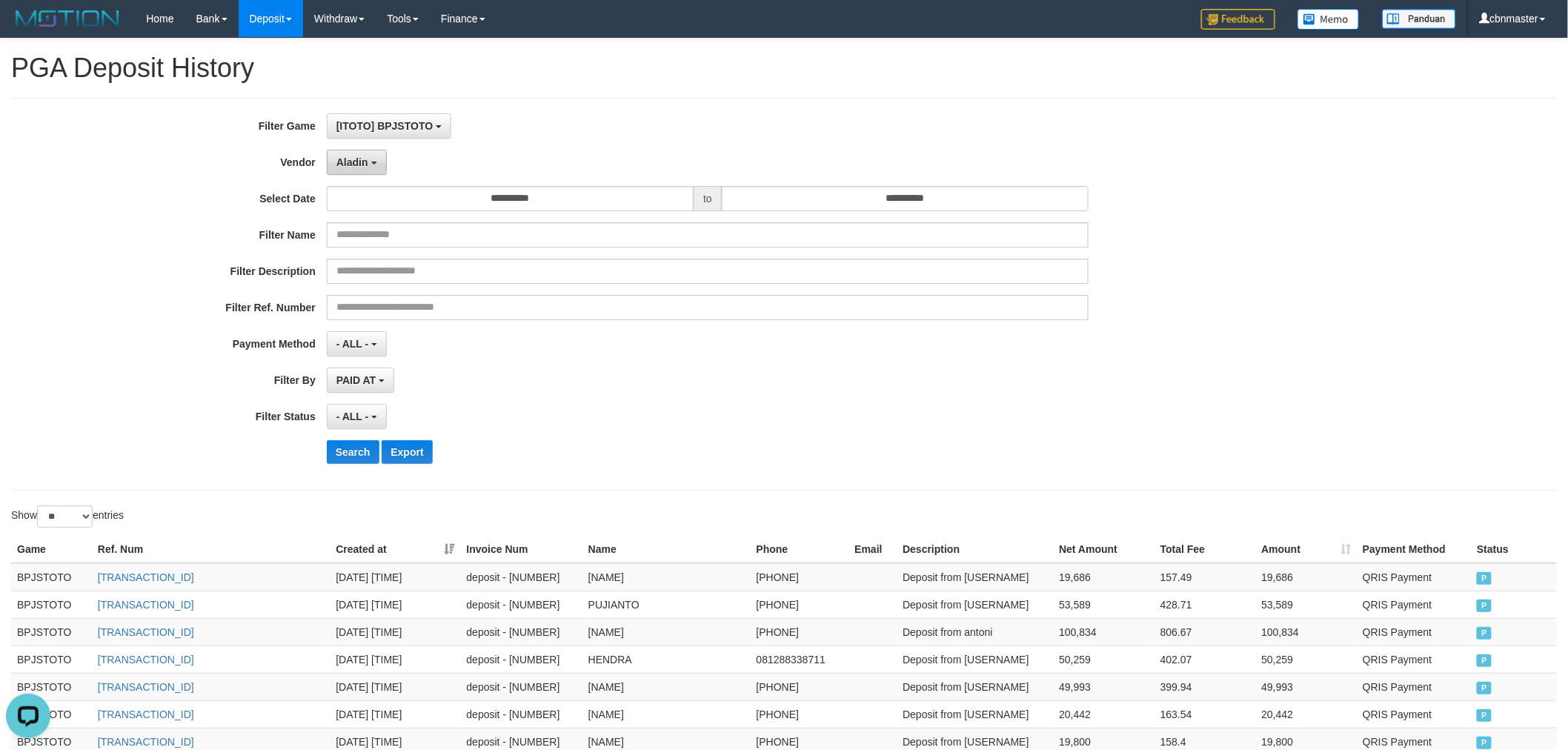 click on "Aladin" at bounding box center (352, 162) 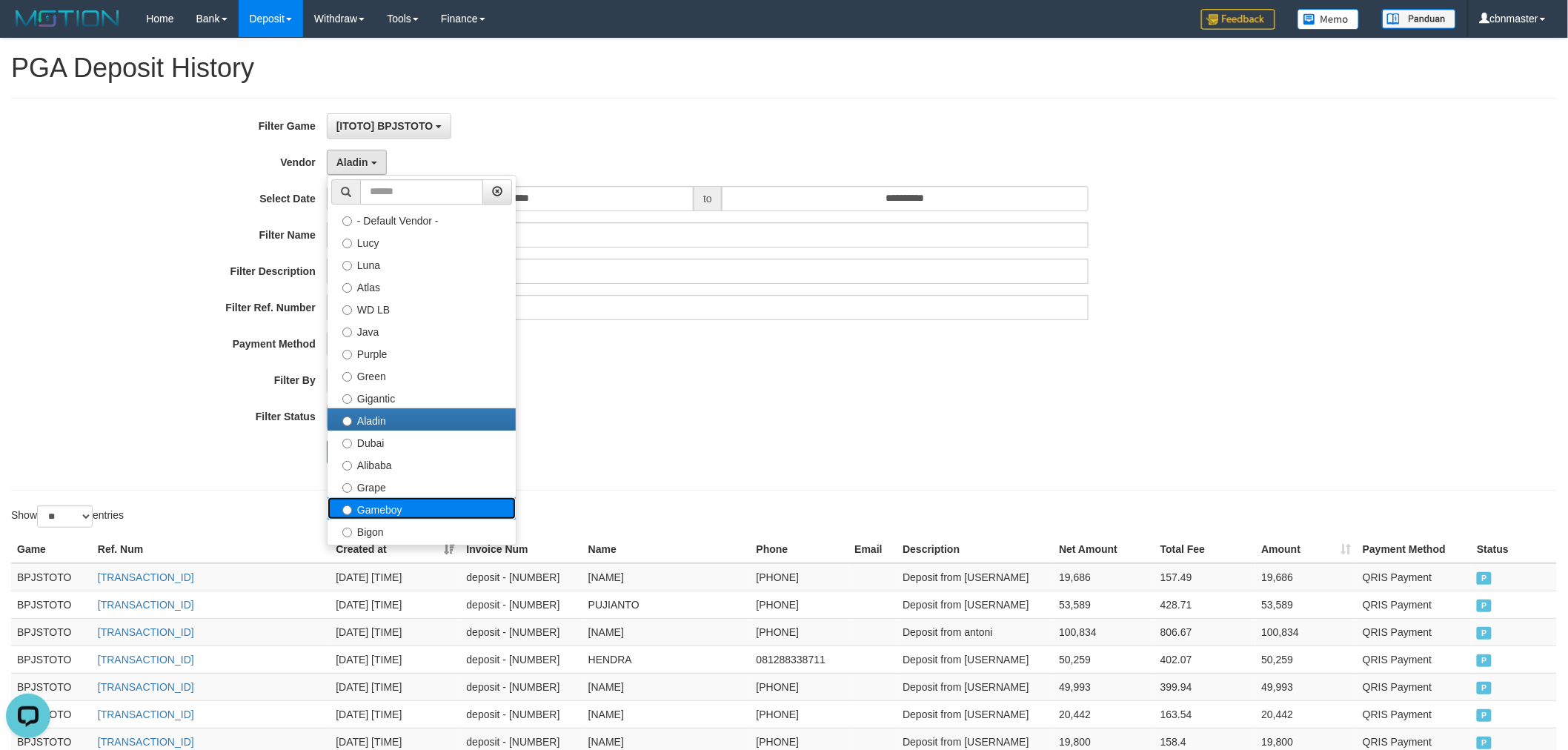drag, startPoint x: 402, startPoint y: 508, endPoint x: 396, endPoint y: 480, distance: 28.63564 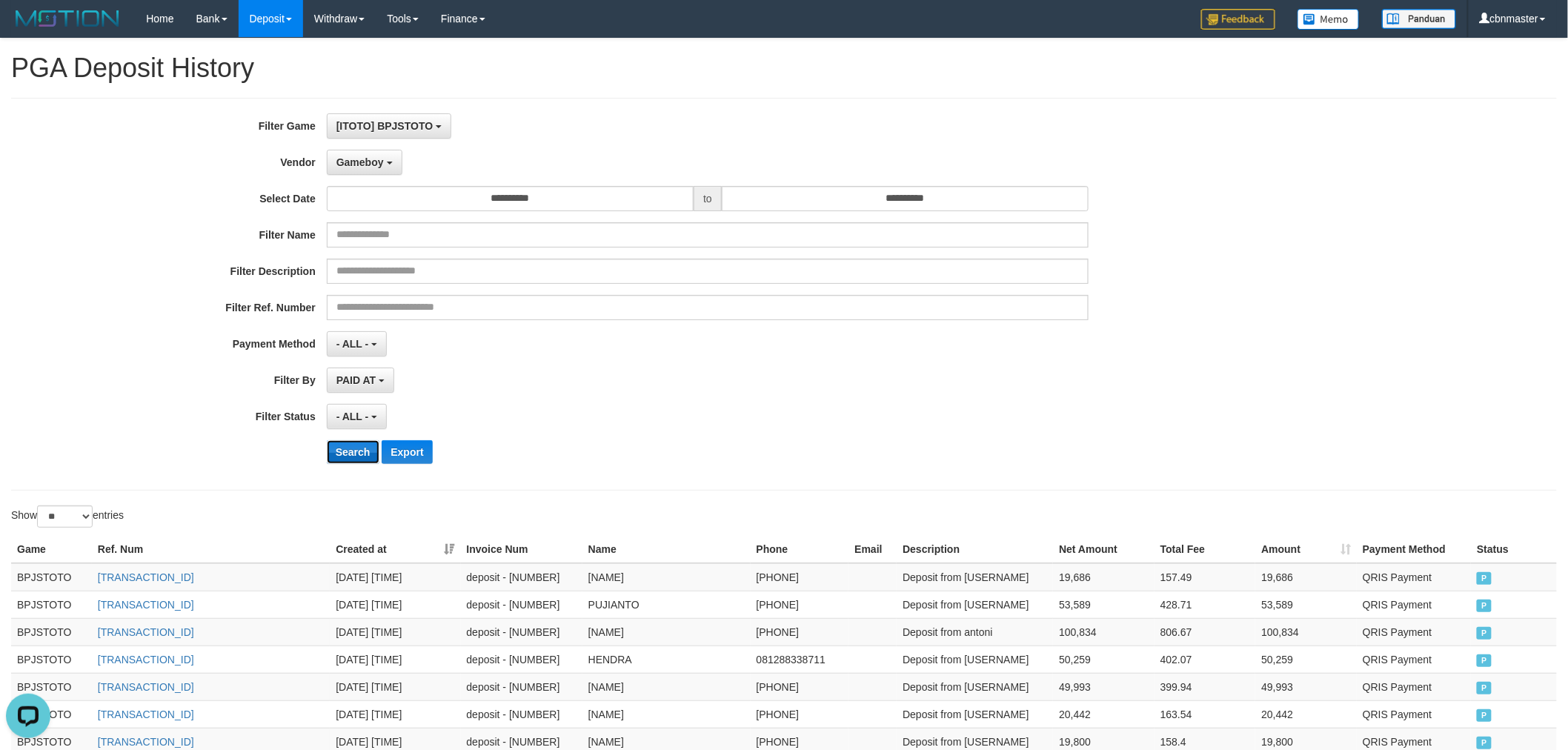 click on "Search" at bounding box center [353, 452] 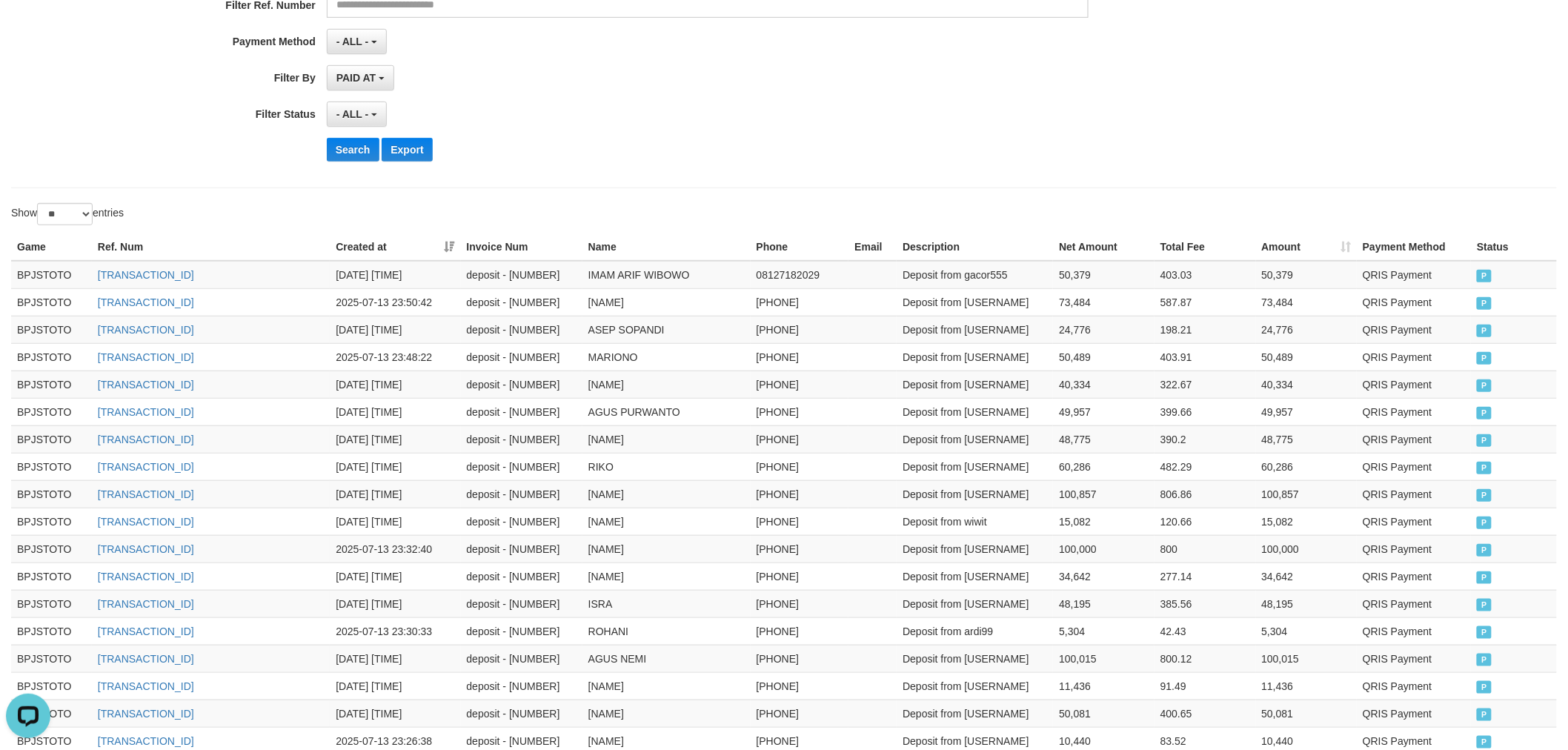 scroll, scrollTop: 0, scrollLeft: 0, axis: both 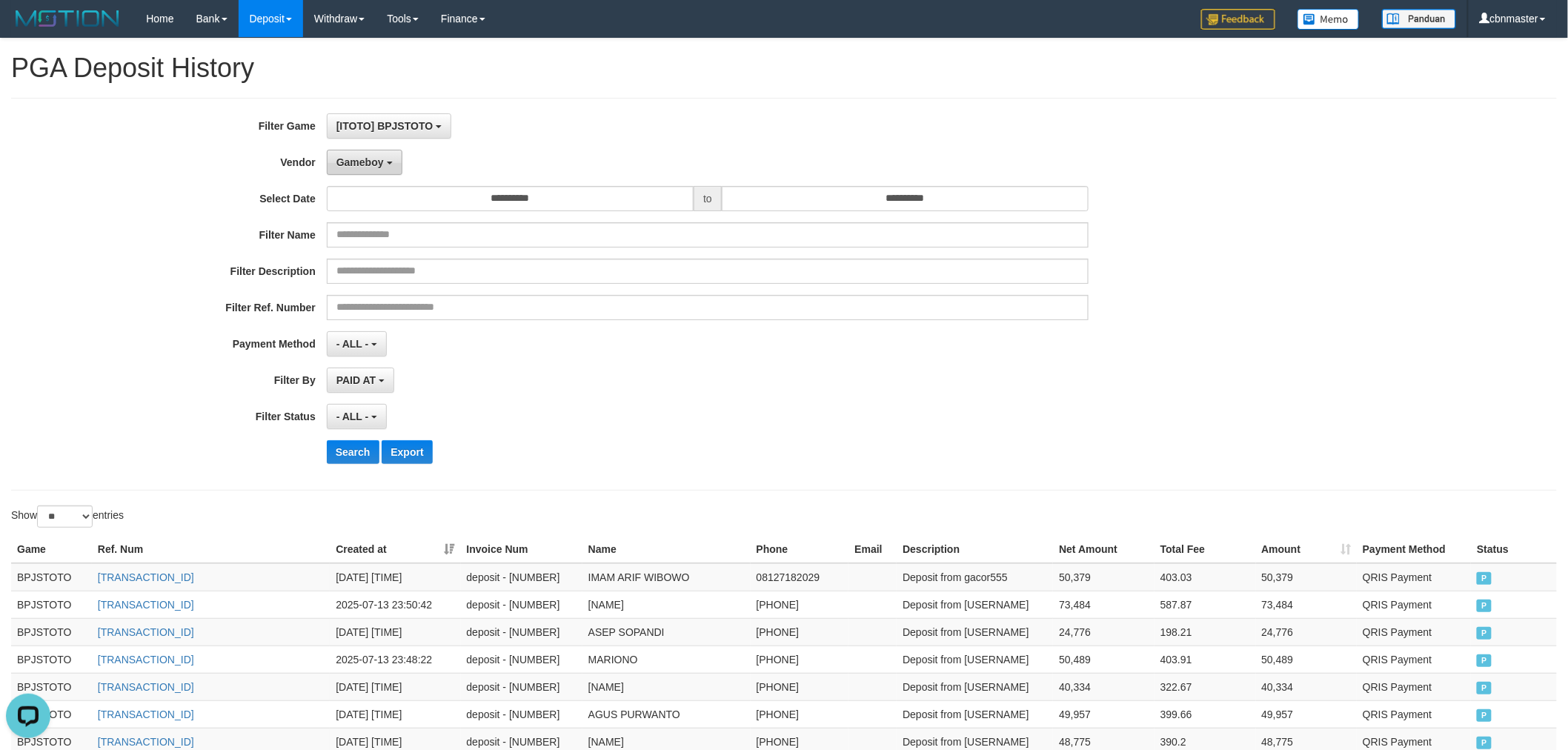 click on "Gameboy" at bounding box center [365, 162] 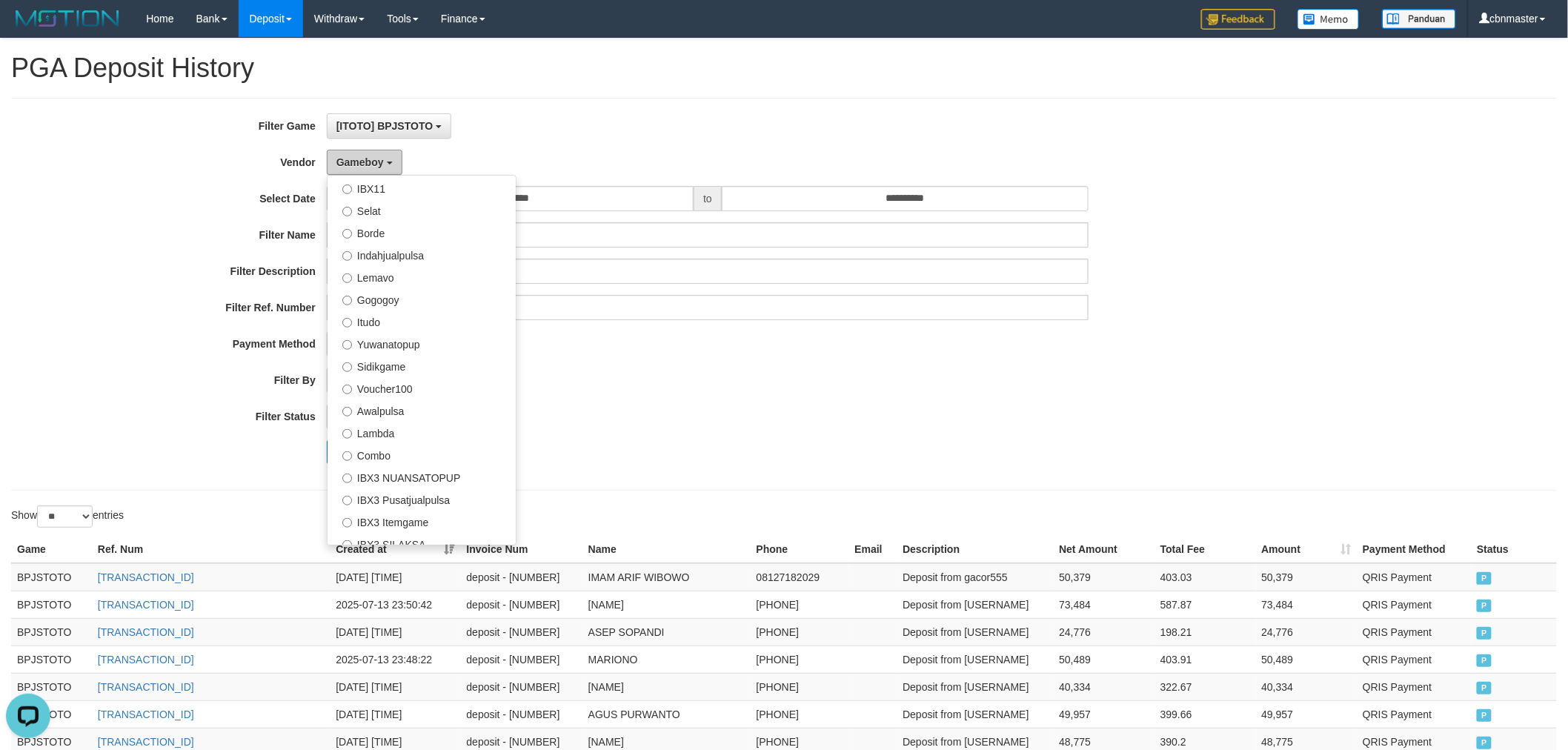 scroll, scrollTop: 507, scrollLeft: 0, axis: vertical 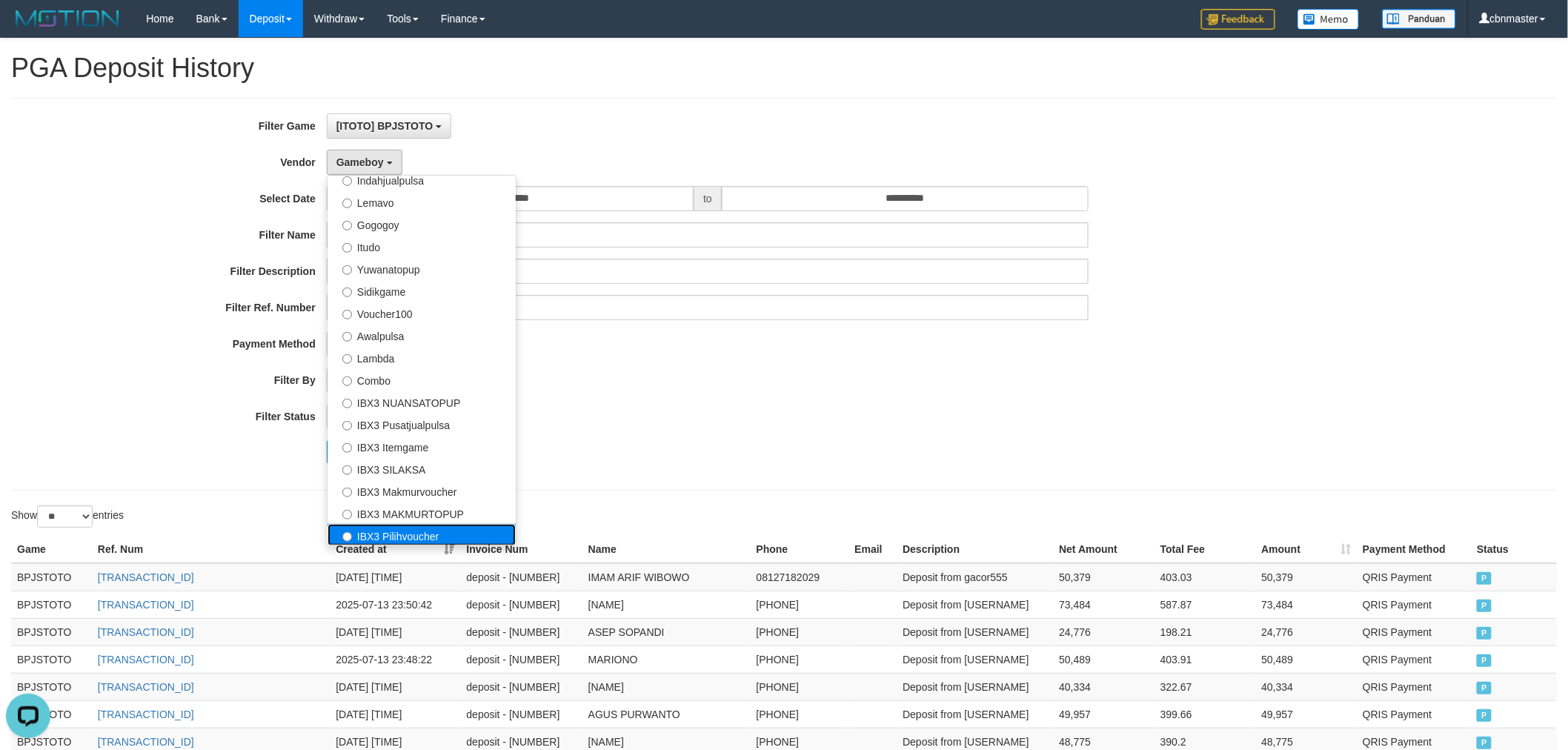 drag, startPoint x: 400, startPoint y: 536, endPoint x: 393, endPoint y: 511, distance: 25.96151 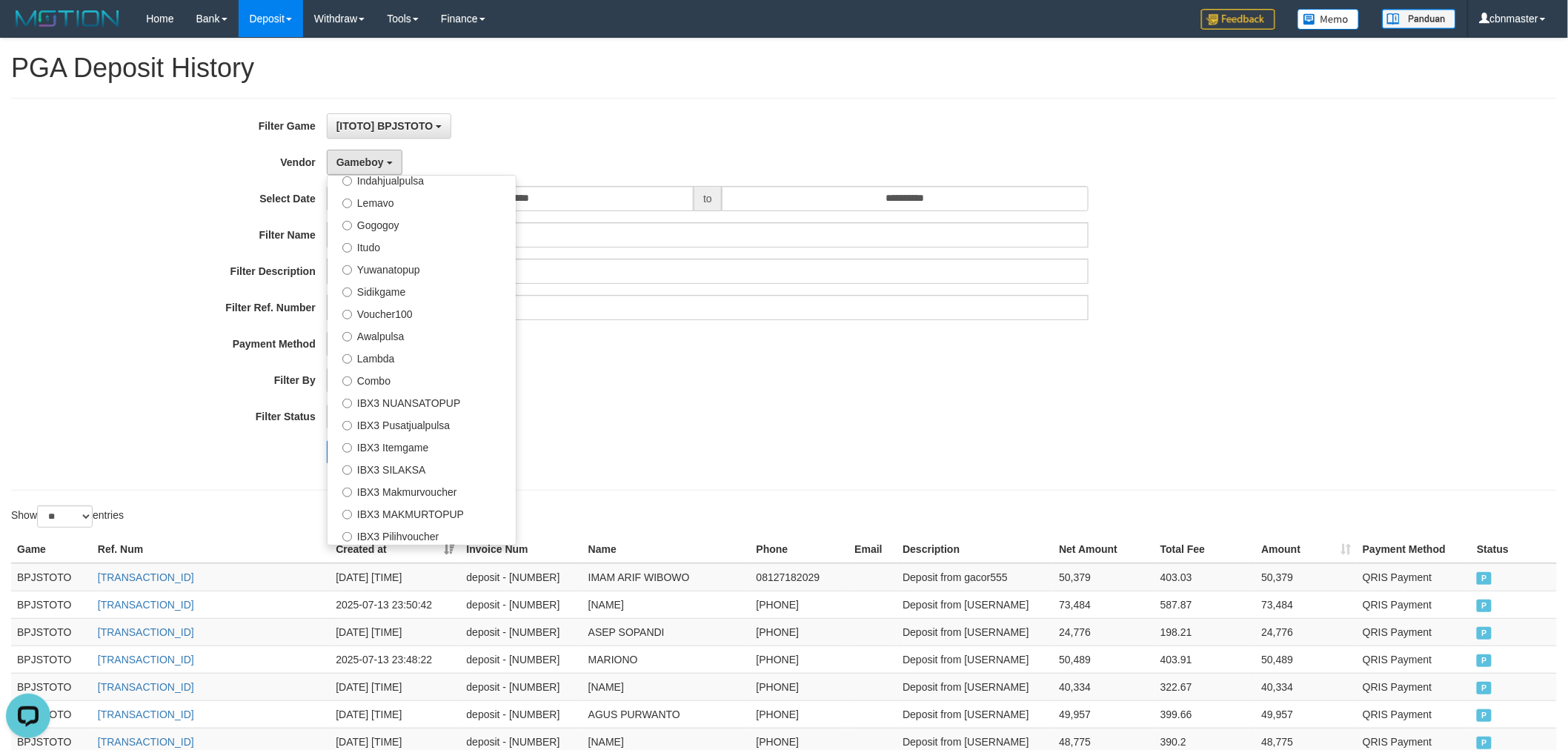select on "**********" 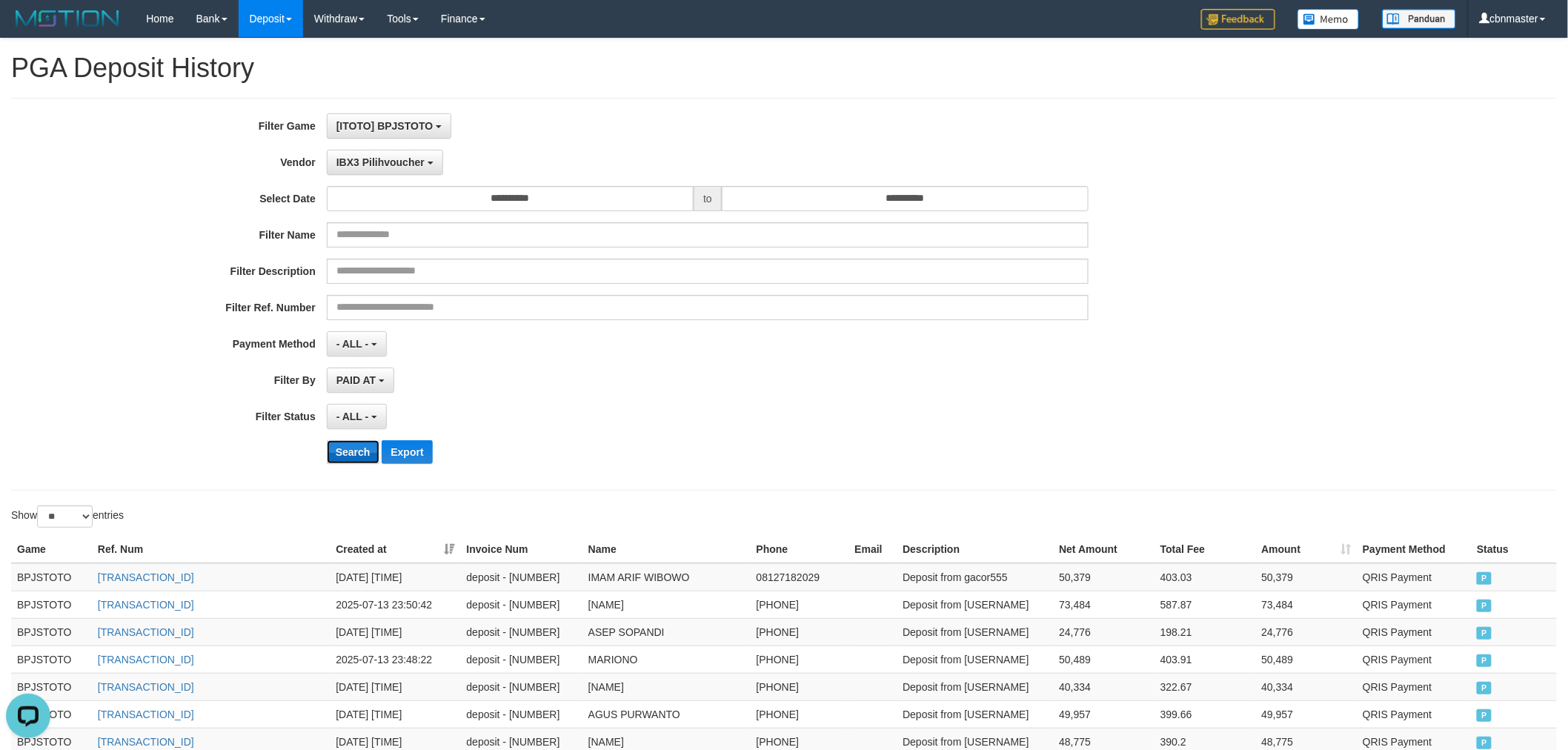 click on "Search" at bounding box center (353, 452) 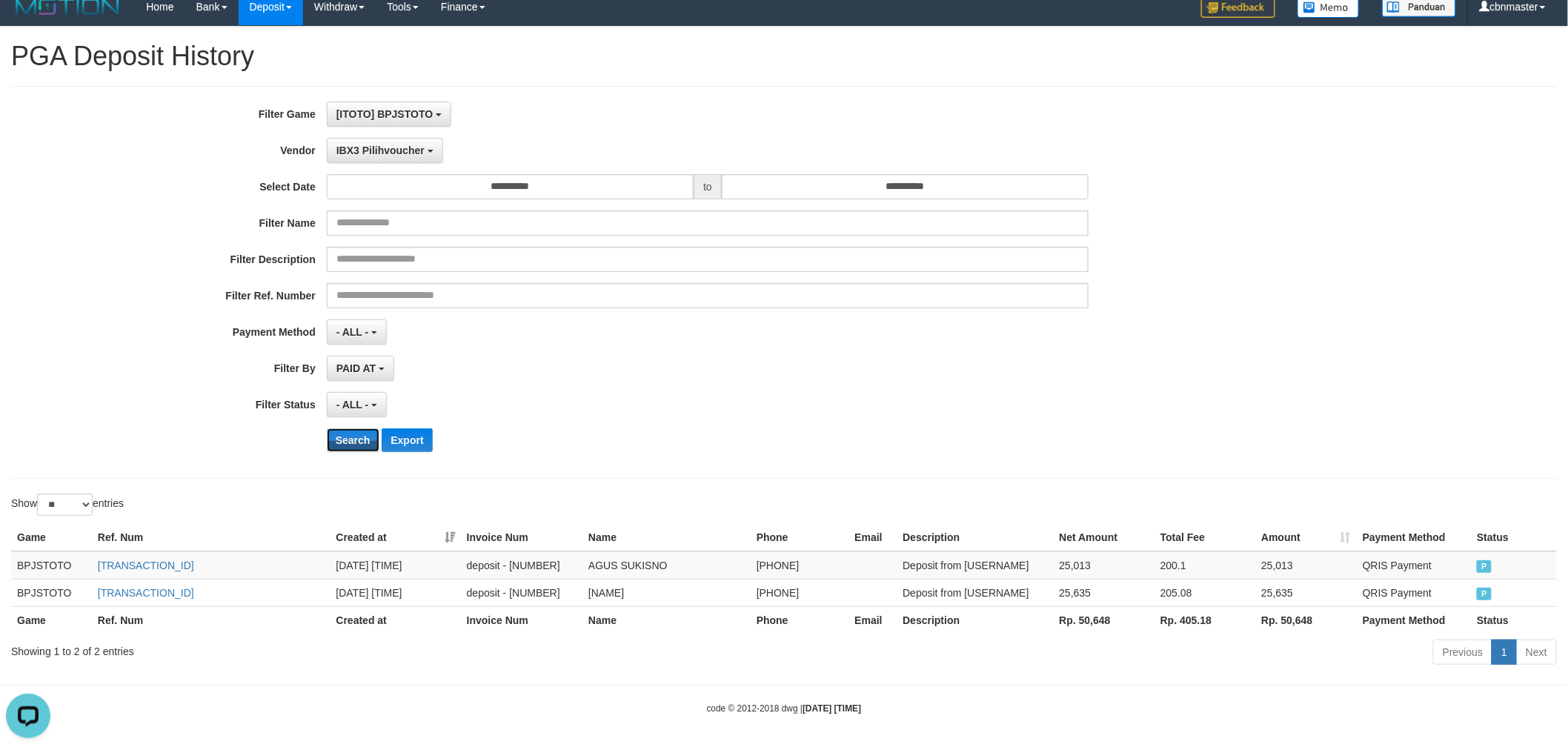 scroll, scrollTop: 16, scrollLeft: 0, axis: vertical 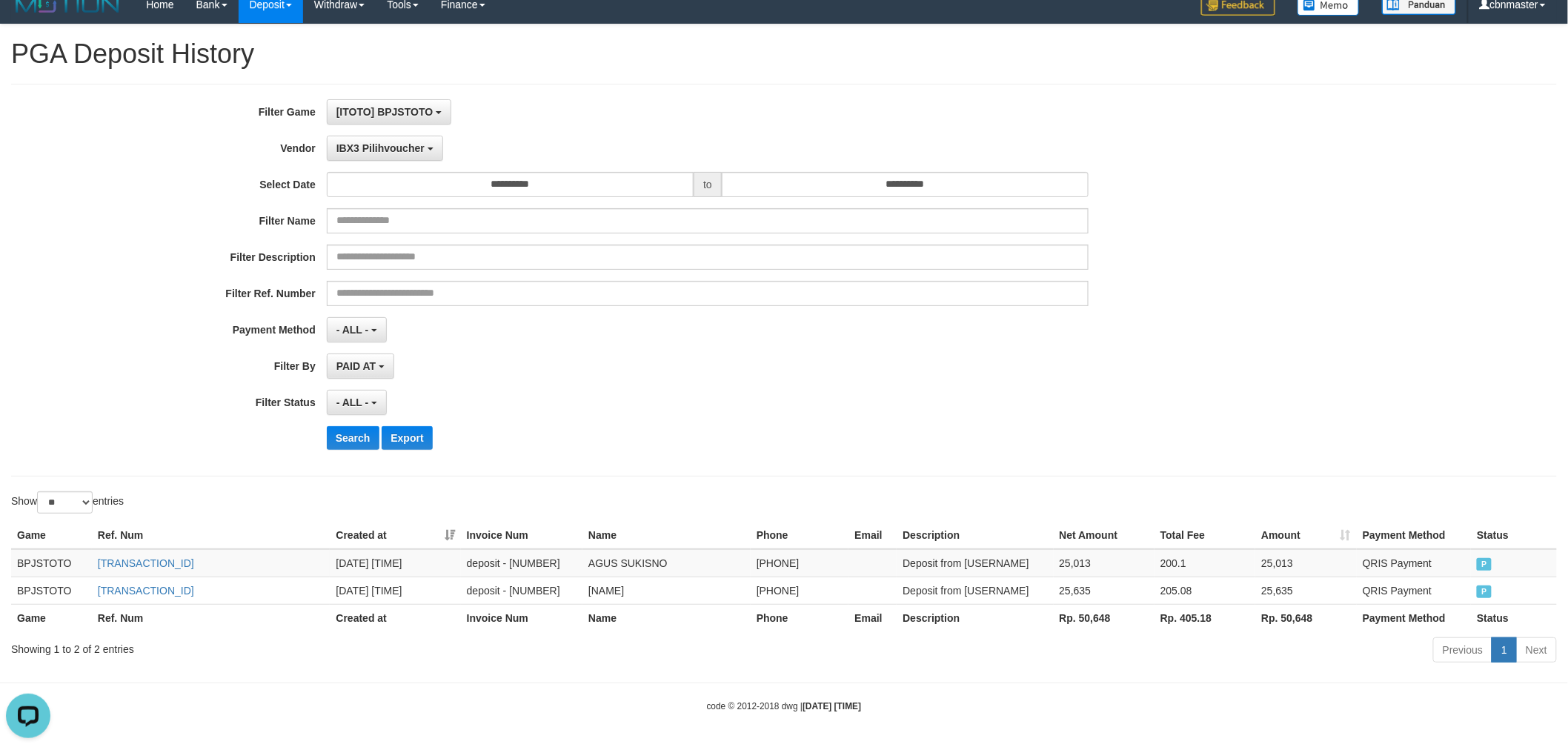 click on "Filter Ref. Number" at bounding box center [653, 293] 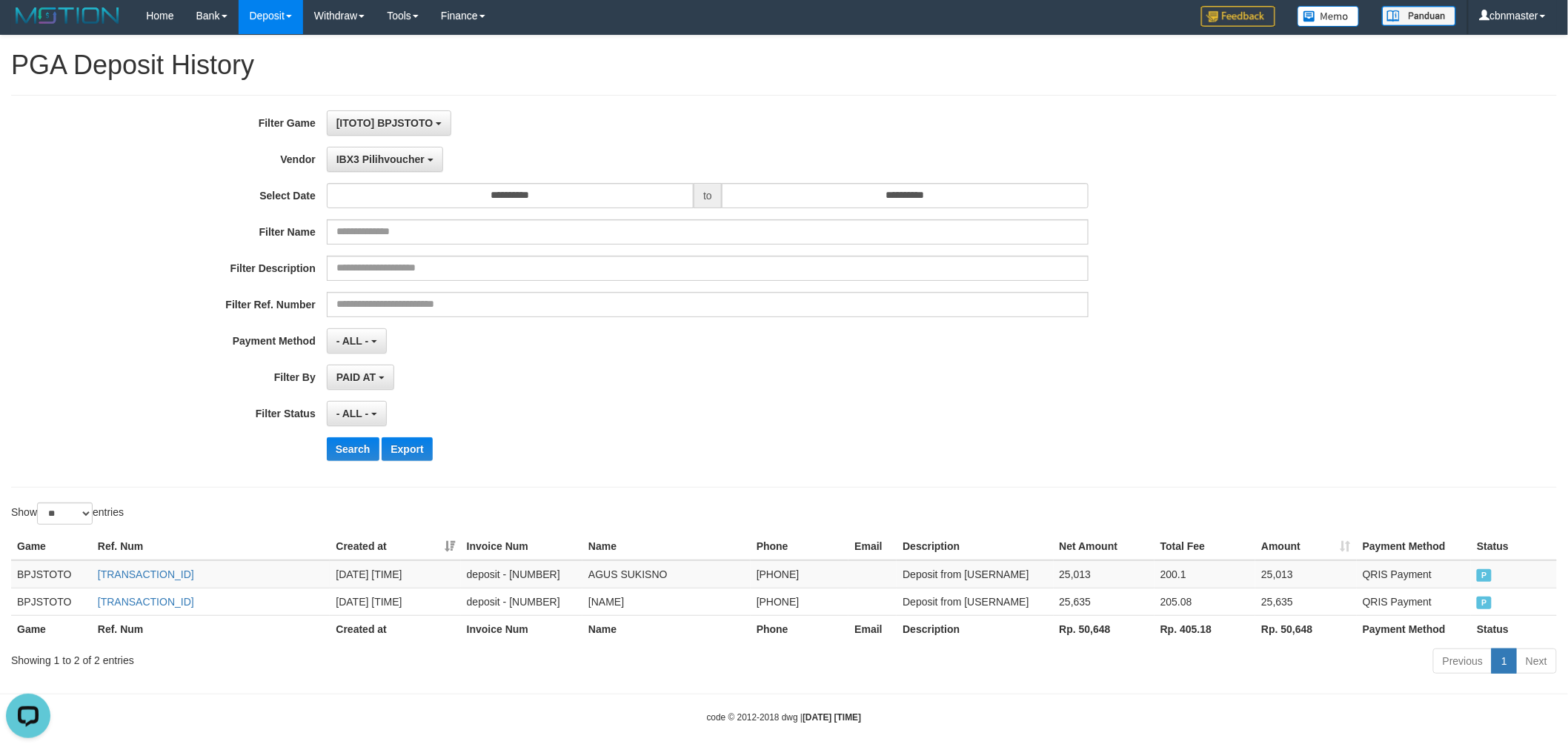 scroll, scrollTop: 0, scrollLeft: 0, axis: both 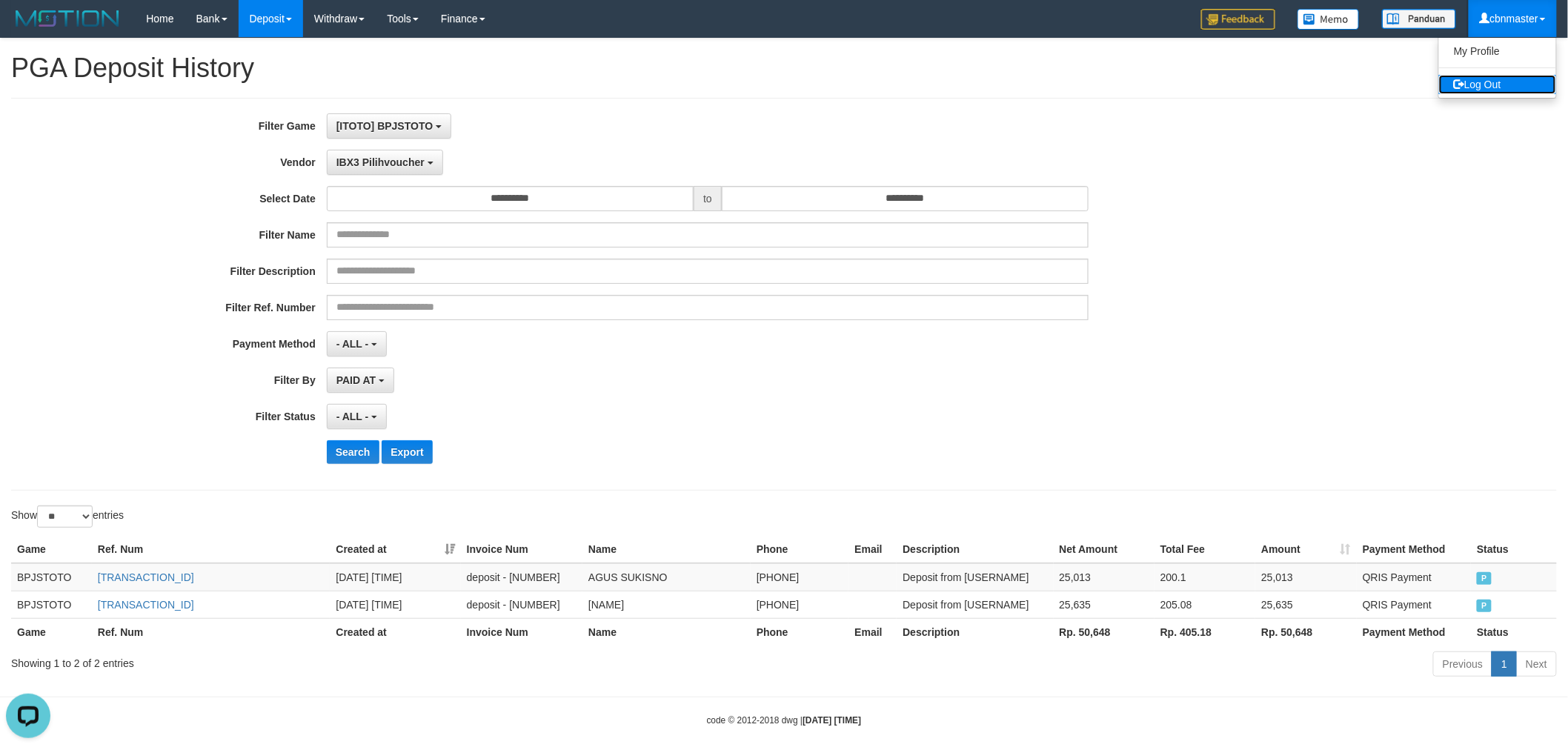 click on "Log Out" at bounding box center [1498, 84] 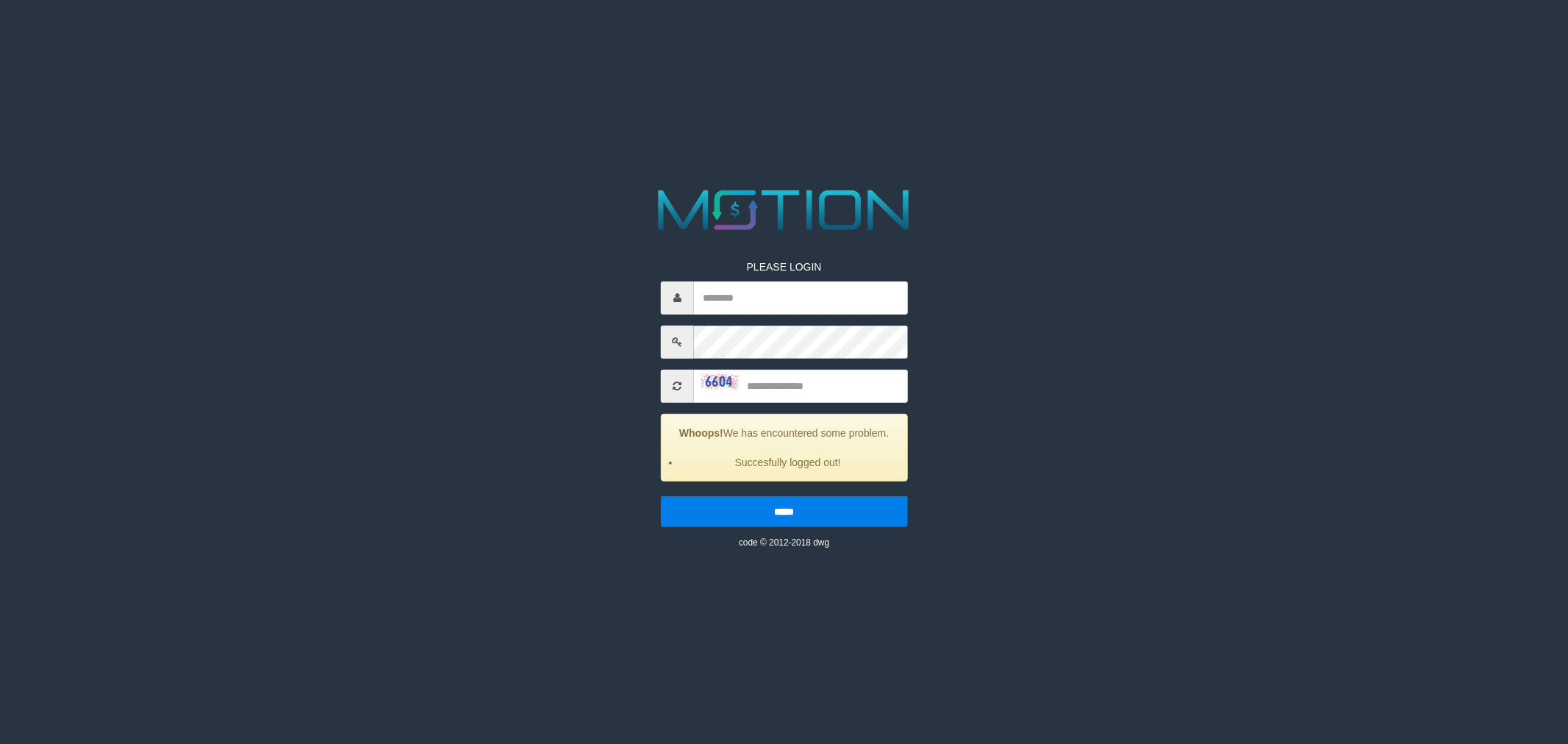 scroll, scrollTop: 0, scrollLeft: 0, axis: both 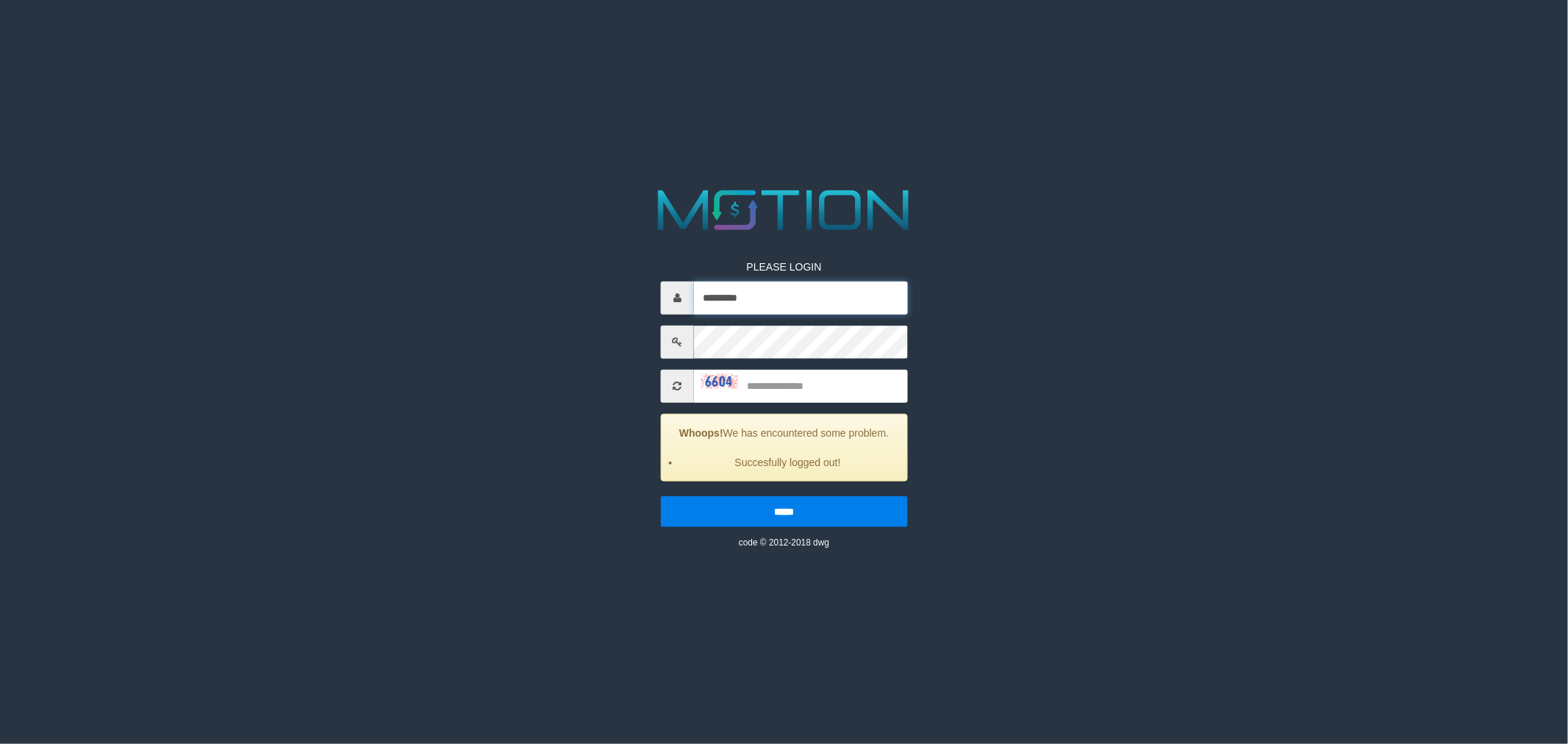 click on "*********" at bounding box center (801, 297) 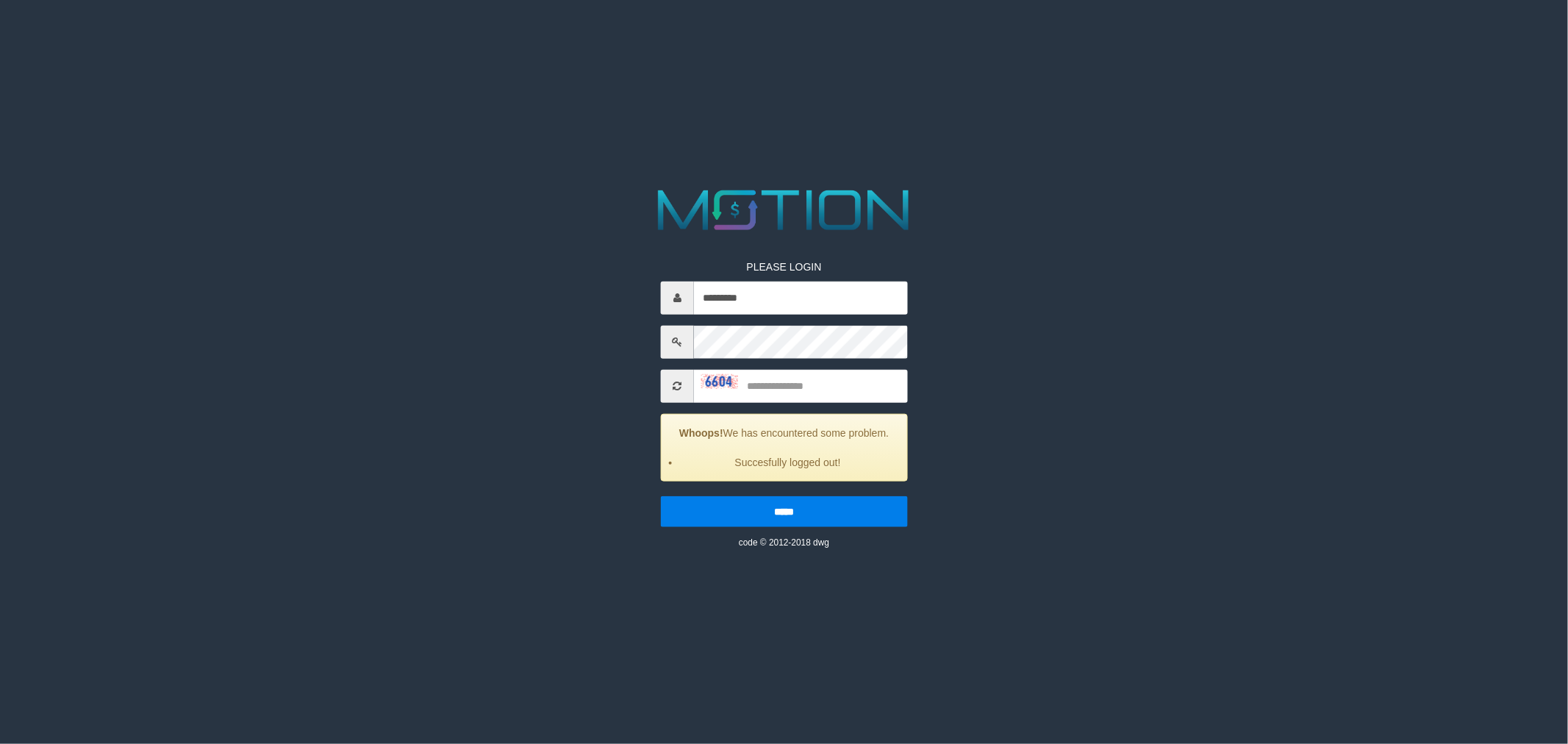 type on "*********" 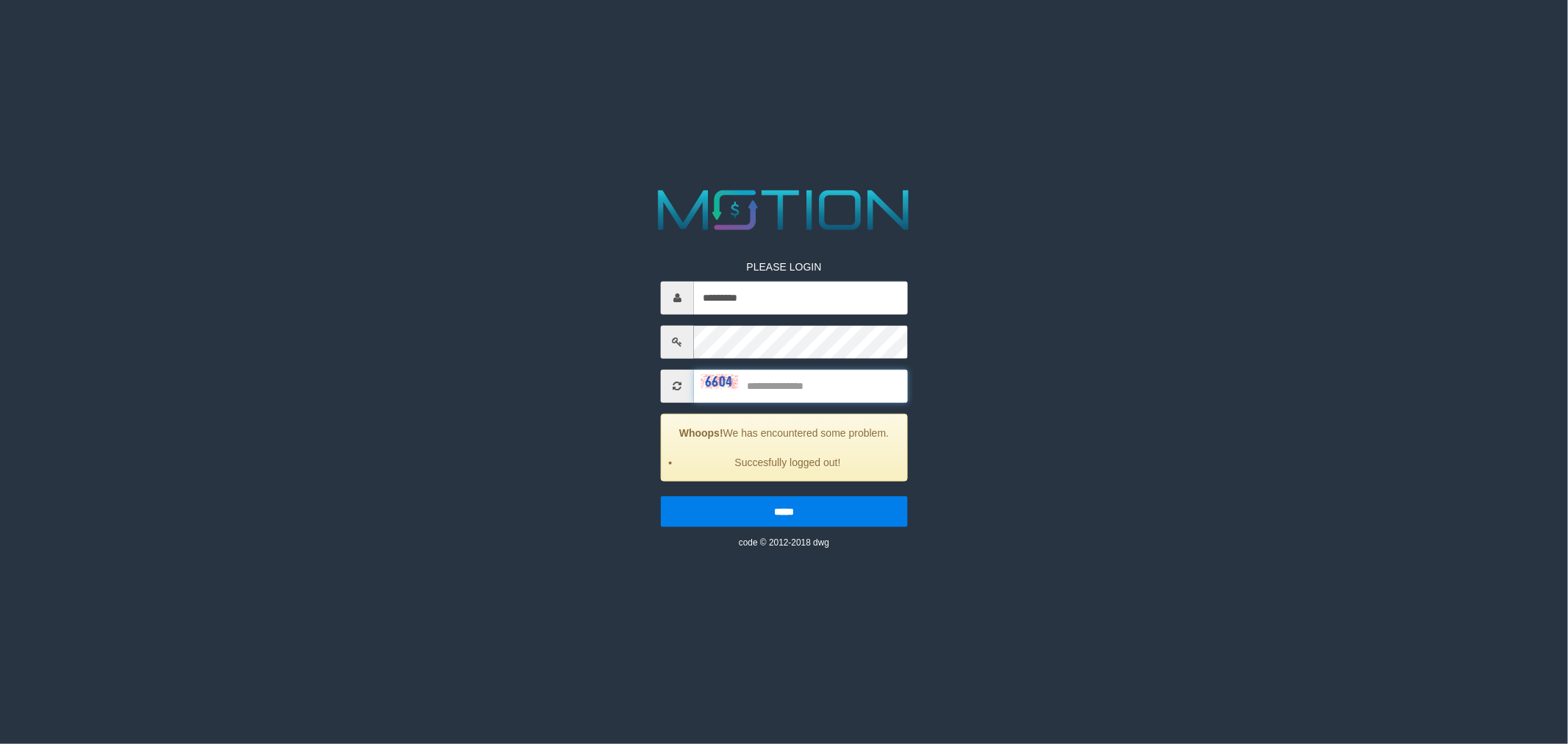 click at bounding box center [801, 385] 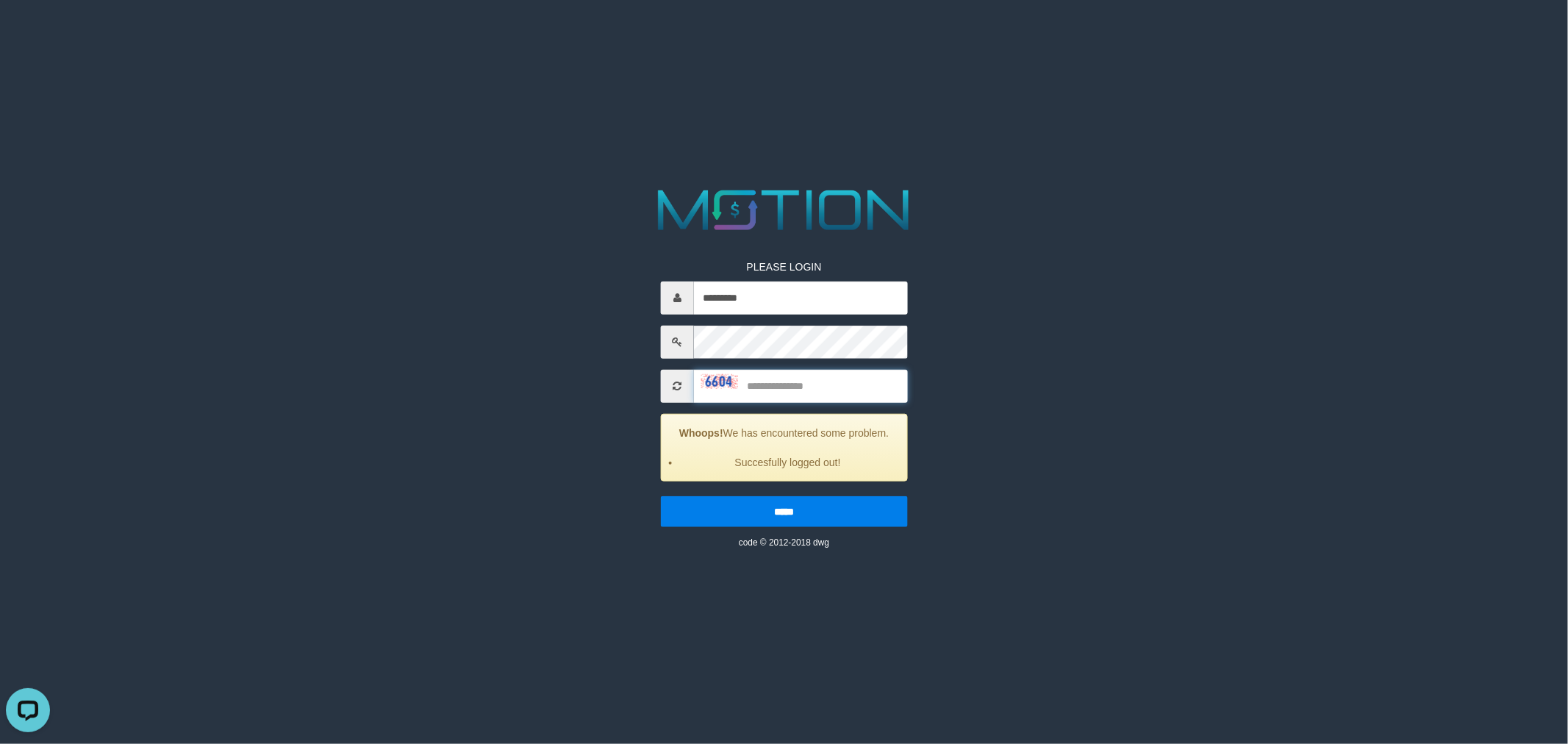 scroll, scrollTop: 0, scrollLeft: 0, axis: both 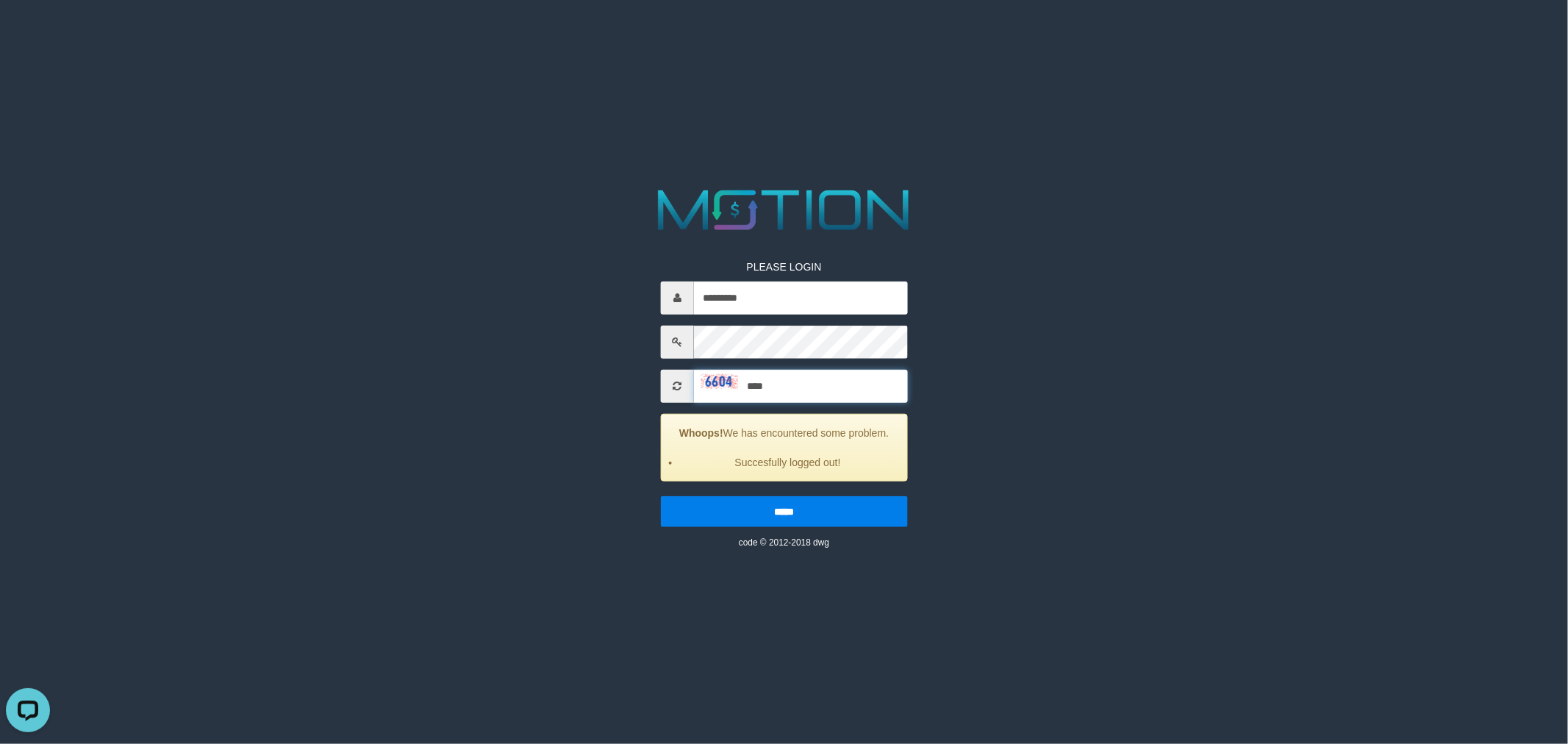 type on "****" 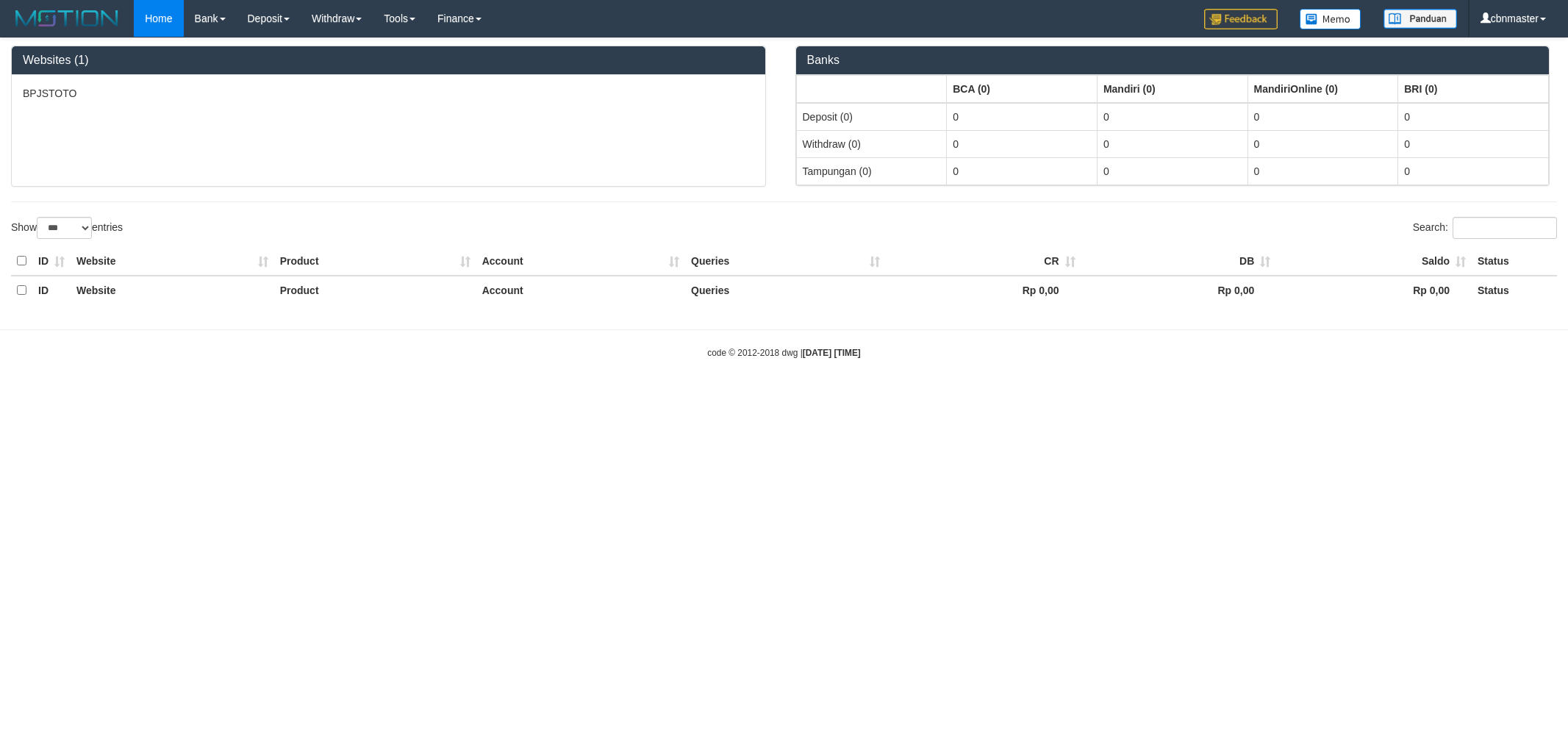 select on "***" 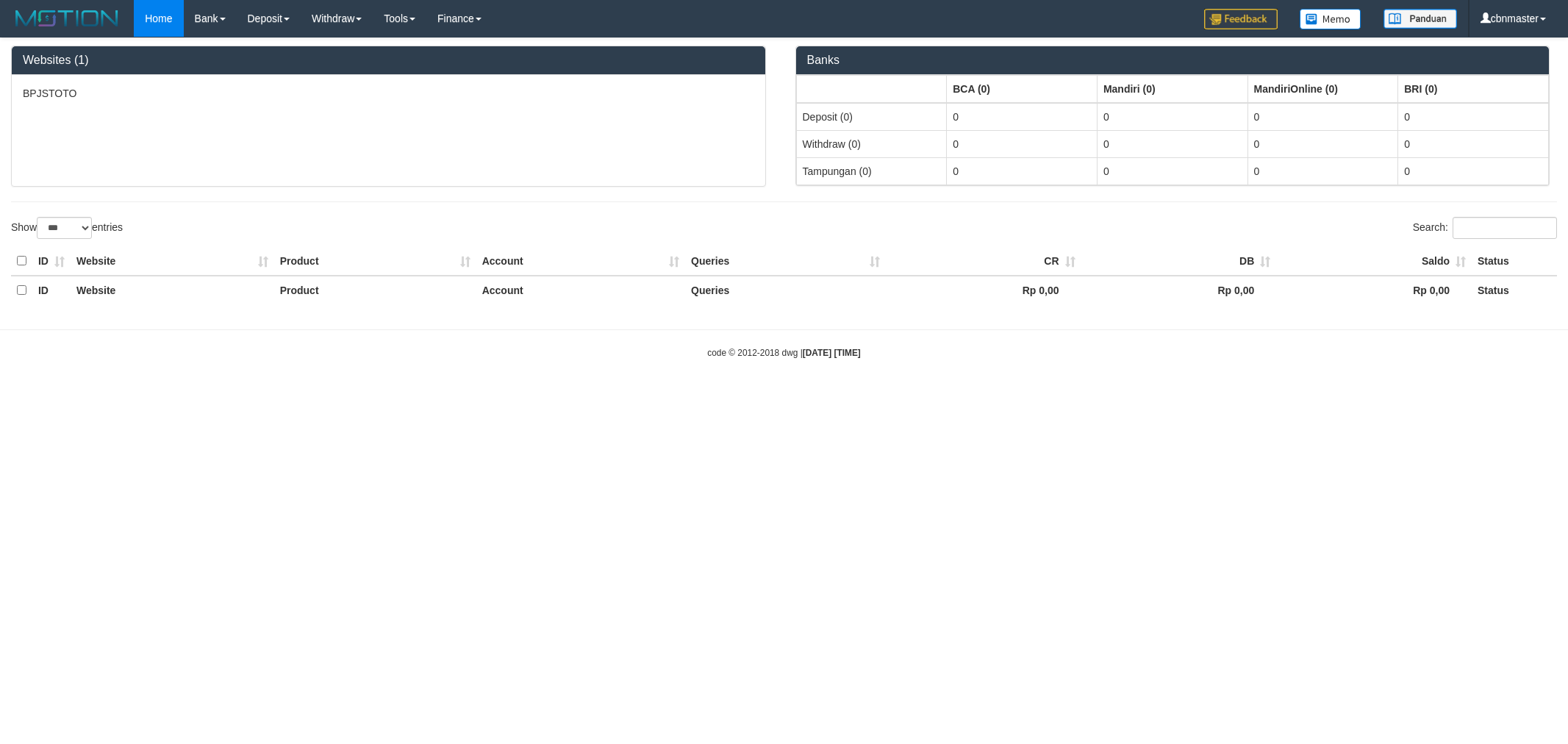 scroll, scrollTop: 0, scrollLeft: 0, axis: both 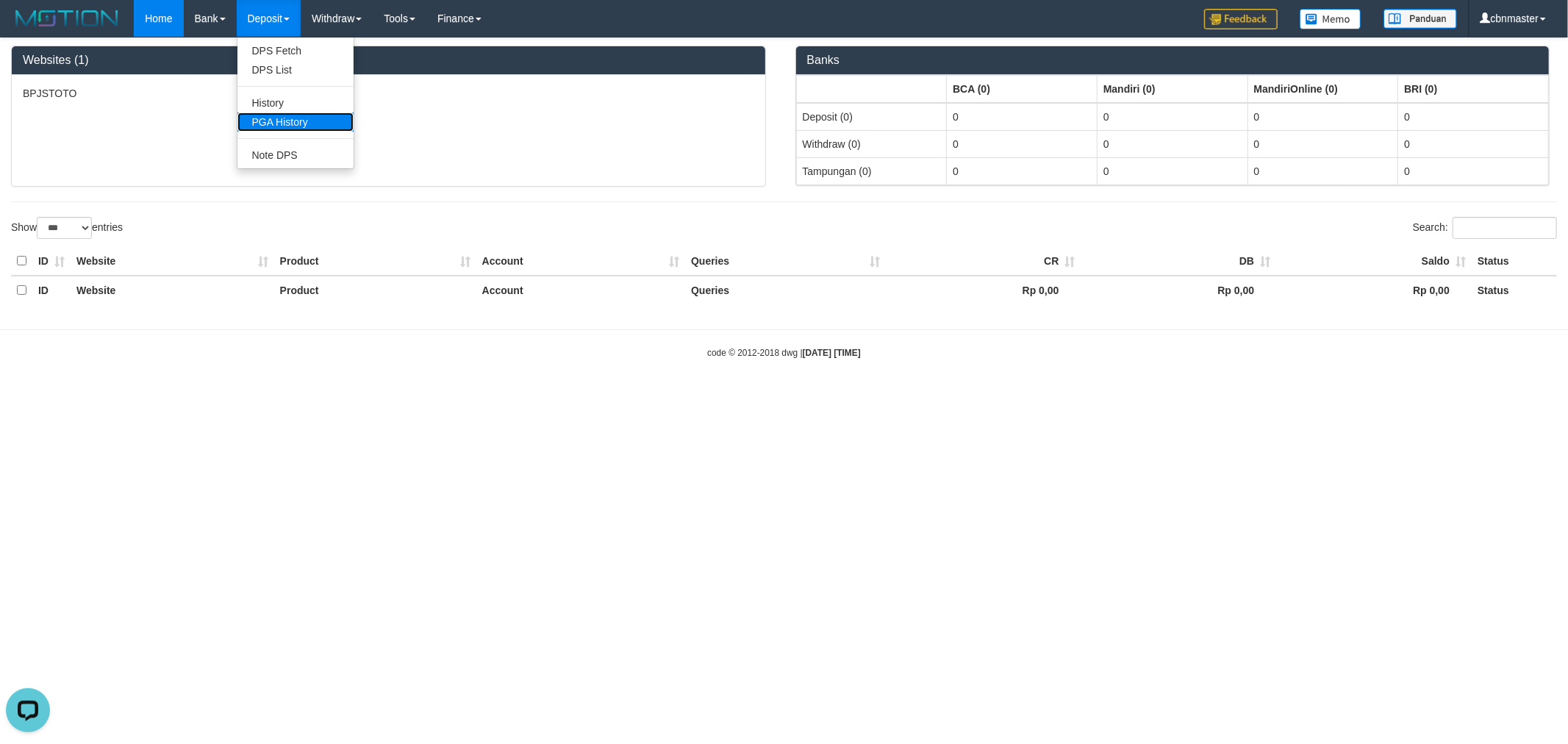 click on "PGA History" at bounding box center [296, 122] 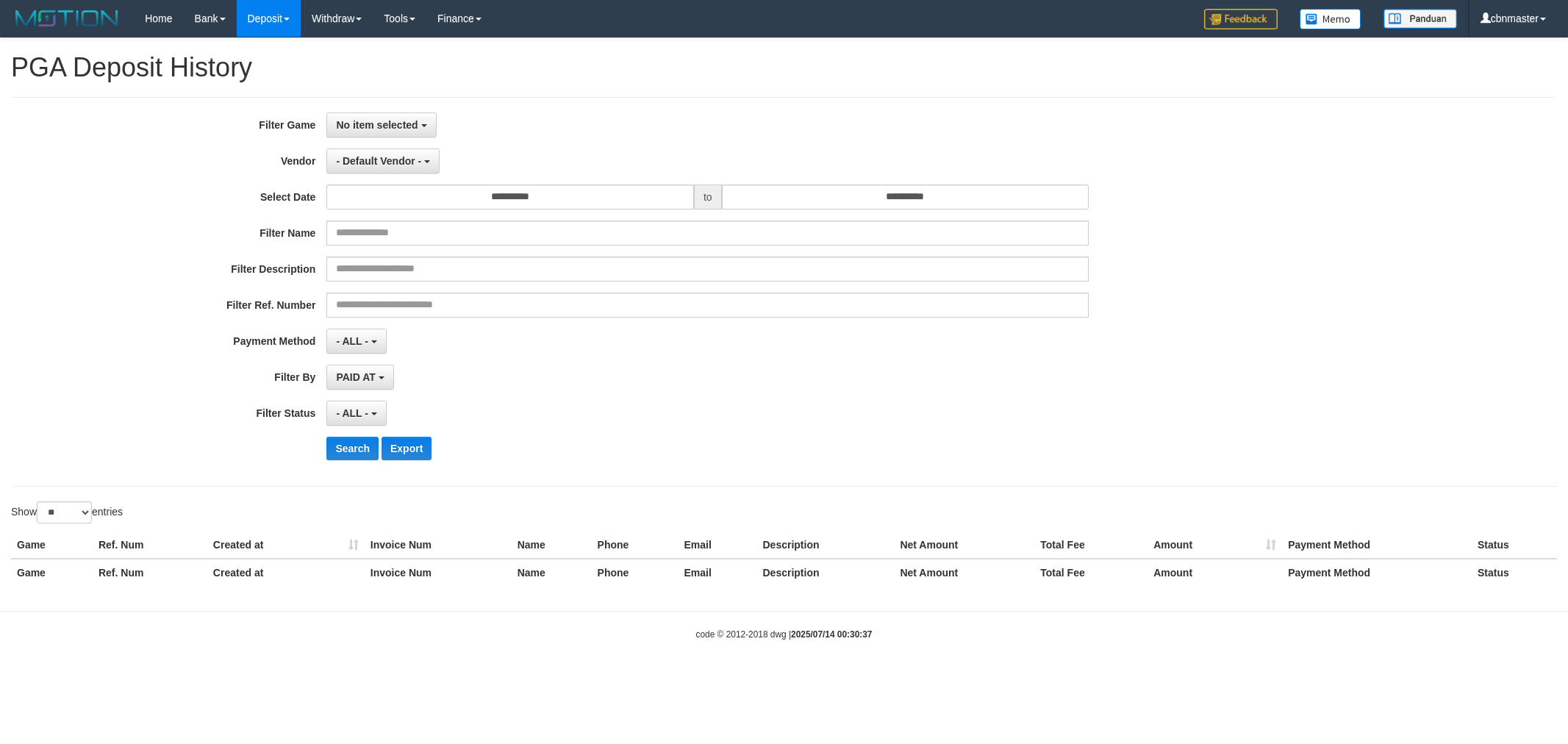 select 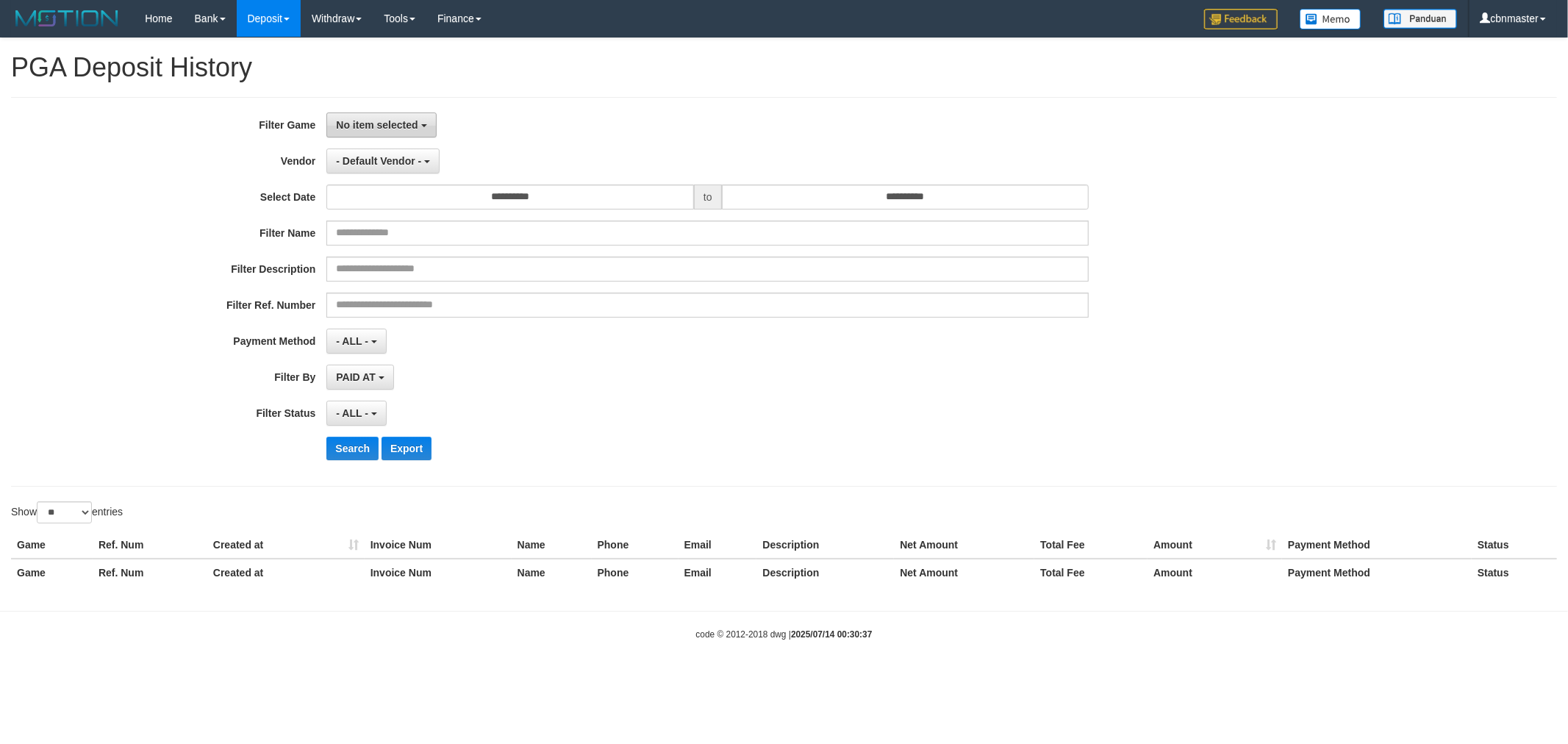 click on "No item selected" at bounding box center (376, 125) 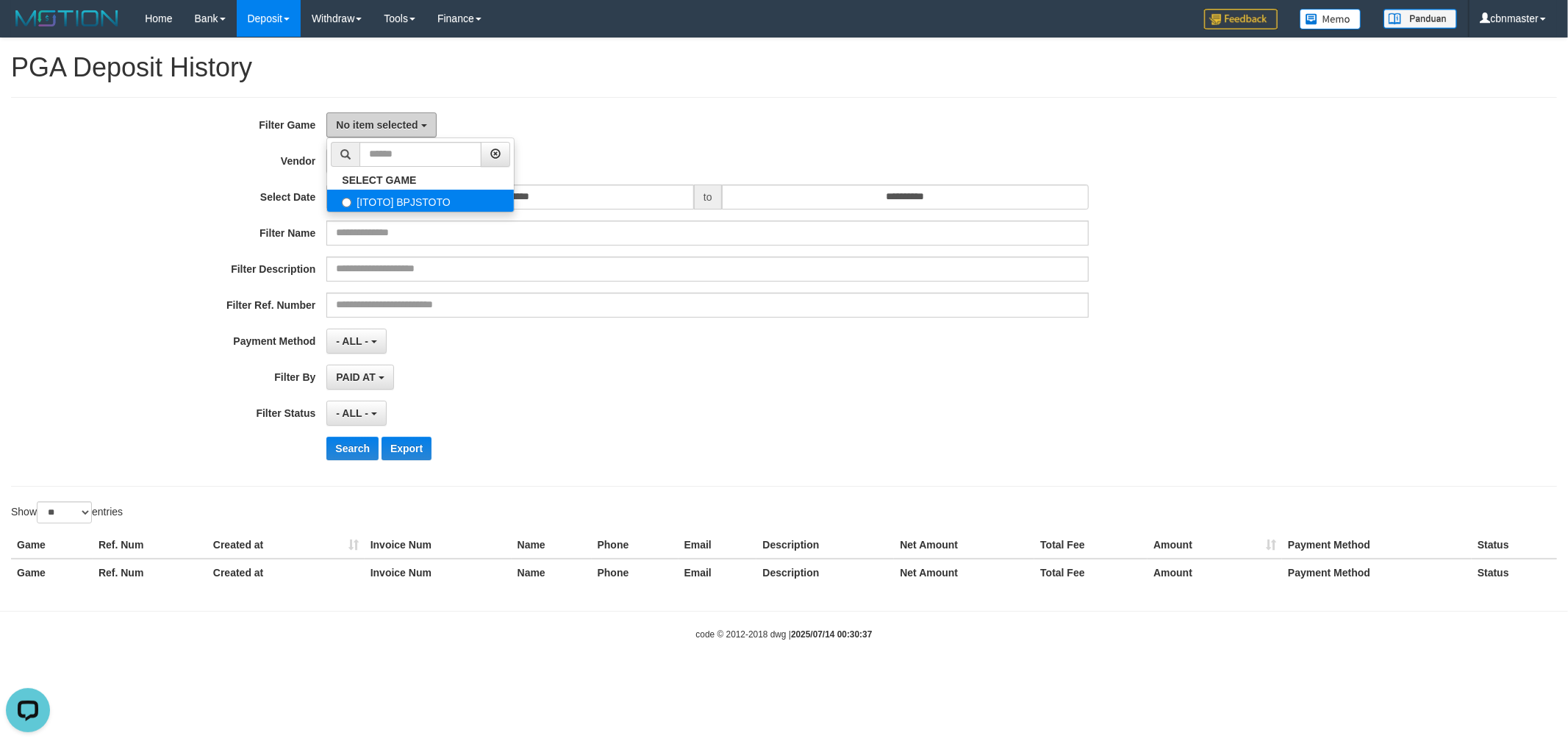 scroll, scrollTop: 0, scrollLeft: 0, axis: both 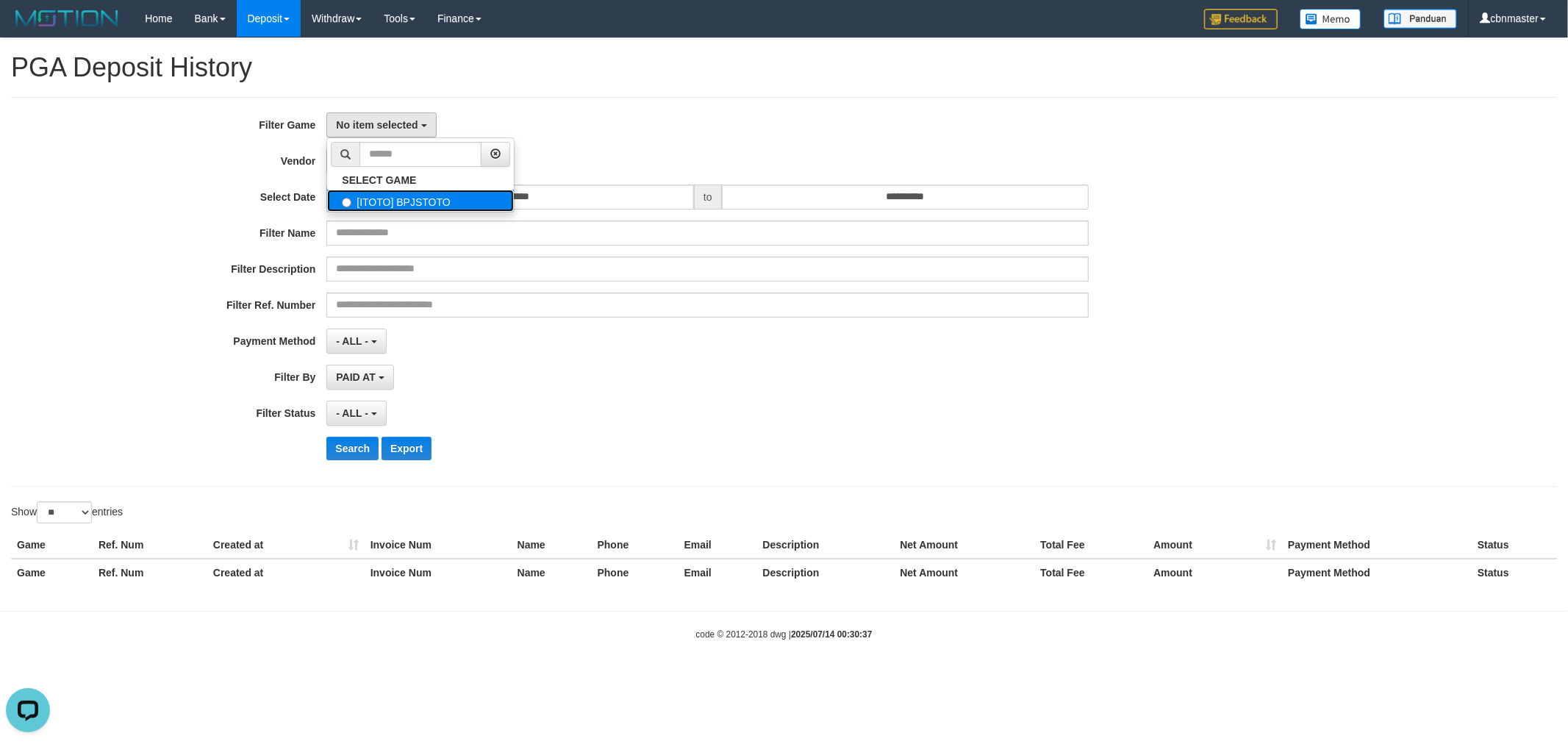 click on "[ITOTO] BPJSTOTO" at bounding box center (420, 201) 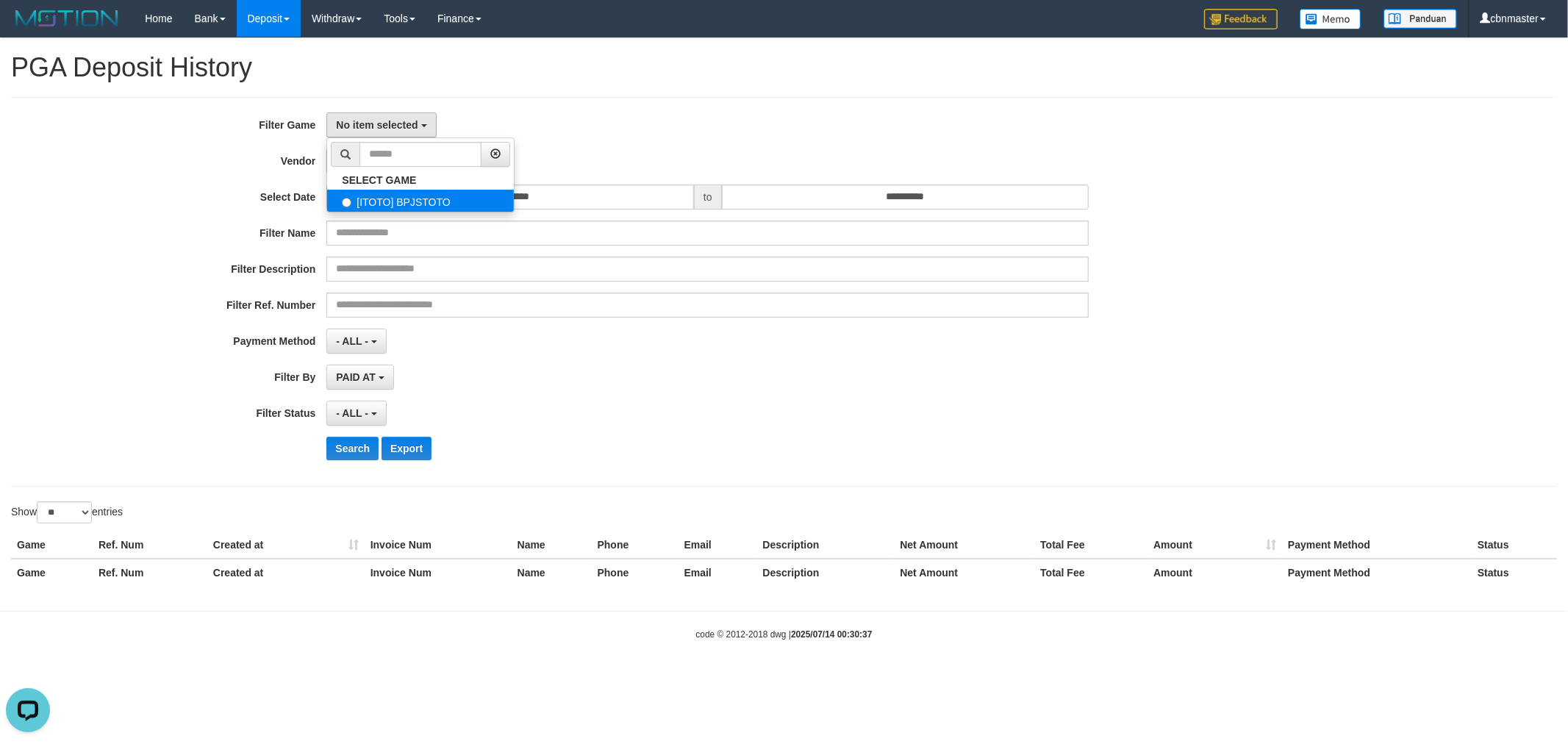 select on "****" 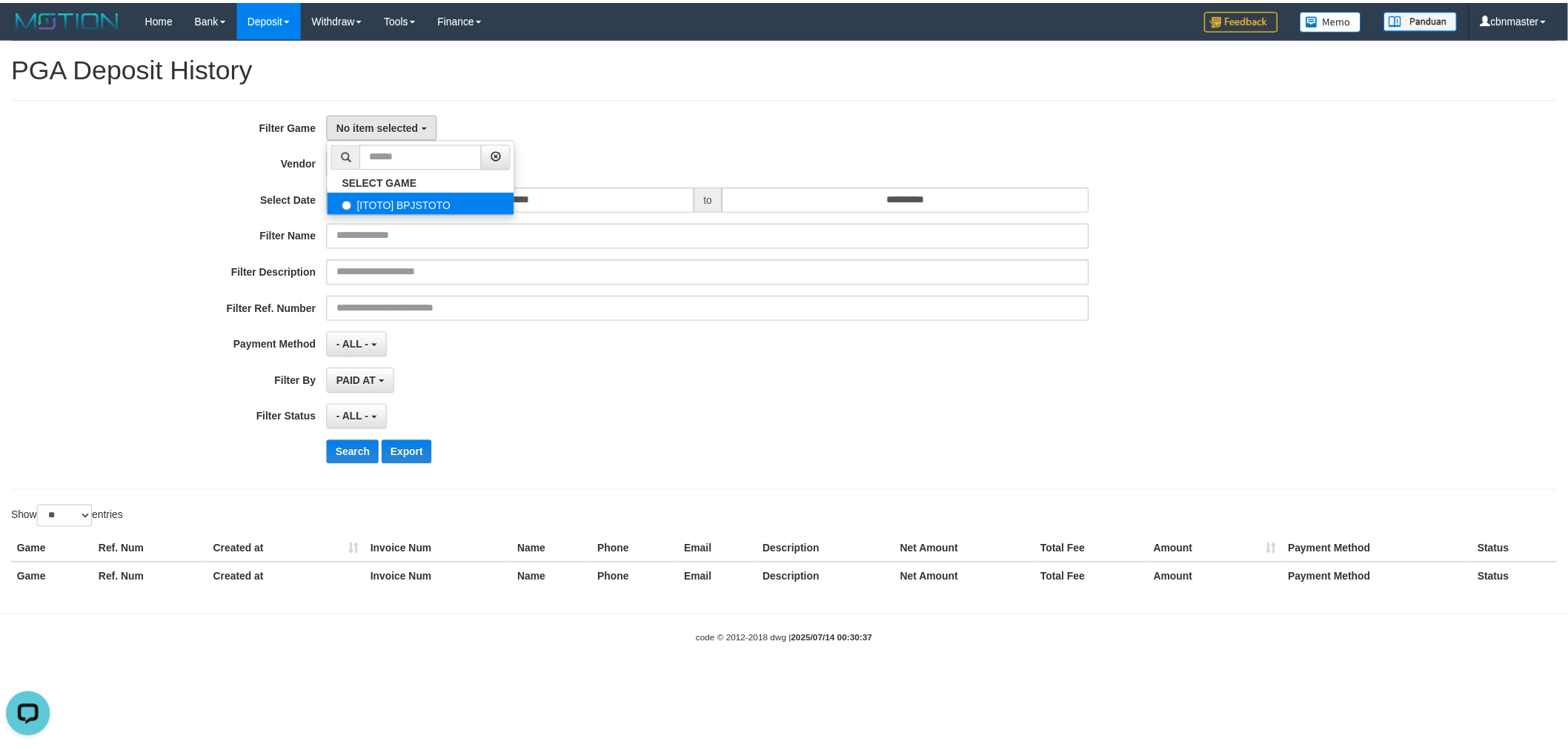 scroll, scrollTop: 13, scrollLeft: 0, axis: vertical 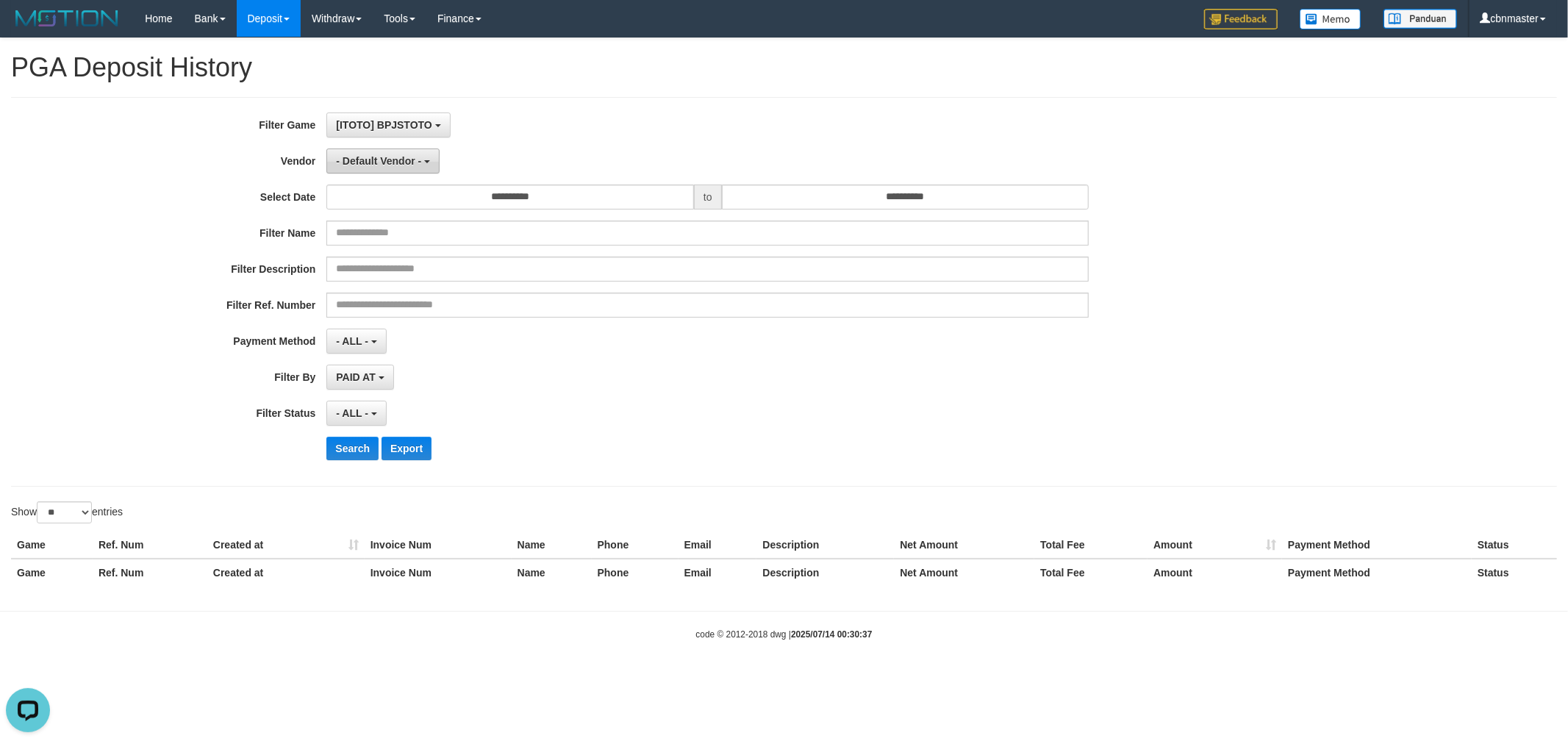 click on "- Default Vendor -" at bounding box center [379, 161] 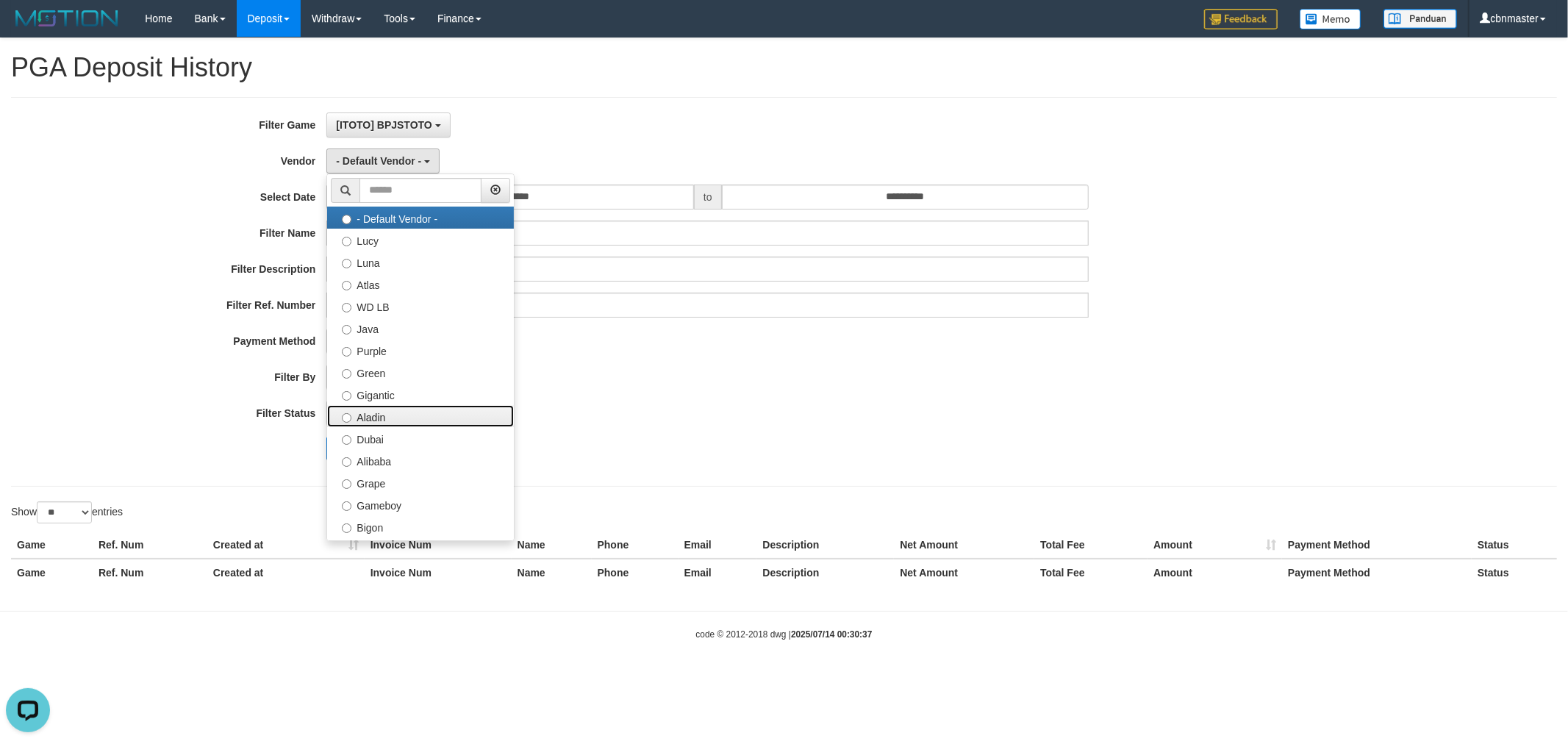 drag, startPoint x: 399, startPoint y: 421, endPoint x: 503, endPoint y: 310, distance: 152.10851 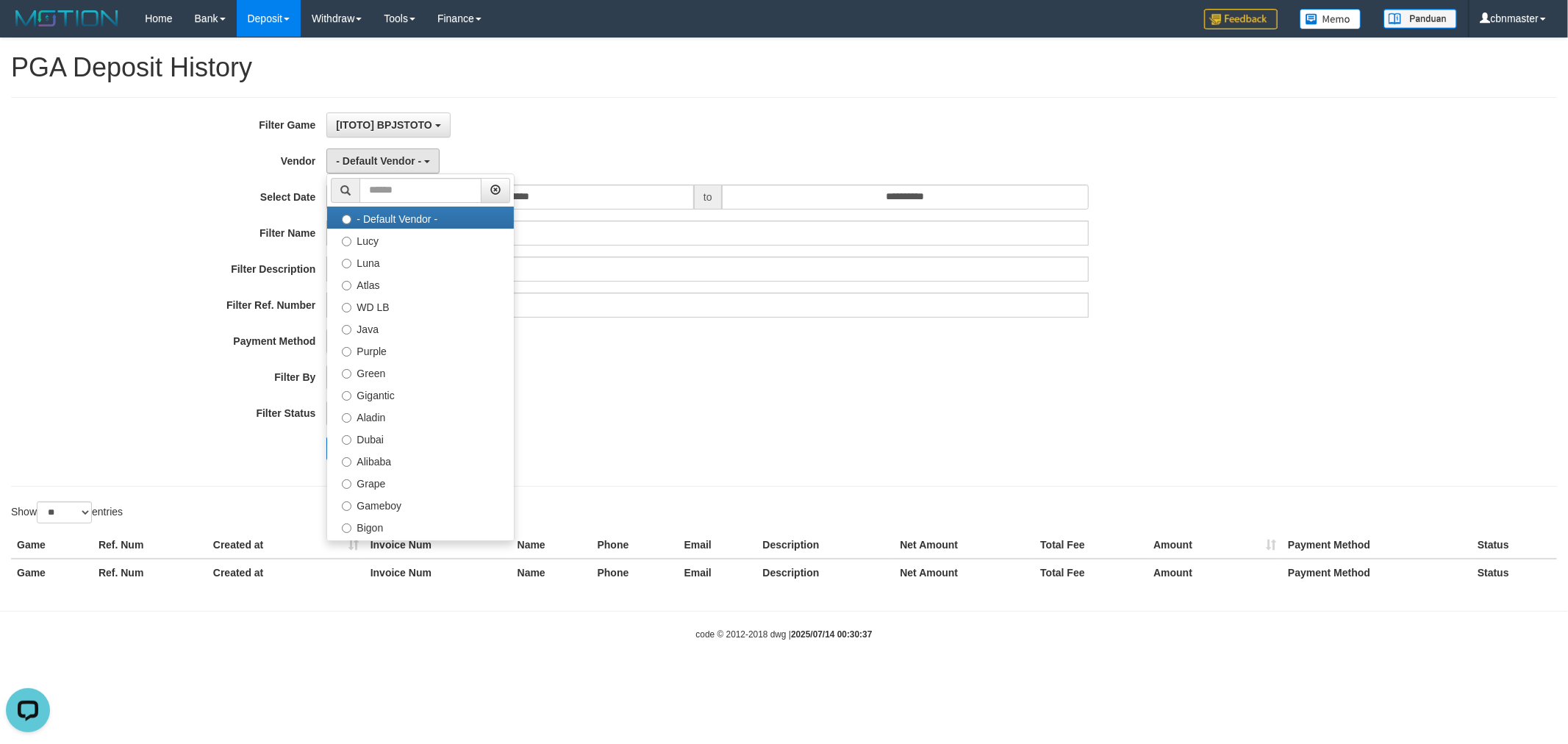 select on "**********" 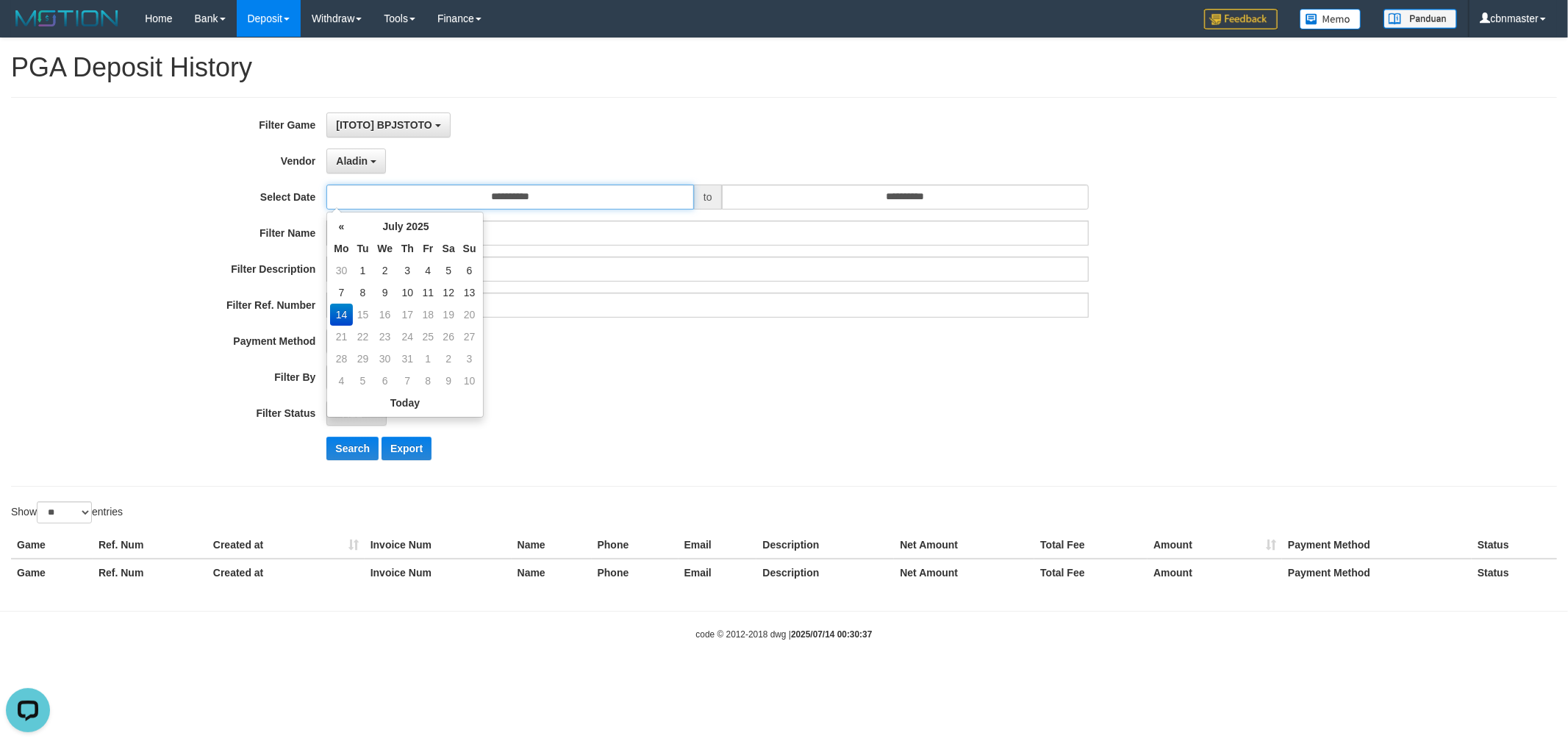 click on "**********" at bounding box center [510, 197] 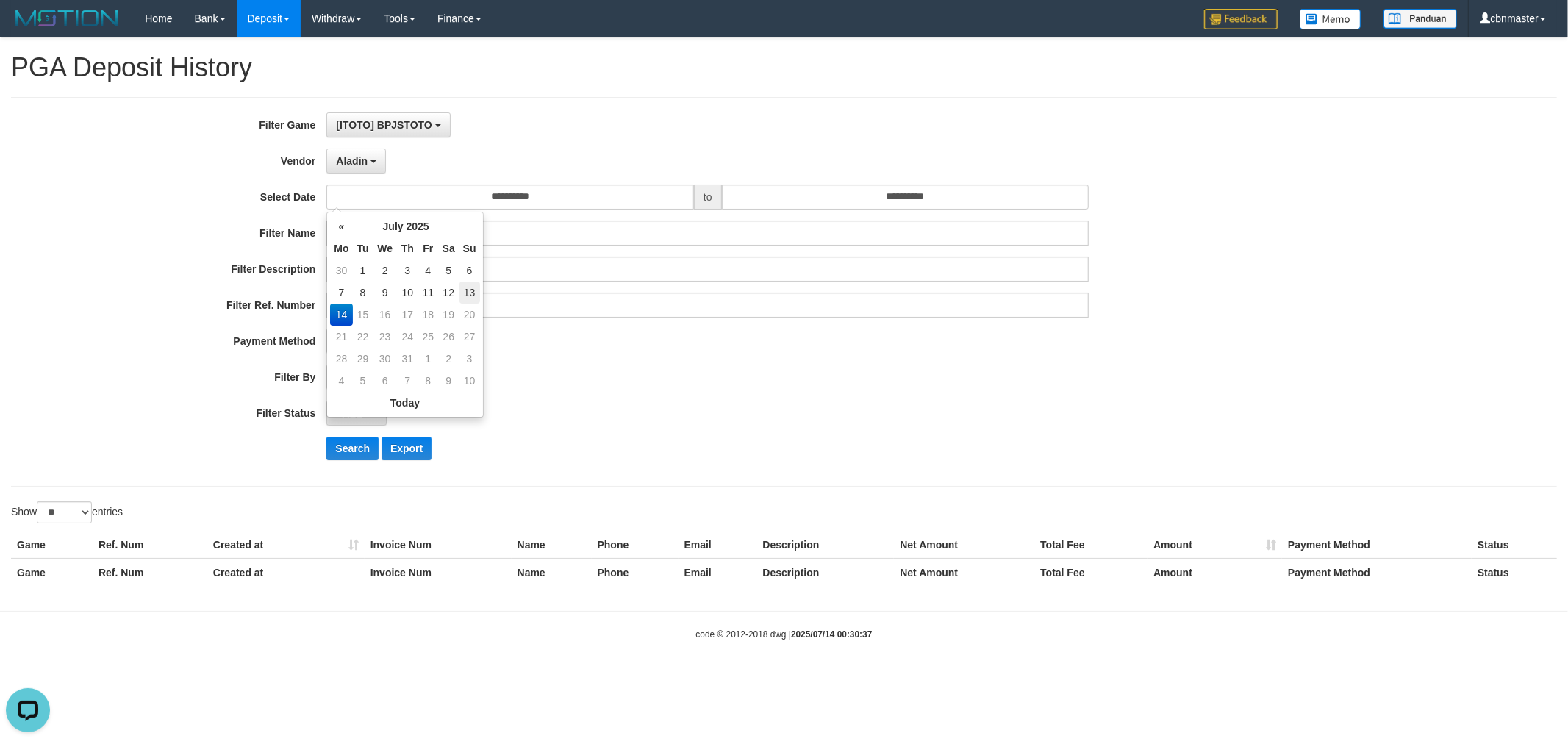click on "13" at bounding box center (470, 293) 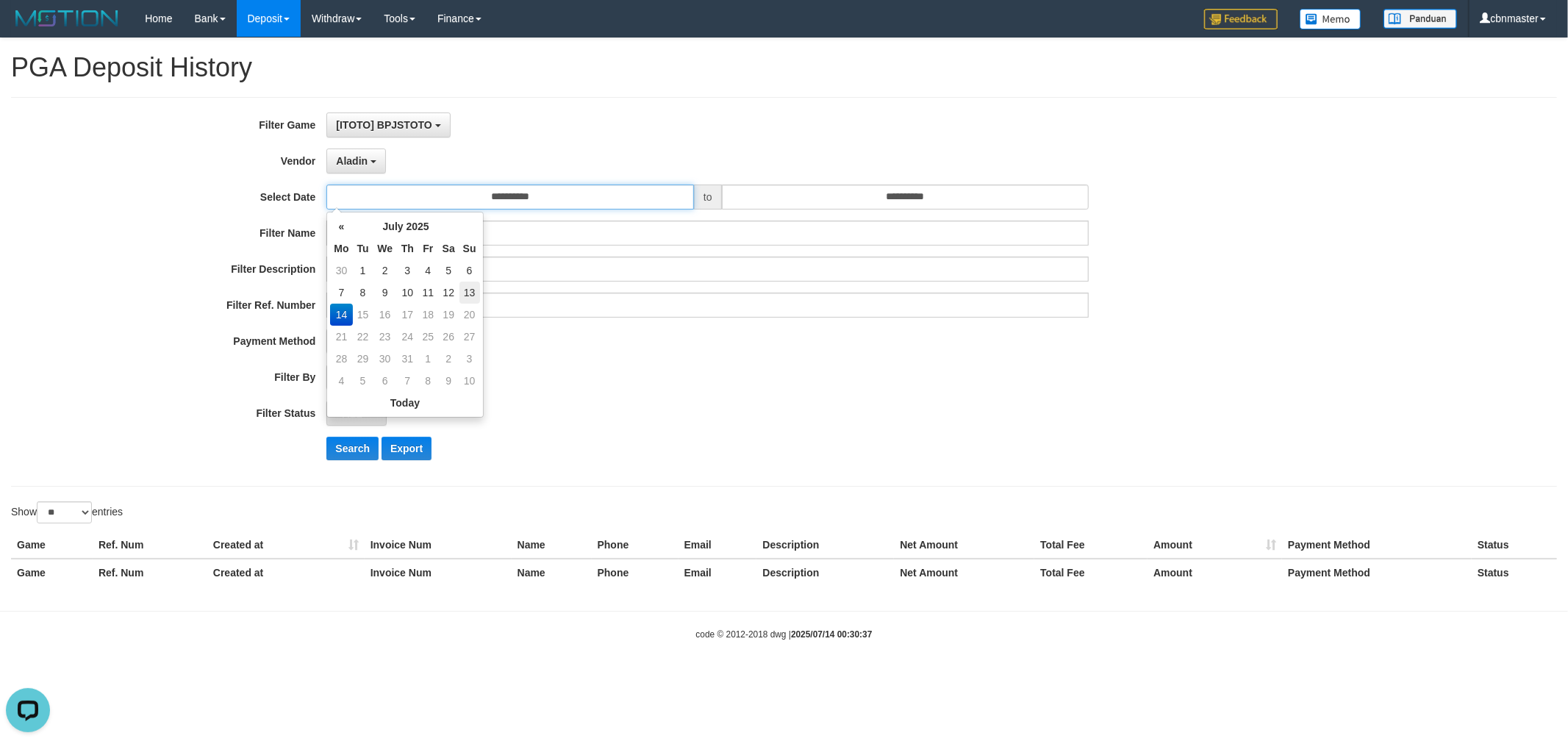 type on "**********" 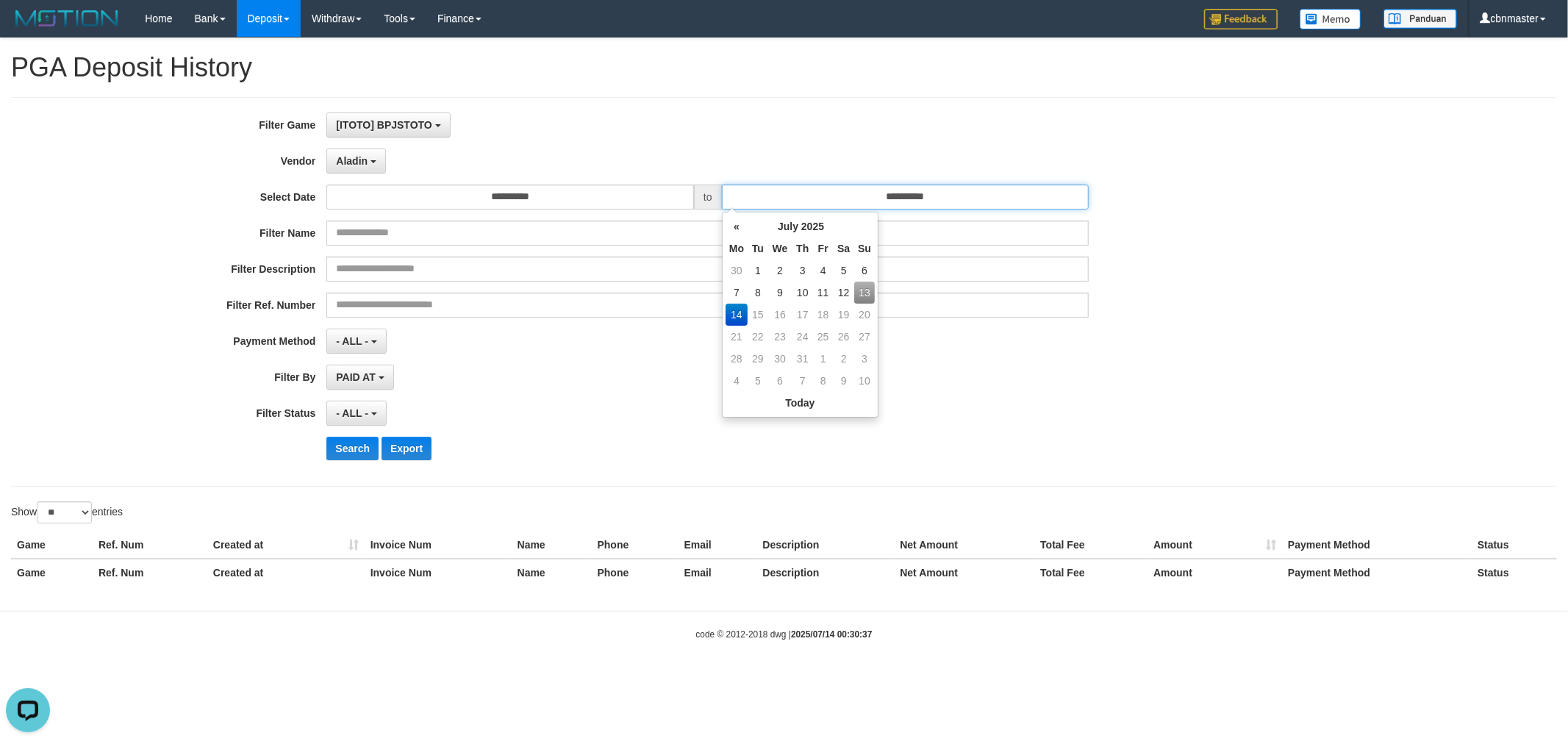 click on "**********" at bounding box center (906, 197) 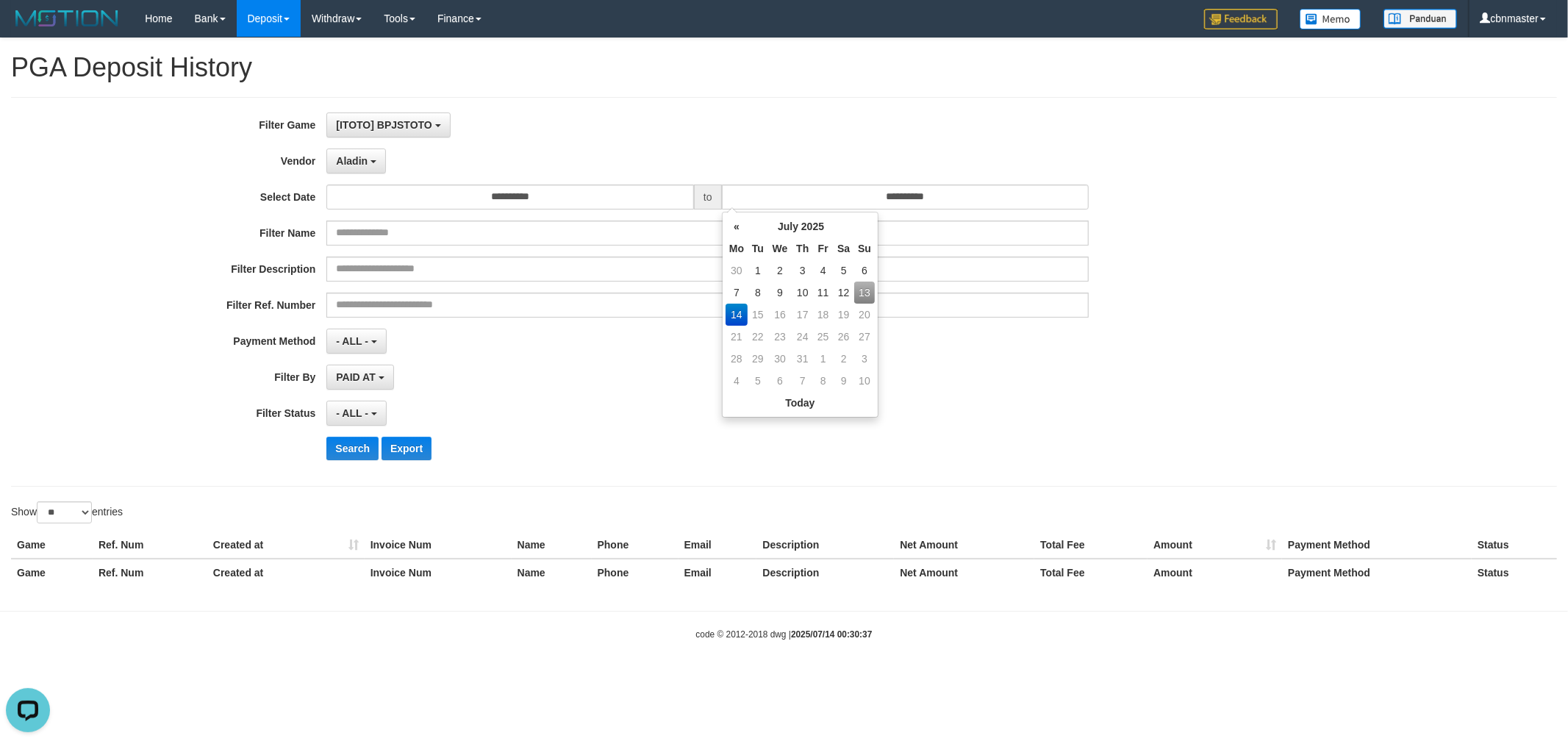 click on "13" at bounding box center (864, 293) 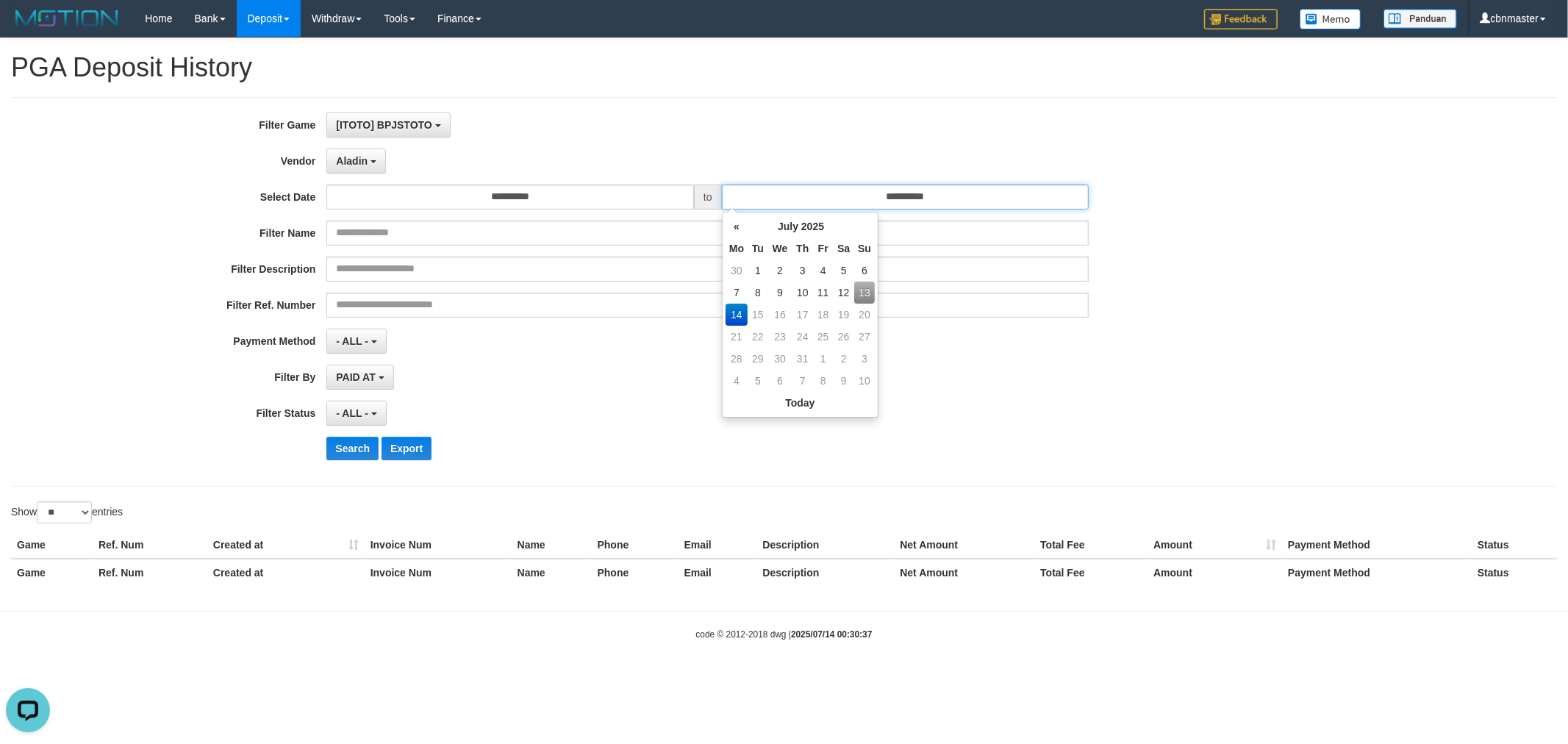 type on "**********" 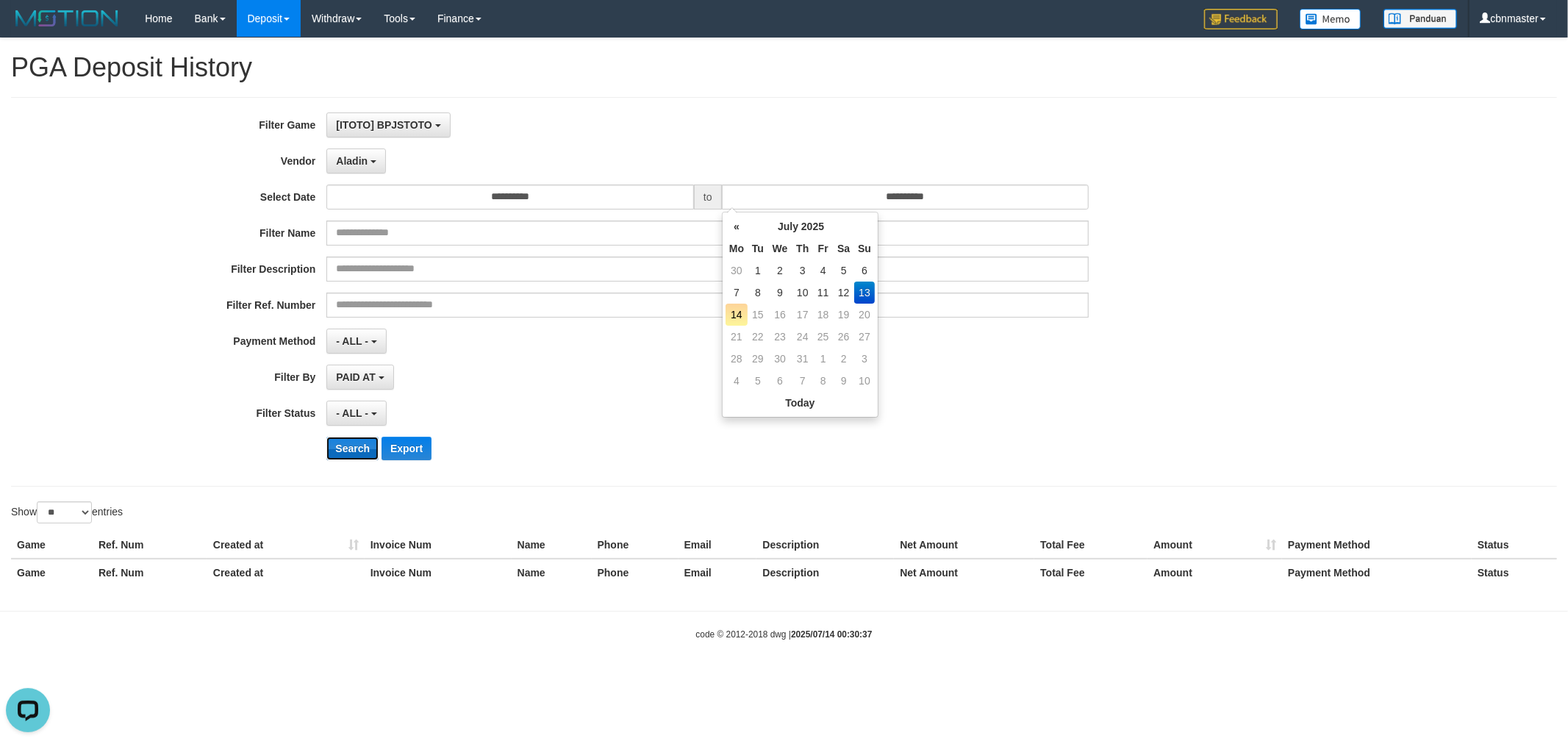 click on "Search" at bounding box center [352, 448] 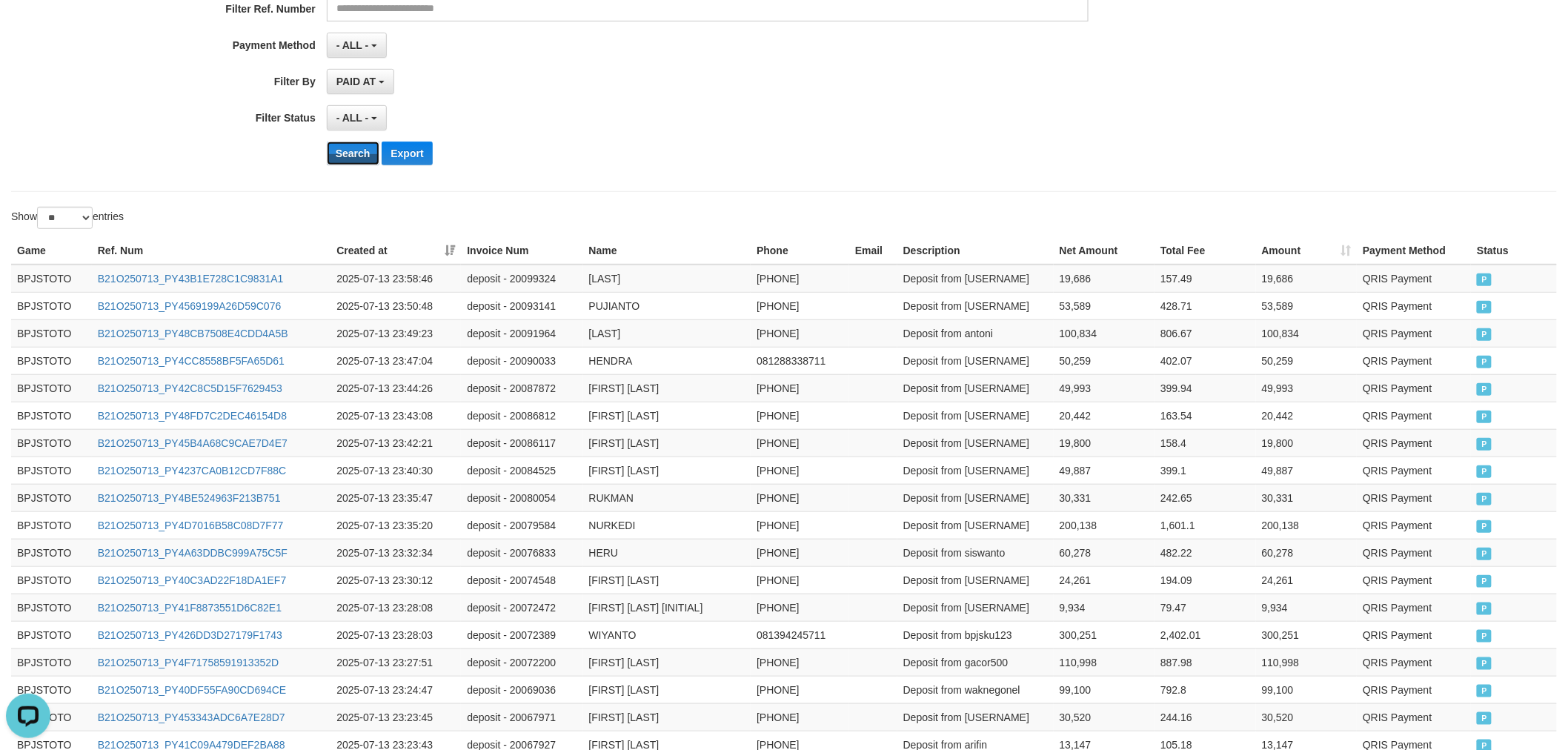 scroll, scrollTop: 0, scrollLeft: 0, axis: both 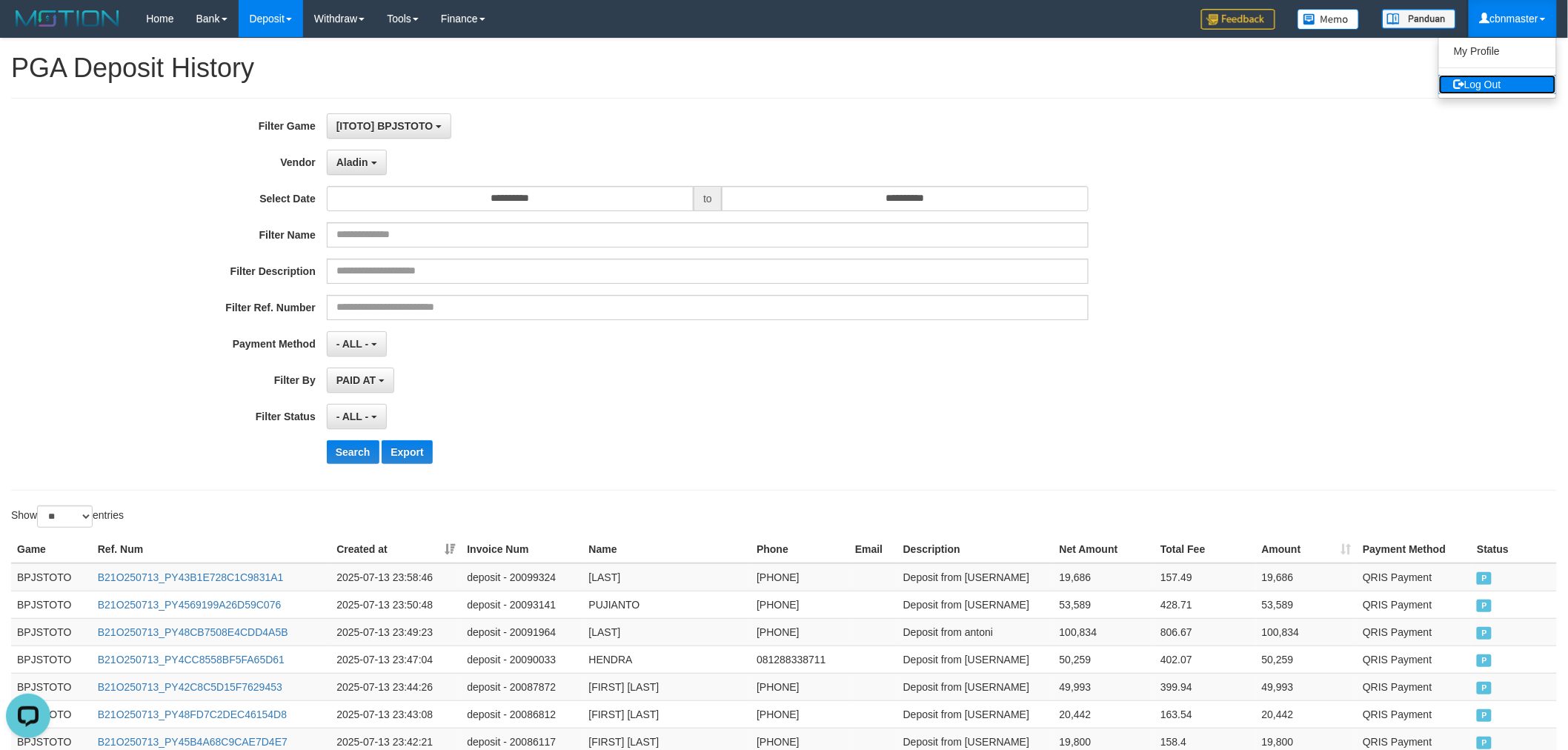 click on "Log Out" at bounding box center [1498, 84] 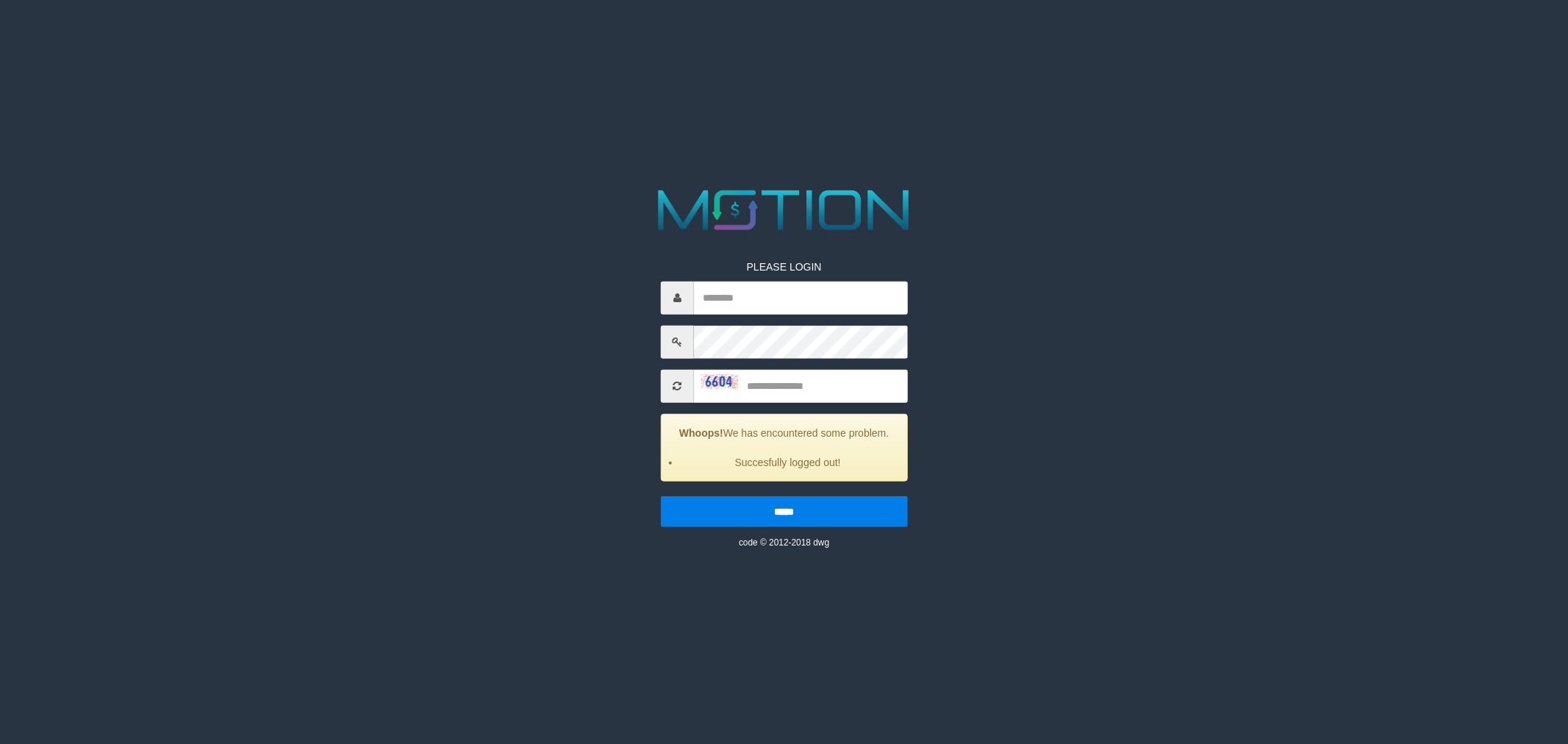 scroll, scrollTop: 0, scrollLeft: 0, axis: both 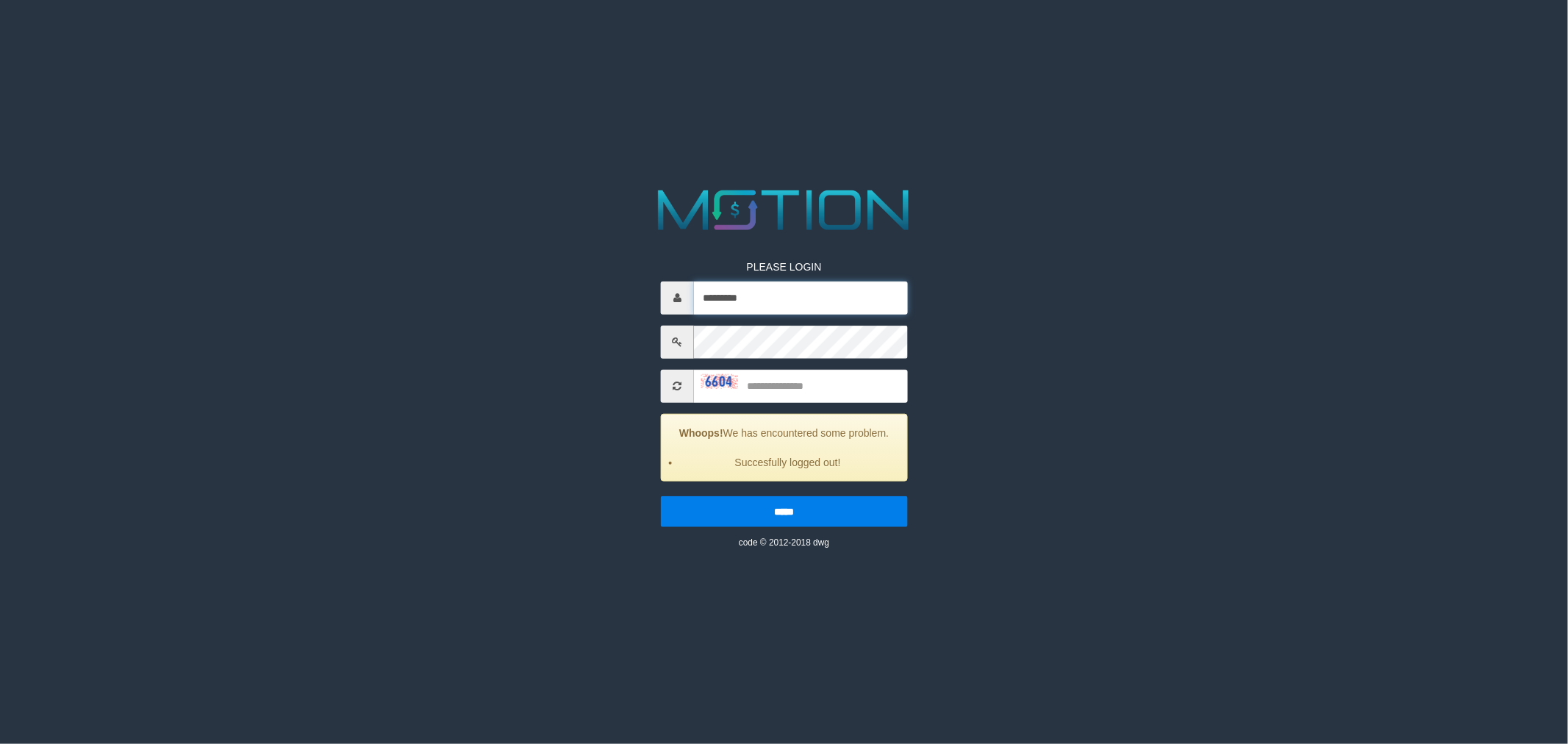 click on "*********" at bounding box center [801, 297] 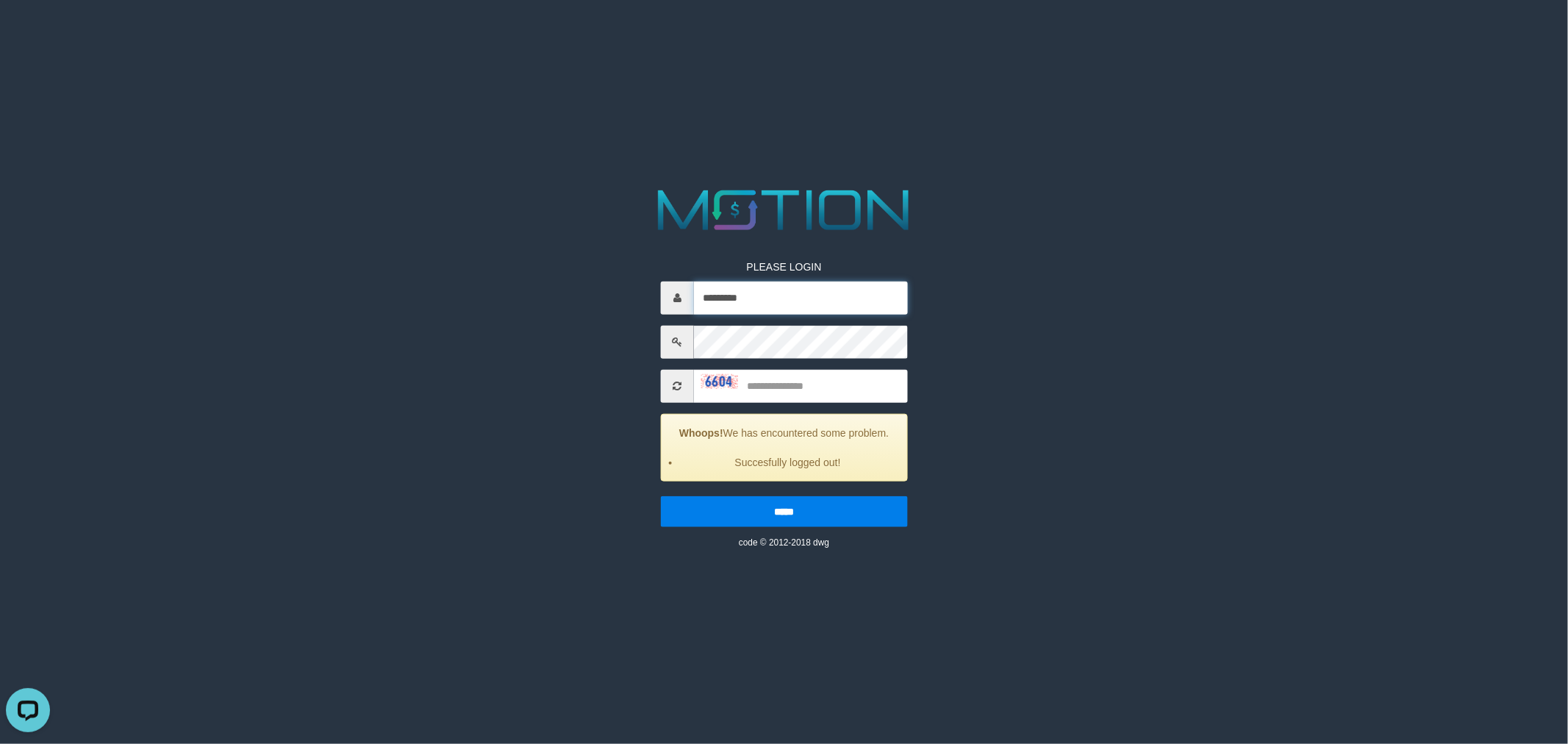 scroll, scrollTop: 0, scrollLeft: 0, axis: both 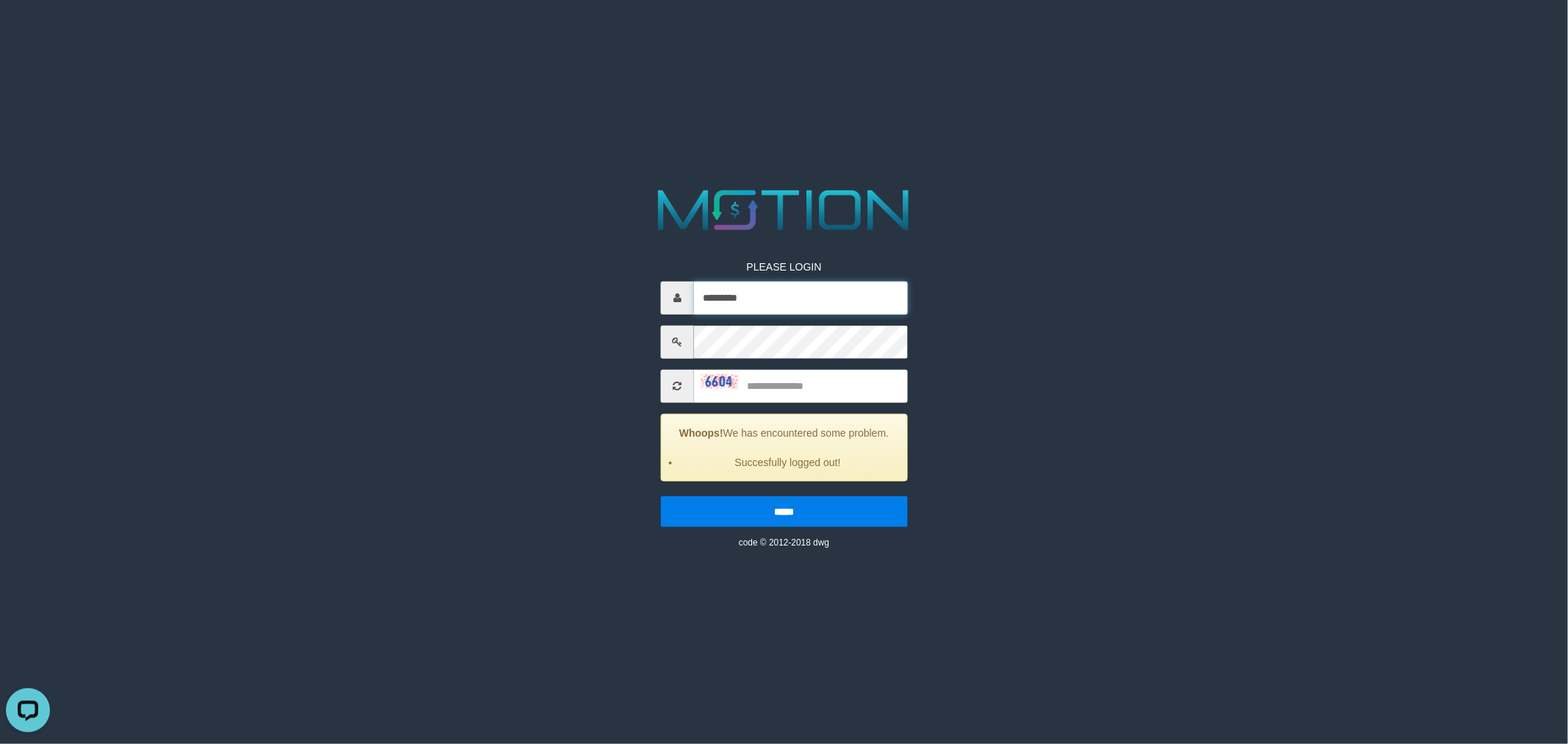 type on "*********" 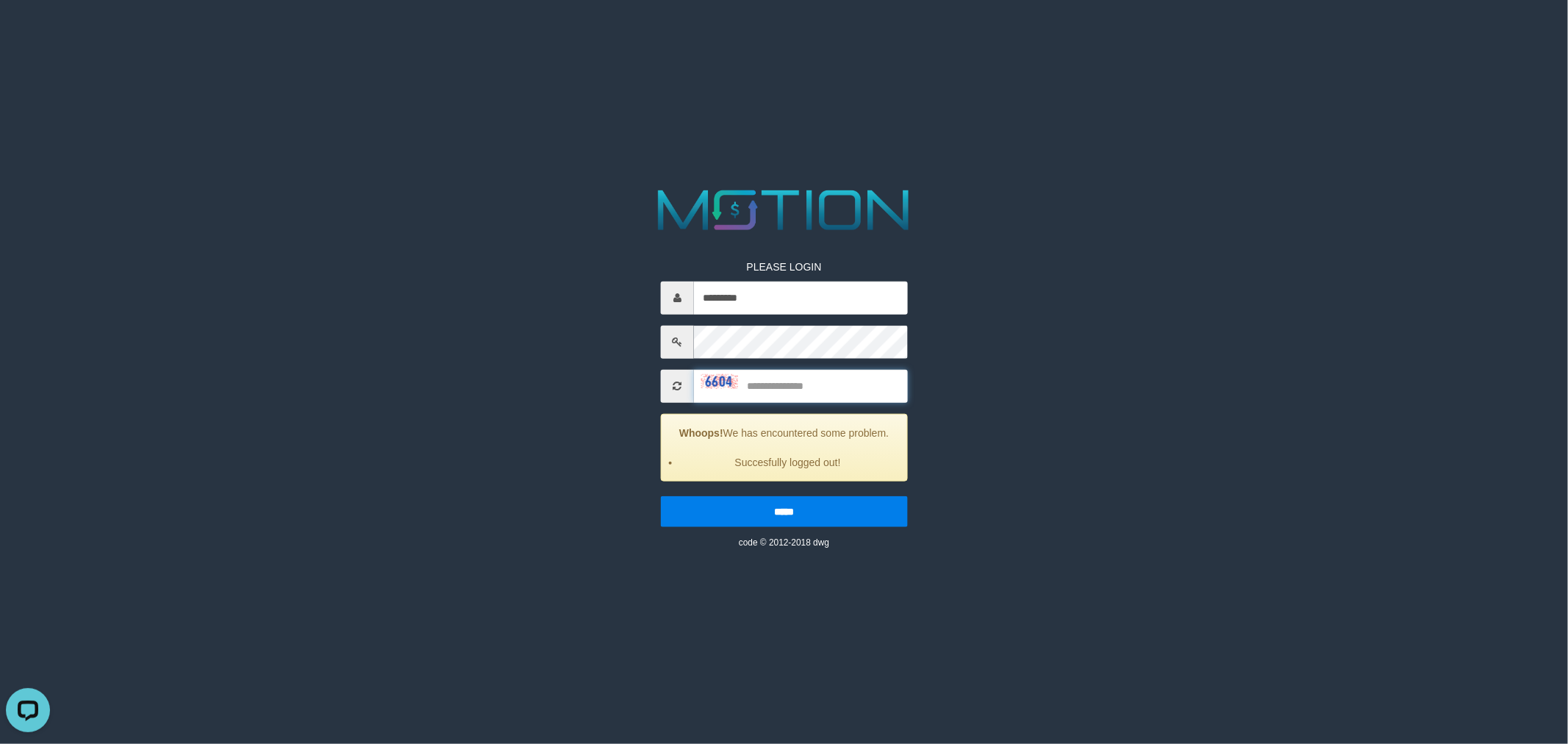 click at bounding box center [801, 385] 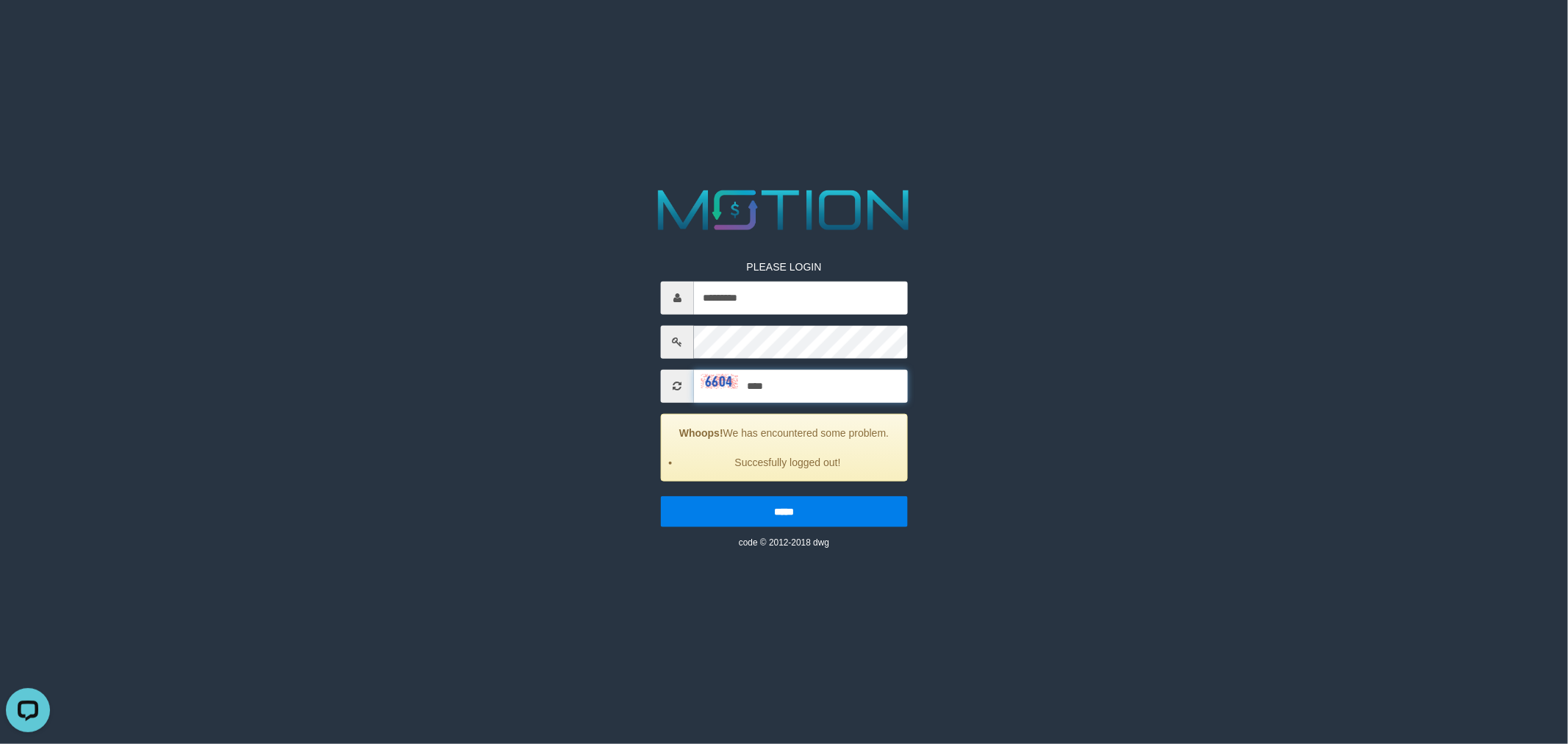 type on "****" 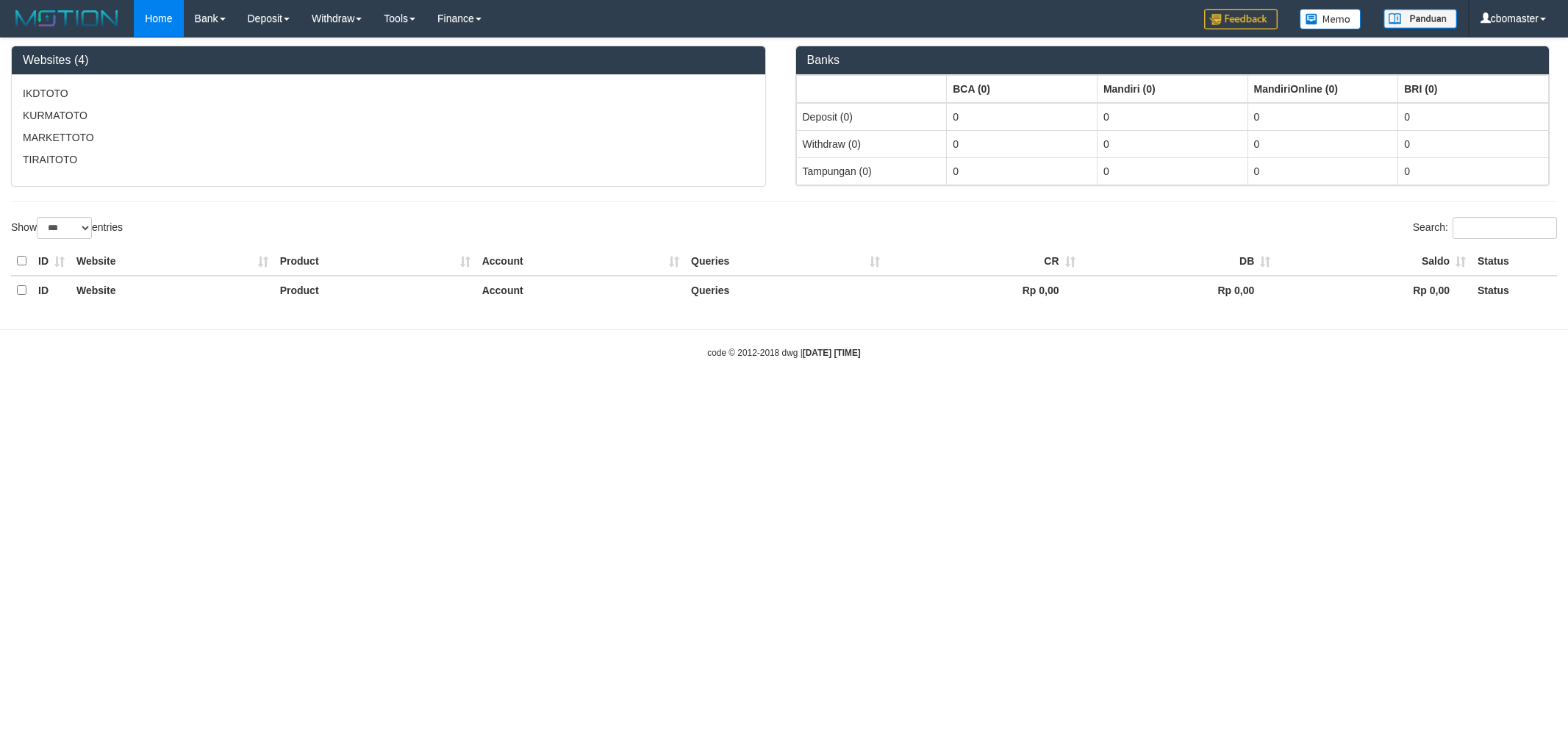 select on "***" 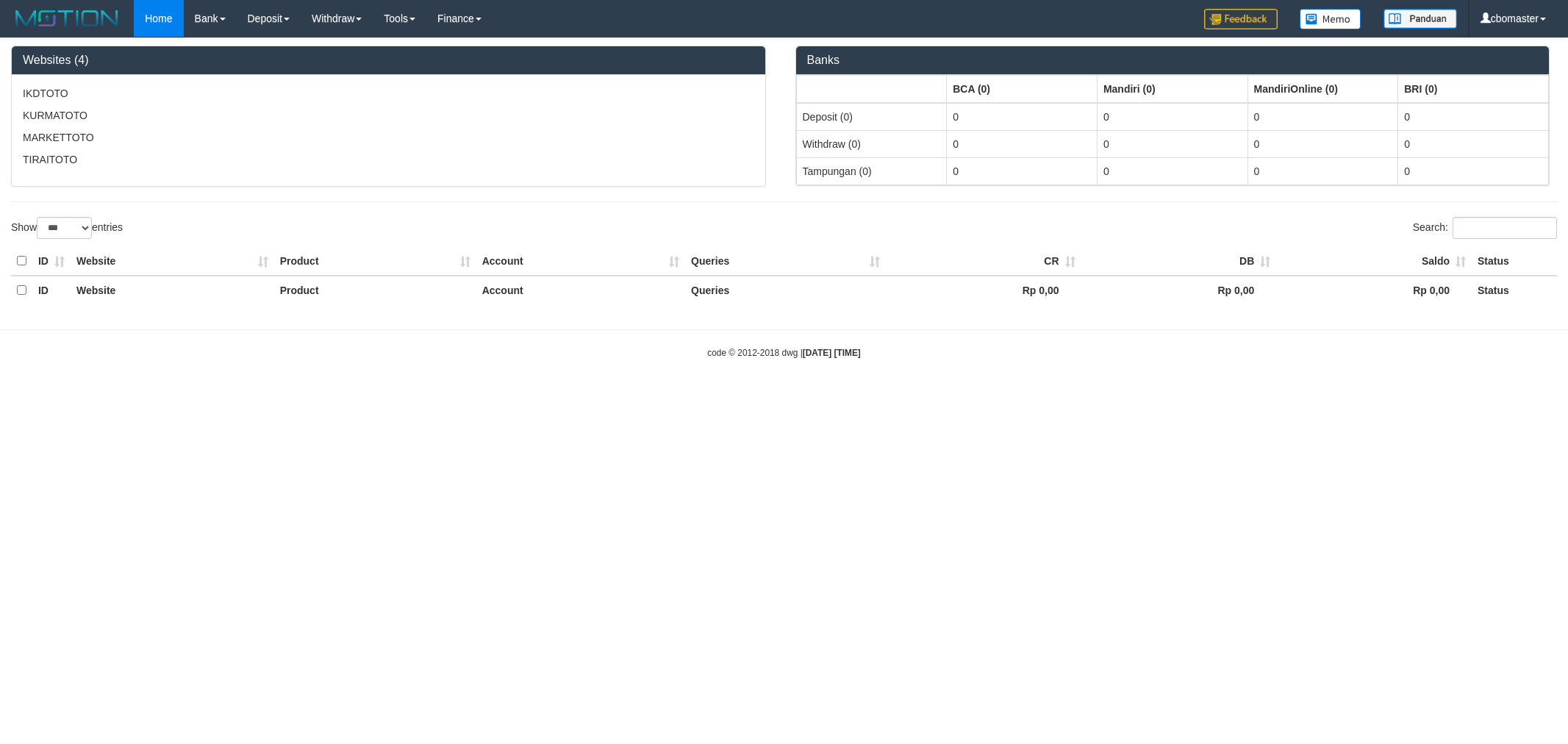 scroll, scrollTop: 0, scrollLeft: 0, axis: both 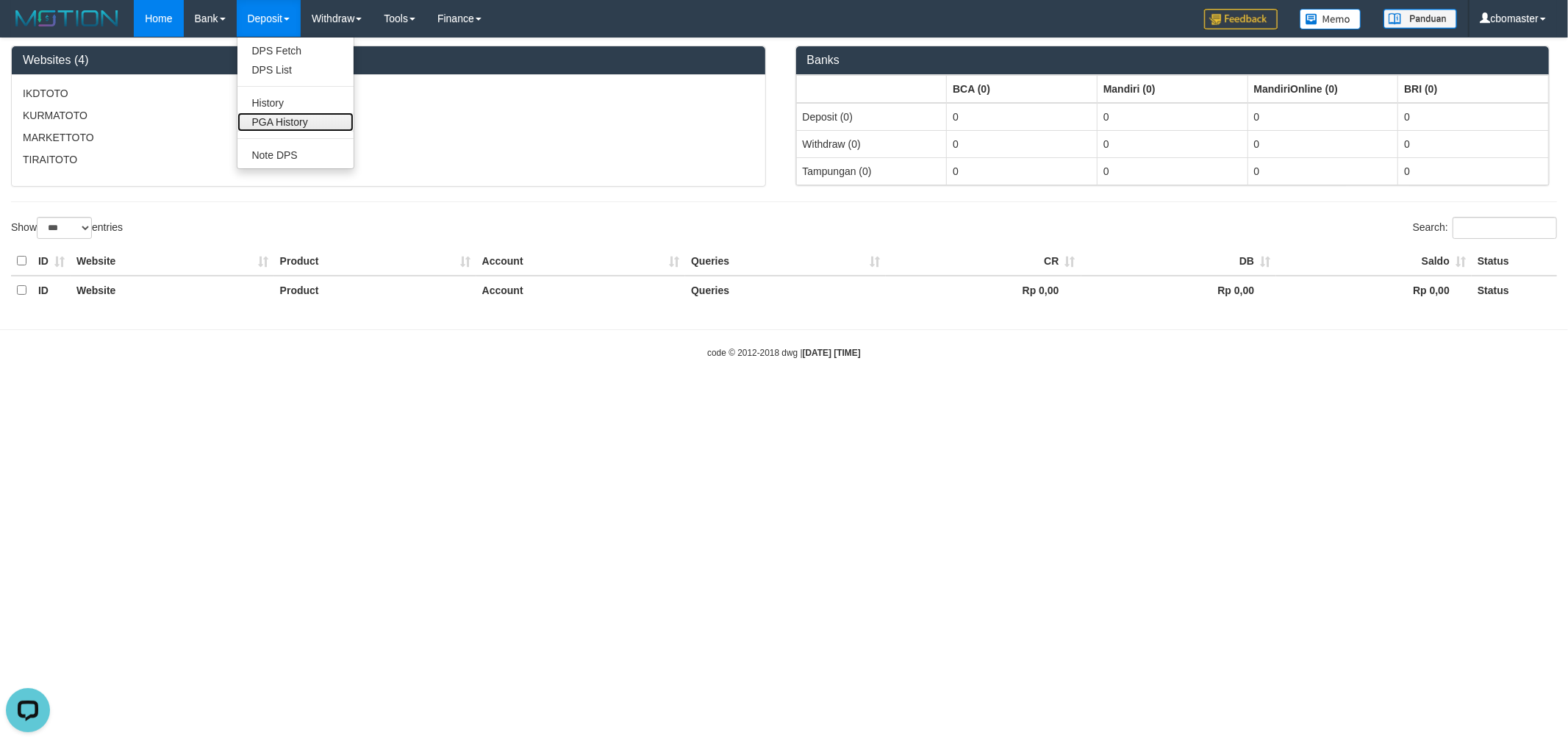 click on "PGA History" at bounding box center [296, 122] 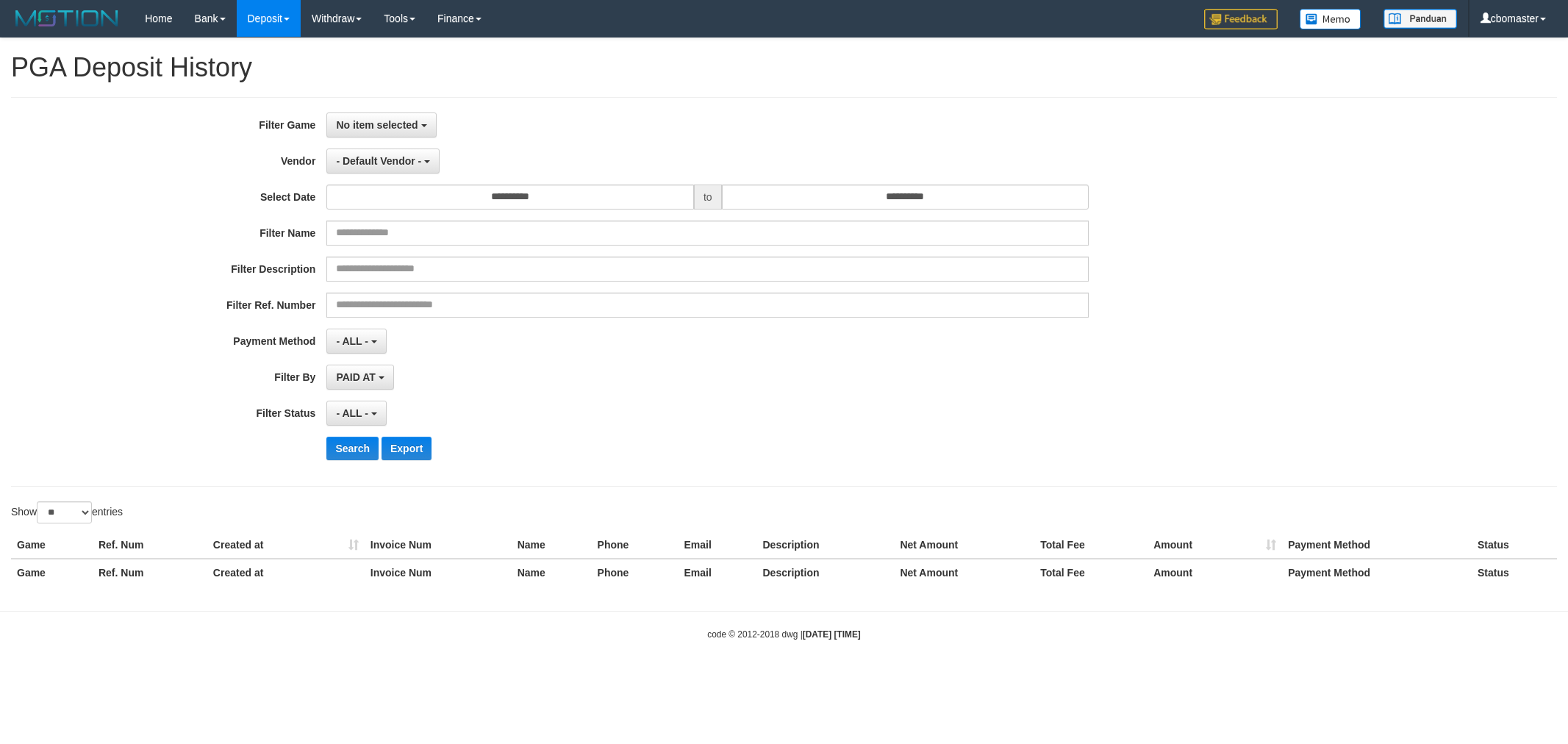 select 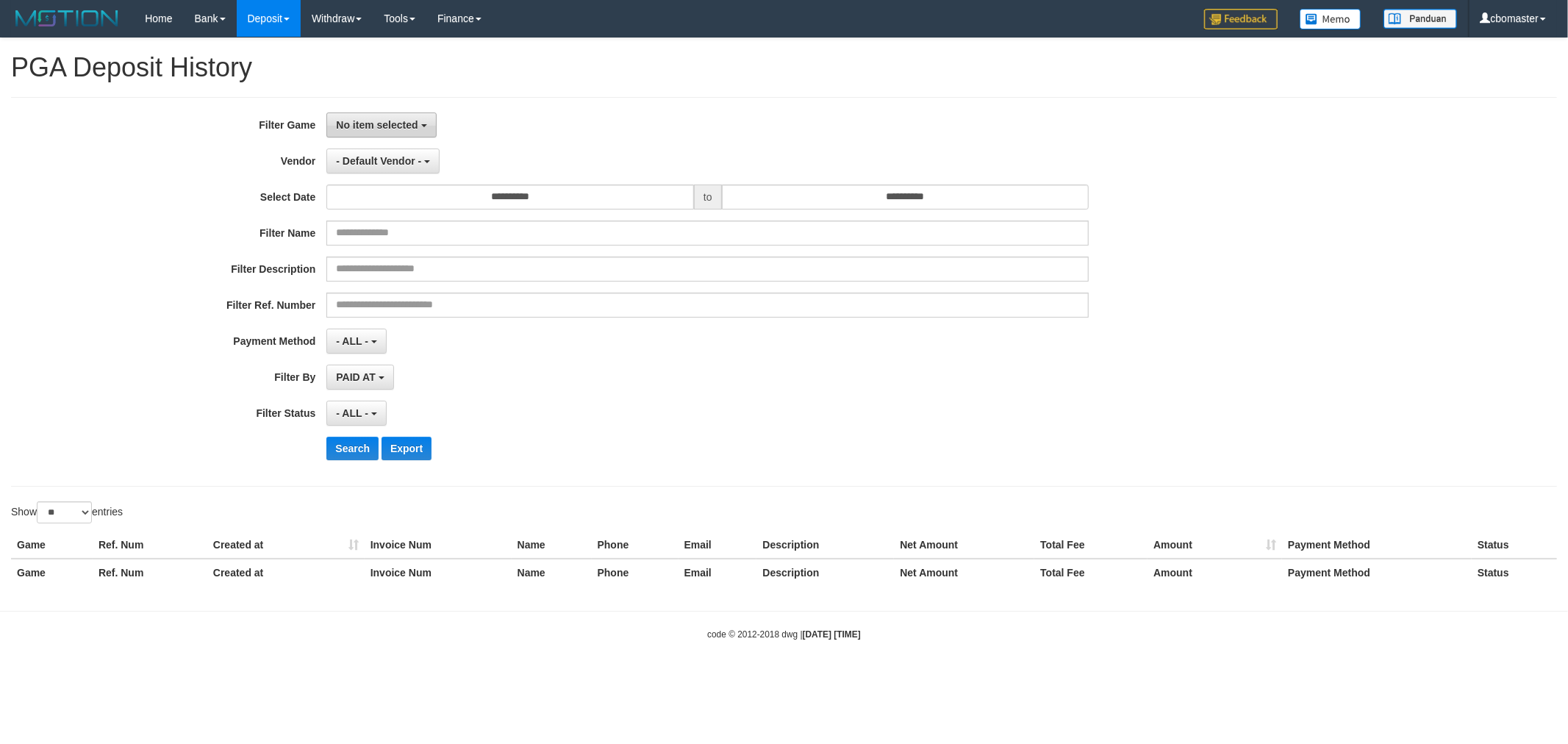 drag, startPoint x: 393, startPoint y: 140, endPoint x: 401, endPoint y: 134, distance: 10 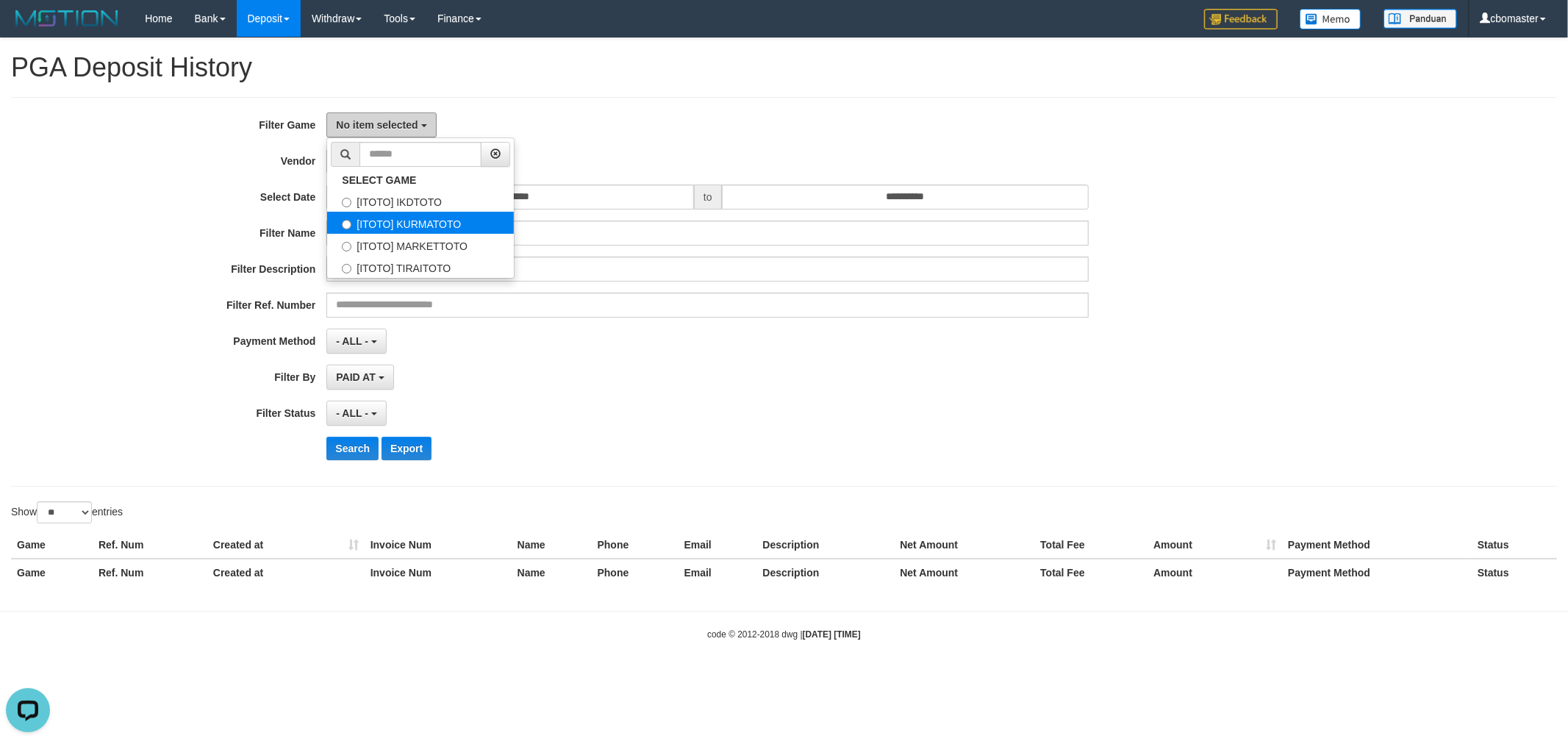 scroll, scrollTop: 0, scrollLeft: 0, axis: both 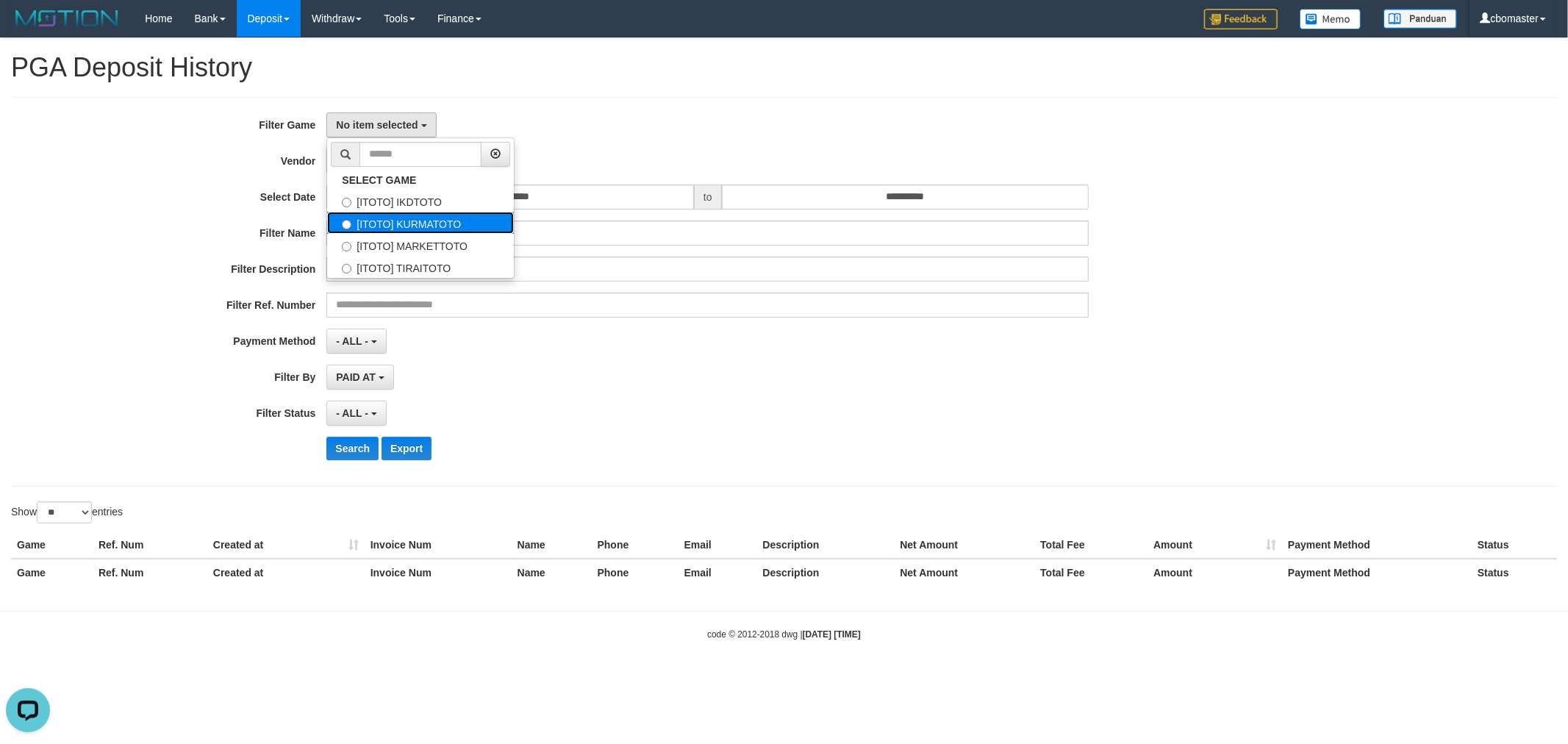 click on "[ITOTO] KURMATOTO" at bounding box center (420, 223) 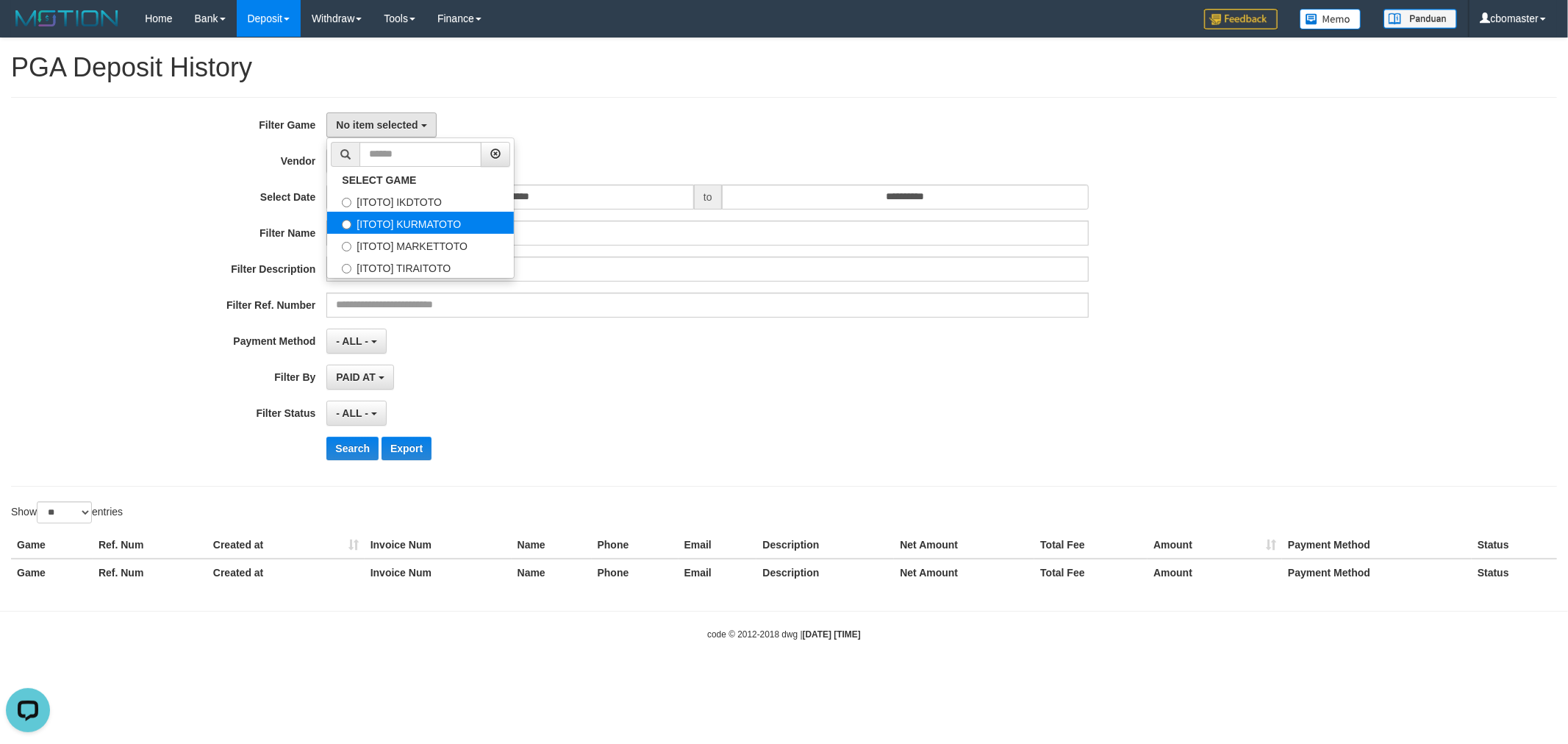 select on "****" 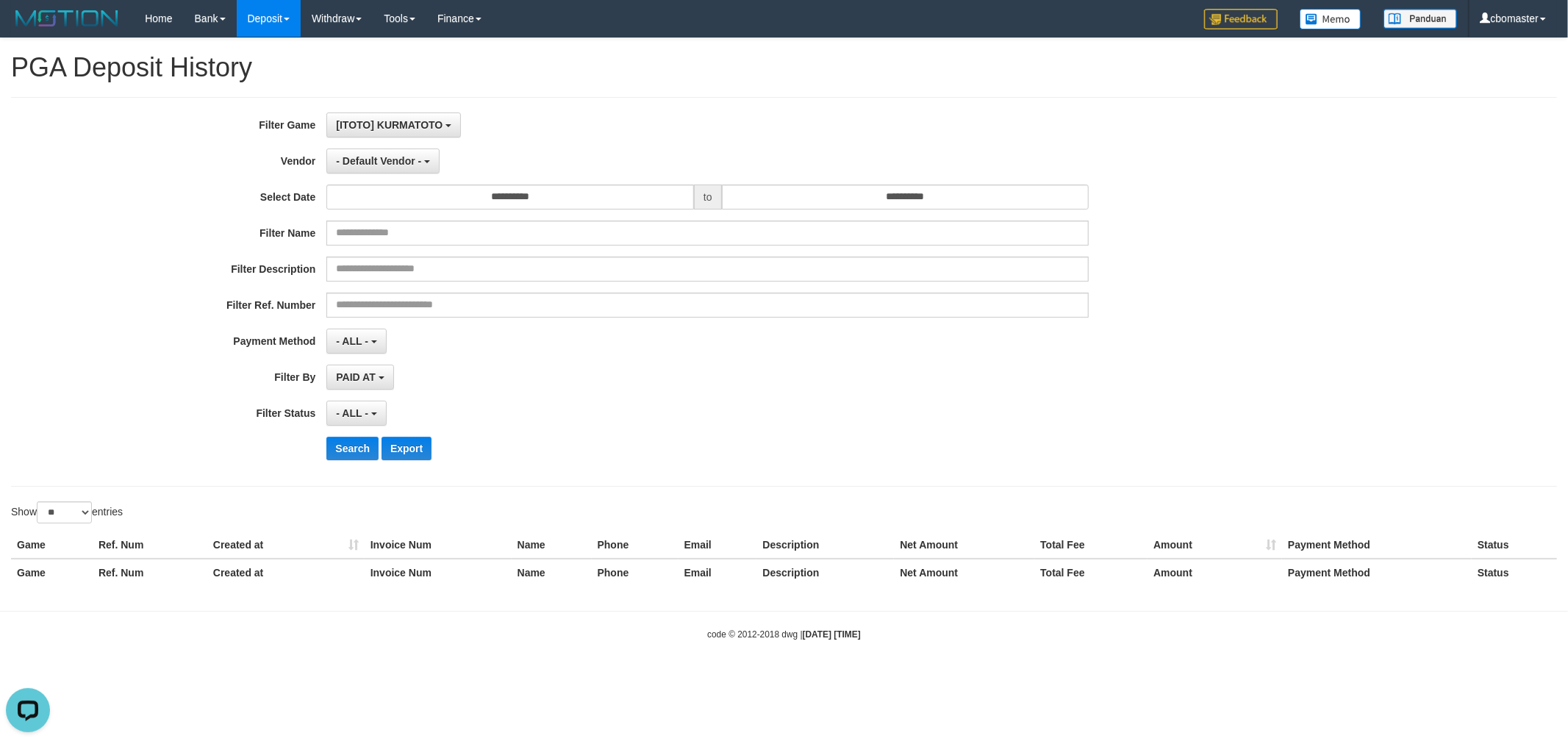 scroll, scrollTop: 25, scrollLeft: 0, axis: vertical 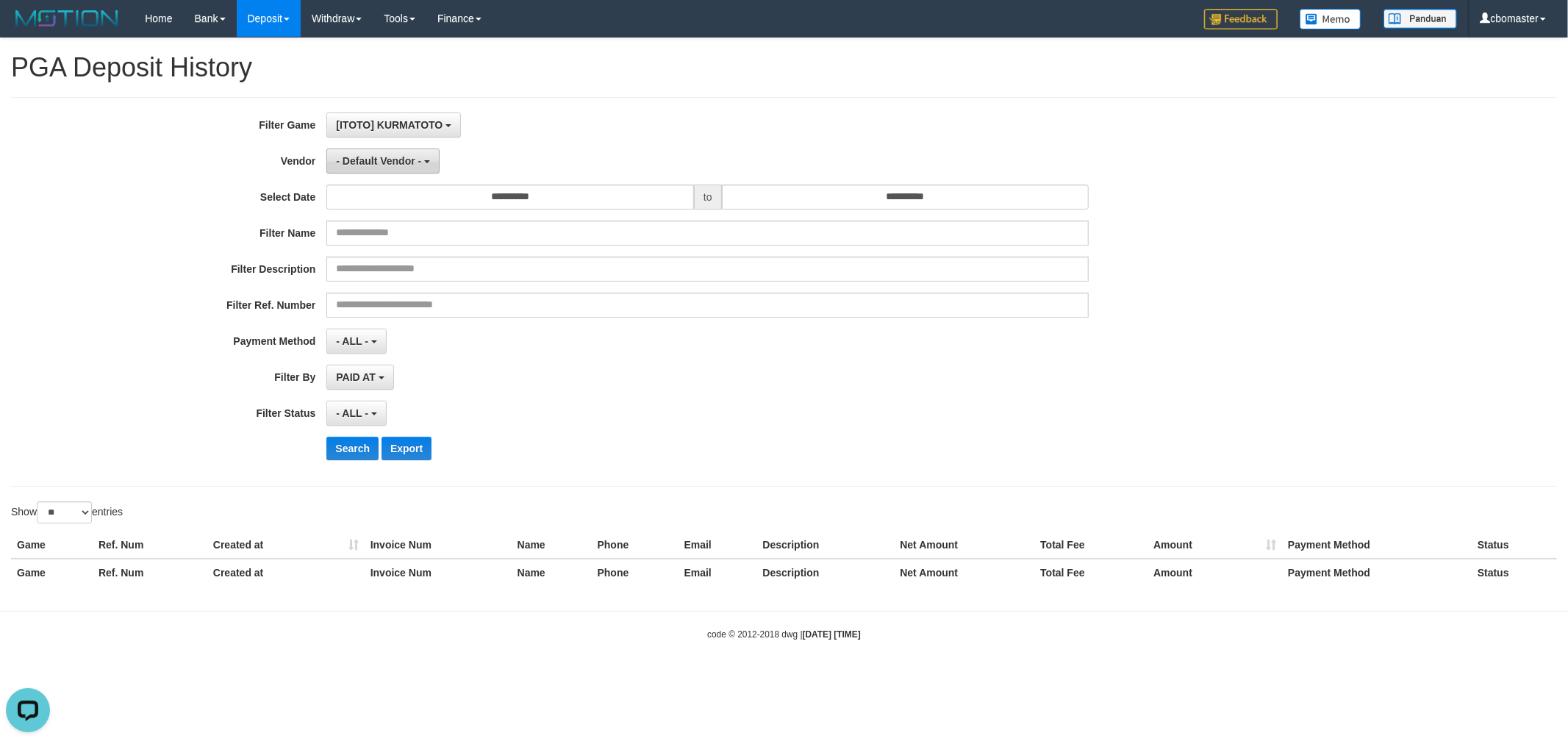 click on "- Default Vendor -" at bounding box center [379, 161] 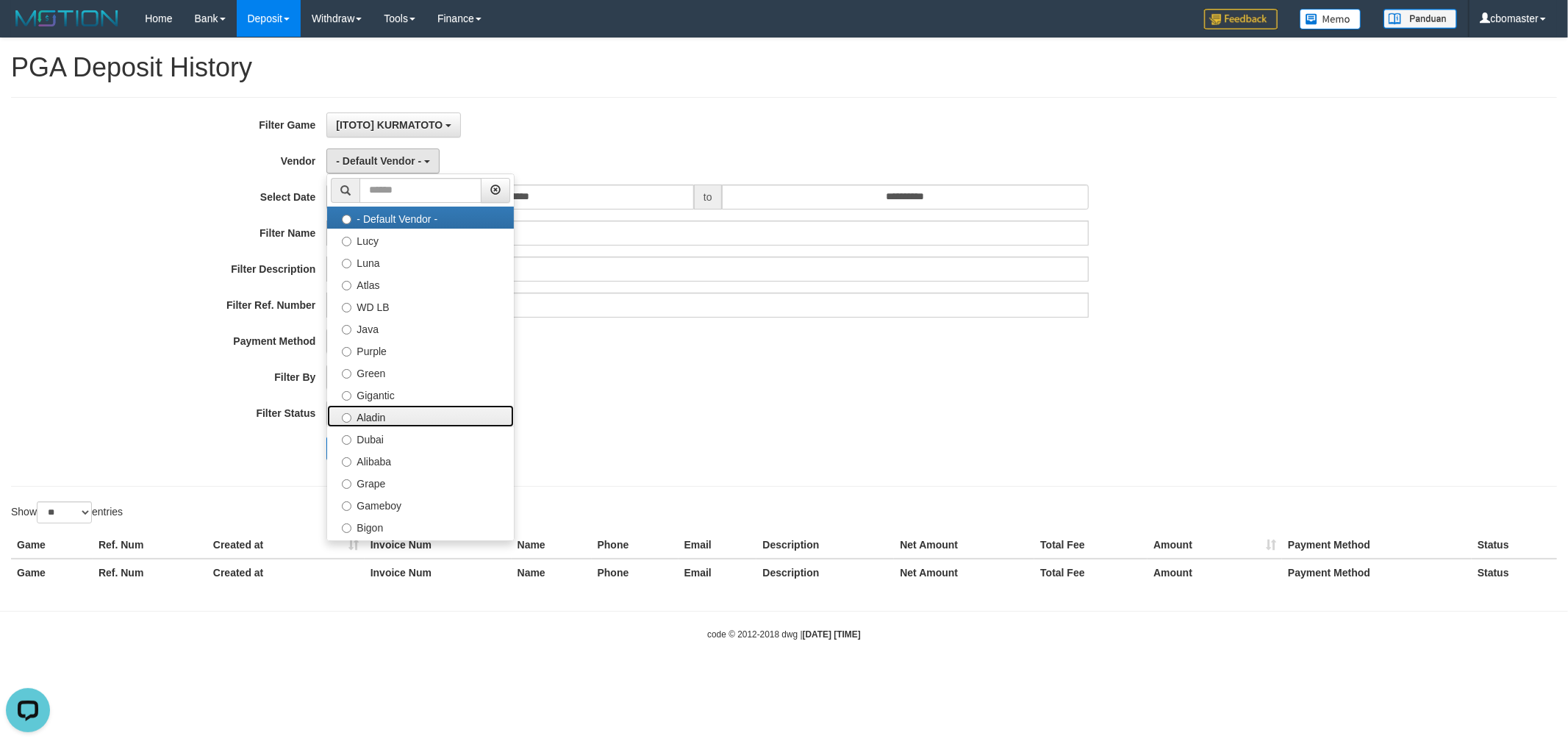 drag, startPoint x: 384, startPoint y: 413, endPoint x: 442, endPoint y: 277, distance: 147.85128 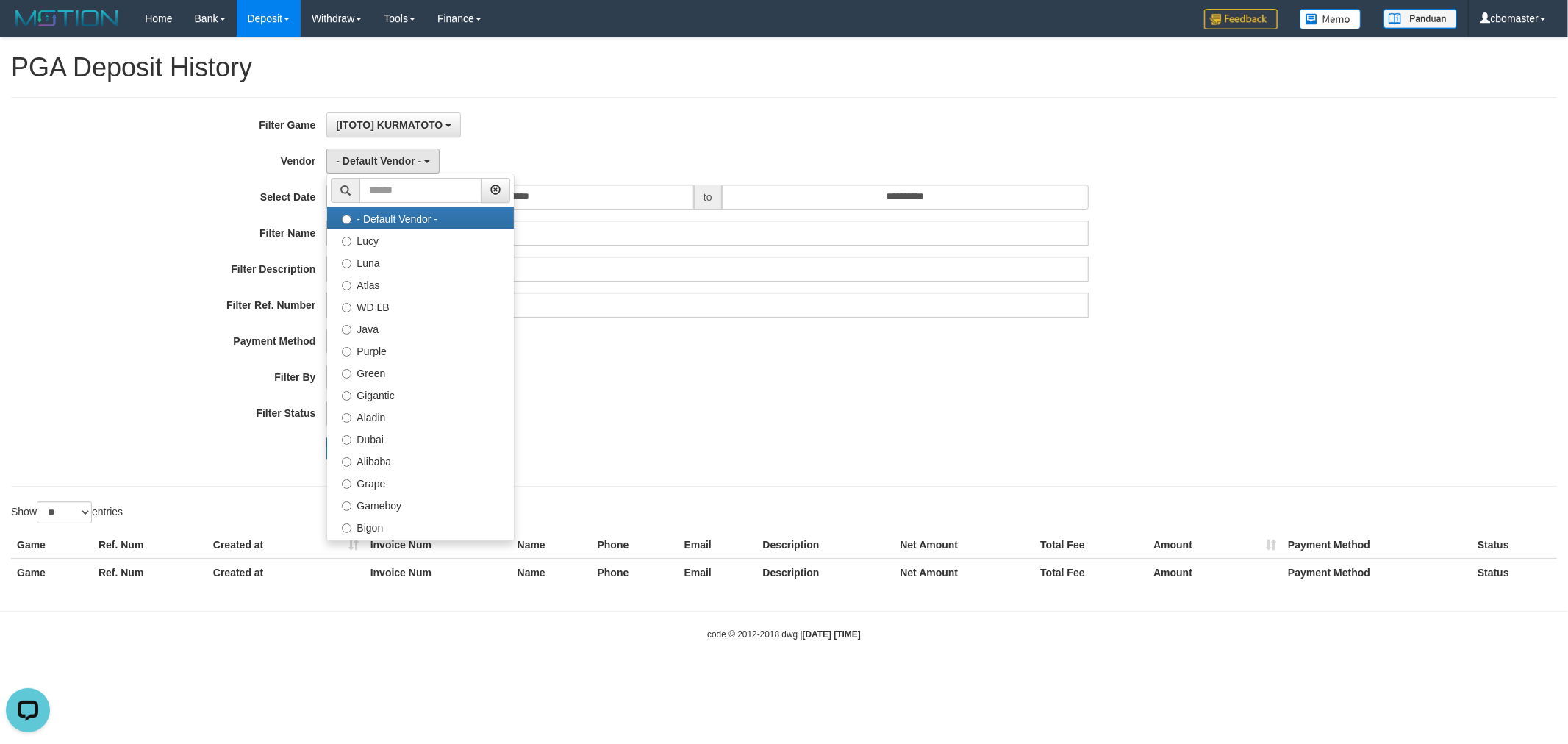 select on "**********" 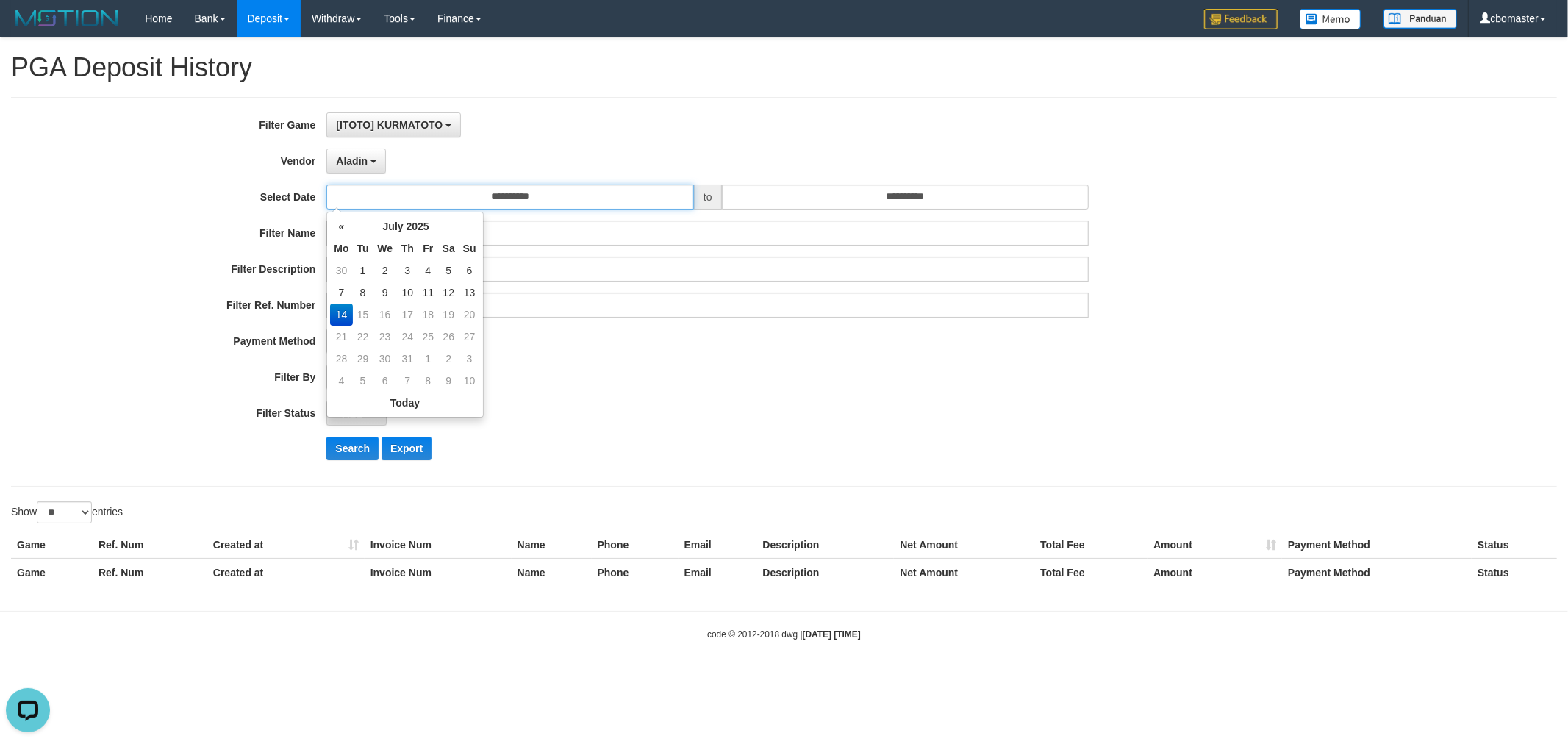 click on "**********" at bounding box center (510, 197) 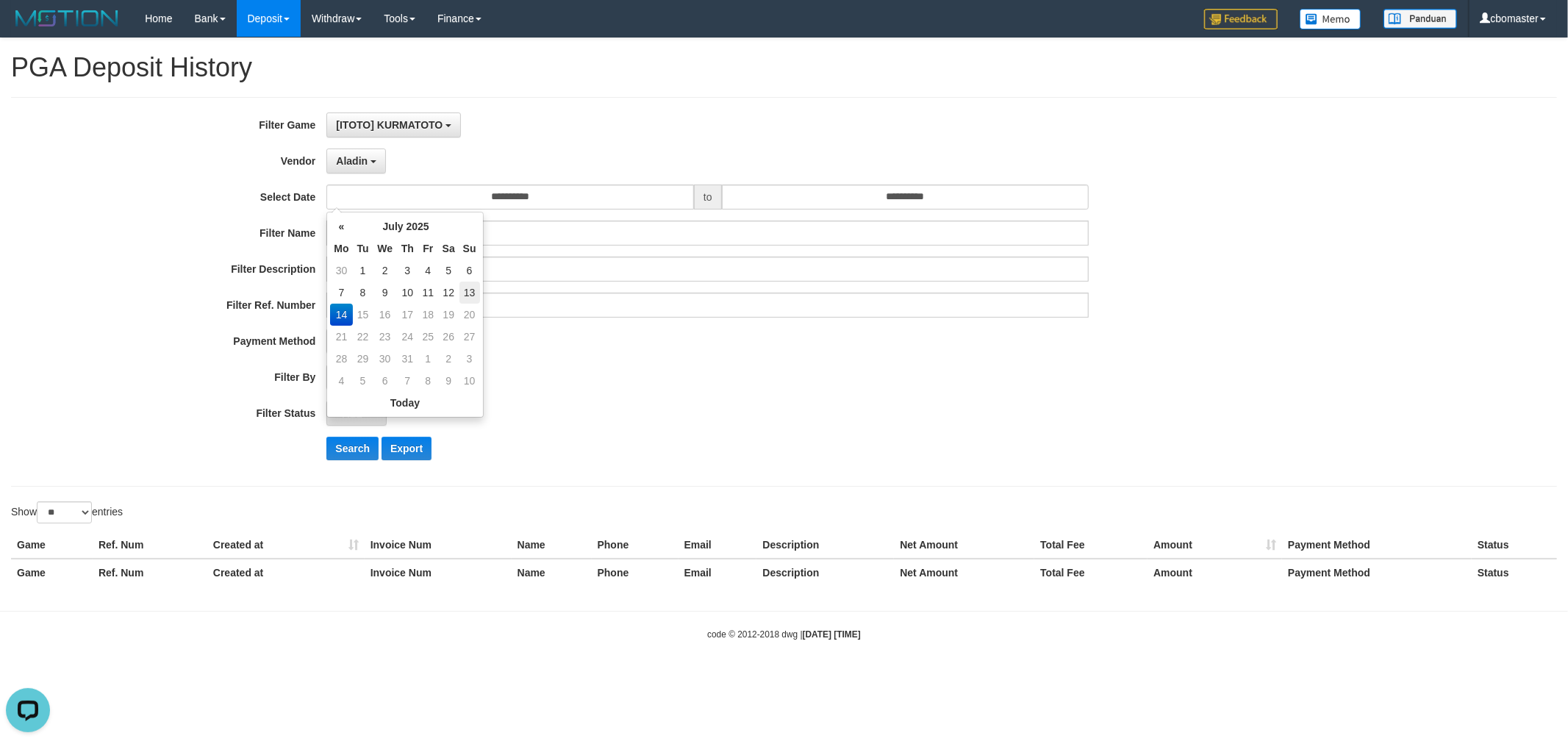 click on "13" at bounding box center (470, 293) 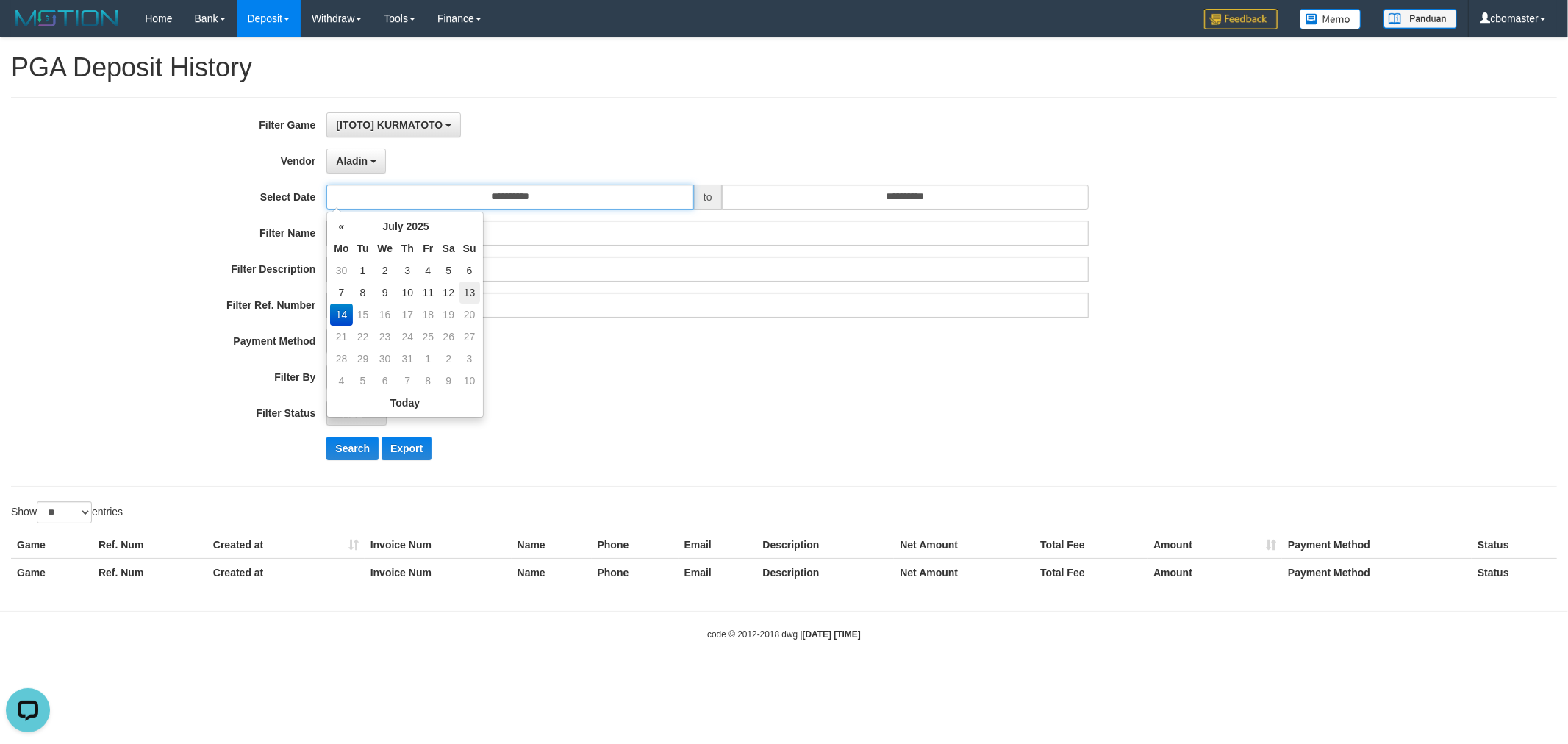 type on "**********" 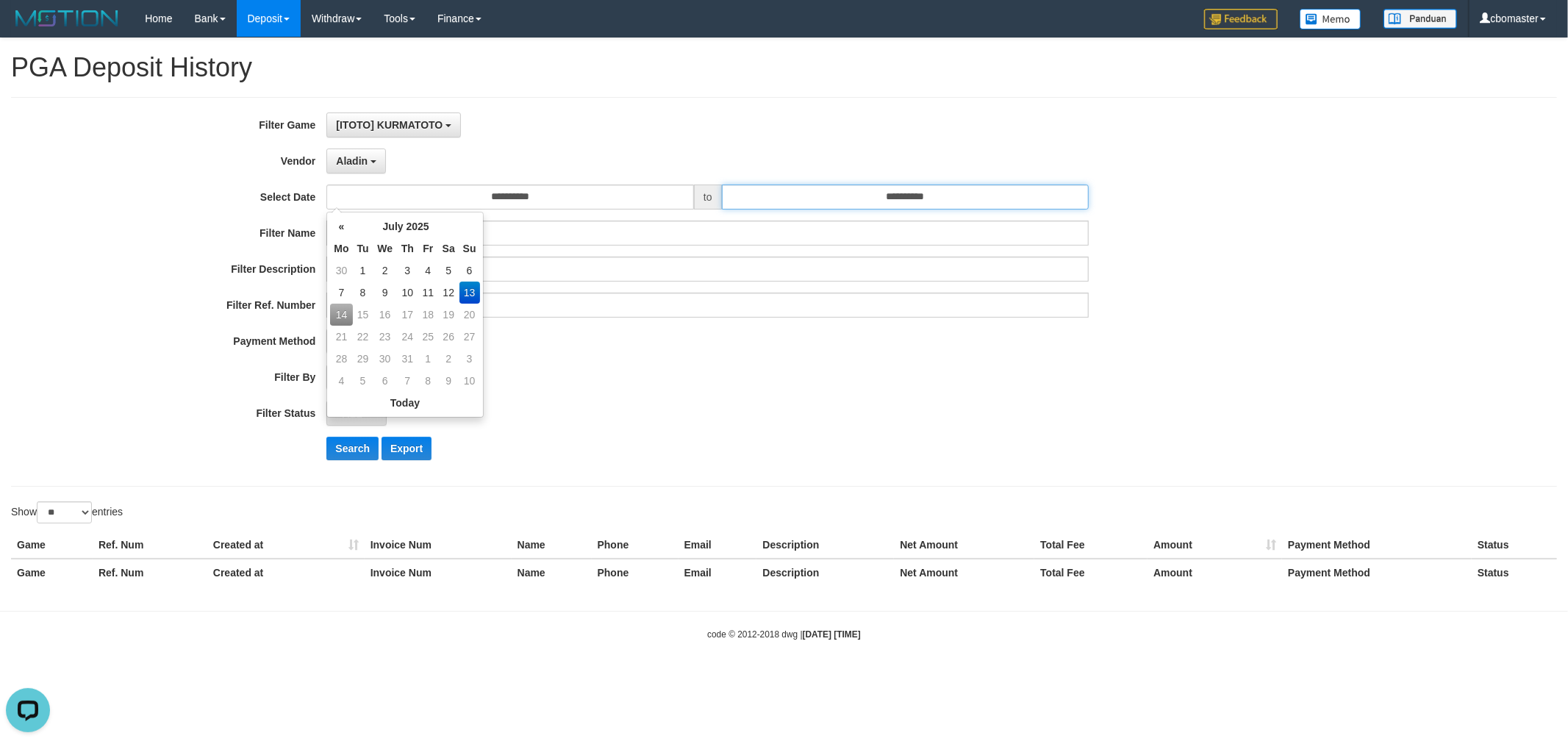 click on "**********" at bounding box center (906, 197) 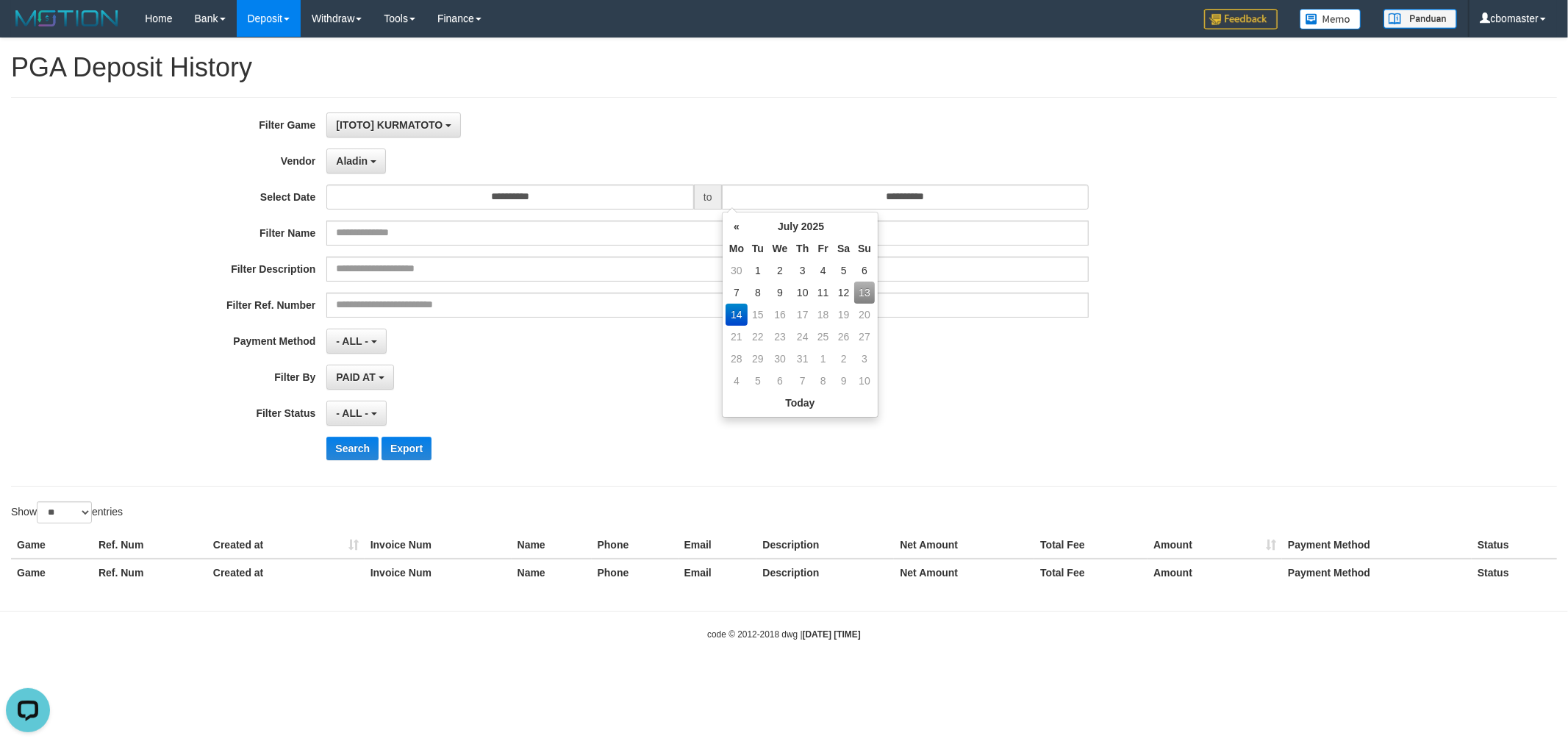 click on "13" at bounding box center (864, 293) 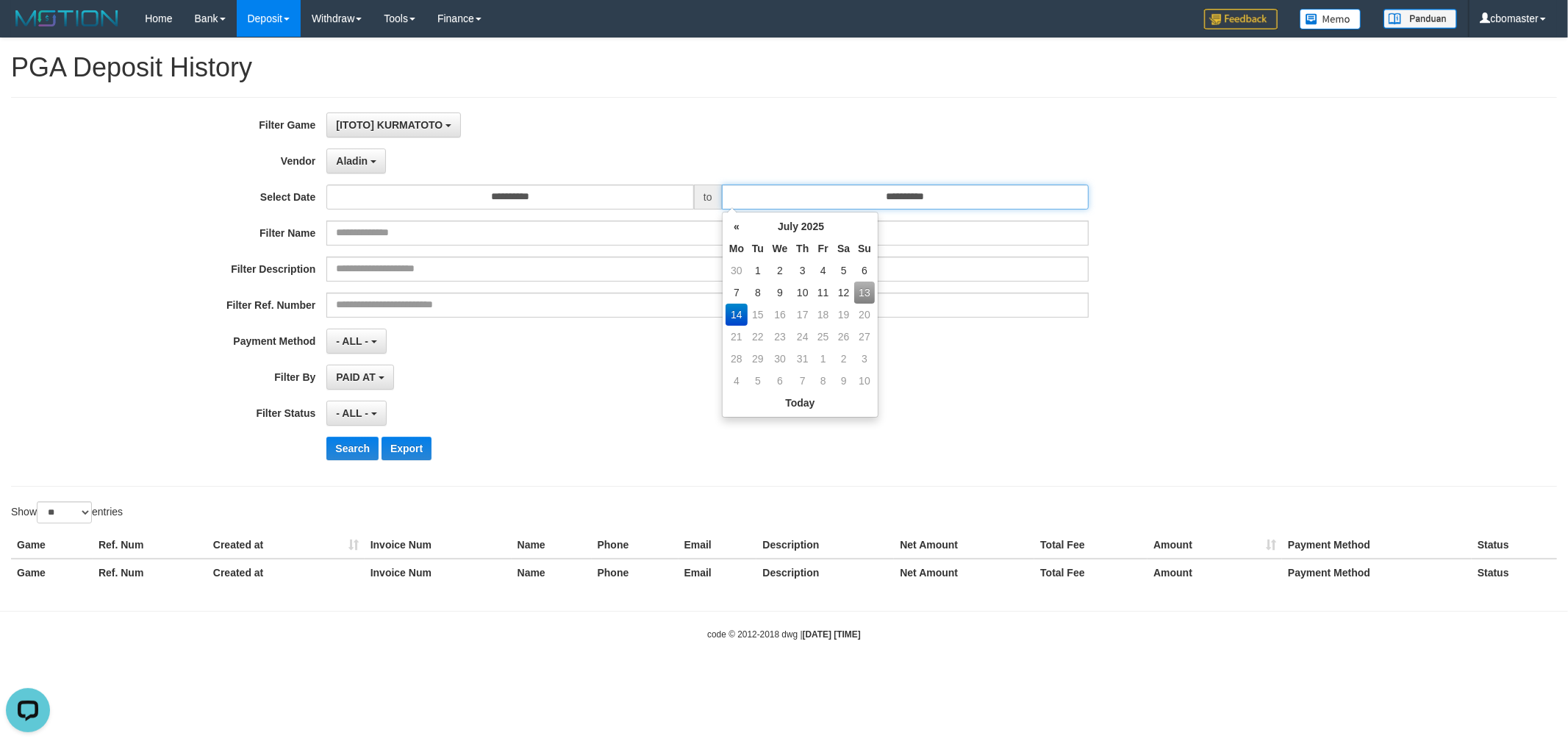 type on "**********" 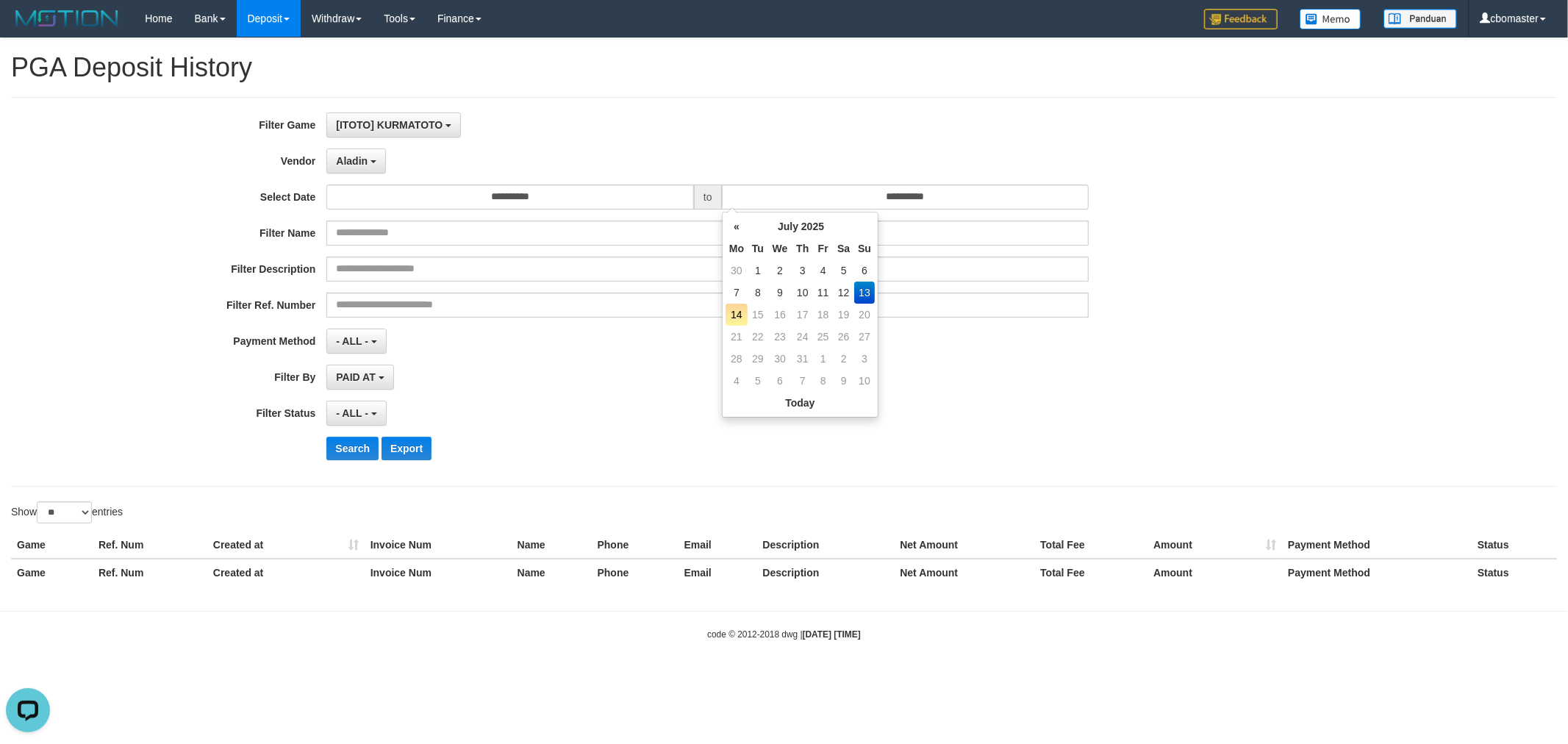 click on "13" at bounding box center [864, 293] 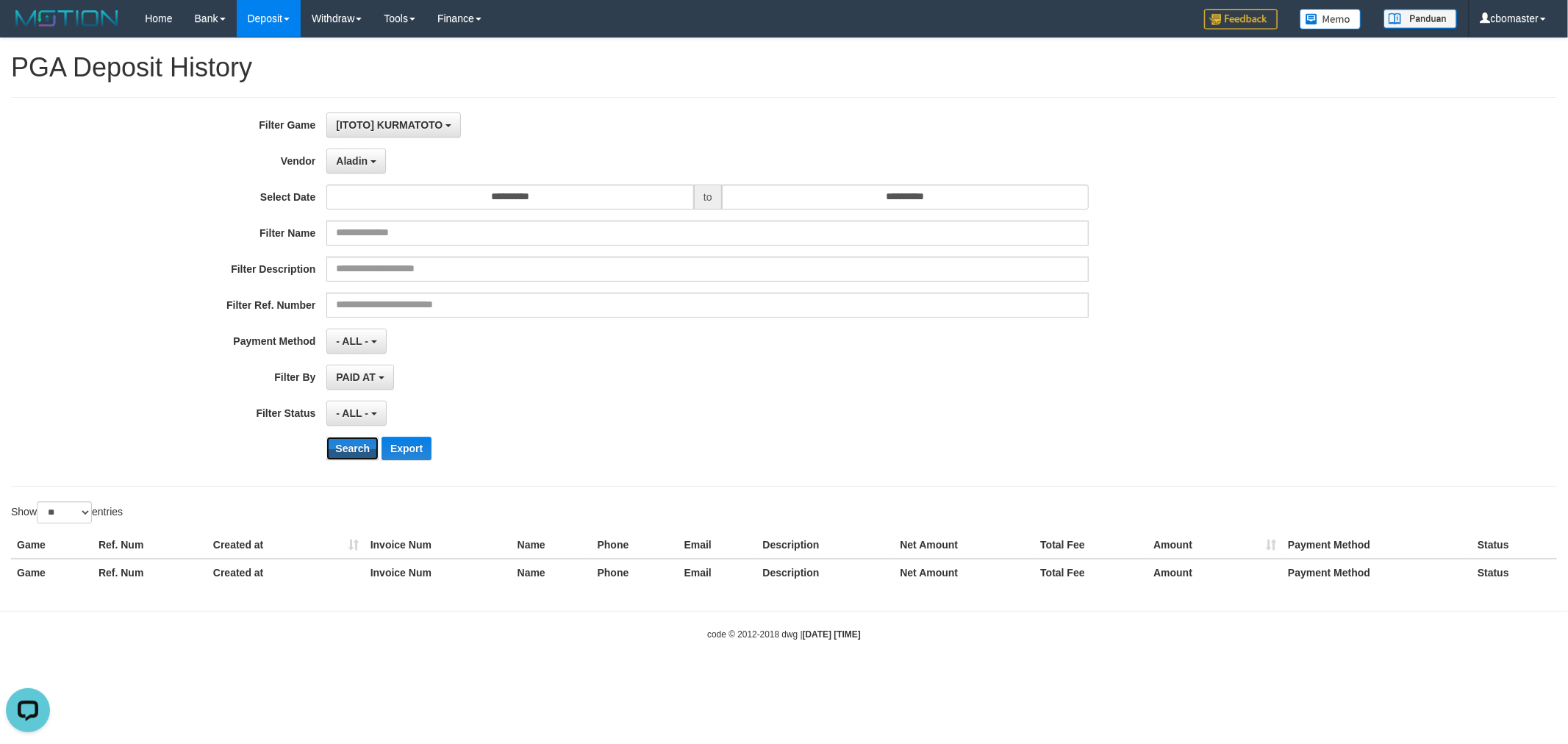 drag, startPoint x: 351, startPoint y: 445, endPoint x: 564, endPoint y: 450, distance: 213.05868 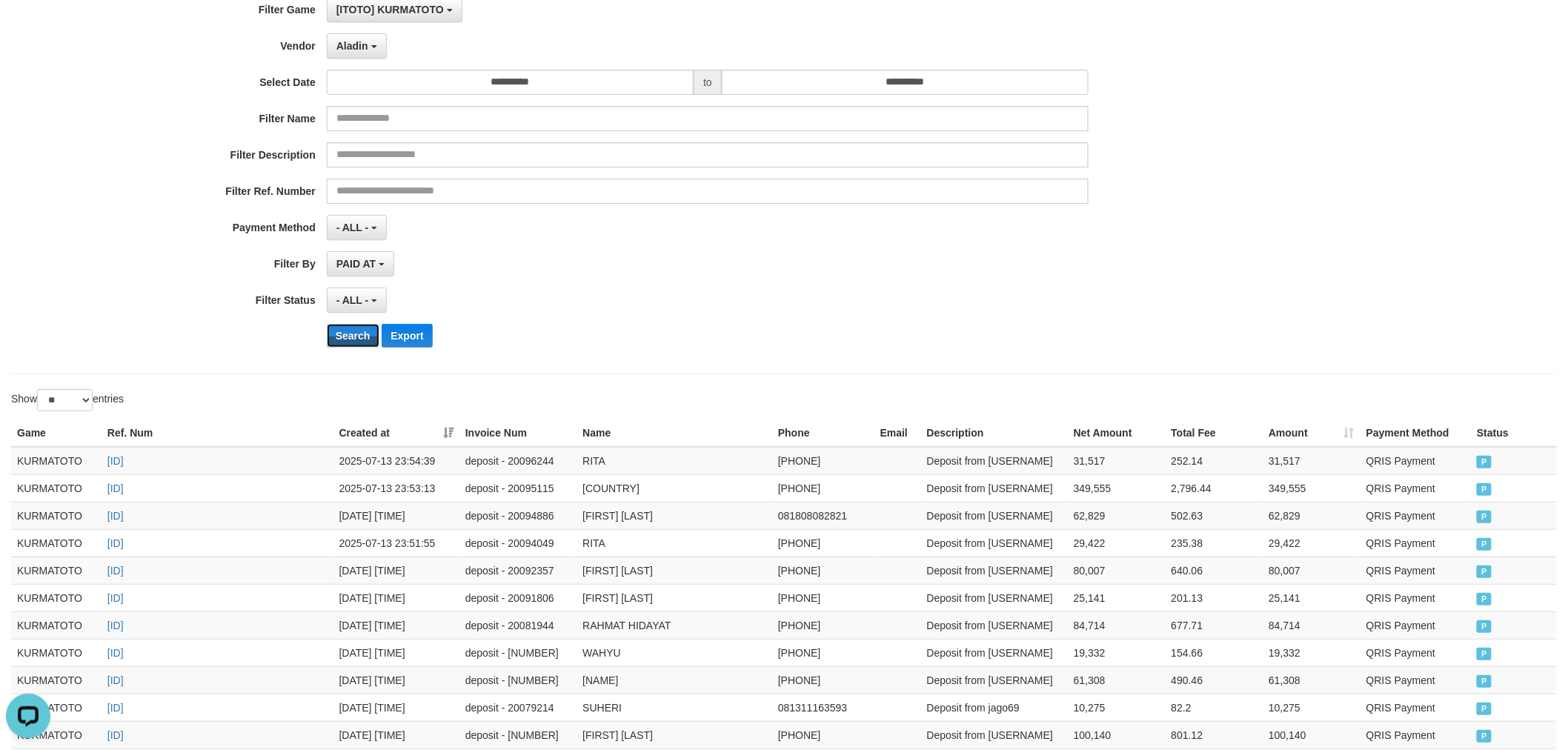 scroll, scrollTop: 0, scrollLeft: 0, axis: both 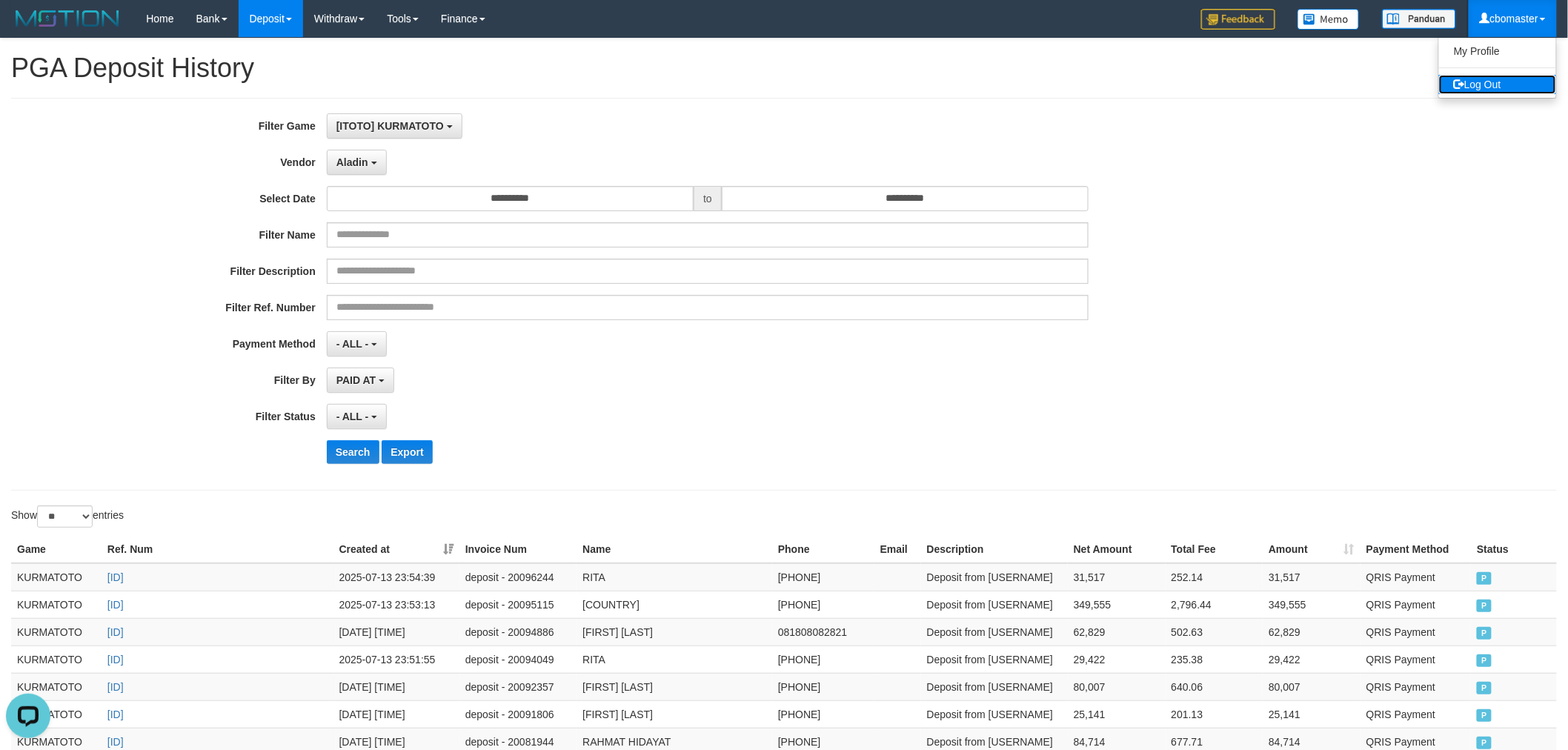 click on "Log Out" at bounding box center [1498, 84] 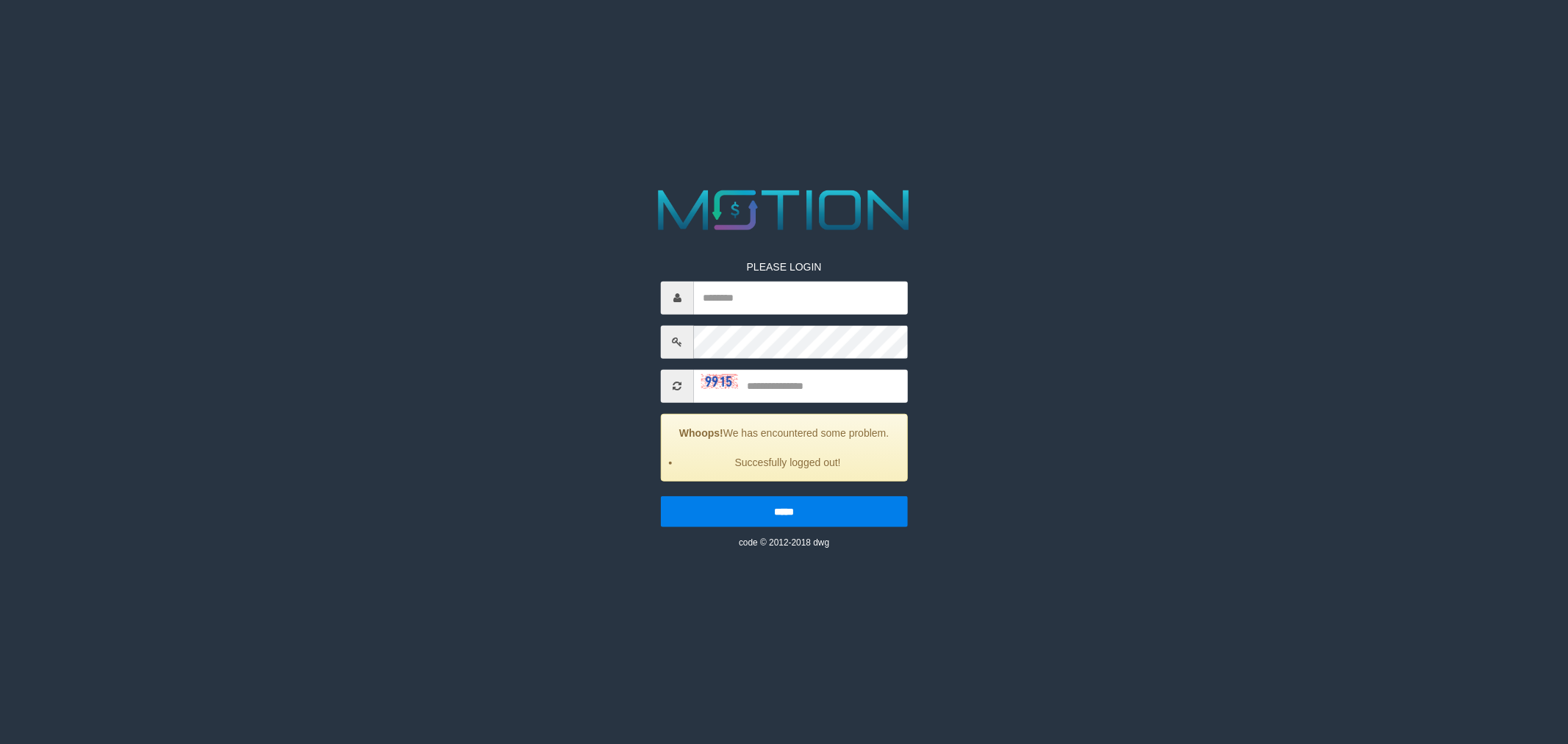 scroll, scrollTop: 0, scrollLeft: 0, axis: both 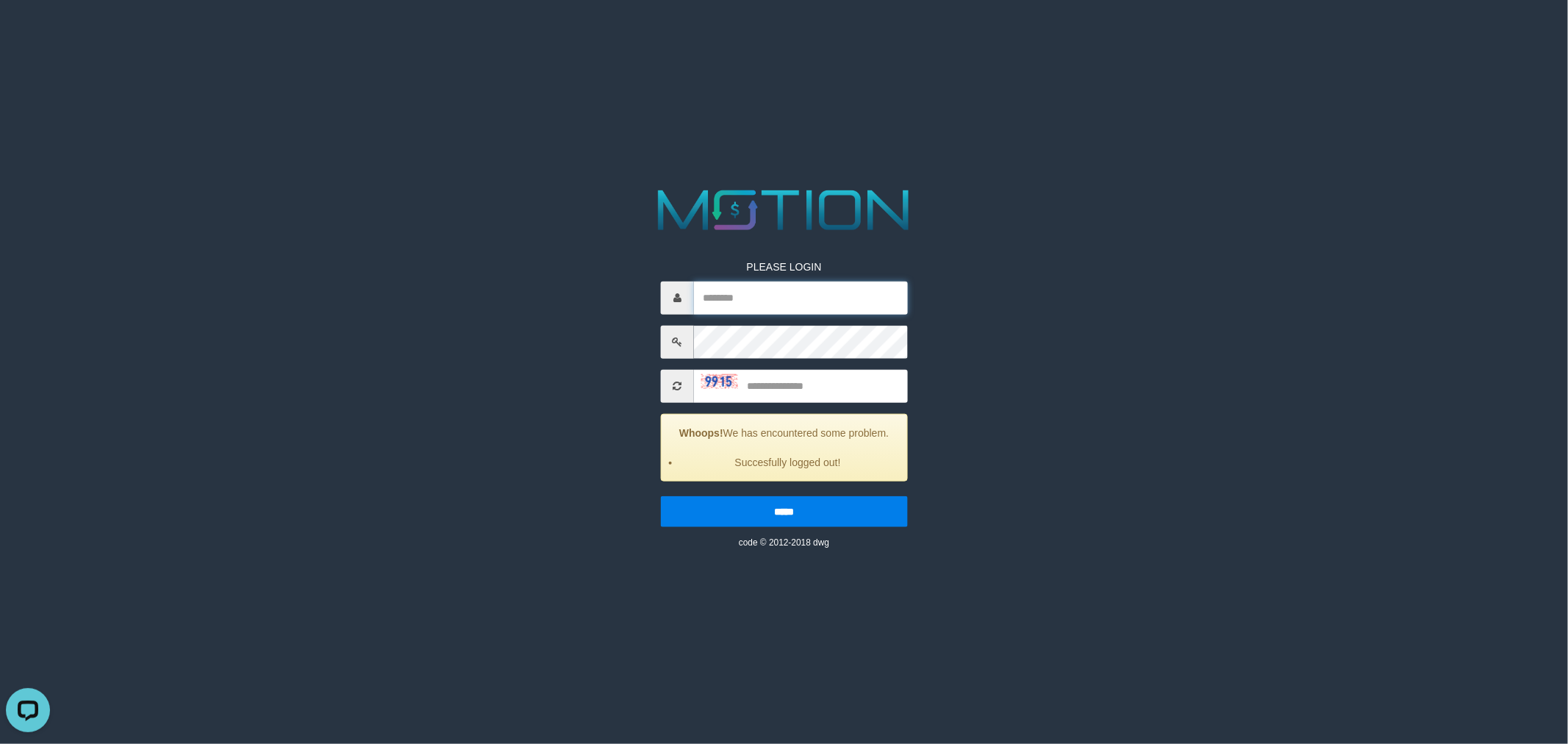 type on "*********" 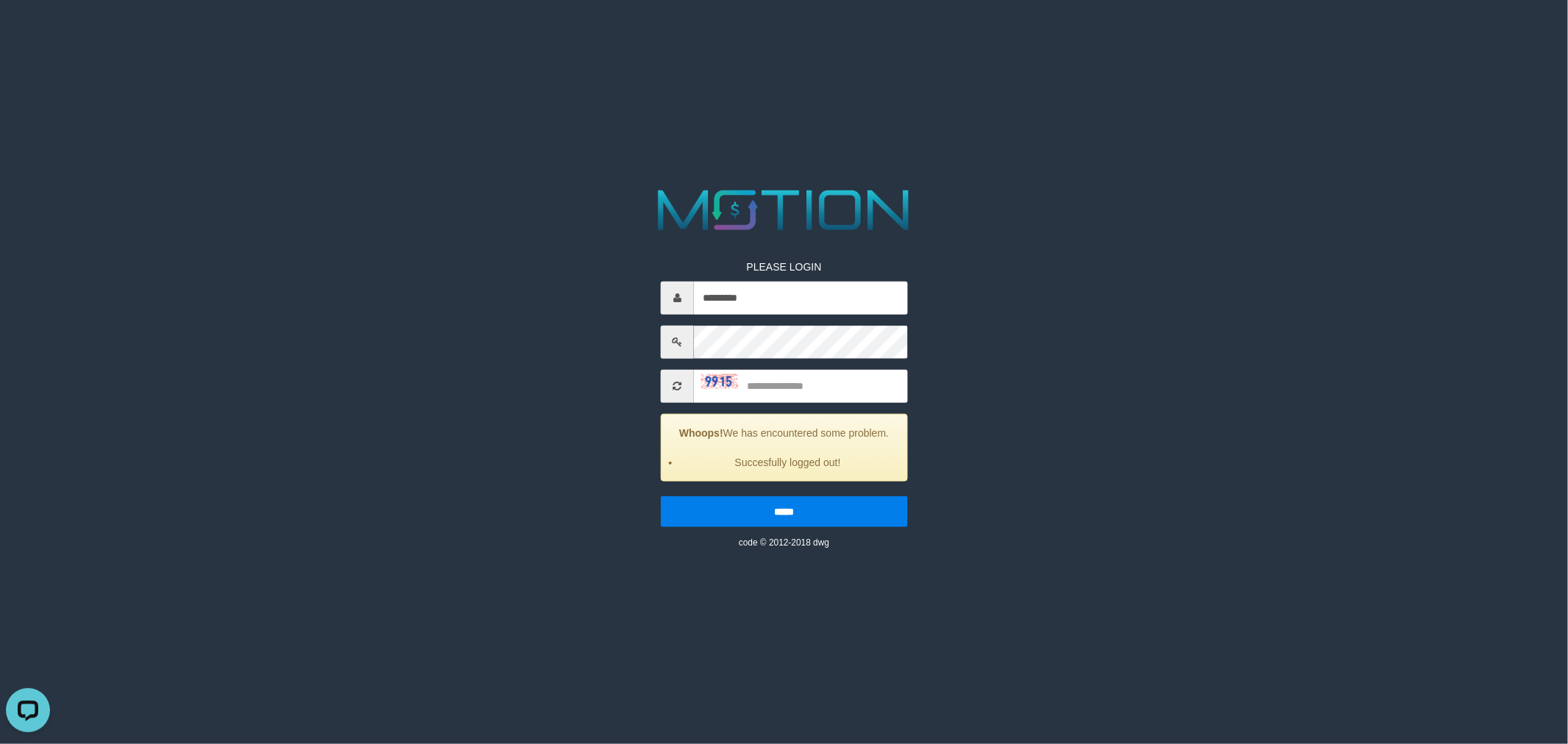 click on "PLEASE LOGIN
*********
Whoops!  We has encountered some problem.
Succesfully logged out!
*****
code © 2012-2018 dwg" at bounding box center (784, 18) 